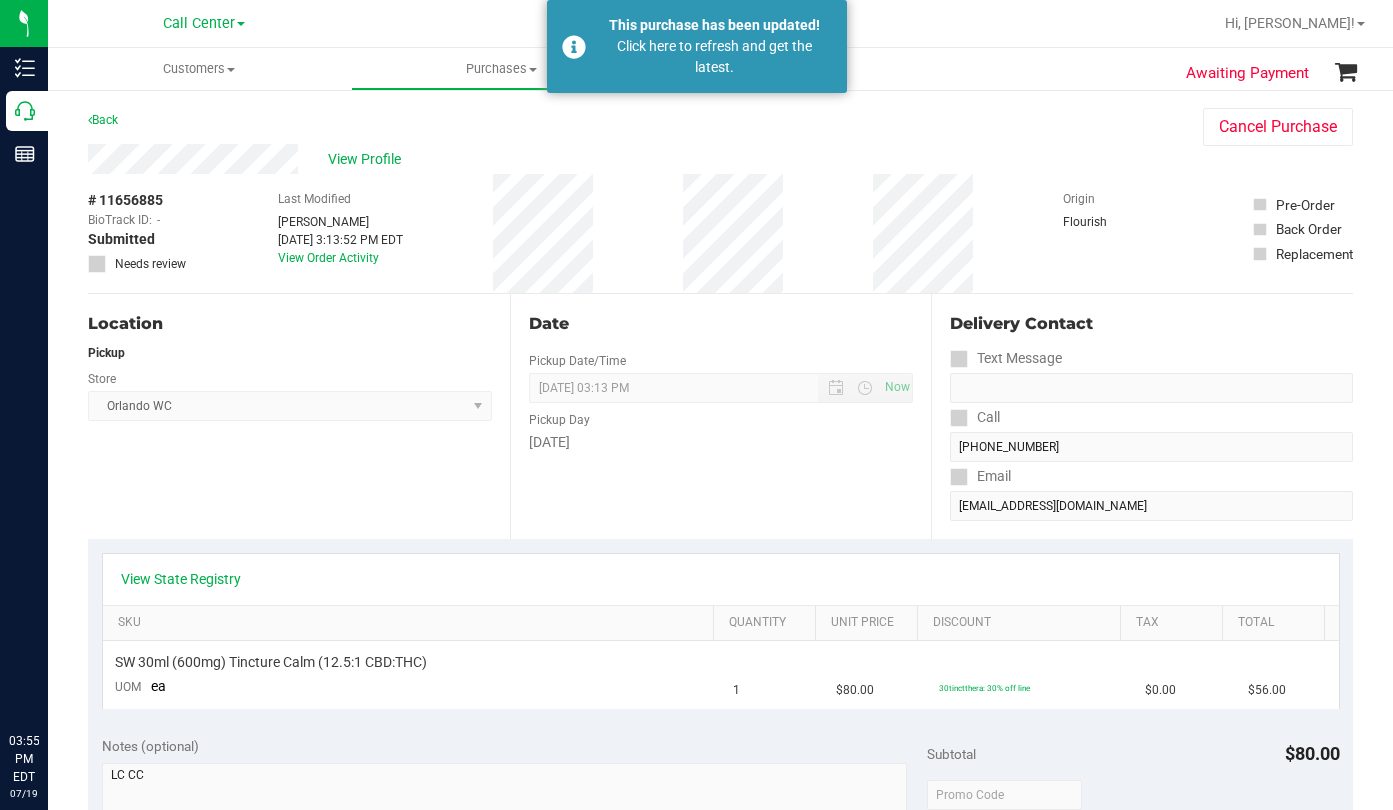 scroll, scrollTop: 0, scrollLeft: 0, axis: both 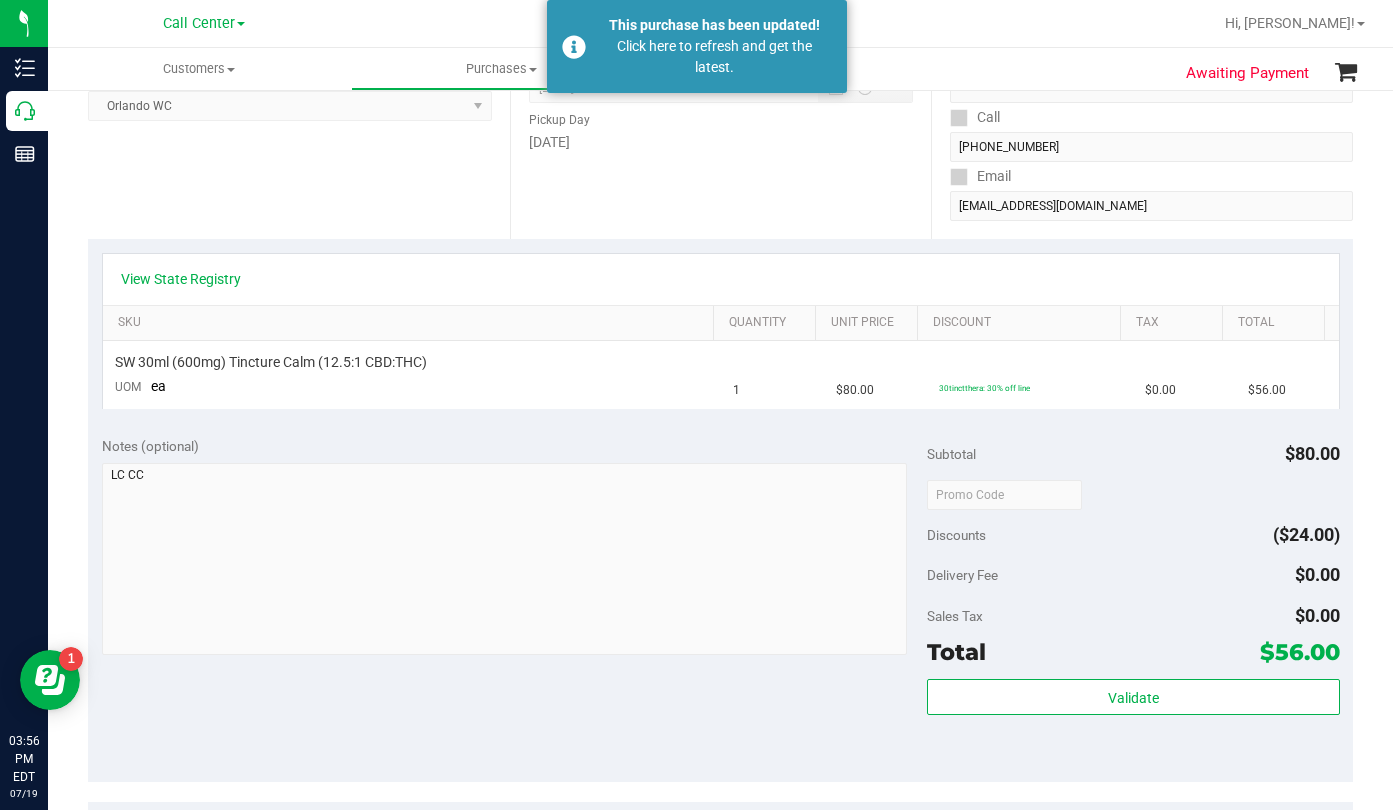 click on "Sales Tax
$0.00" at bounding box center (1133, 616) 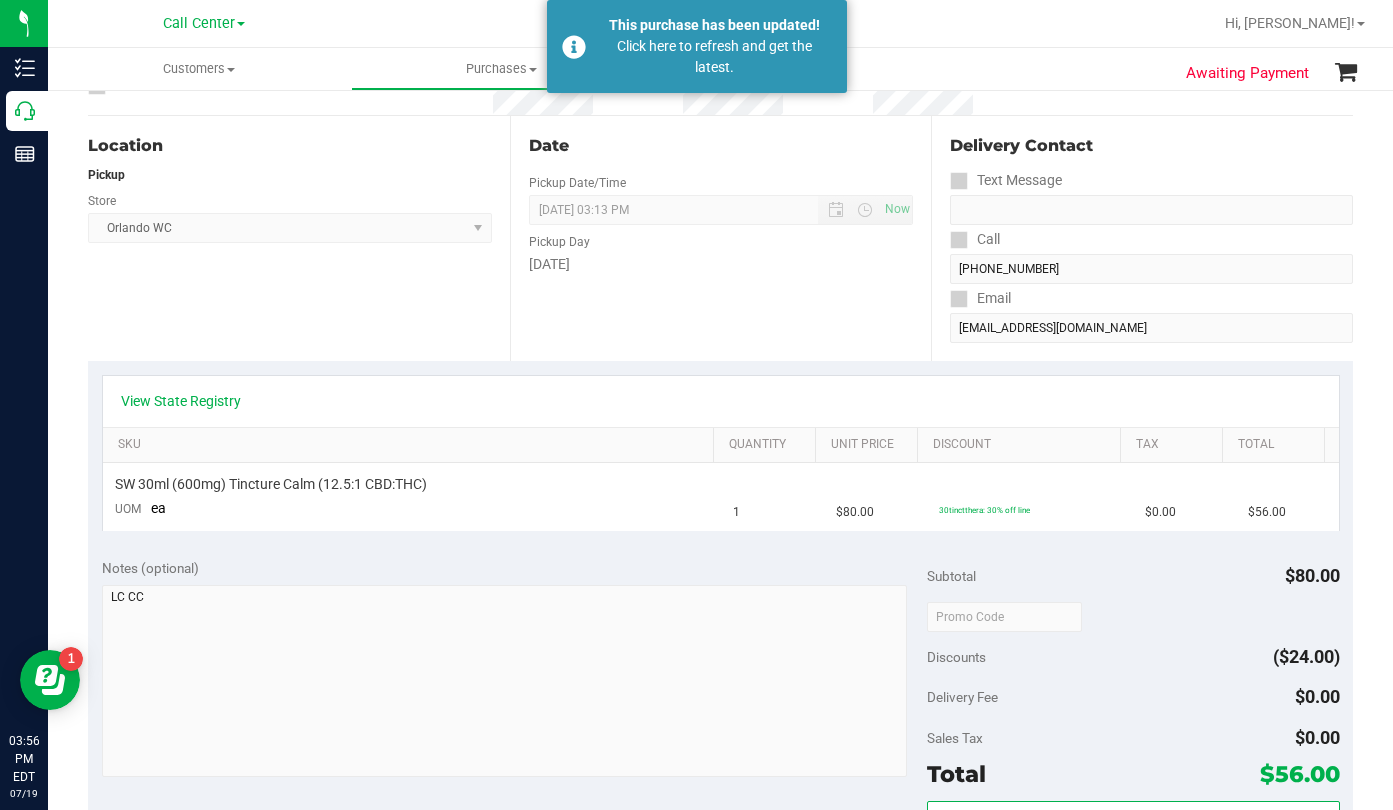 scroll, scrollTop: 0, scrollLeft: 0, axis: both 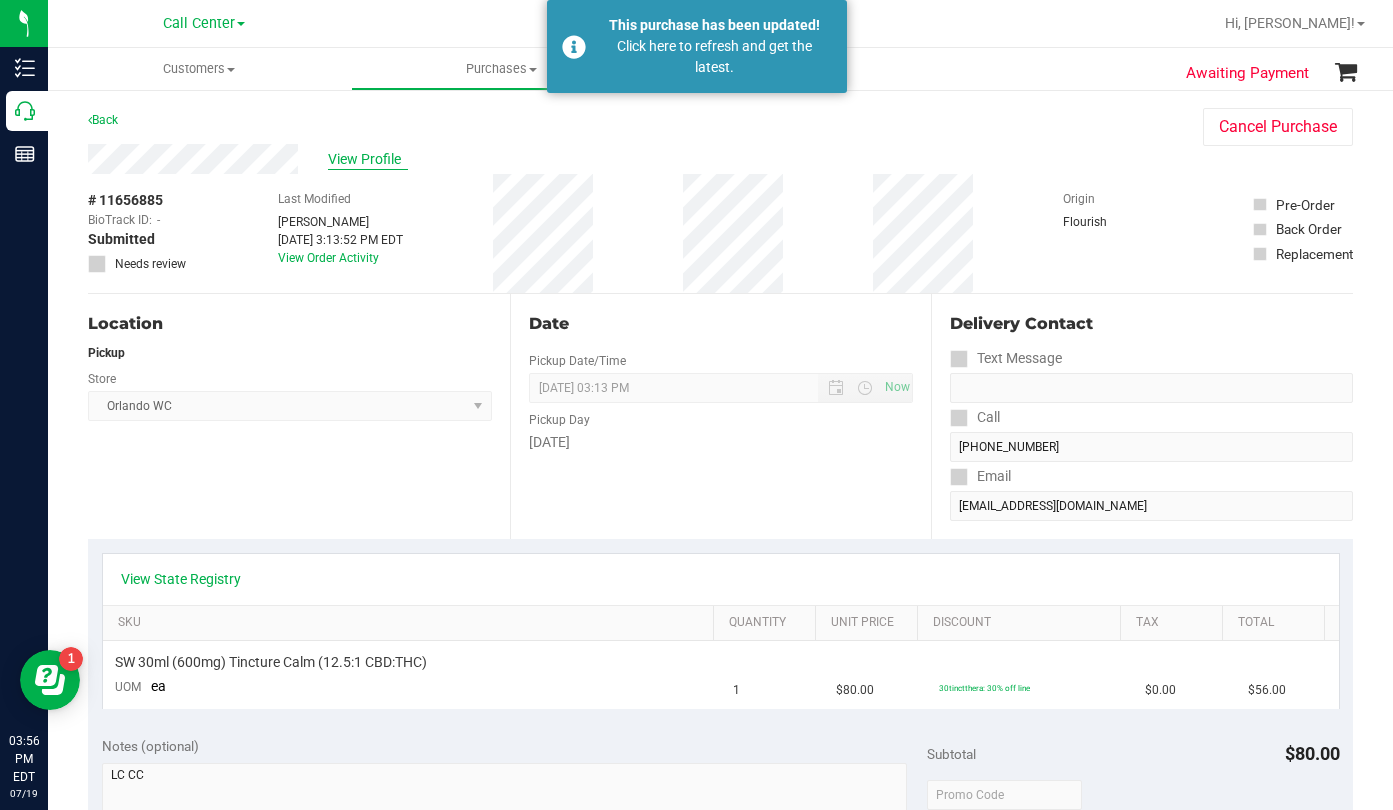 click on "View Profile" at bounding box center (368, 159) 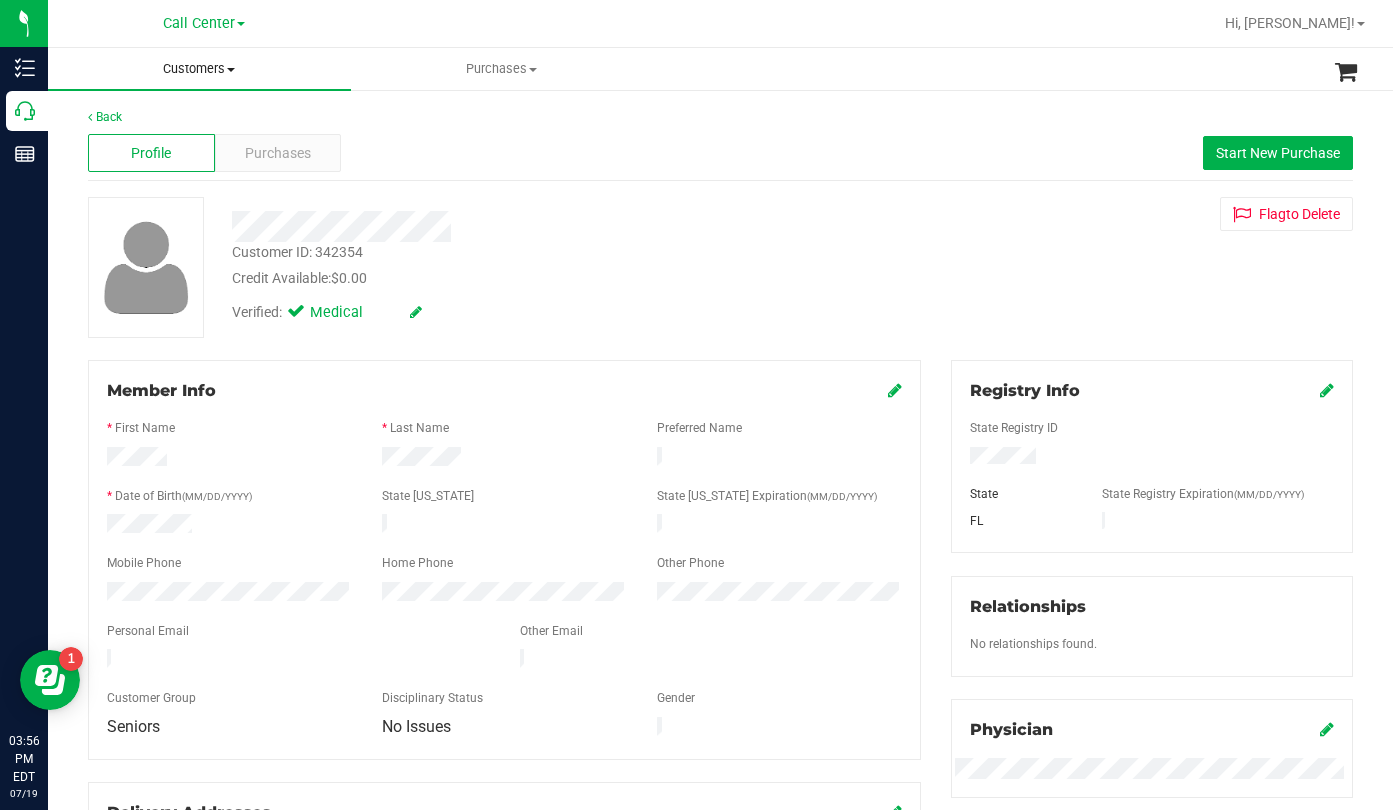 drag, startPoint x: 235, startPoint y: 70, endPoint x: 218, endPoint y: 93, distance: 28.600698 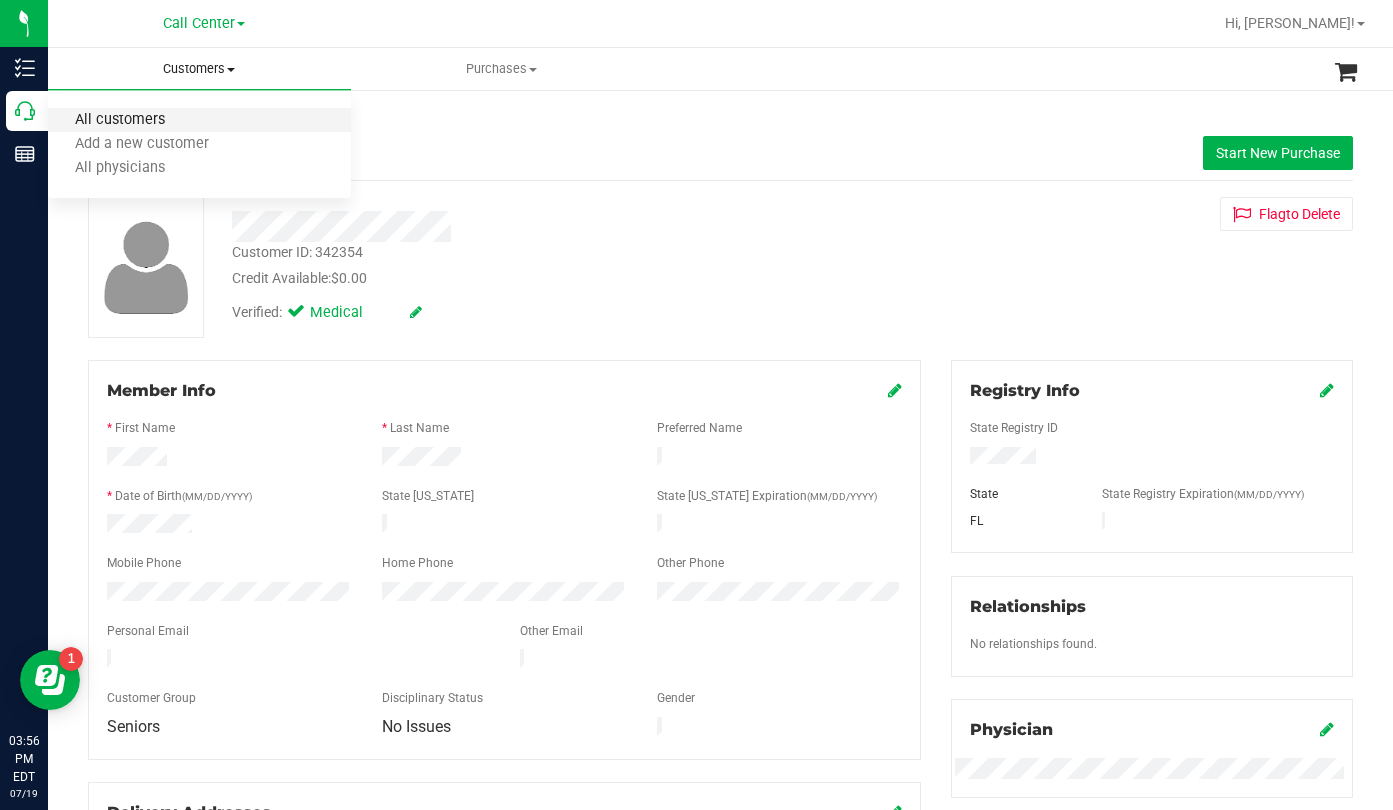 click on "All customers" at bounding box center (120, 120) 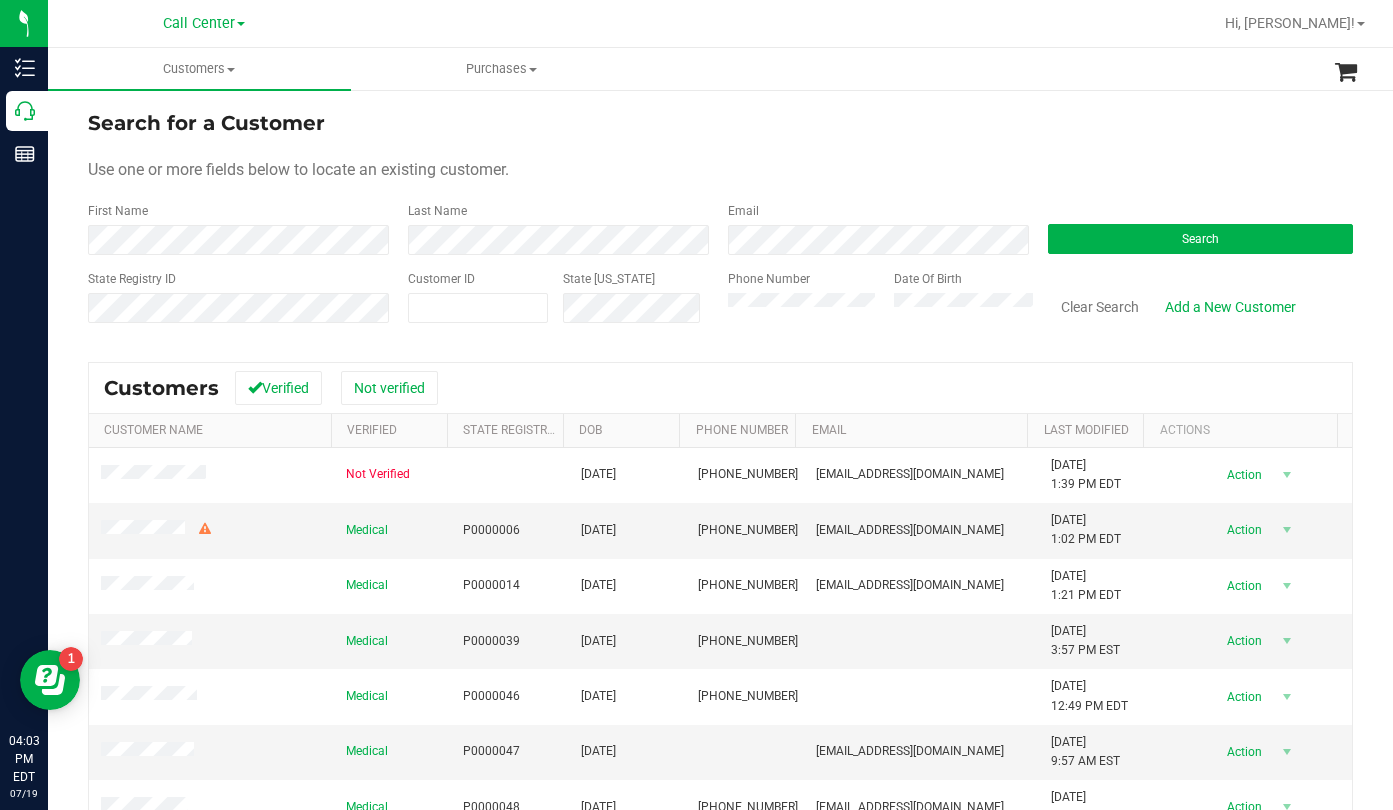 click on "Use one or more fields below to locate an existing customer." at bounding box center (720, 170) 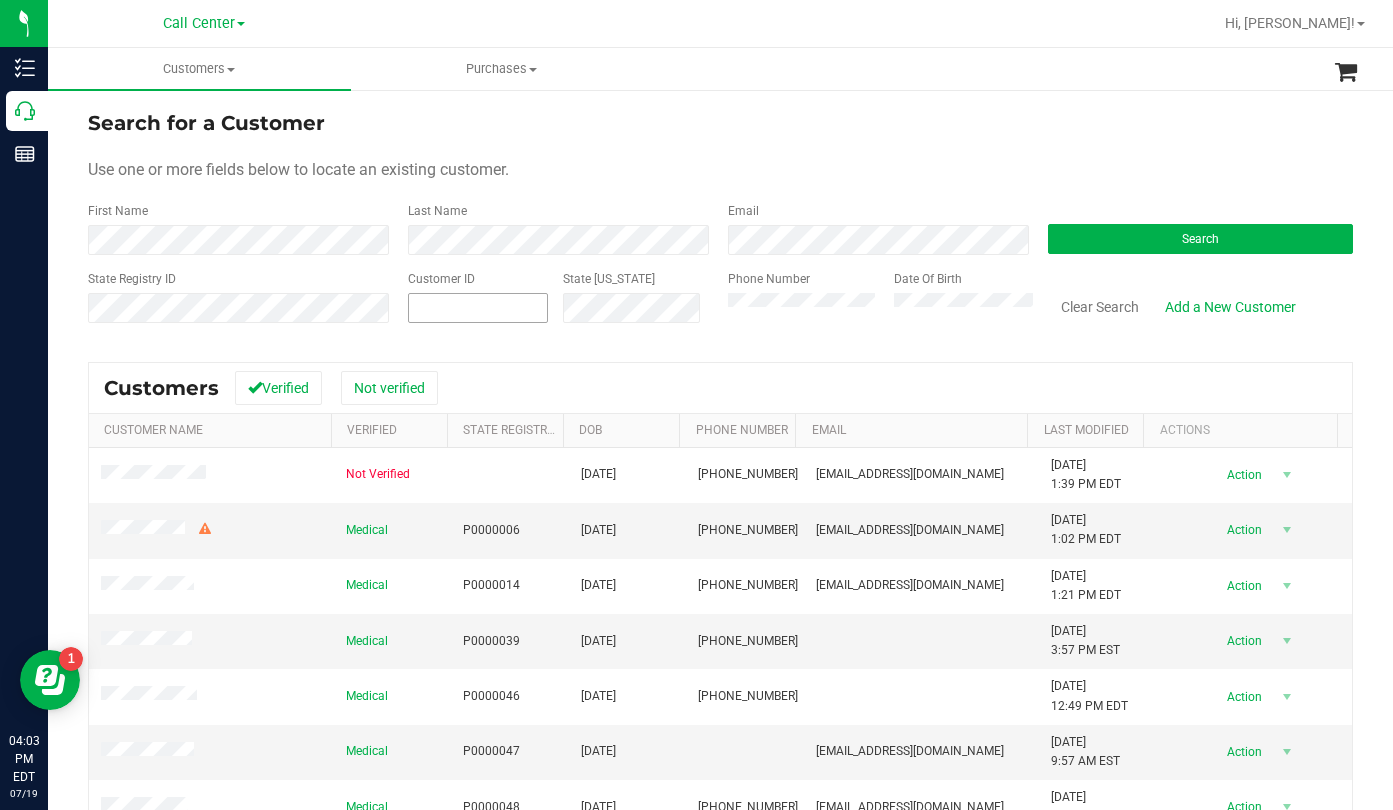 click at bounding box center [478, 308] 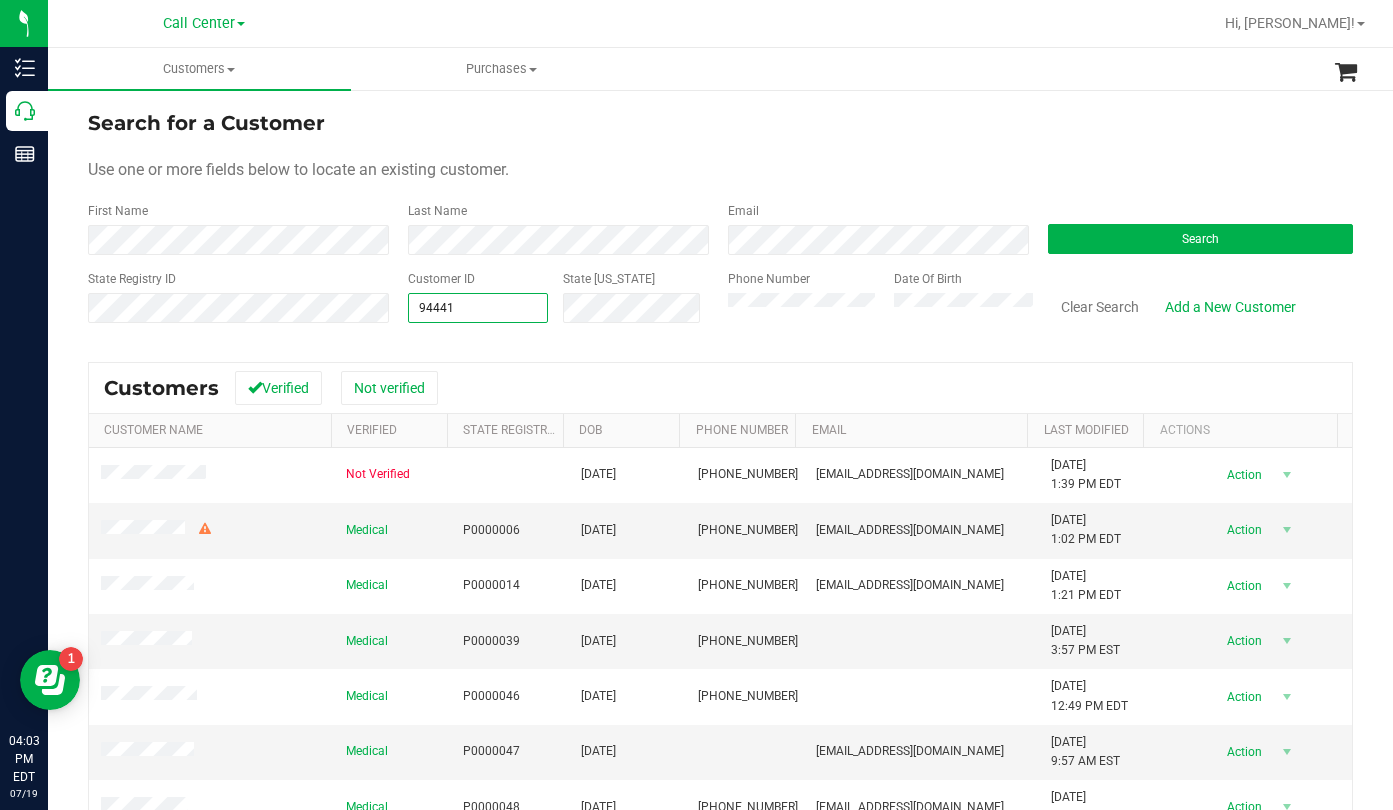 type on "944419" 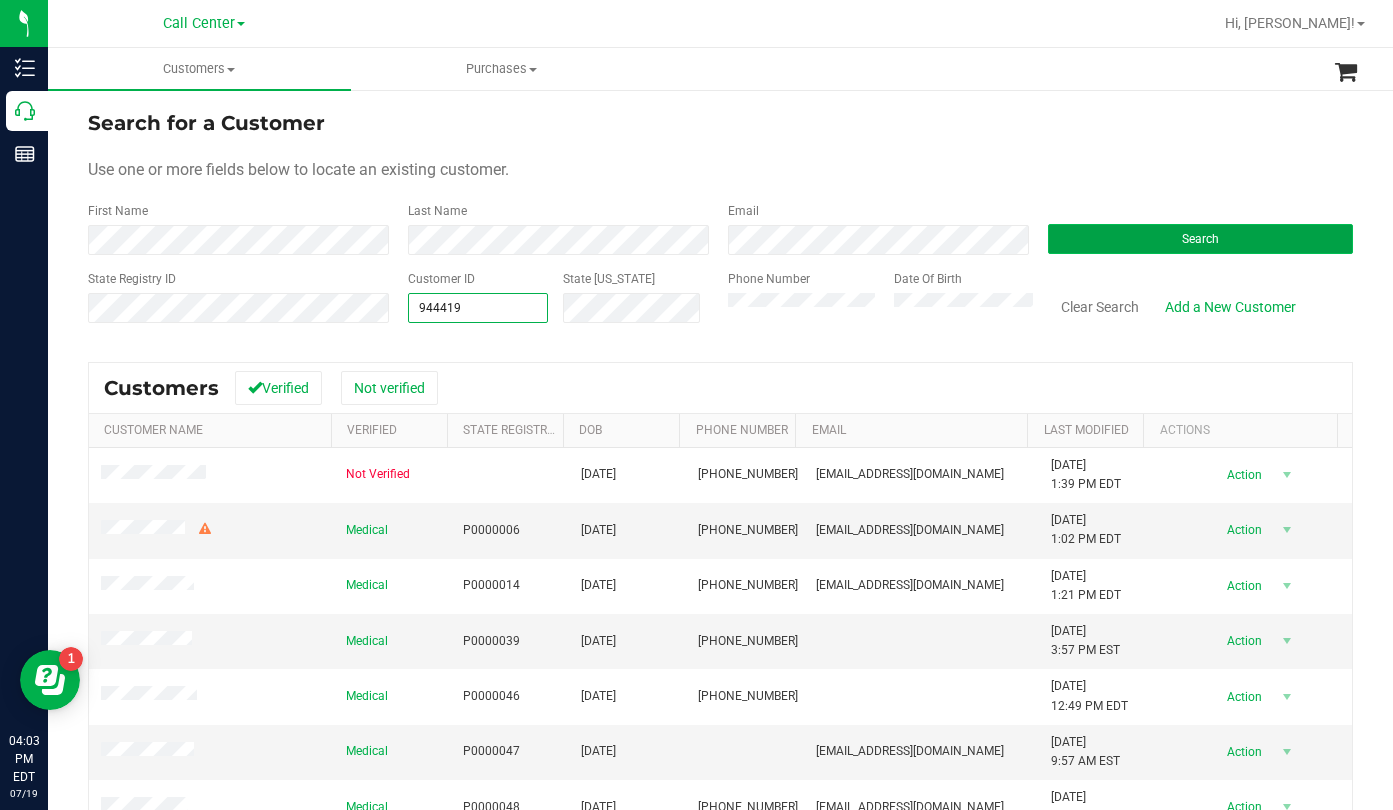 type on "944419" 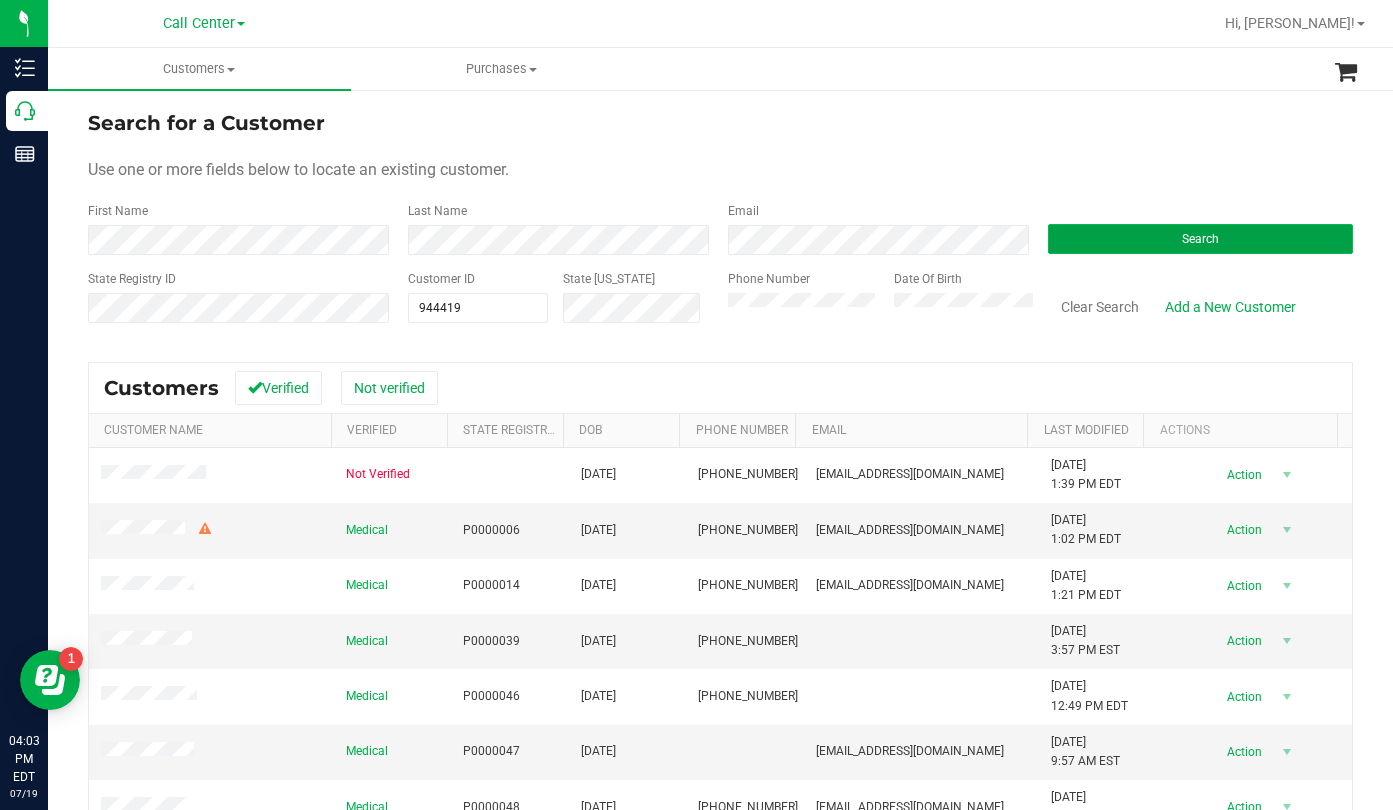 click on "Search" at bounding box center (1200, 239) 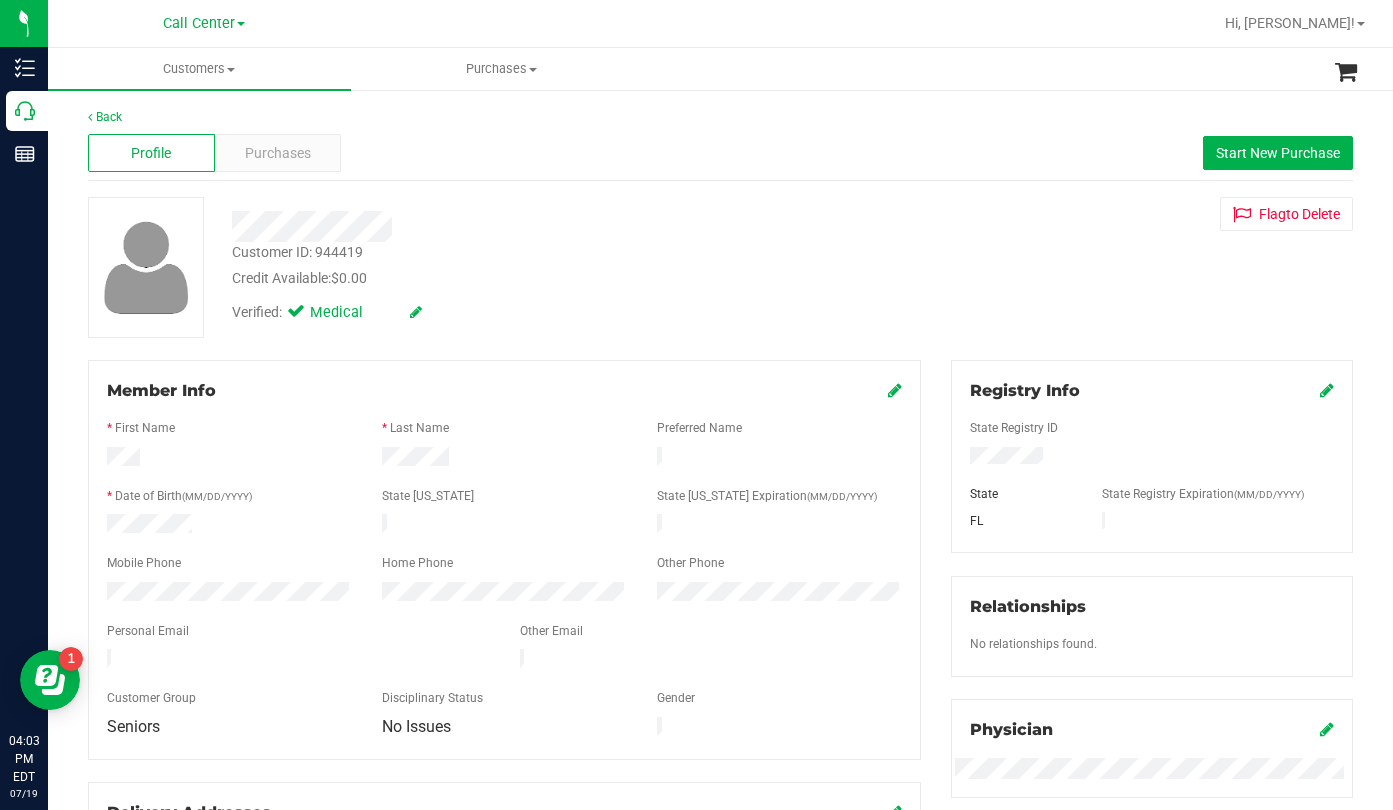 click on "Customer ID: 944419
Credit Available:
$0.00
Verified:
Medical
Flag  to [GEOGRAPHIC_DATA]" at bounding box center [720, 267] 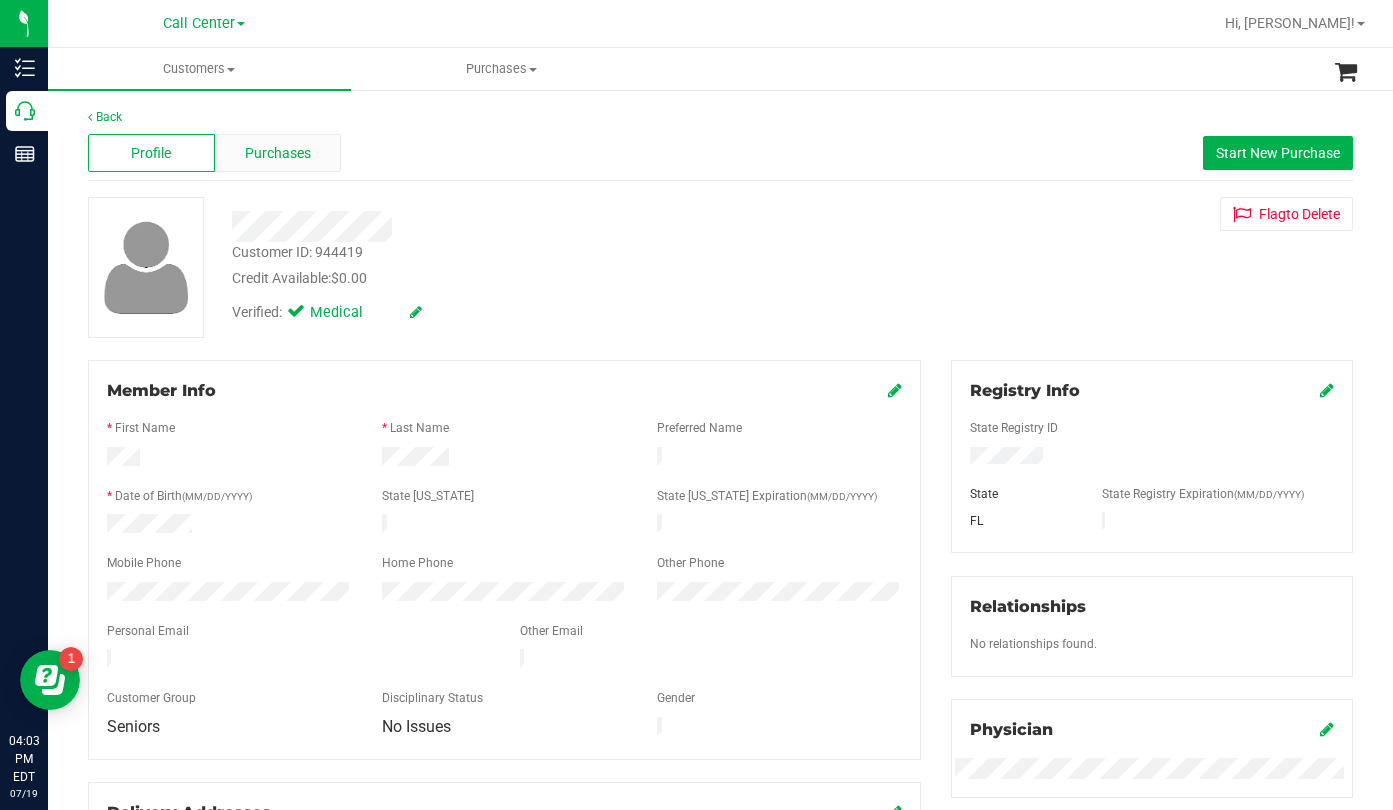 click on "Purchases" at bounding box center [278, 153] 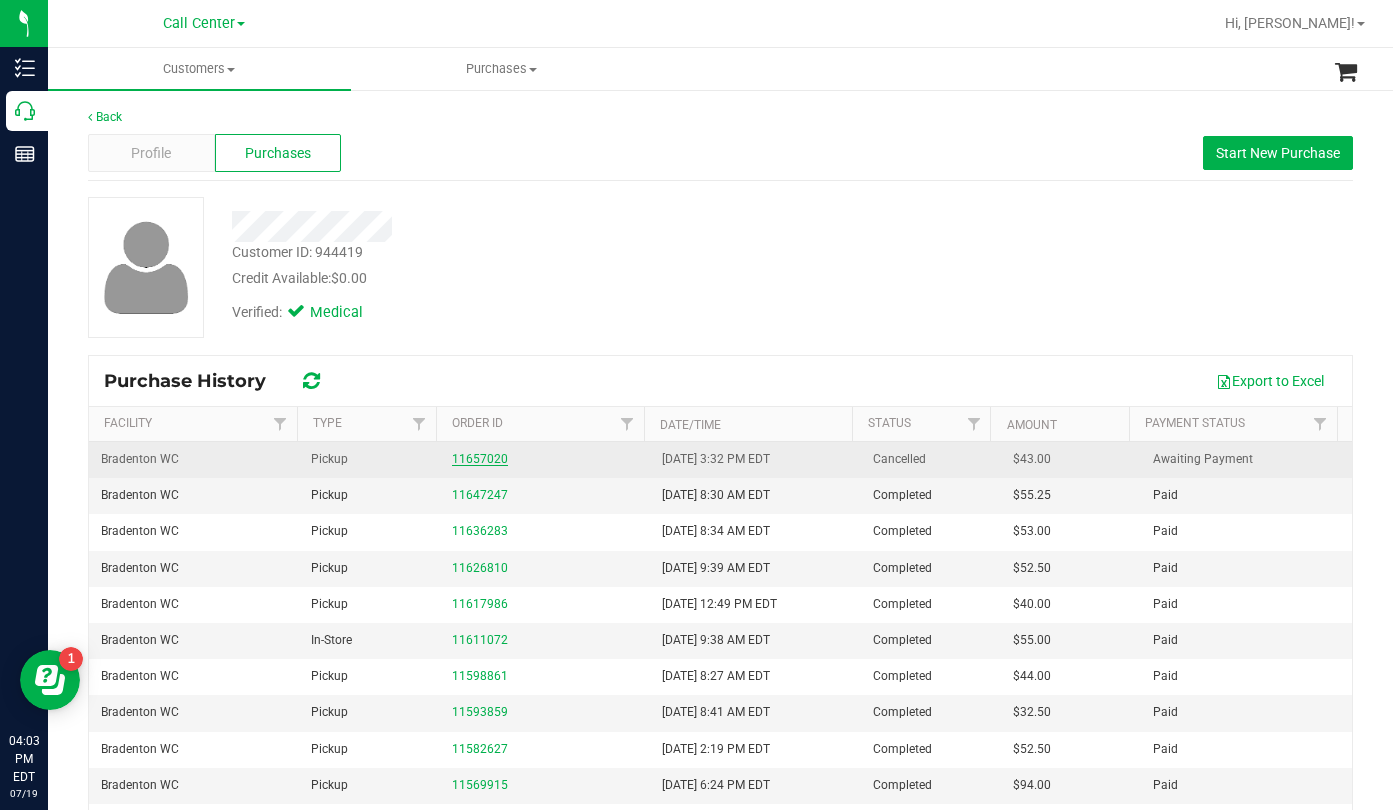 click on "11657020" at bounding box center (480, 459) 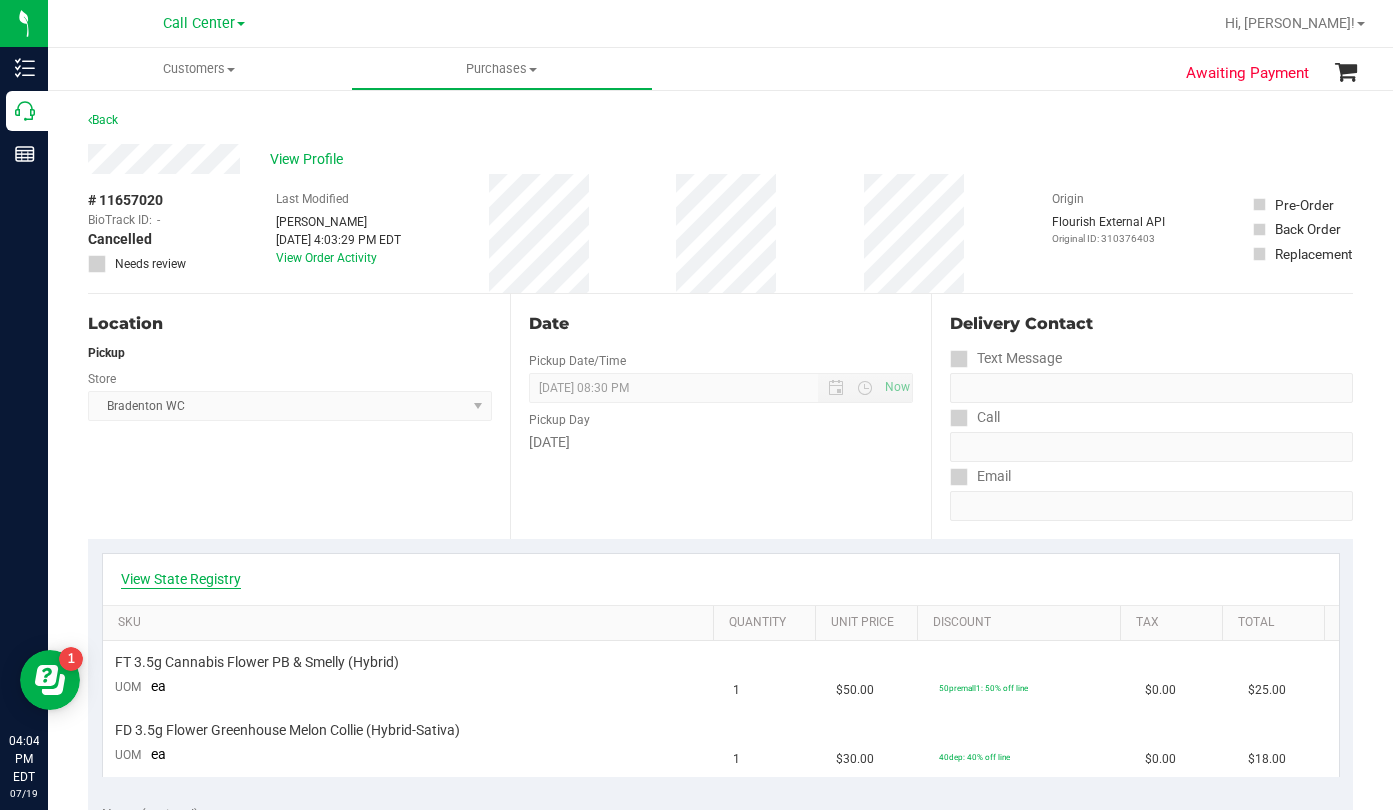 click on "View State Registry" at bounding box center (181, 579) 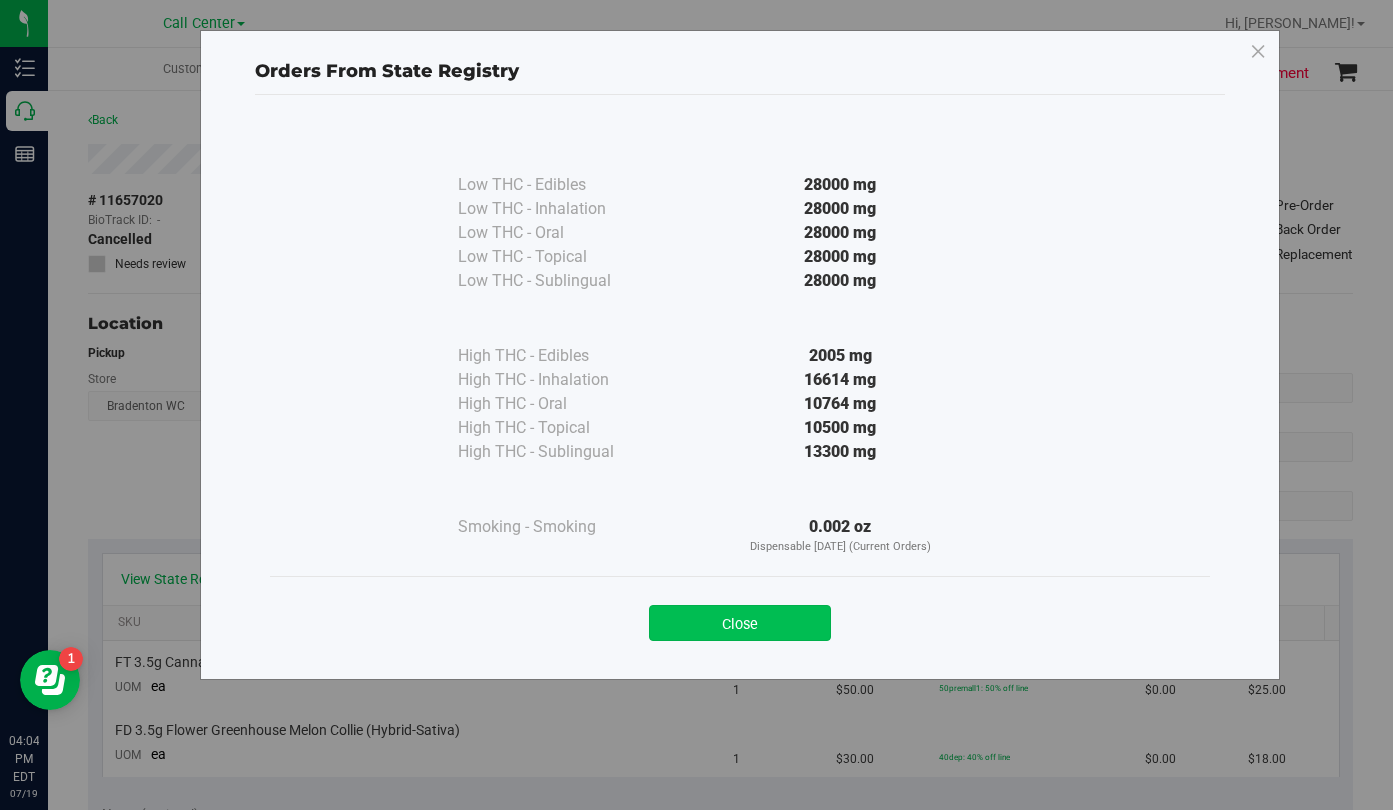 click on "Close" at bounding box center [740, 623] 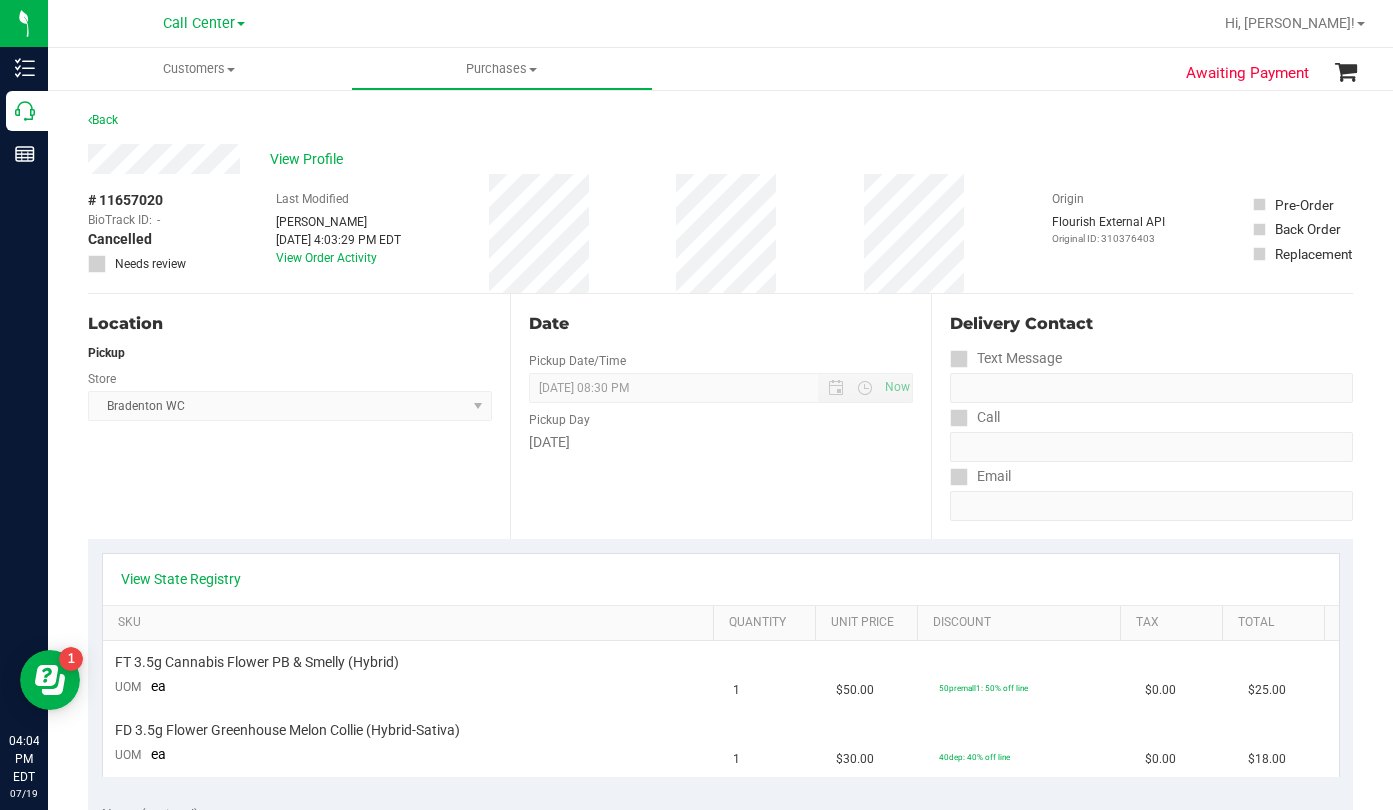 click on "View Profile" at bounding box center [720, 159] 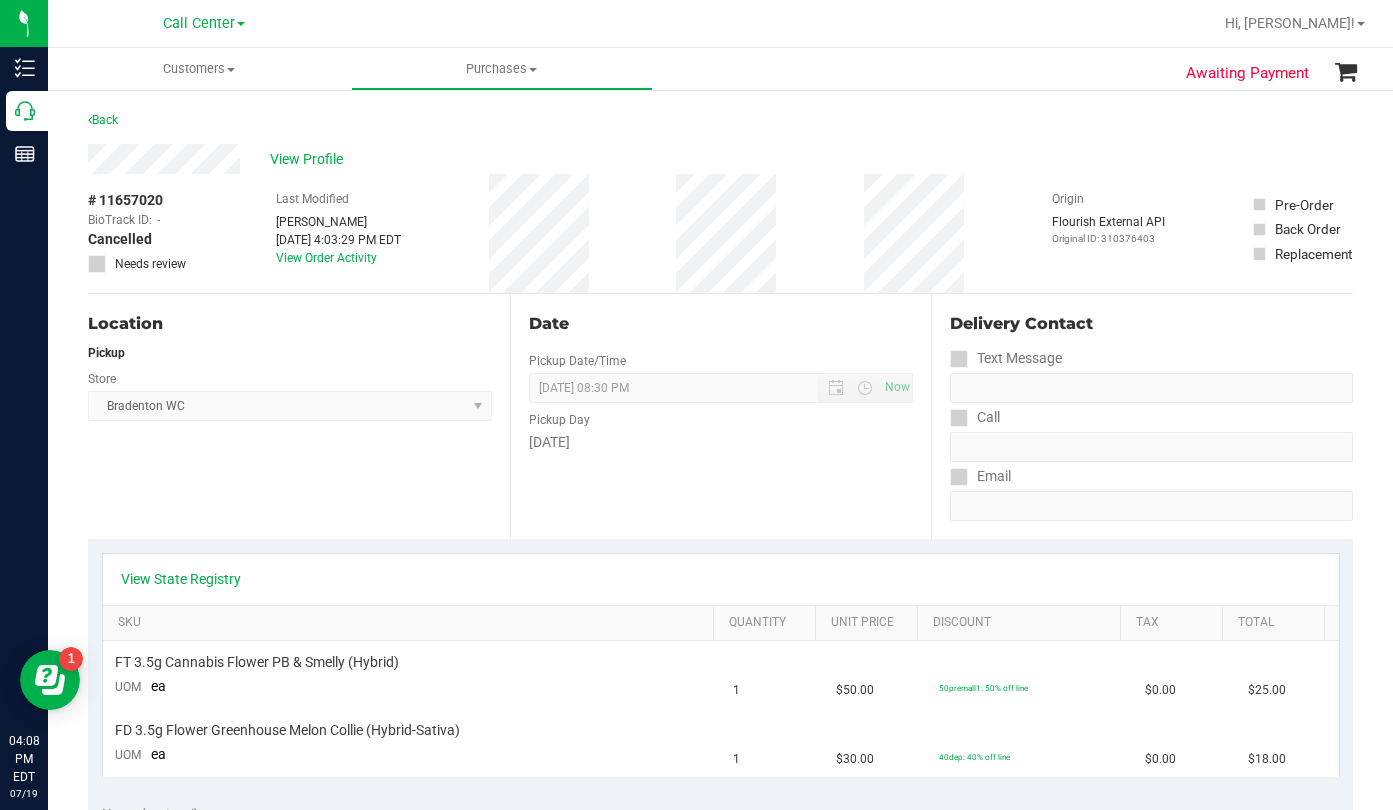 click on "Delivery Contact
Text Message
Call
Email" at bounding box center [1142, 416] 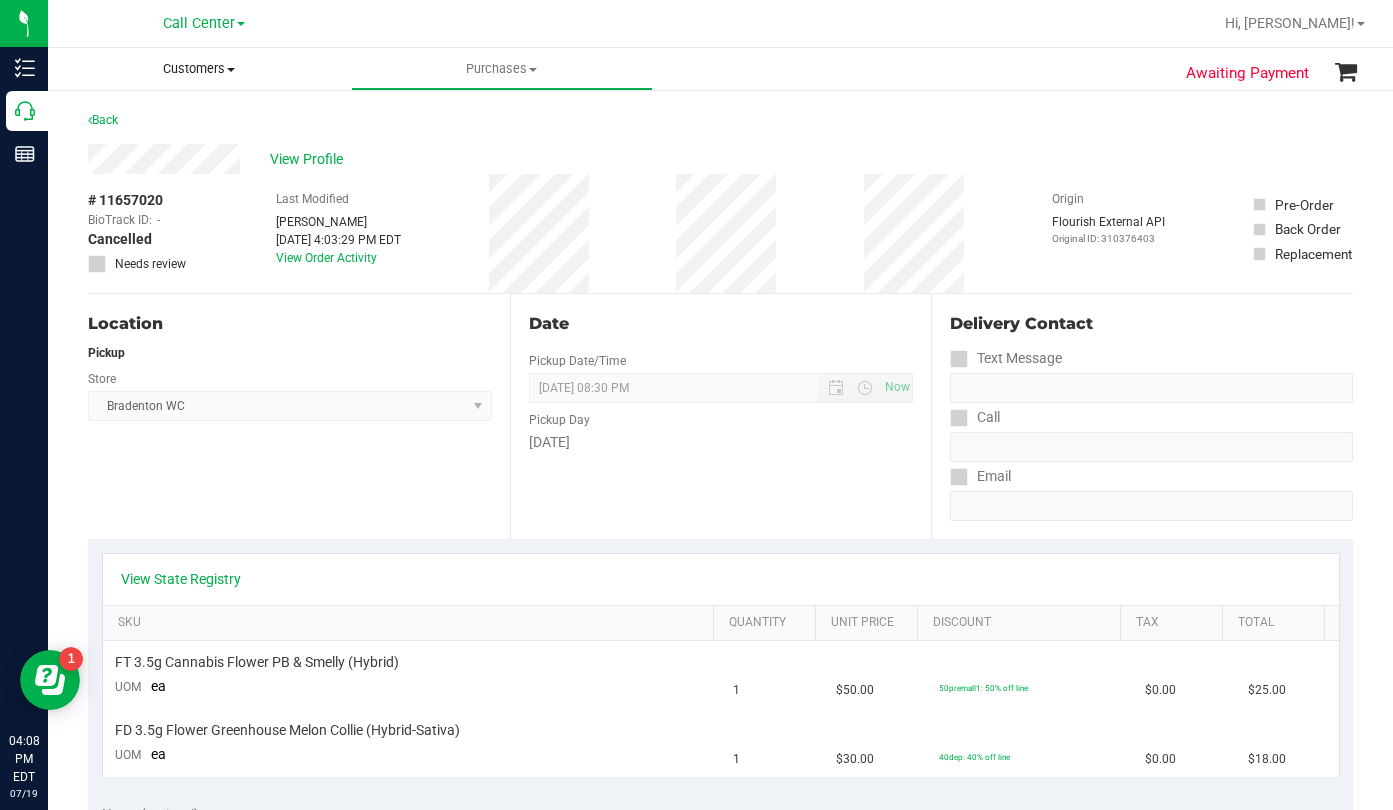 click at bounding box center [231, 70] 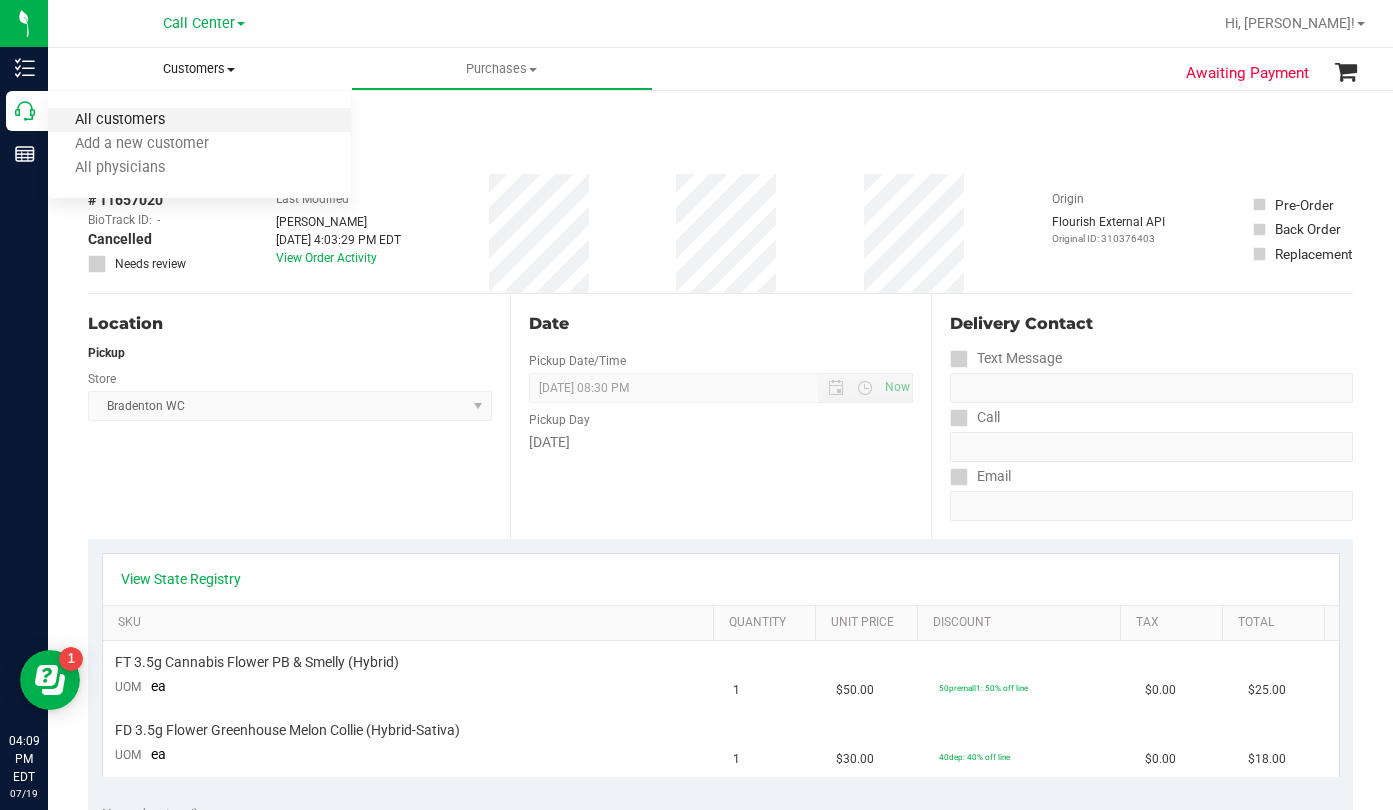 click on "All customers" at bounding box center [120, 120] 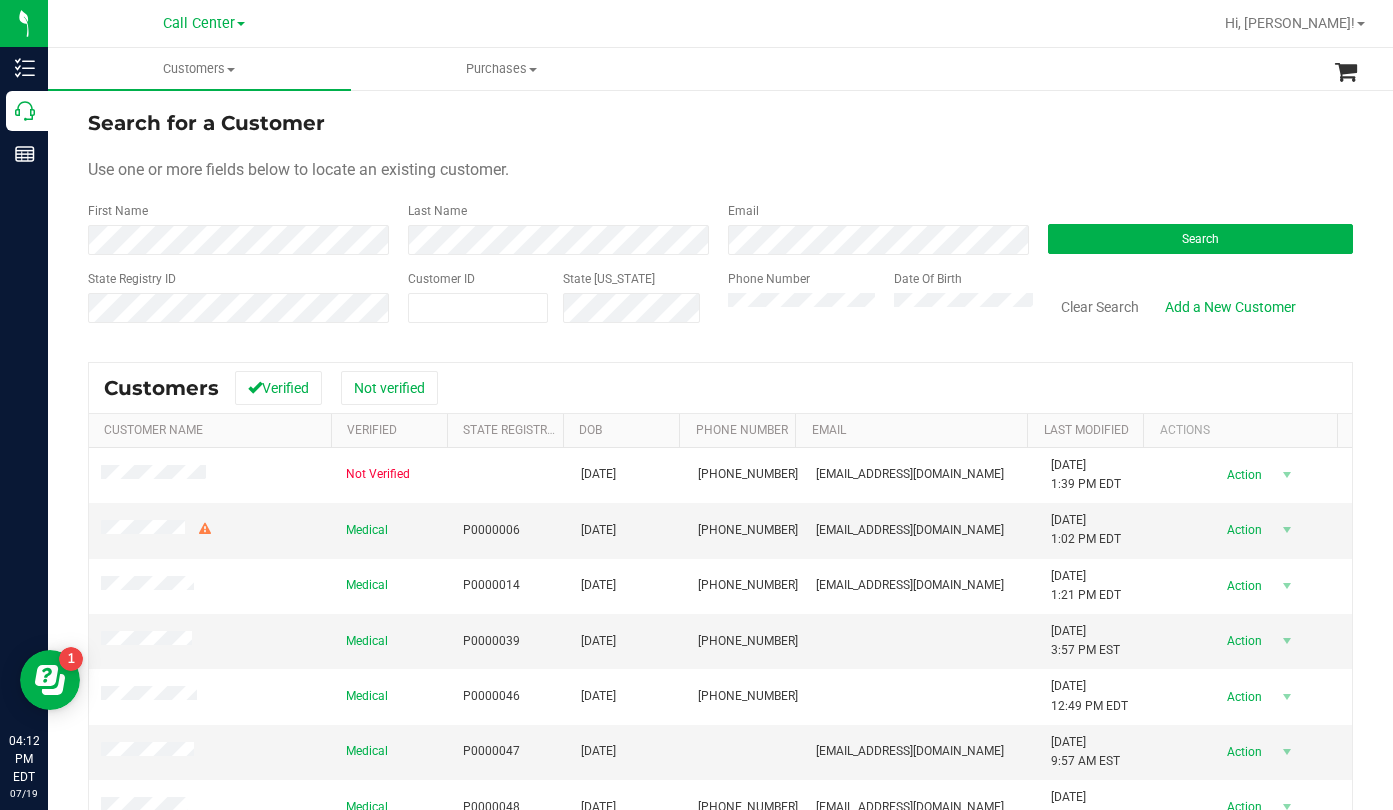 drag, startPoint x: 1095, startPoint y: 158, endPoint x: 1081, endPoint y: 163, distance: 14.866069 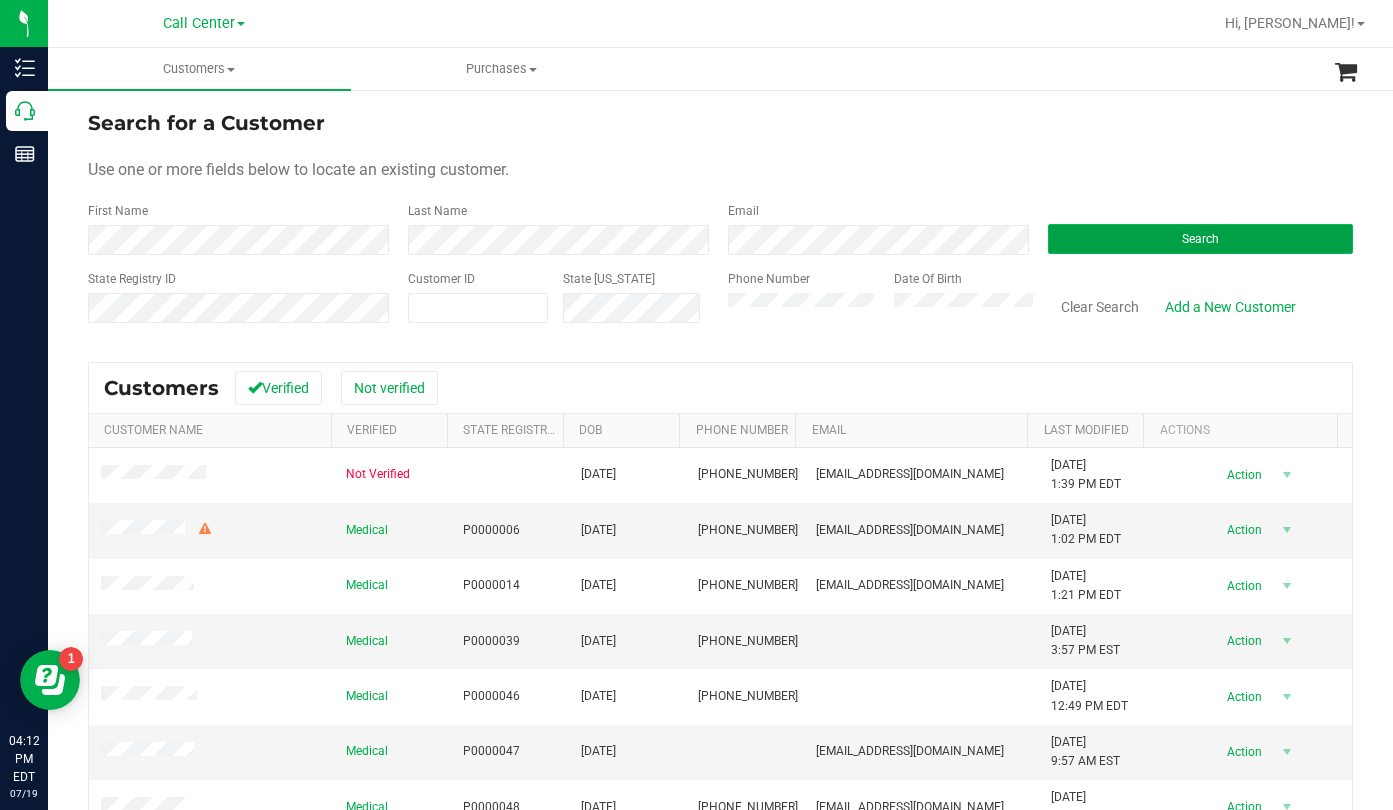 click on "Search" at bounding box center [1200, 239] 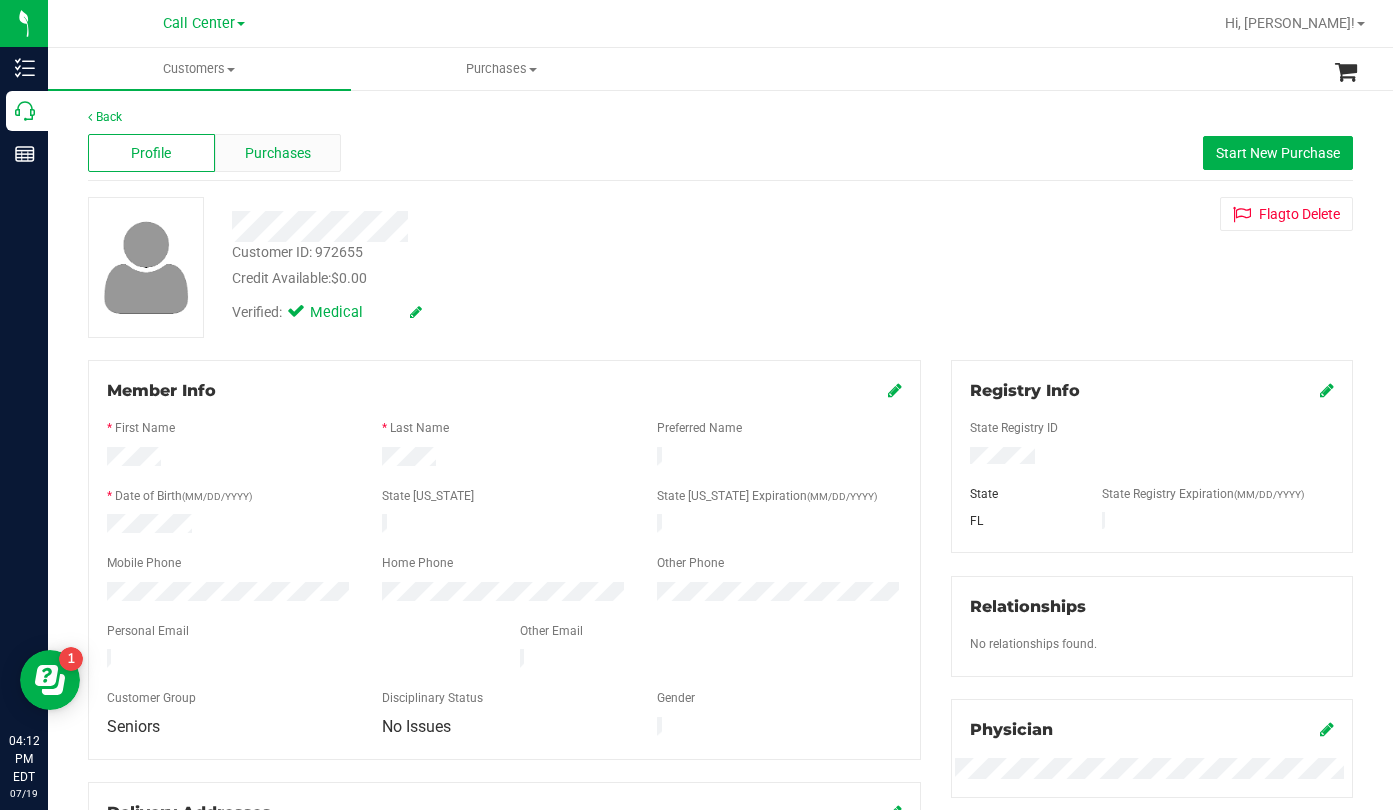 click on "Purchases" at bounding box center (278, 153) 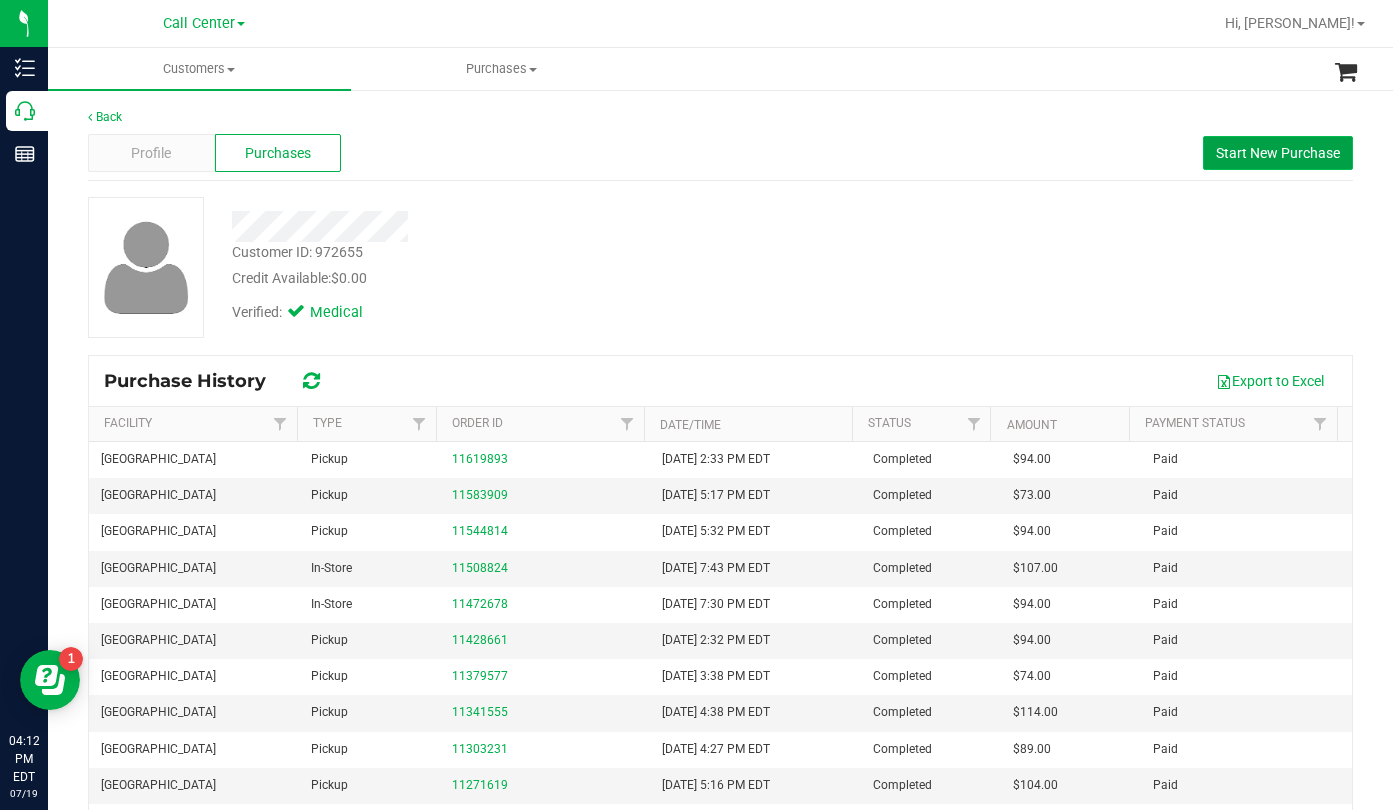 click on "Start New Purchase" at bounding box center [1278, 153] 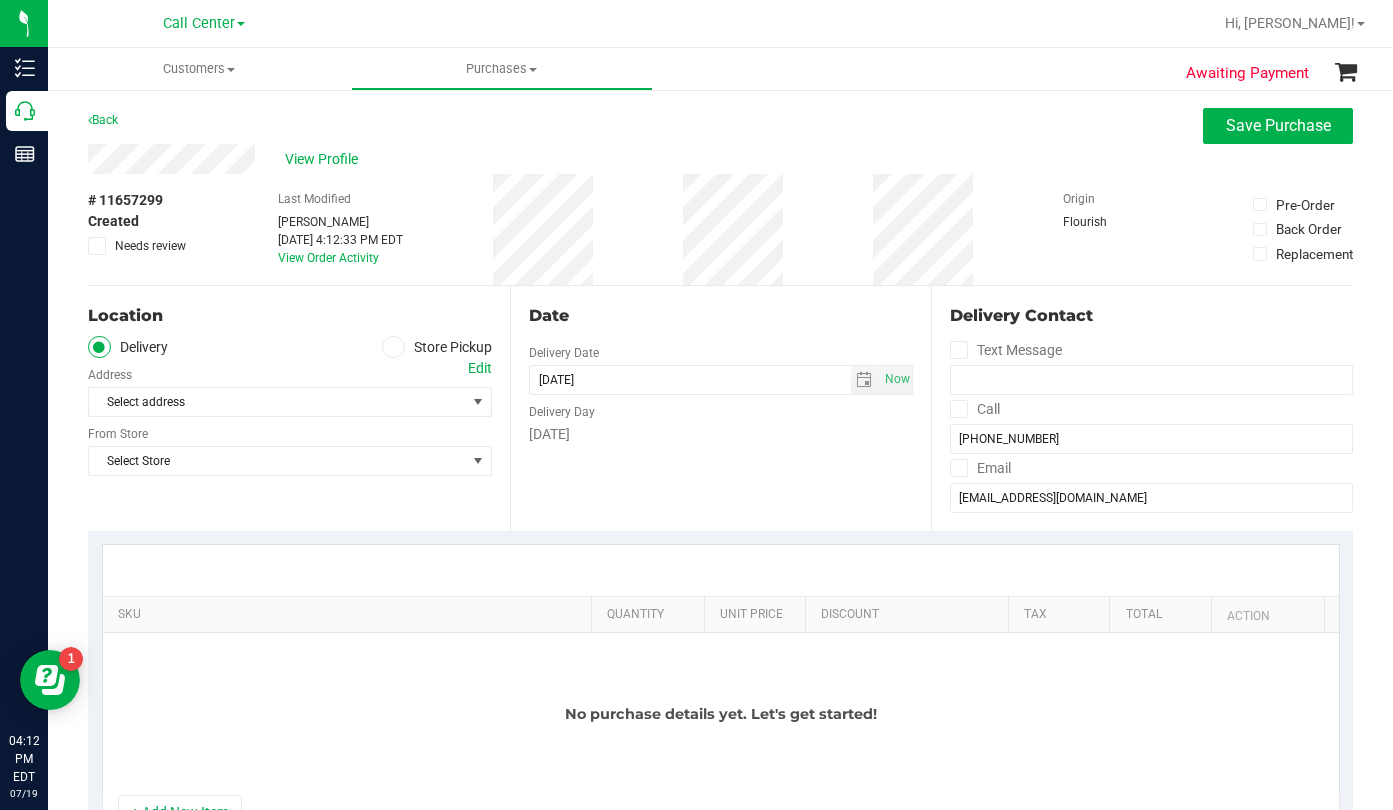 click at bounding box center (393, 347) 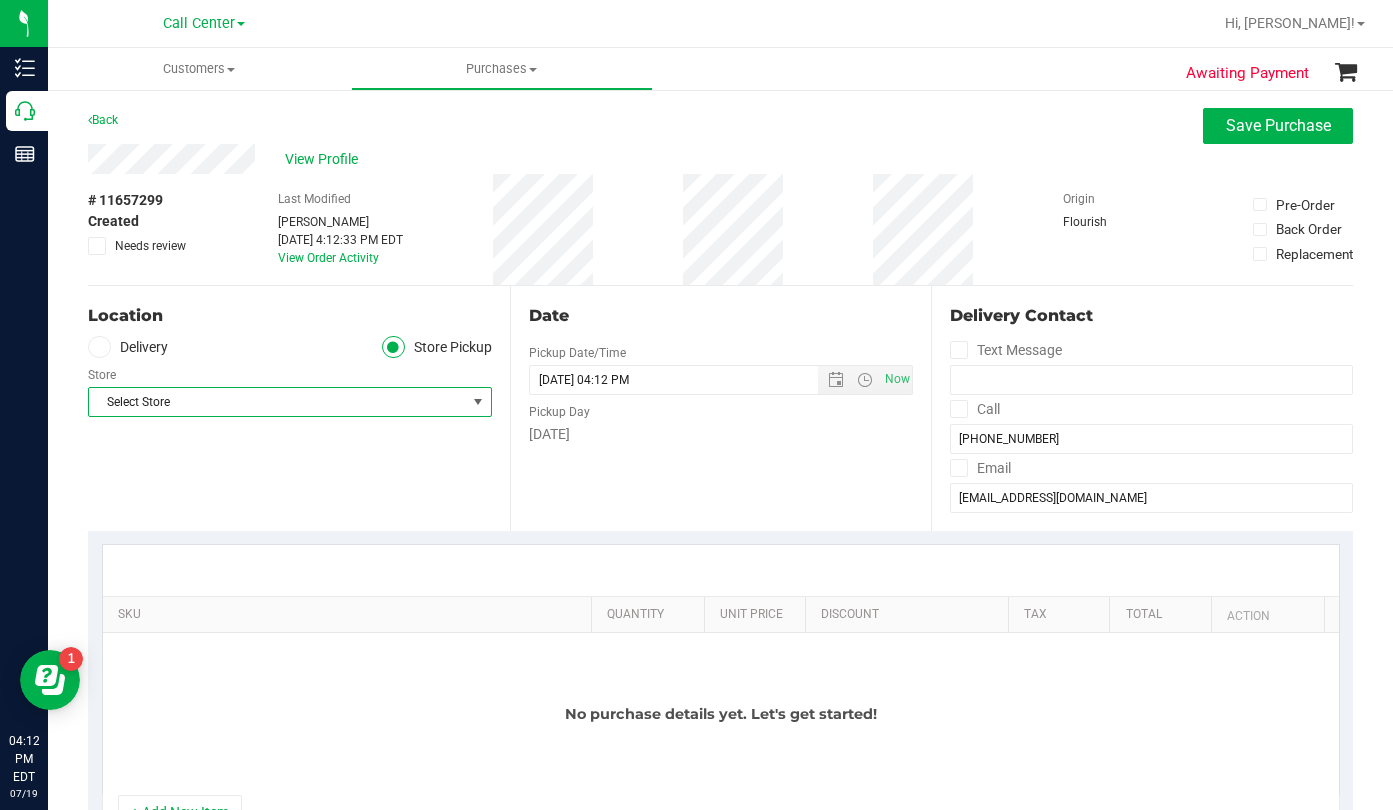 click on "Select Store" at bounding box center [277, 402] 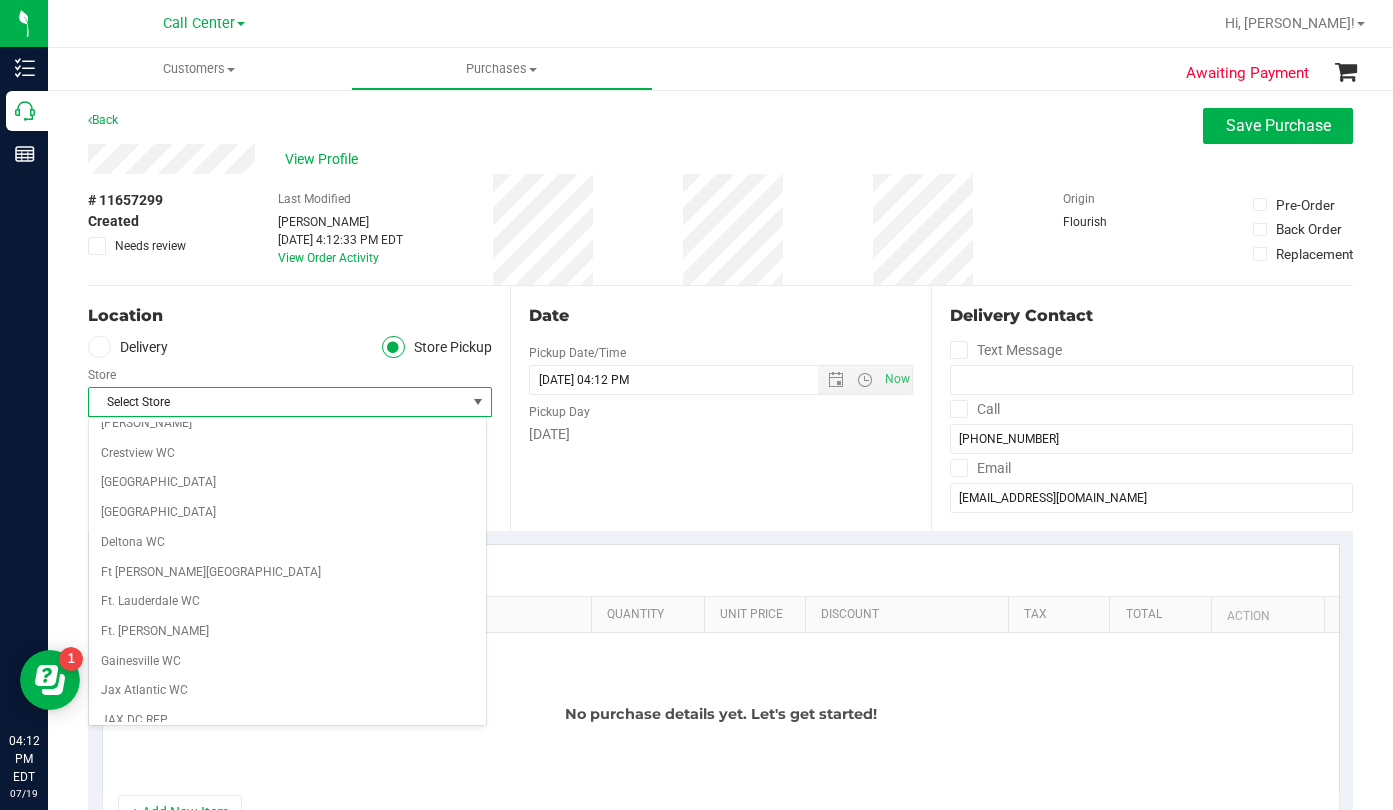 scroll, scrollTop: 200, scrollLeft: 0, axis: vertical 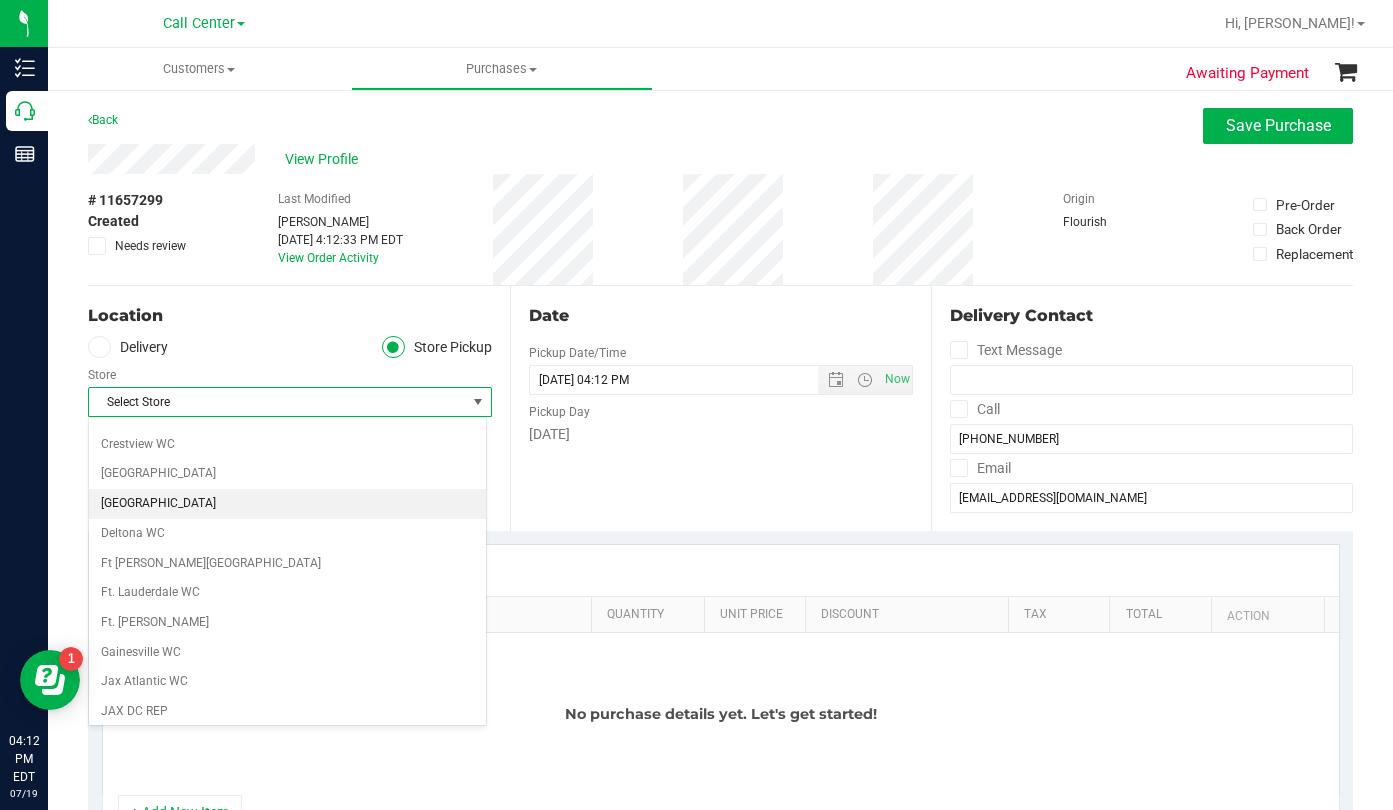 click on "[GEOGRAPHIC_DATA]" at bounding box center [287, 504] 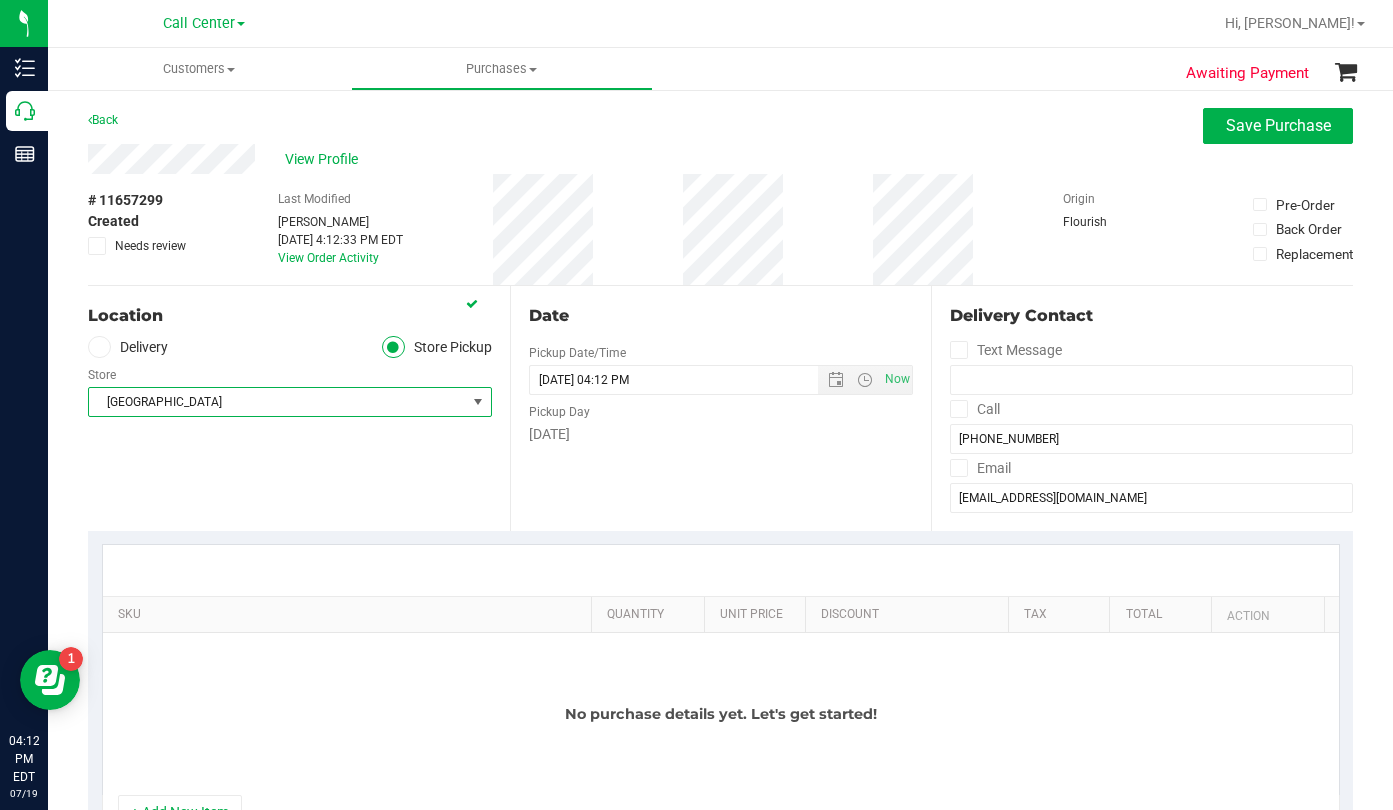 scroll, scrollTop: 200, scrollLeft: 0, axis: vertical 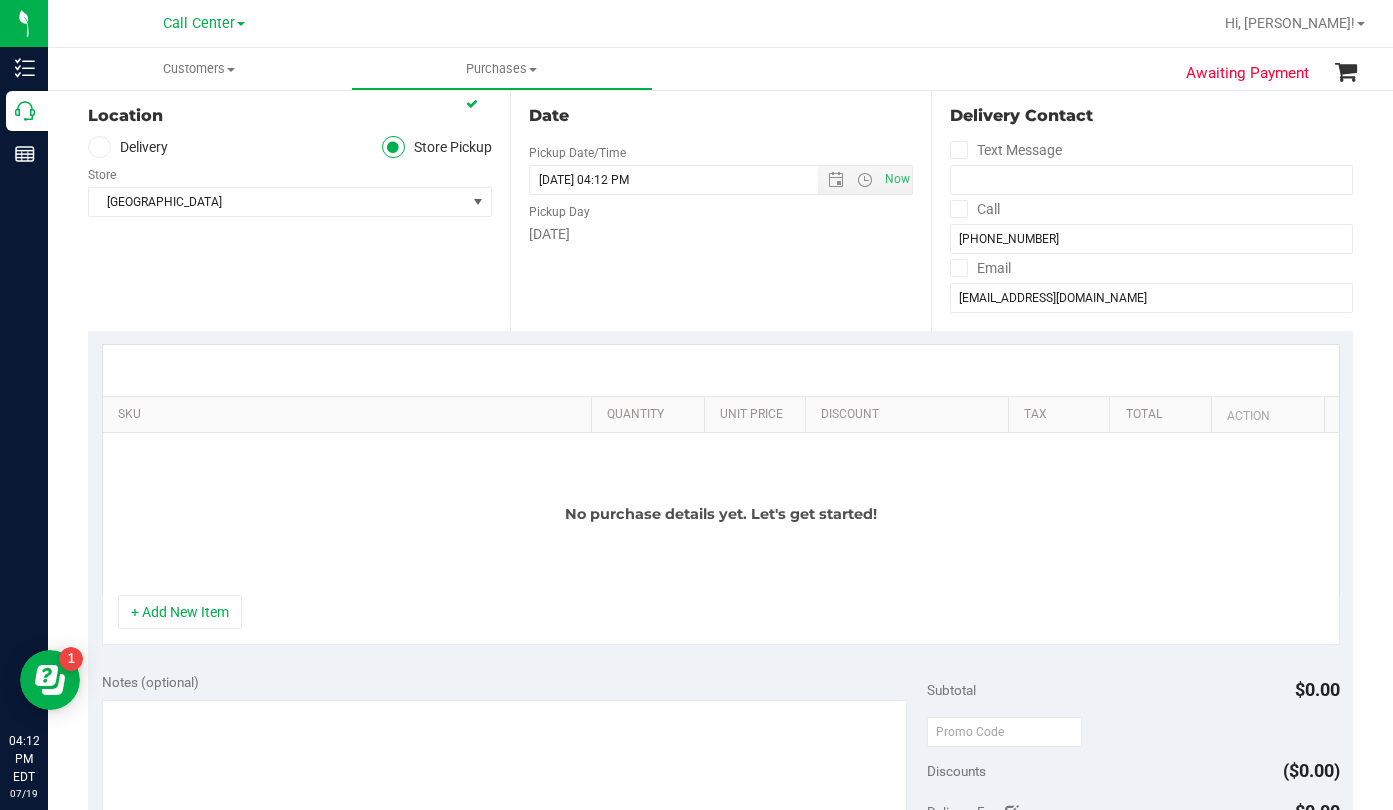 click on "No purchase details yet. Let's get started!" at bounding box center [721, 514] 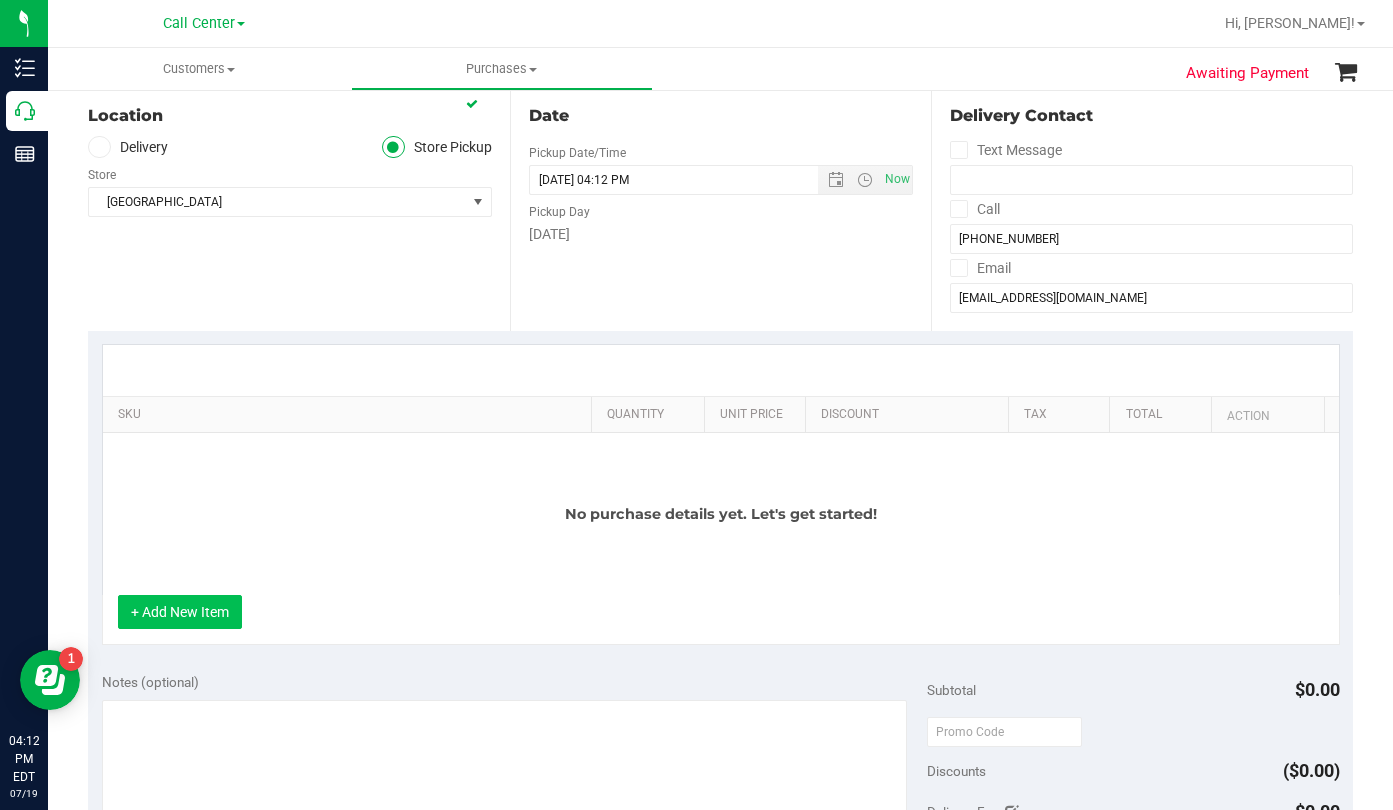 click on "+ Add New Item" at bounding box center [180, 612] 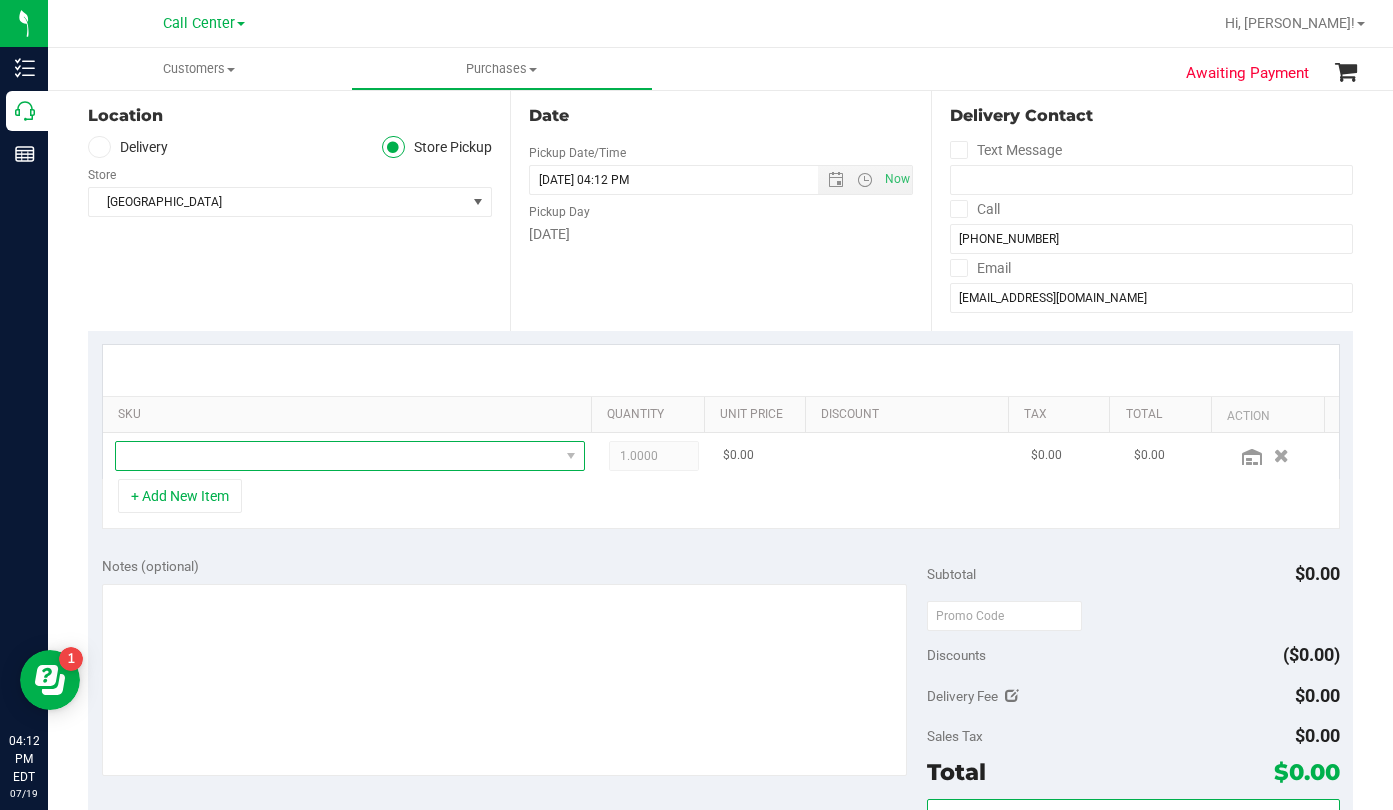 click at bounding box center [337, 456] 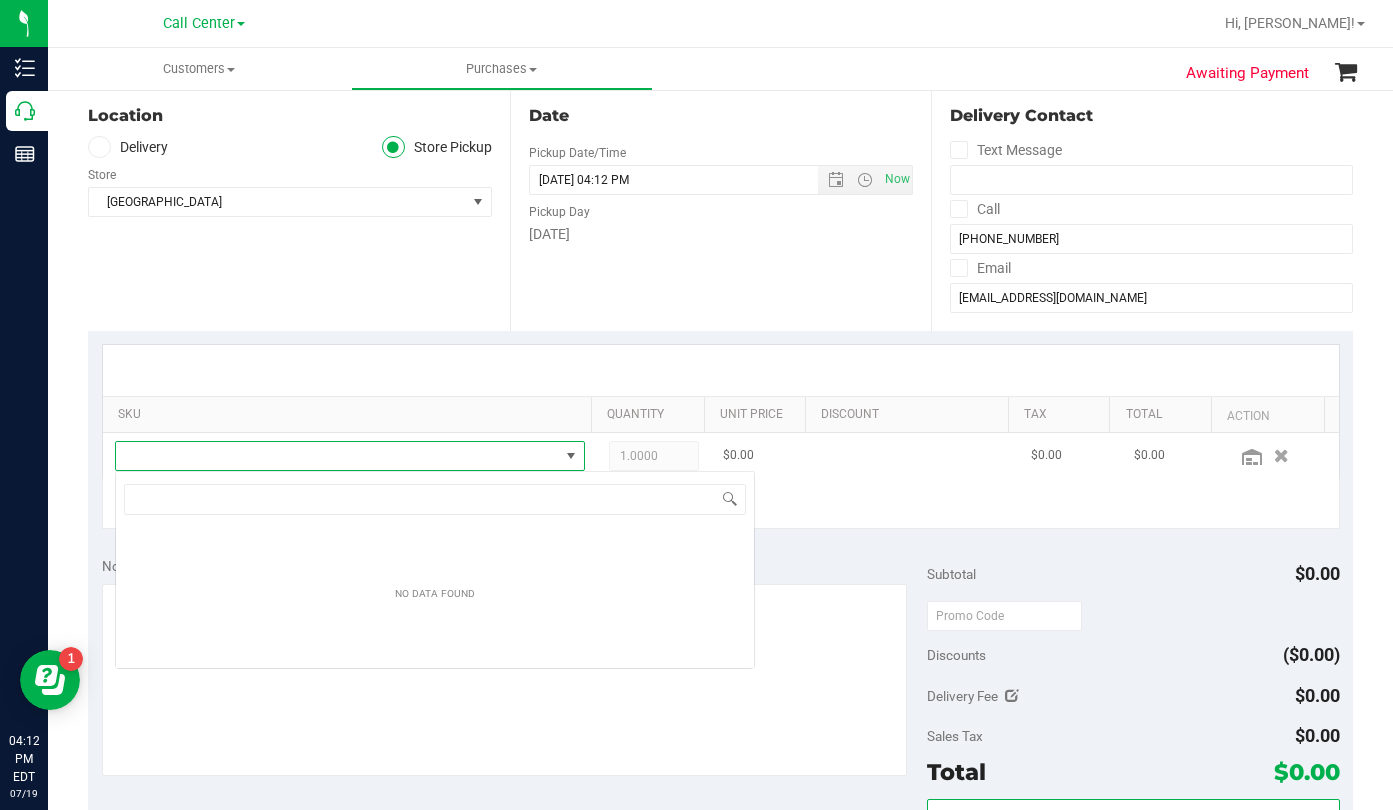 scroll, scrollTop: 99970, scrollLeft: 99542, axis: both 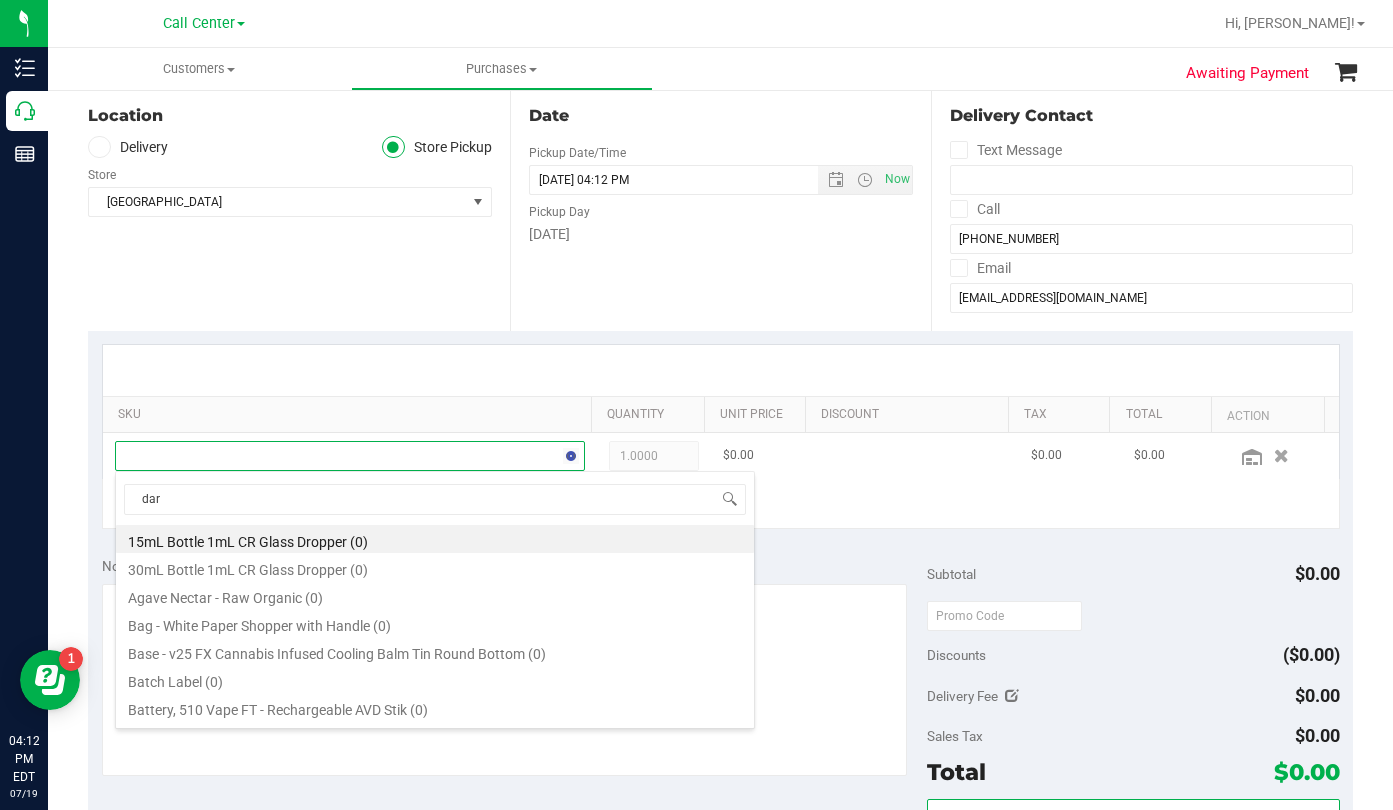 type on "dark" 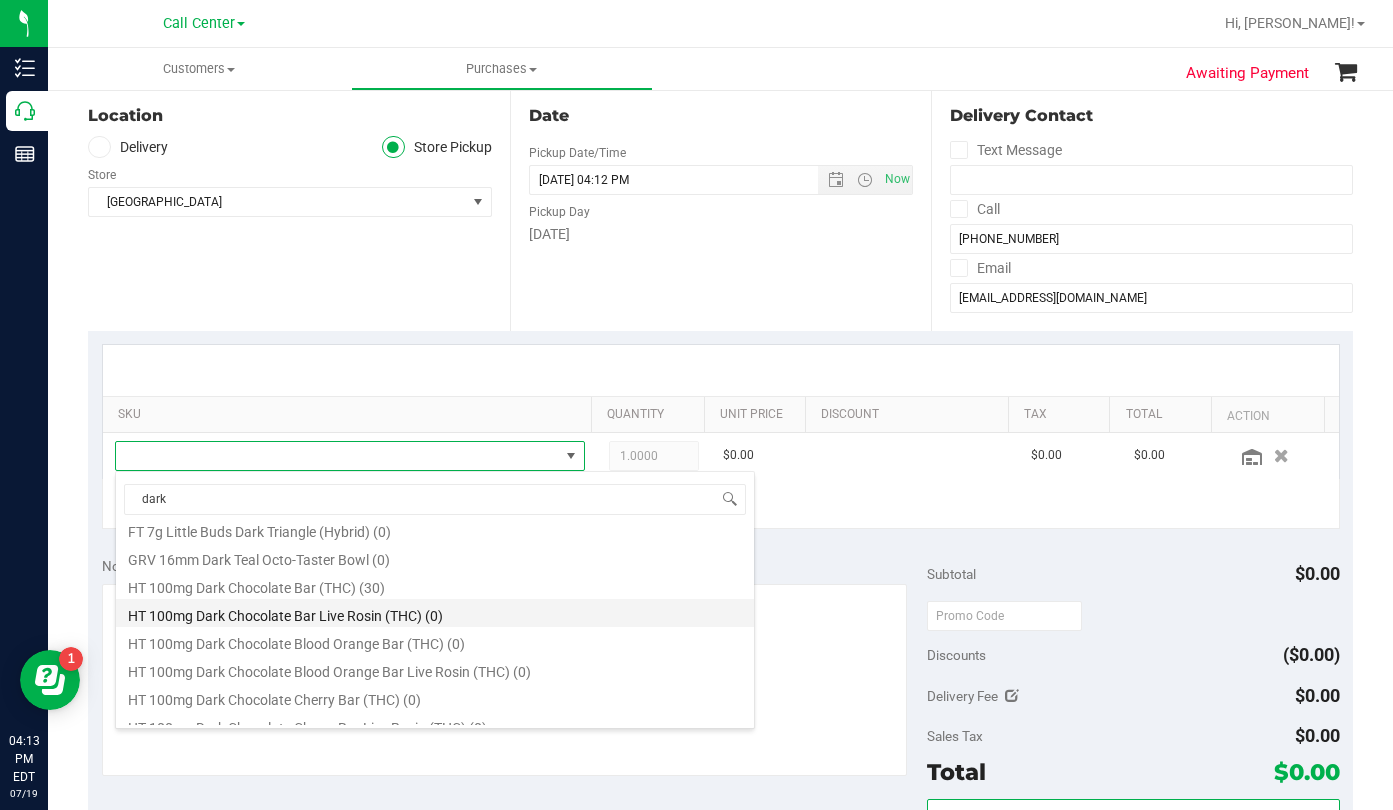 scroll, scrollTop: 700, scrollLeft: 0, axis: vertical 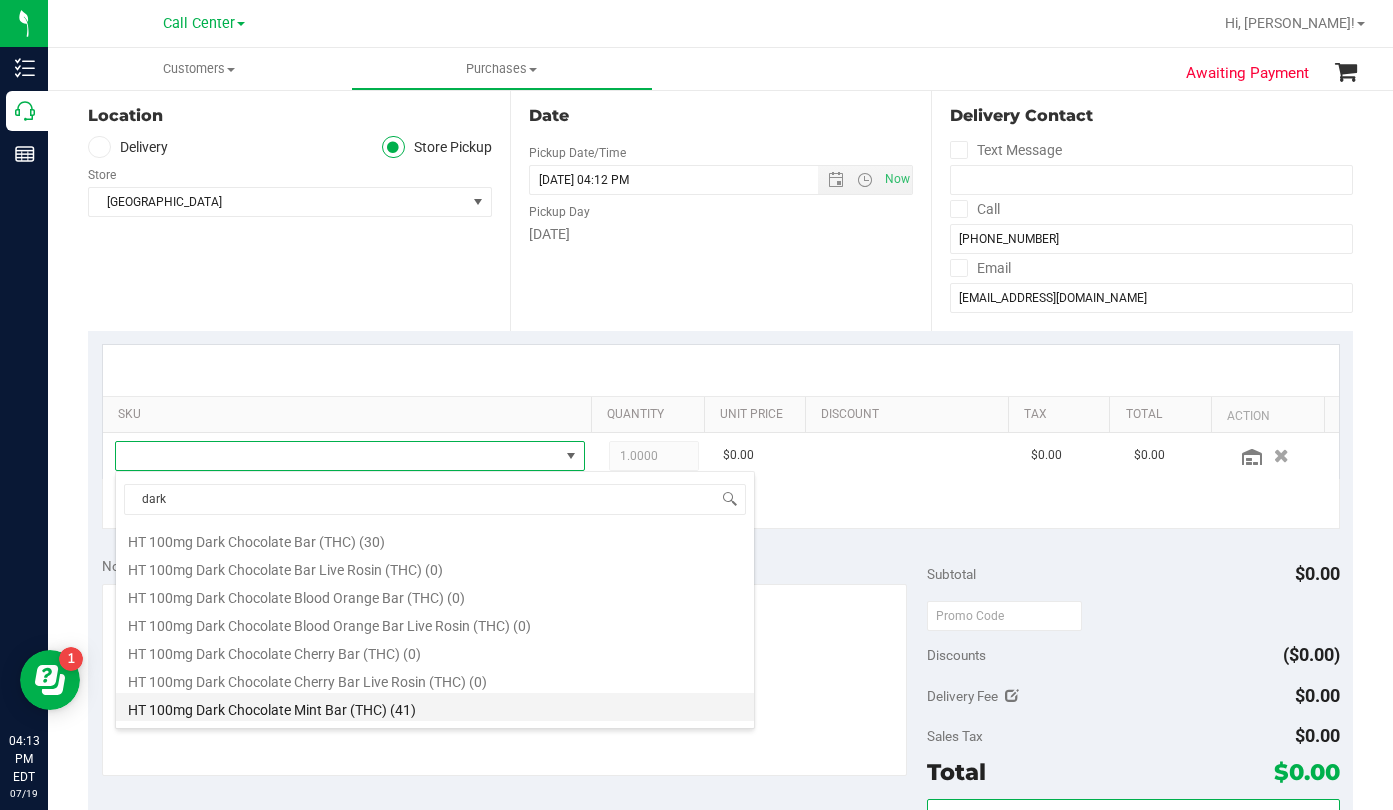 click on "HT 100mg Dark Chocolate Mint Bar (THC) (41)" at bounding box center [435, 707] 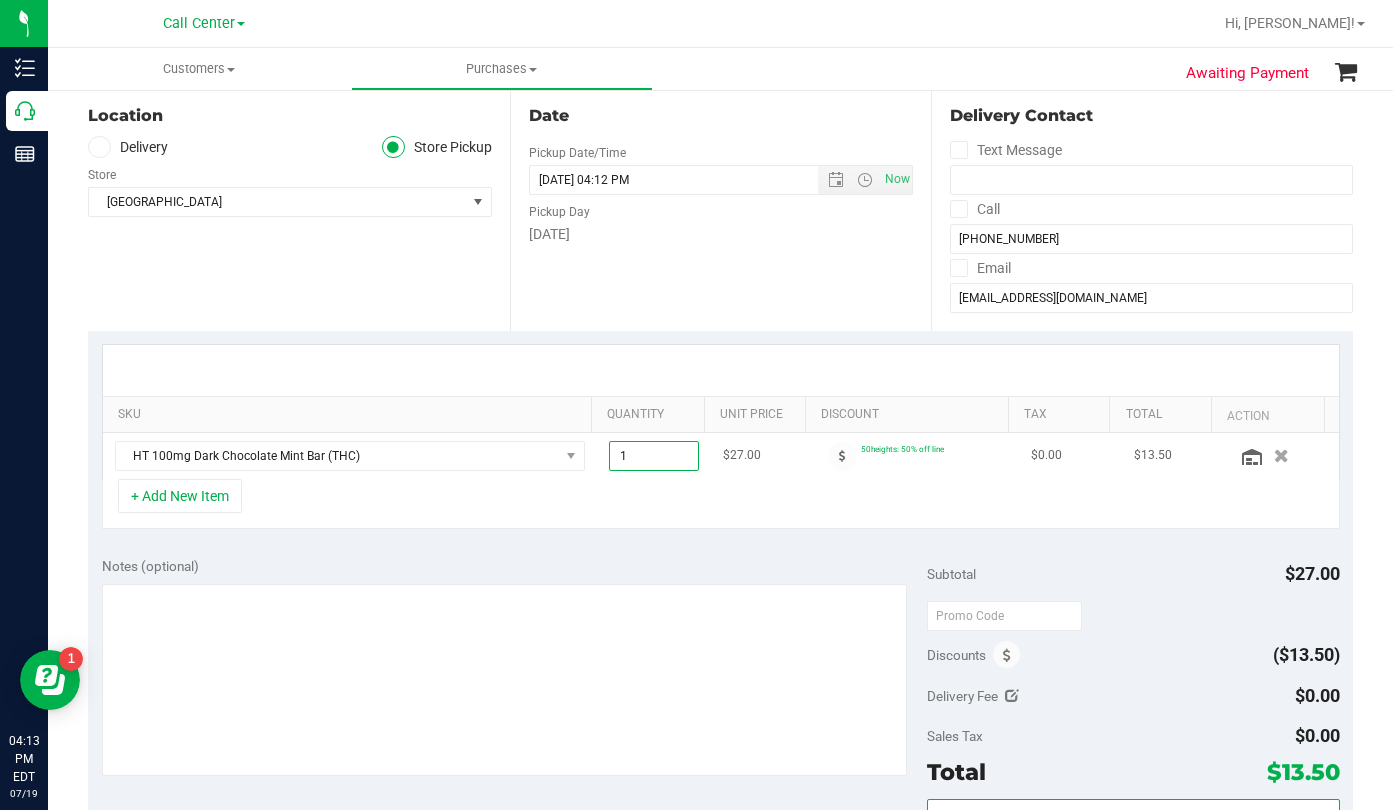 click on "1.00 1" at bounding box center (654, 456) 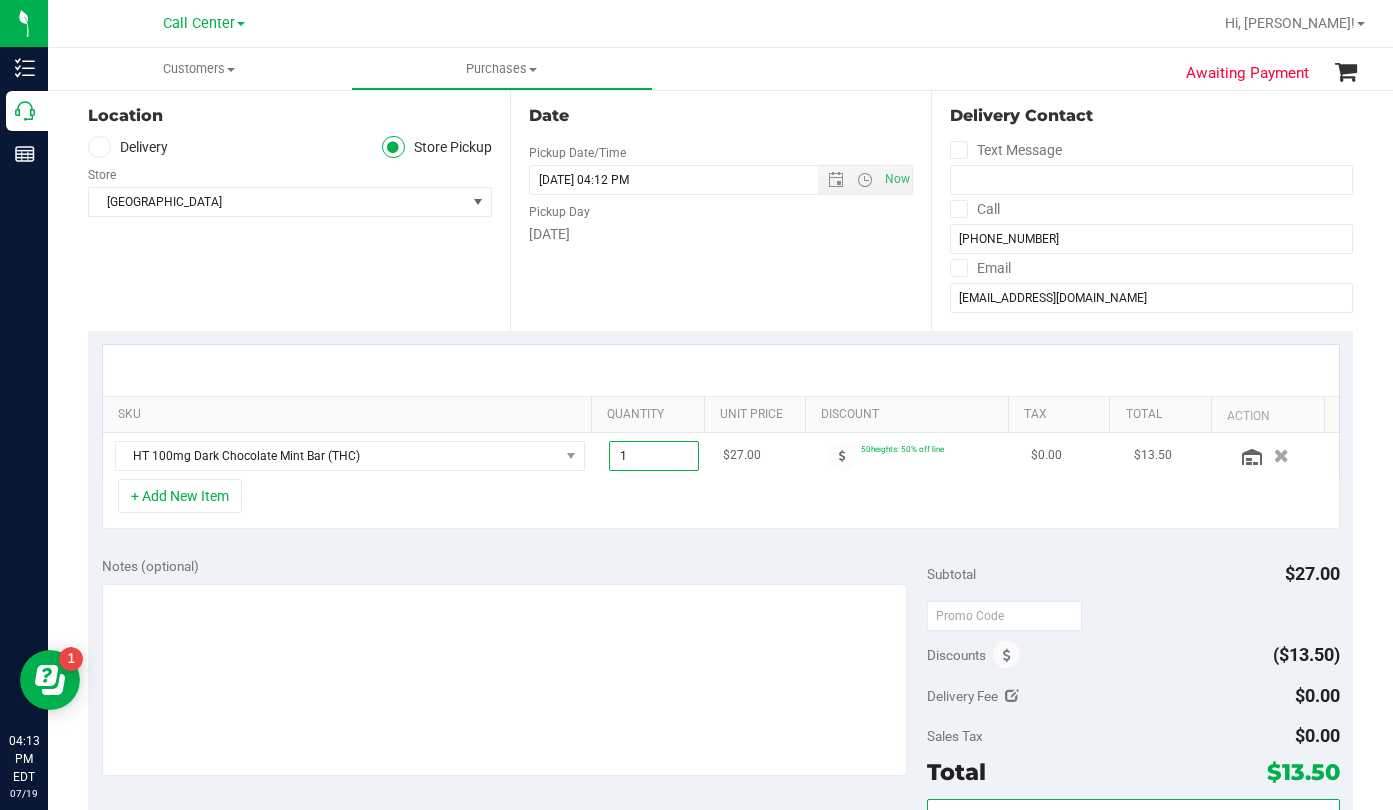 type 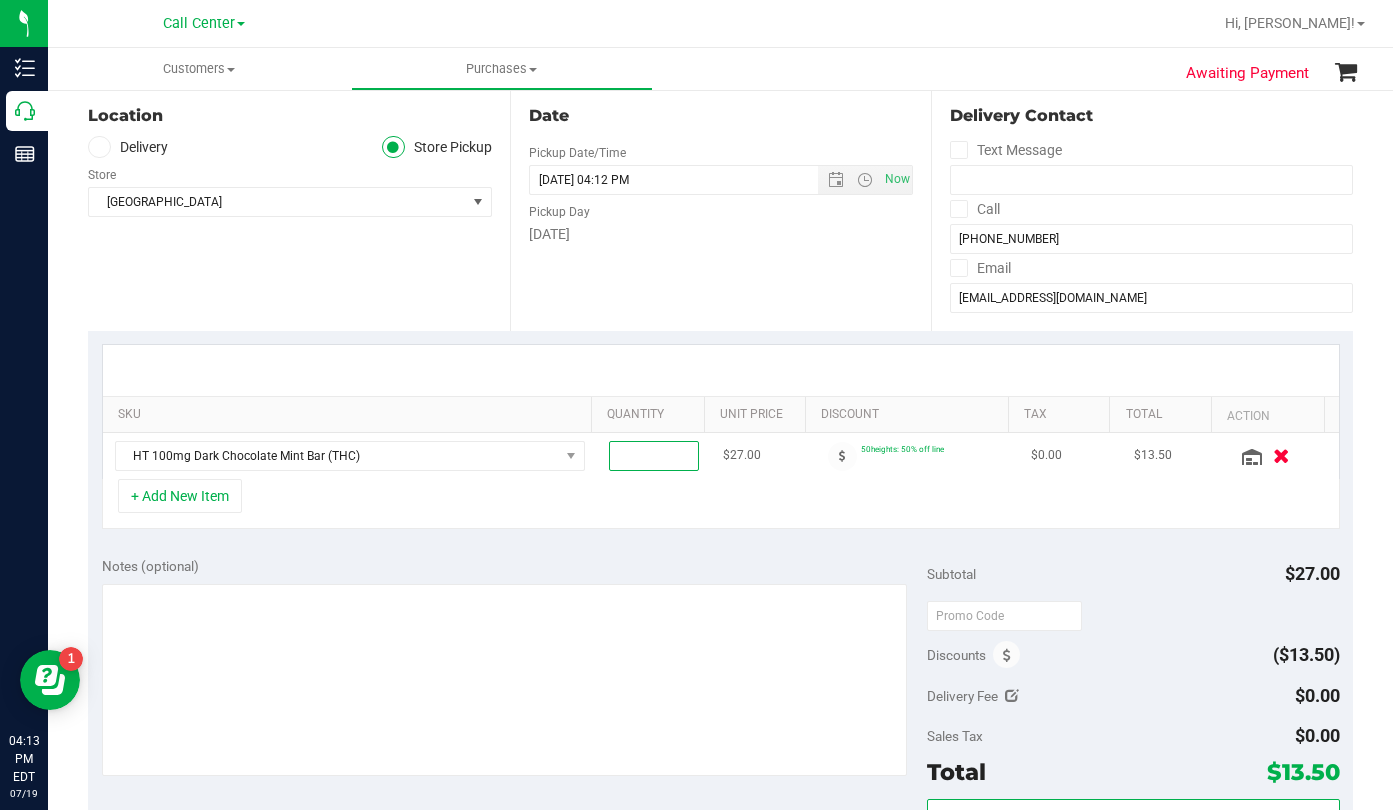 type 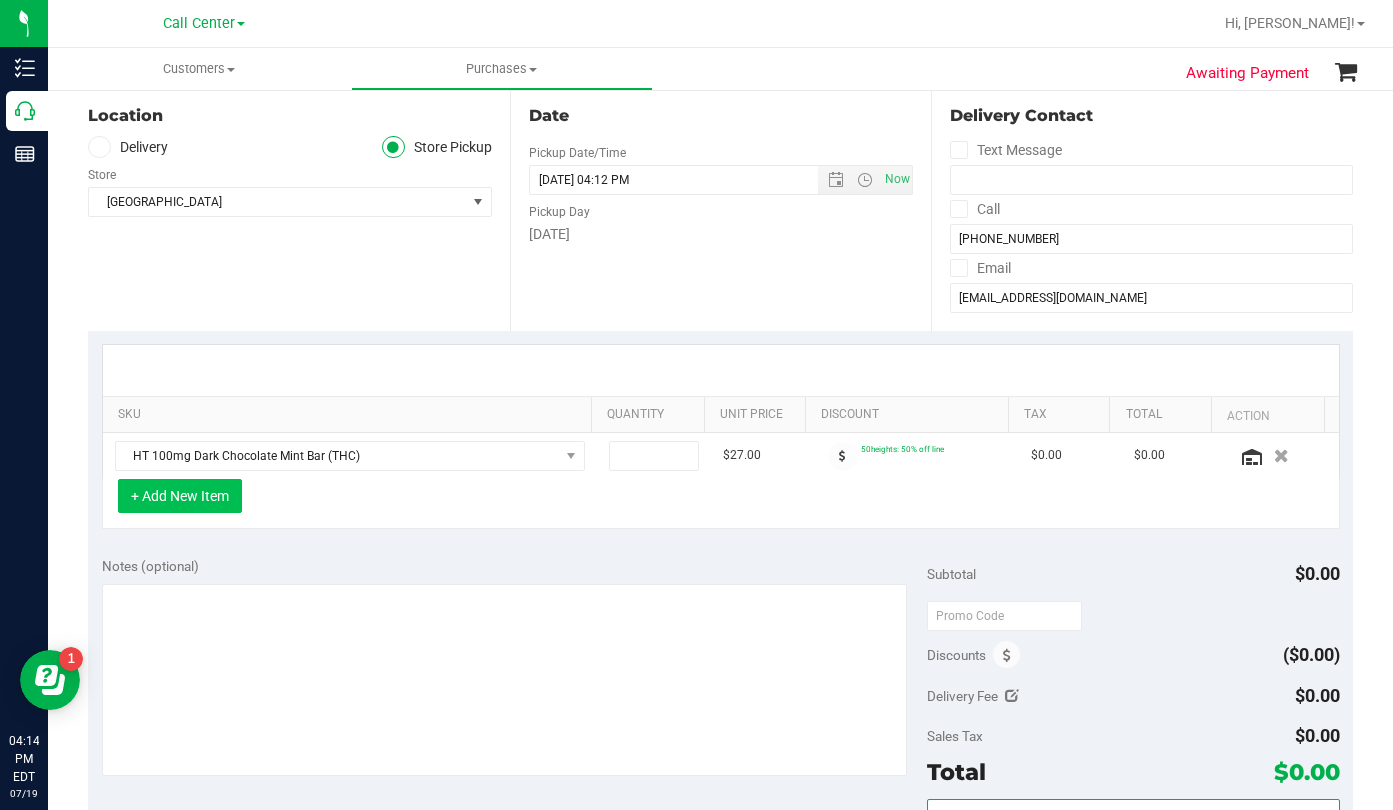 click on "+ Add New Item" at bounding box center (180, 496) 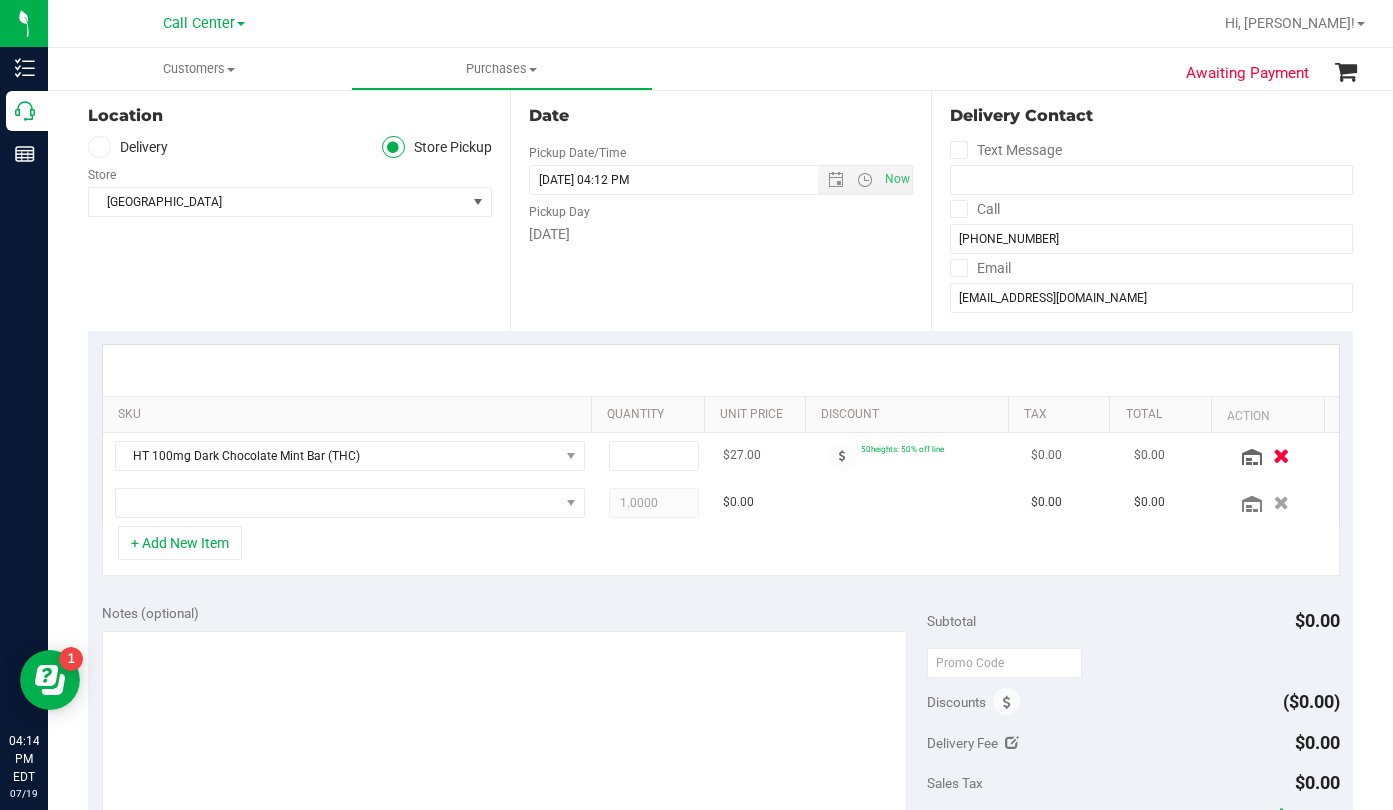 click at bounding box center (1282, 455) 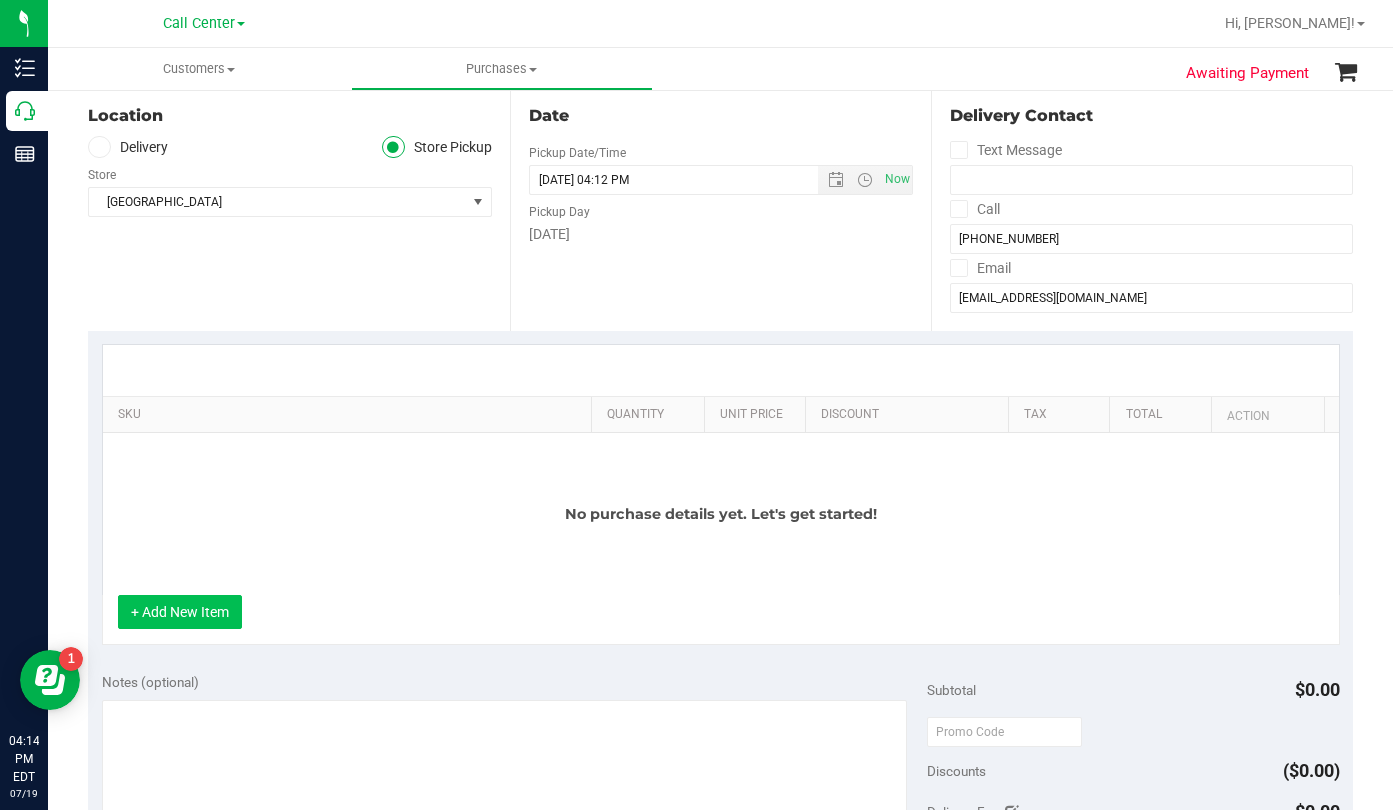 click on "+ Add New Item" at bounding box center (180, 612) 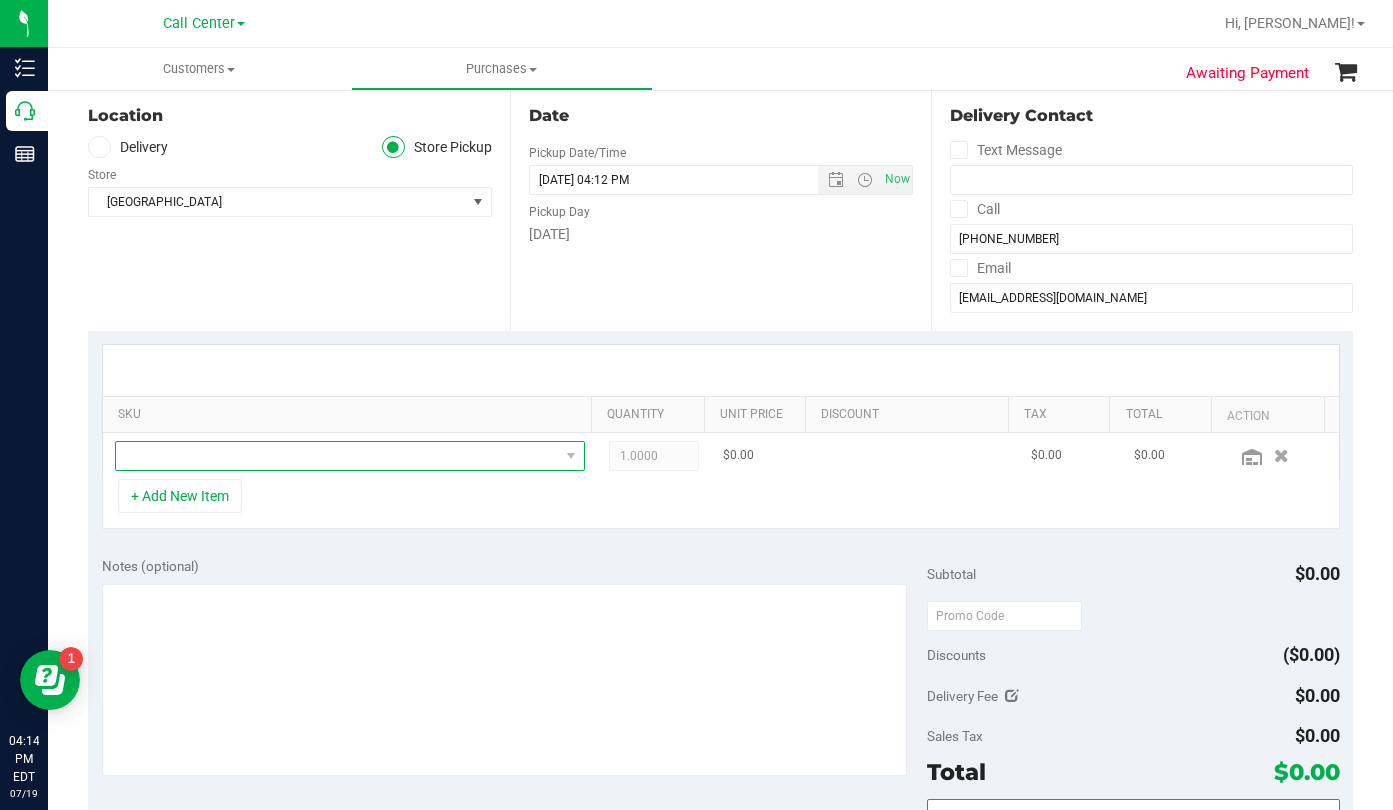 click at bounding box center [337, 456] 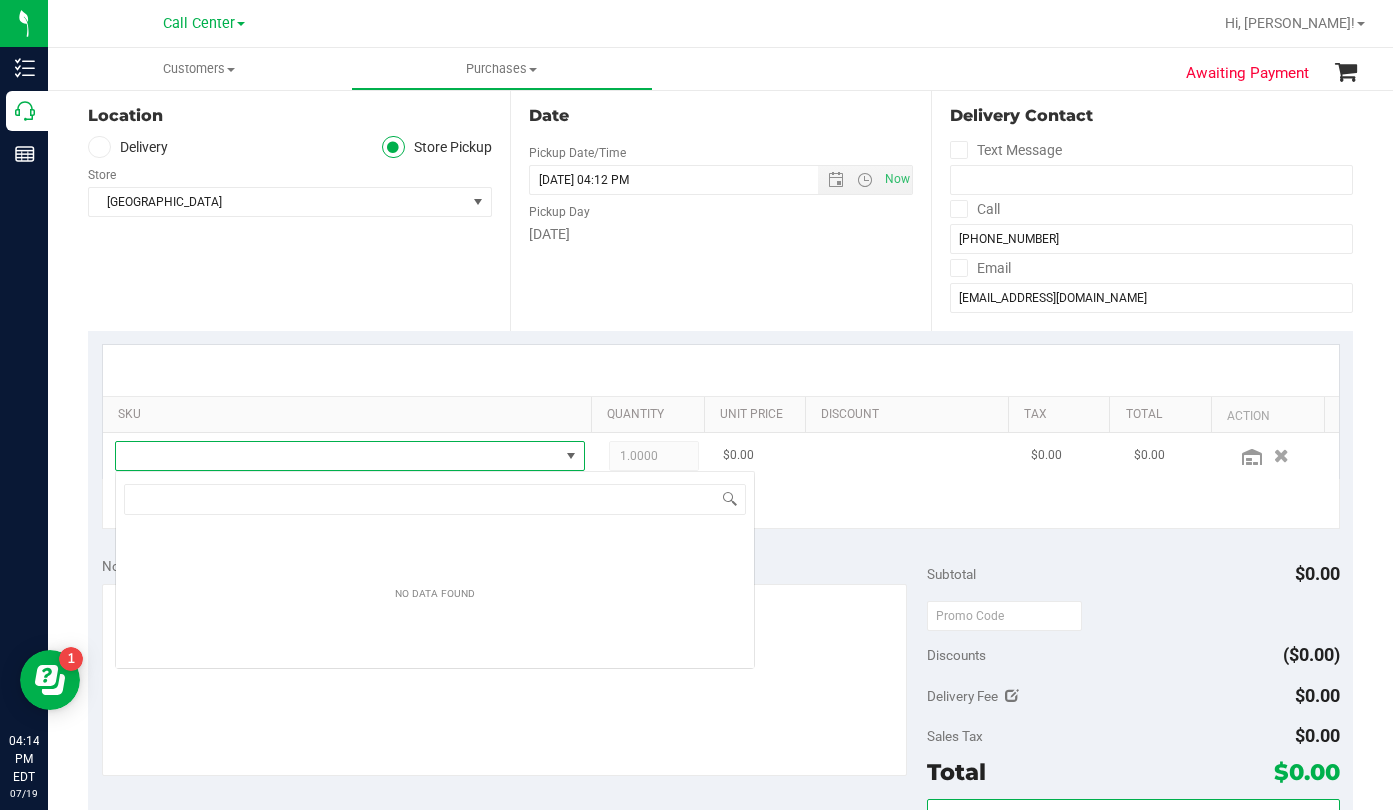 scroll, scrollTop: 99970, scrollLeft: 99542, axis: both 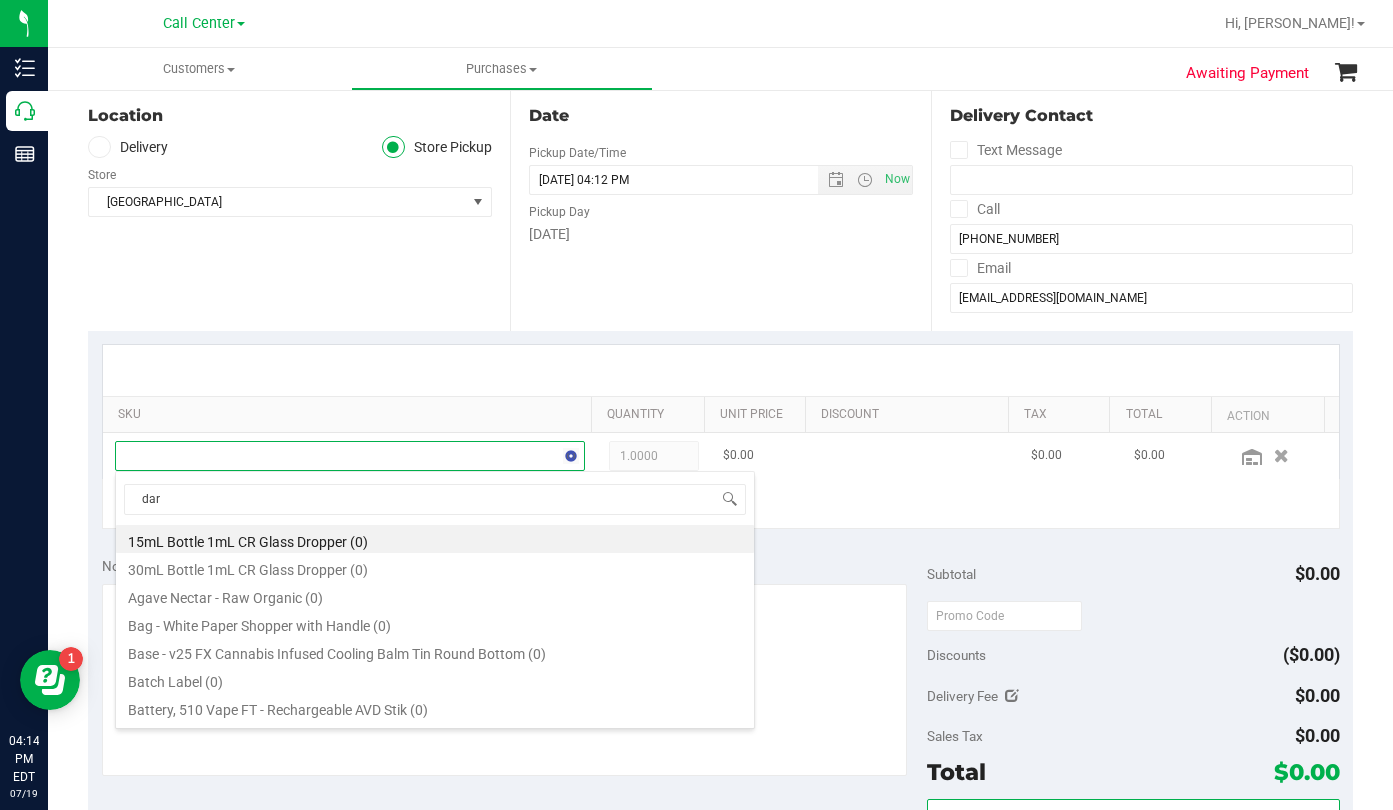 type on "dark" 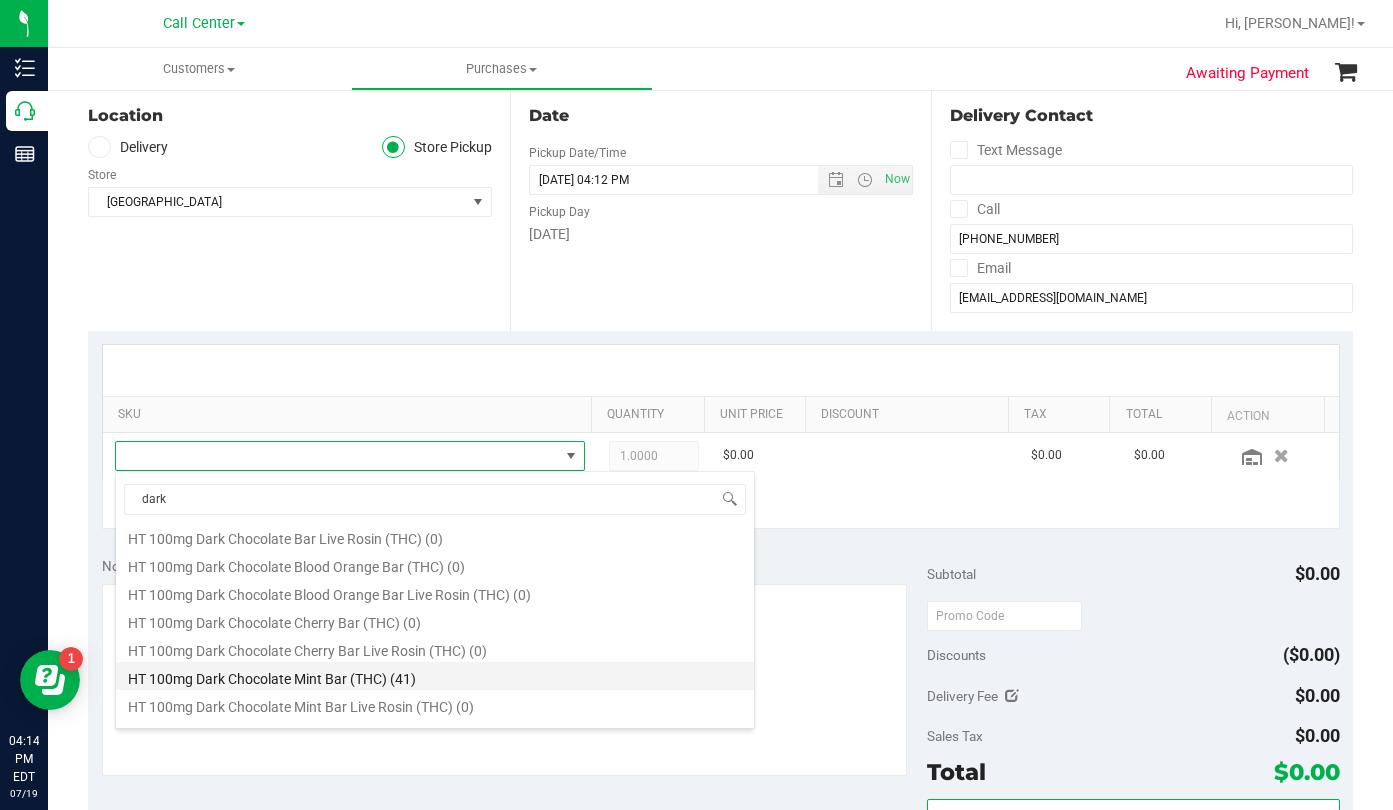 scroll, scrollTop: 700, scrollLeft: 0, axis: vertical 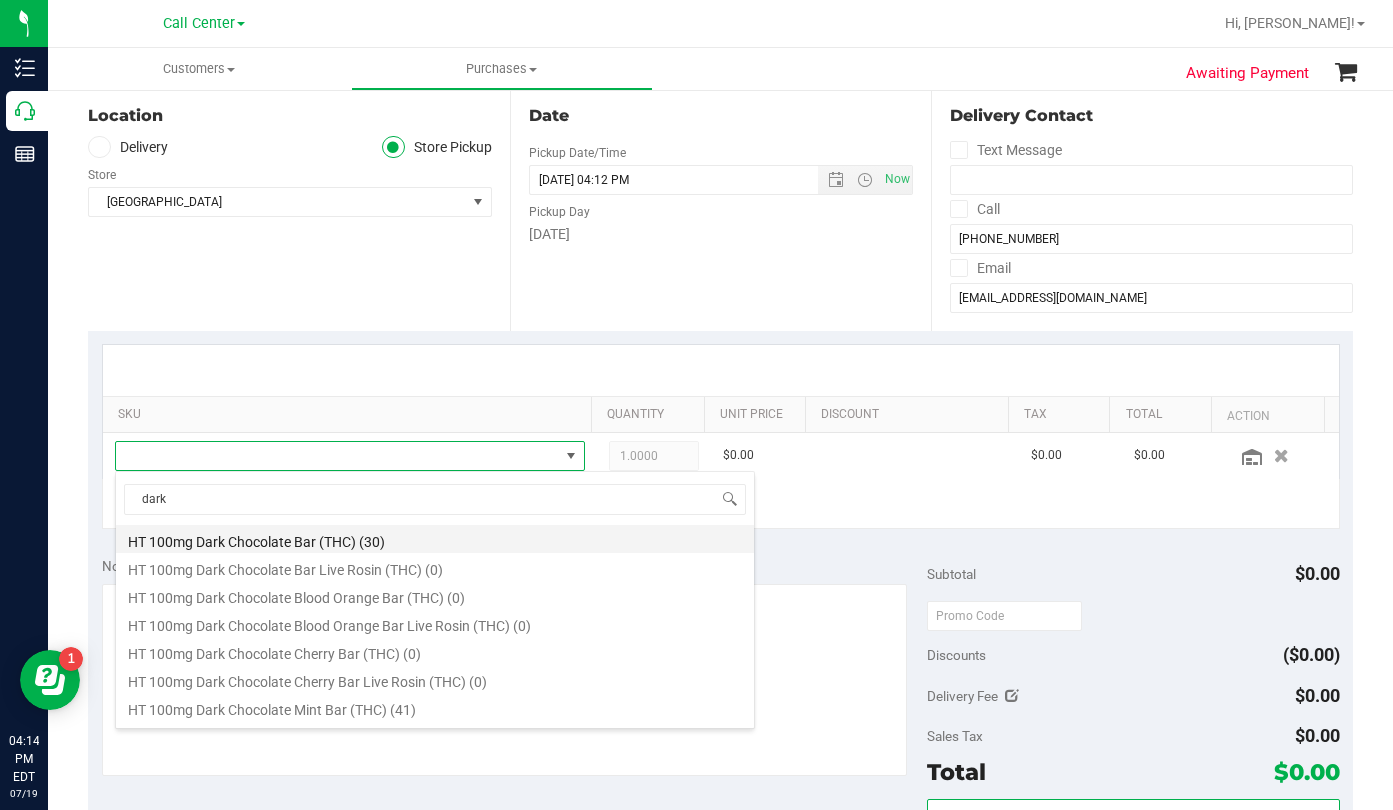 click on "HT 100mg Dark Chocolate Bar (THC) (30)" at bounding box center (435, 539) 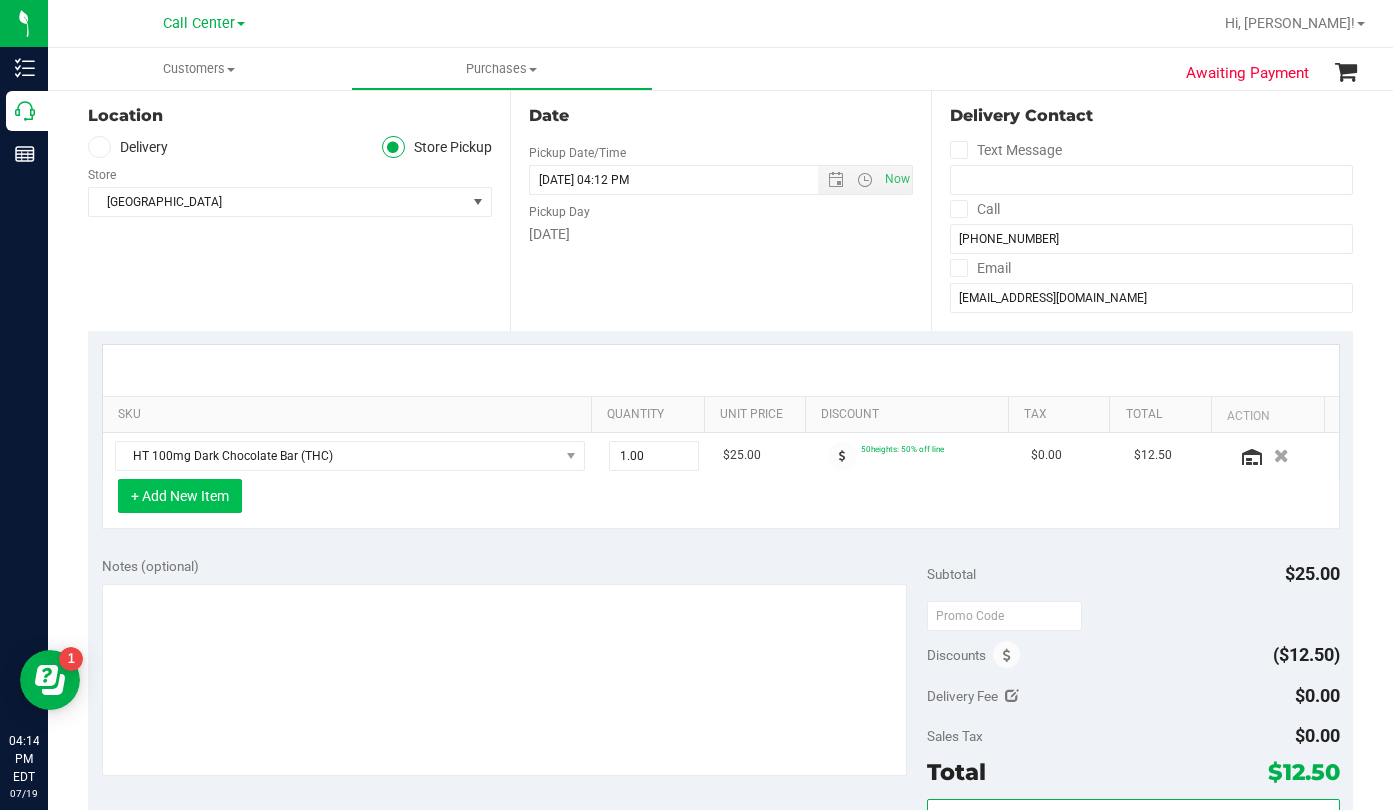 click on "+ Add New Item" at bounding box center [180, 496] 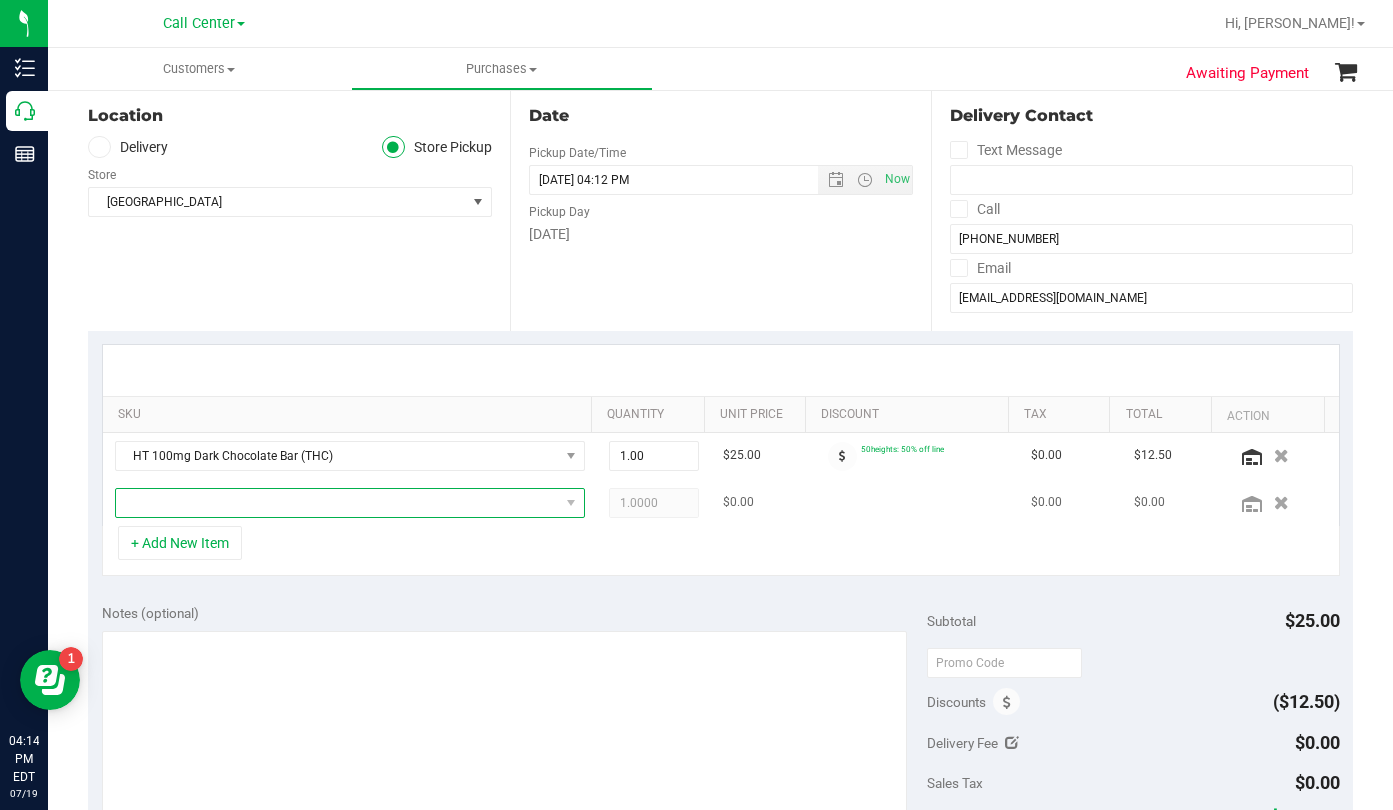 click at bounding box center [337, 503] 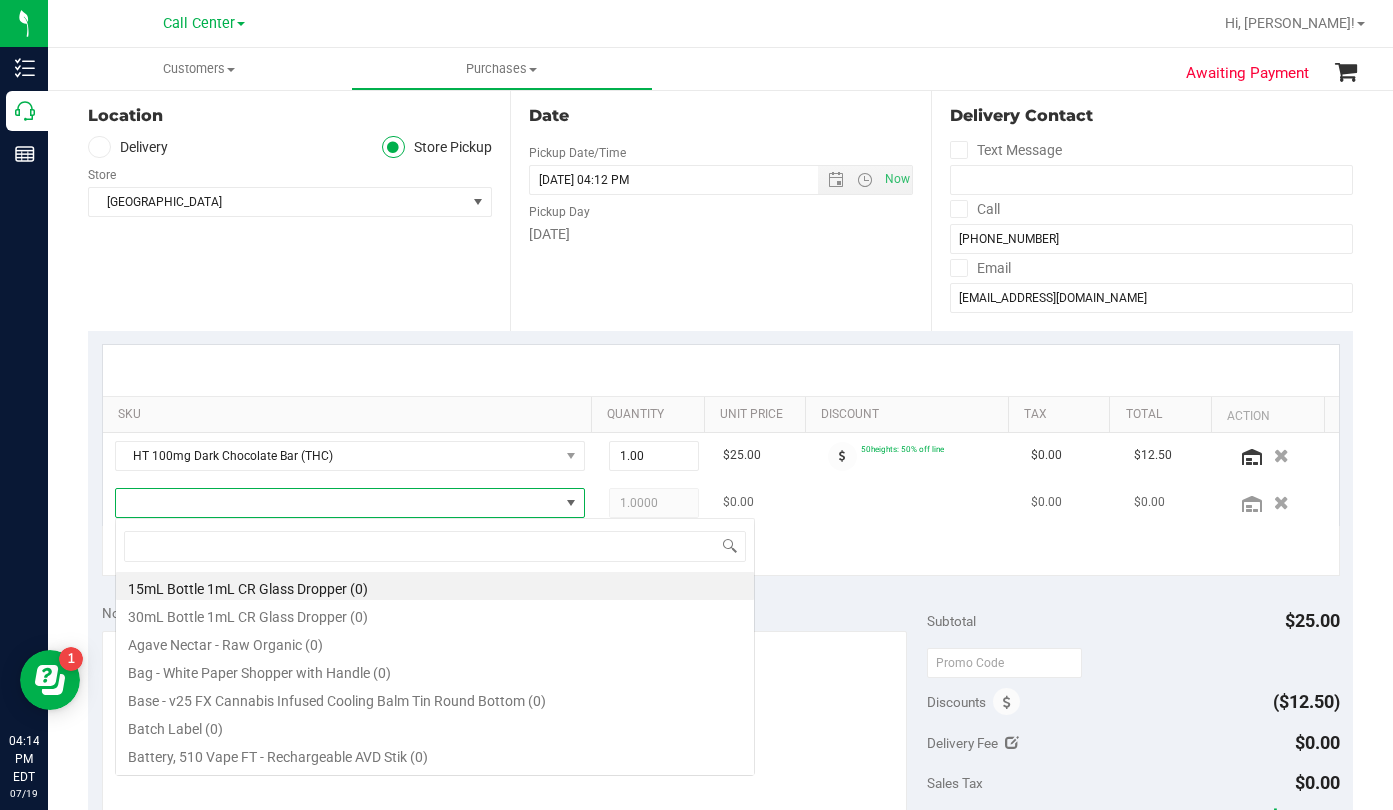 scroll, scrollTop: 99970, scrollLeft: 99542, axis: both 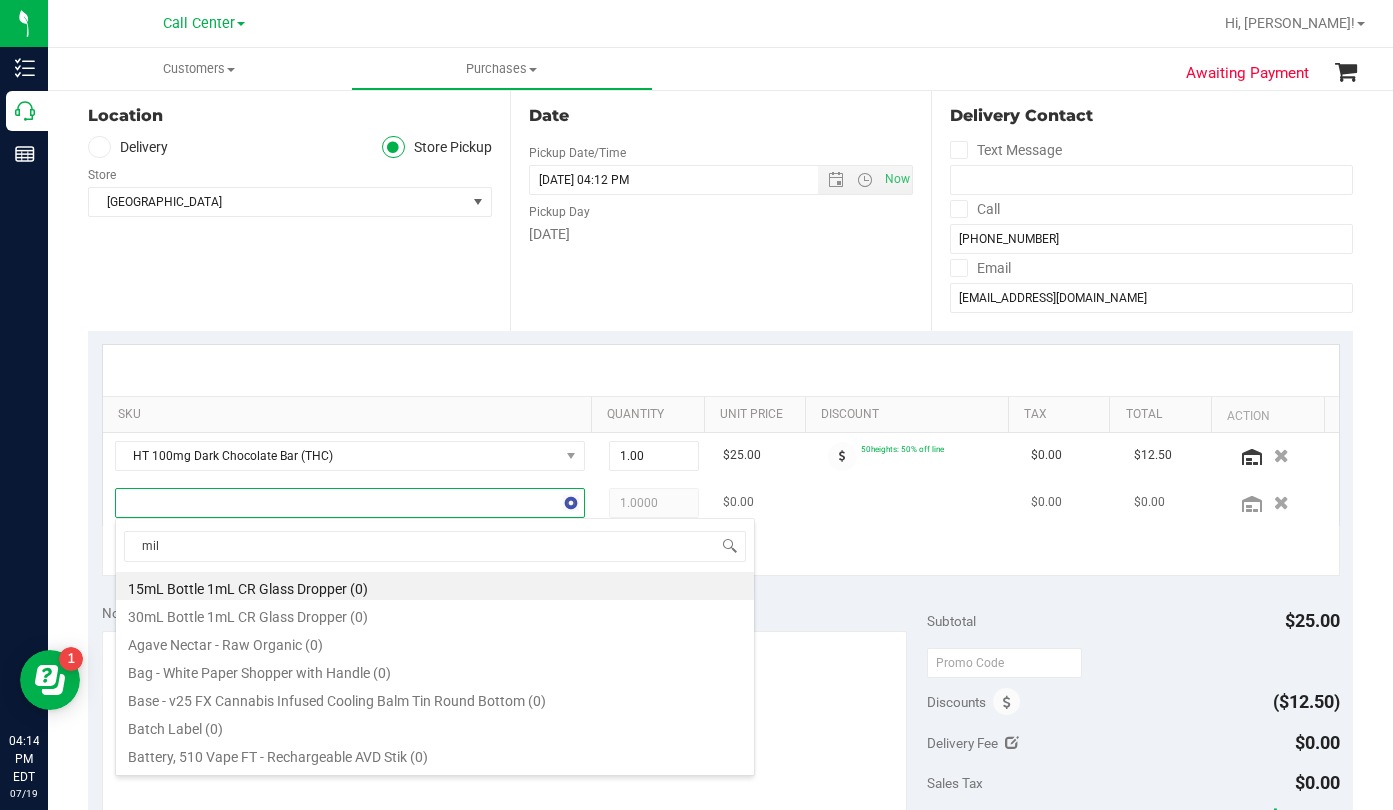 type on "milk" 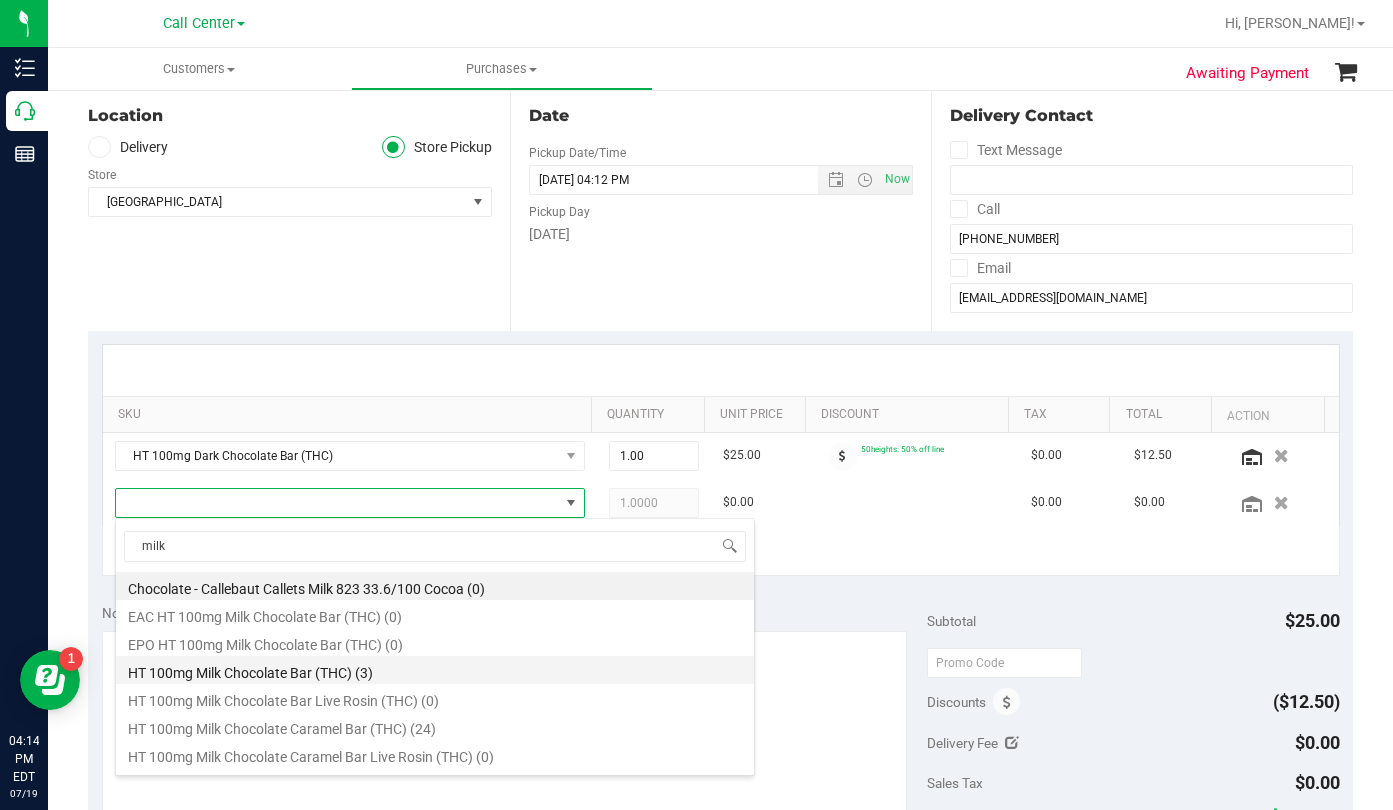 click on "HT 100mg Milk Chocolate Bar (THC) (3)" at bounding box center [435, 670] 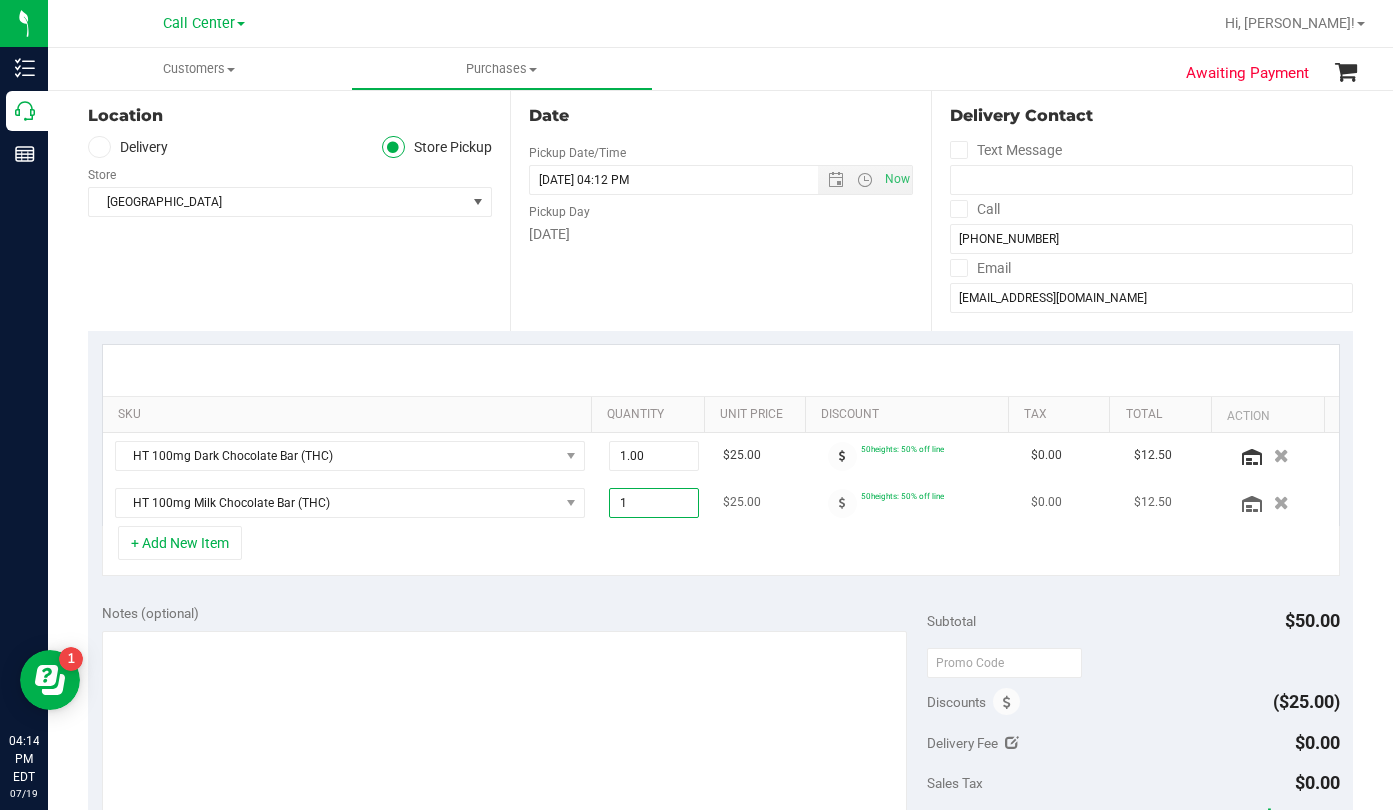 click on "1.00 1" at bounding box center [654, 503] 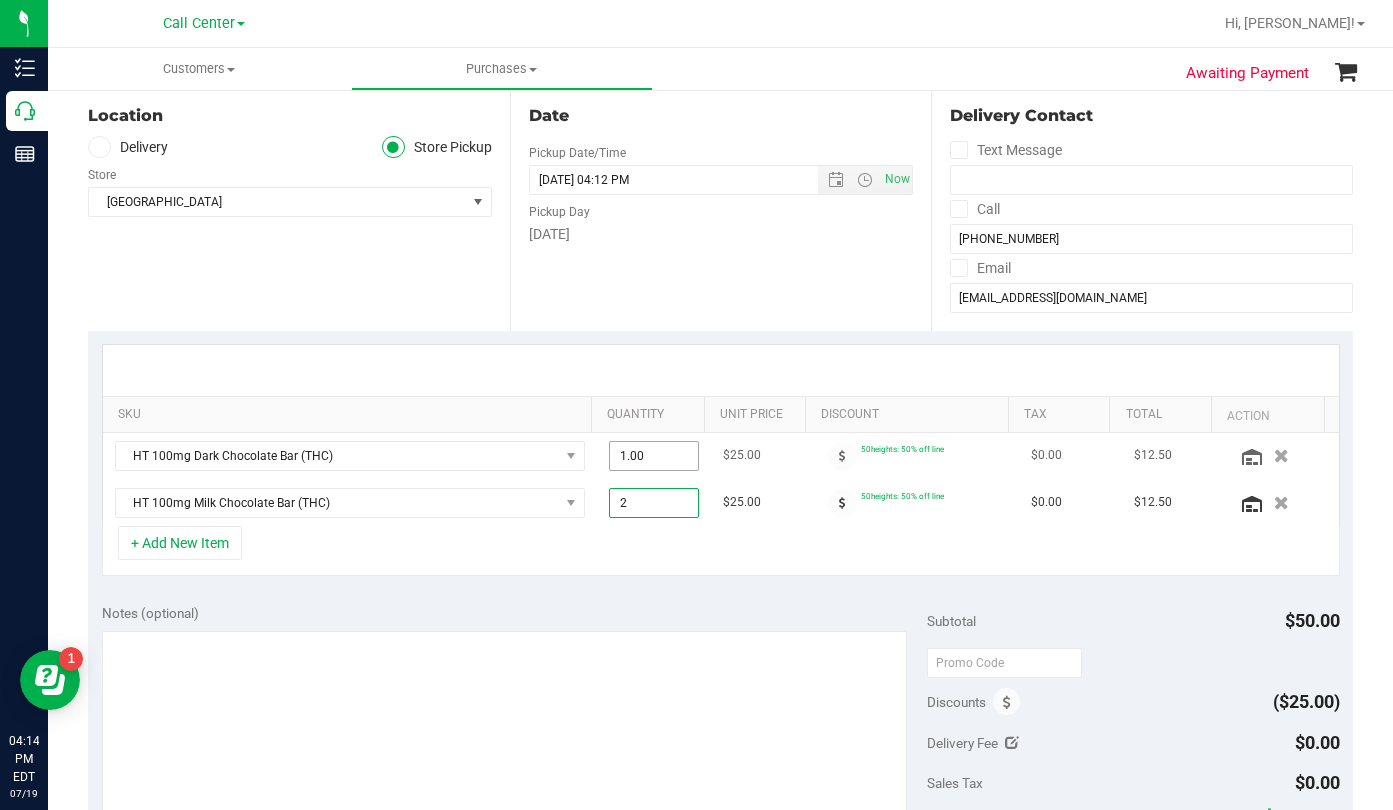 type on "2.00" 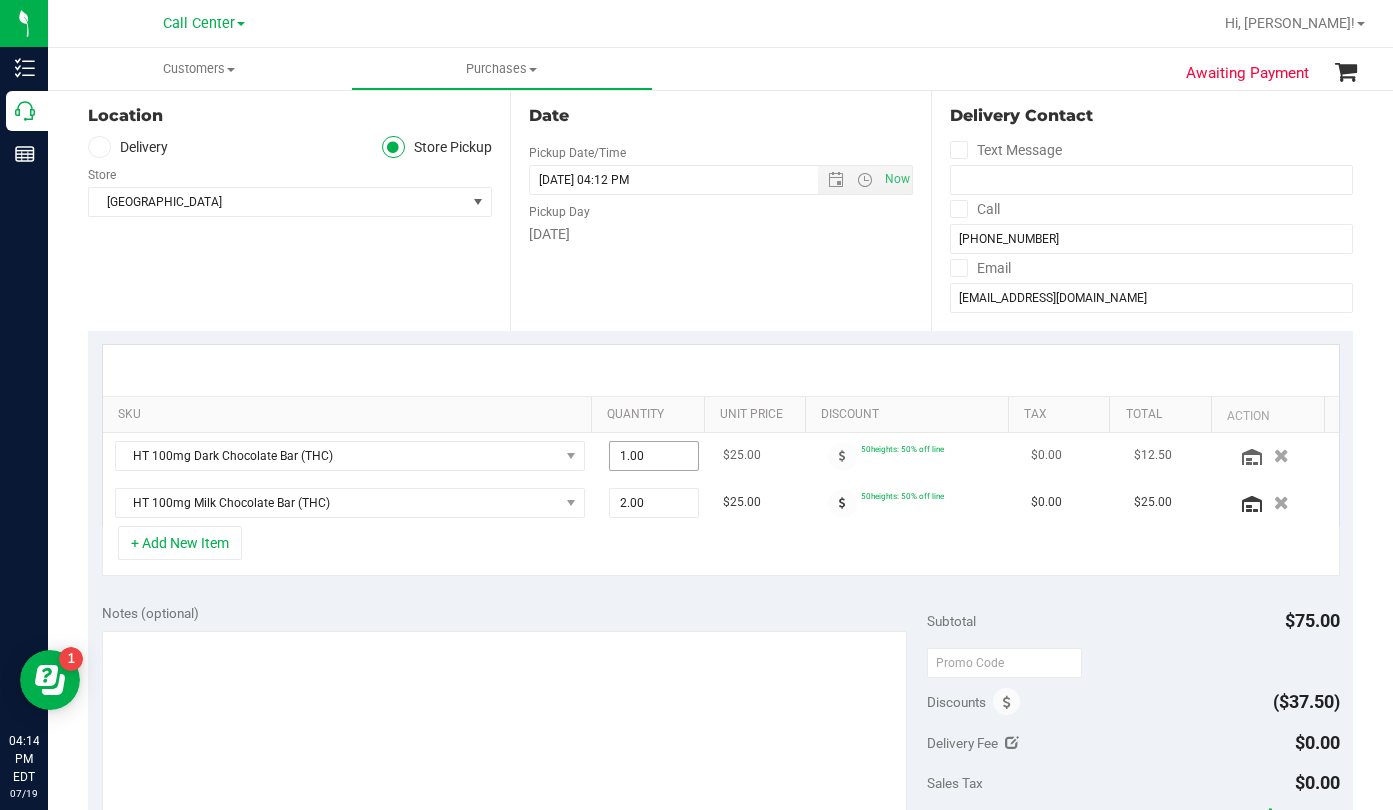 click on "1.00 1" at bounding box center (654, 456) 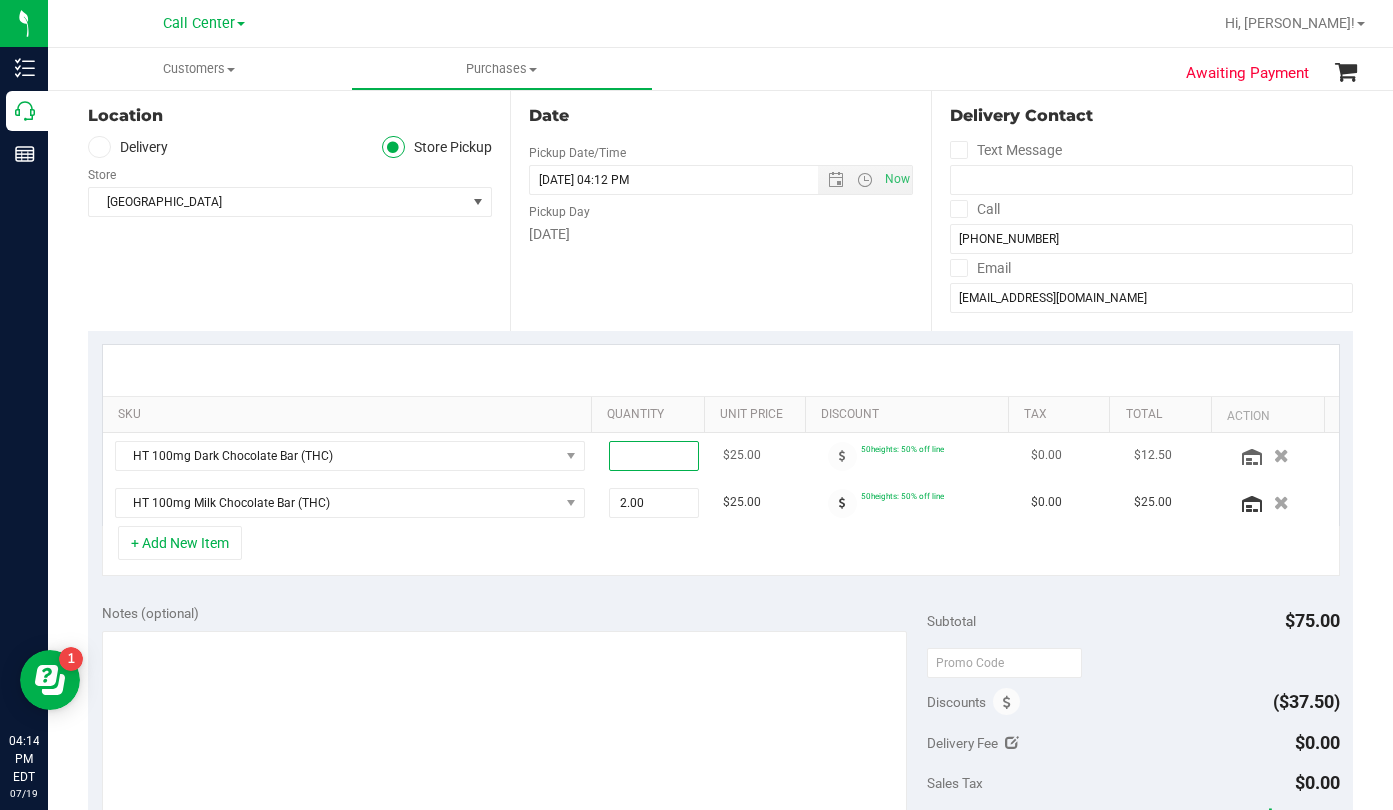 type on "2" 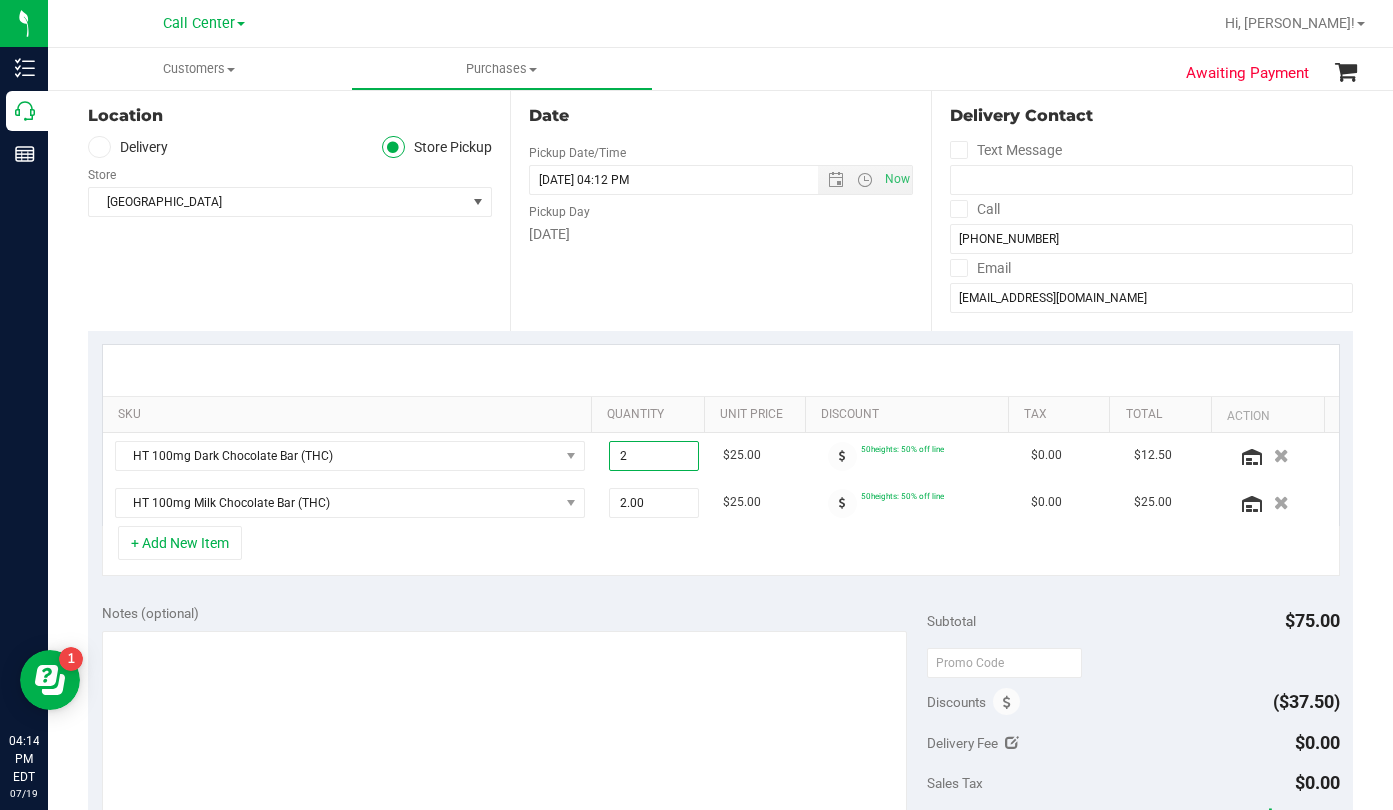type on "2.00" 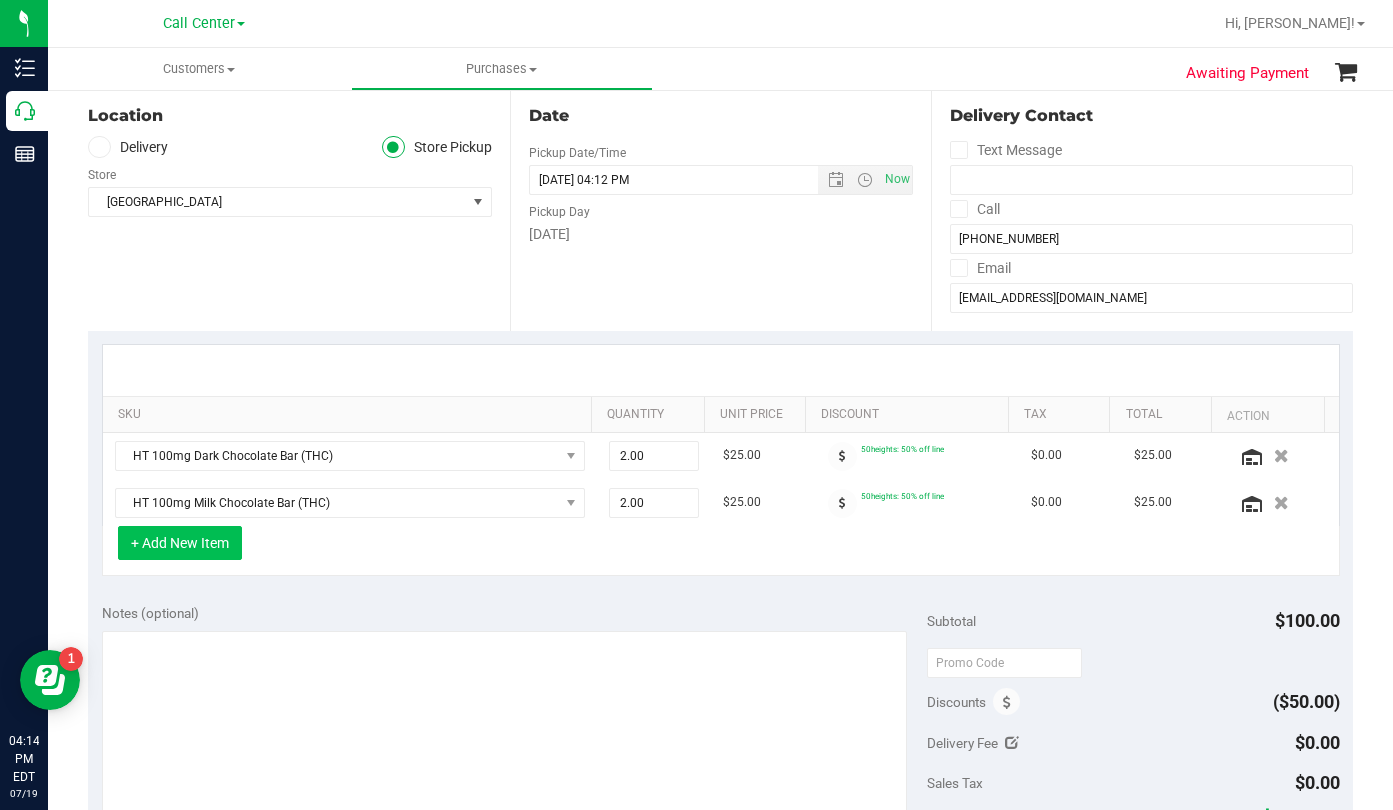 click on "+ Add New Item" at bounding box center (180, 543) 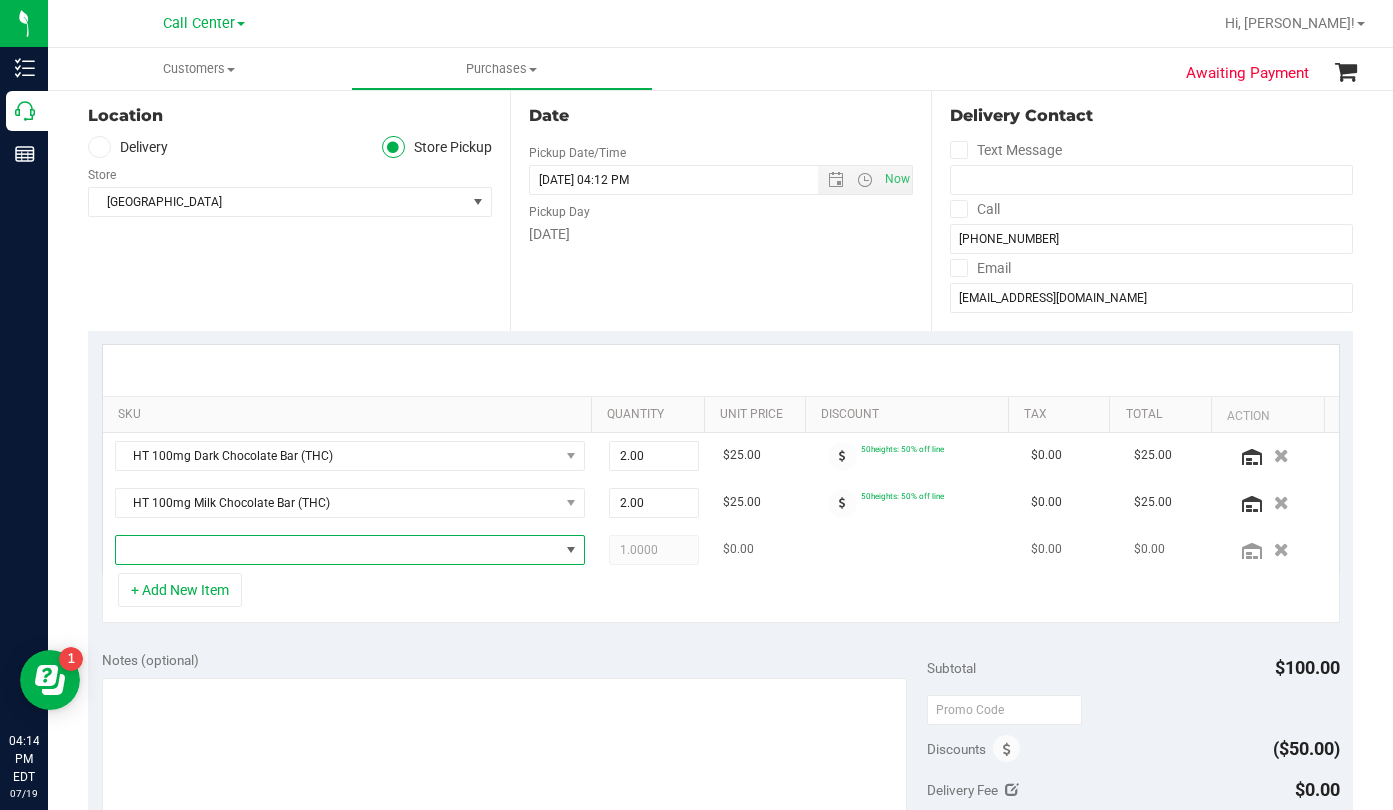 click at bounding box center (337, 550) 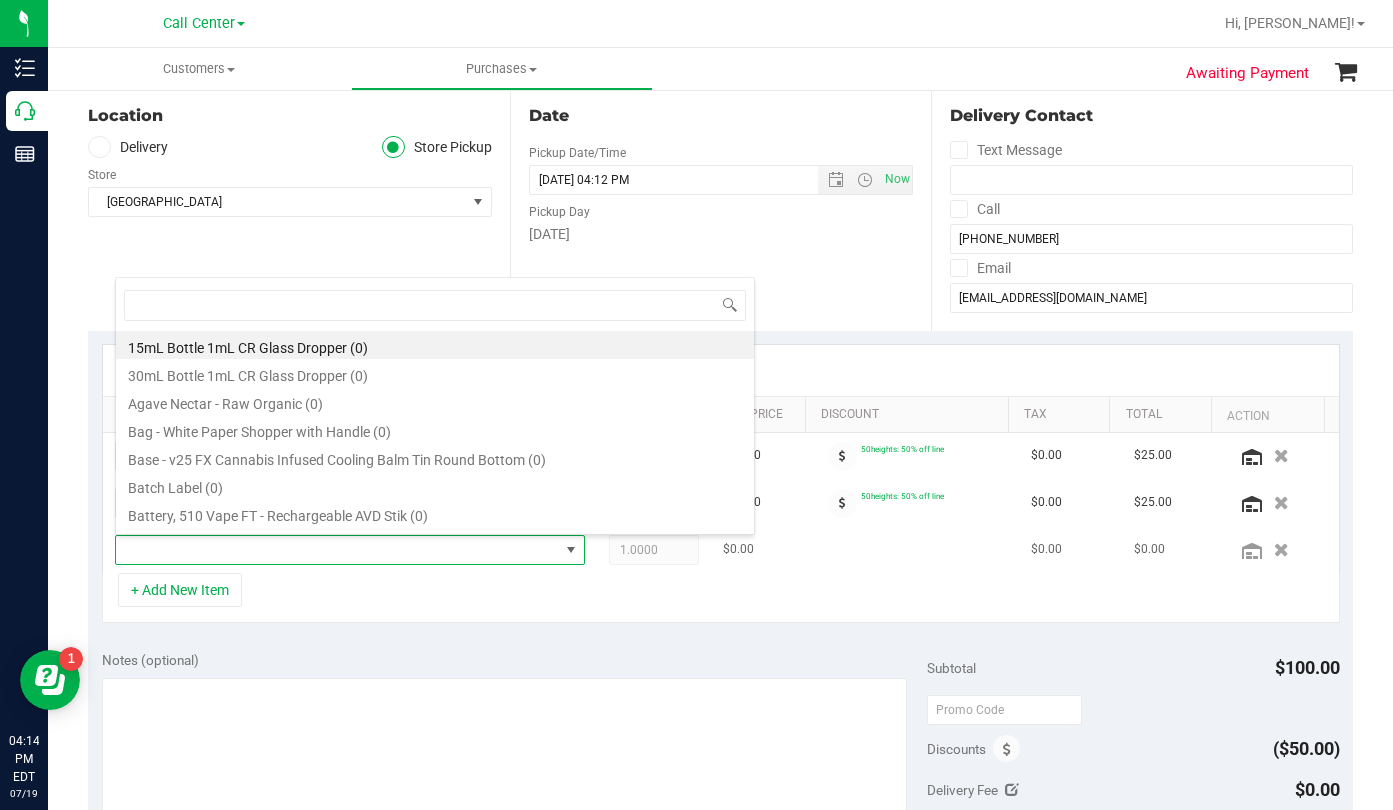 scroll, scrollTop: 99970, scrollLeft: 99542, axis: both 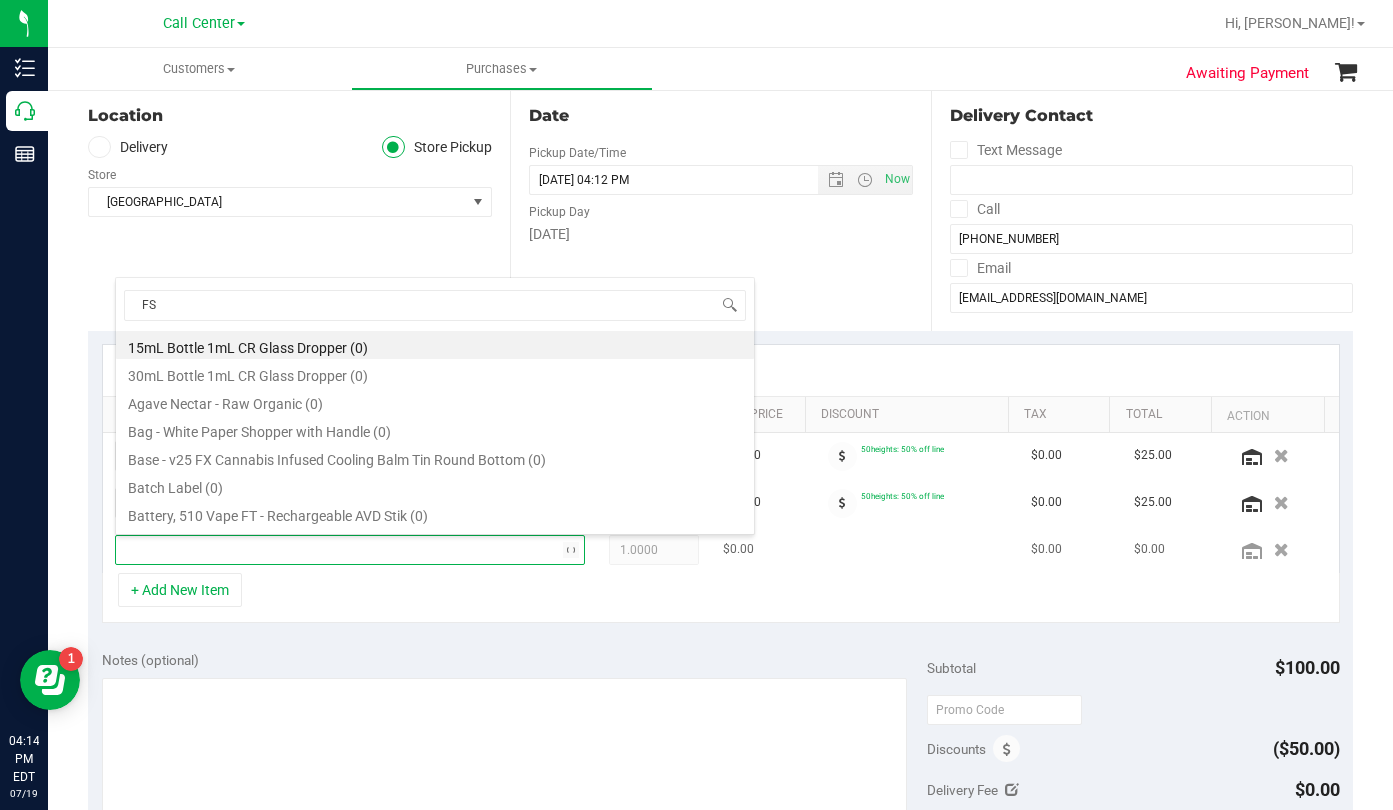 type on "FSO" 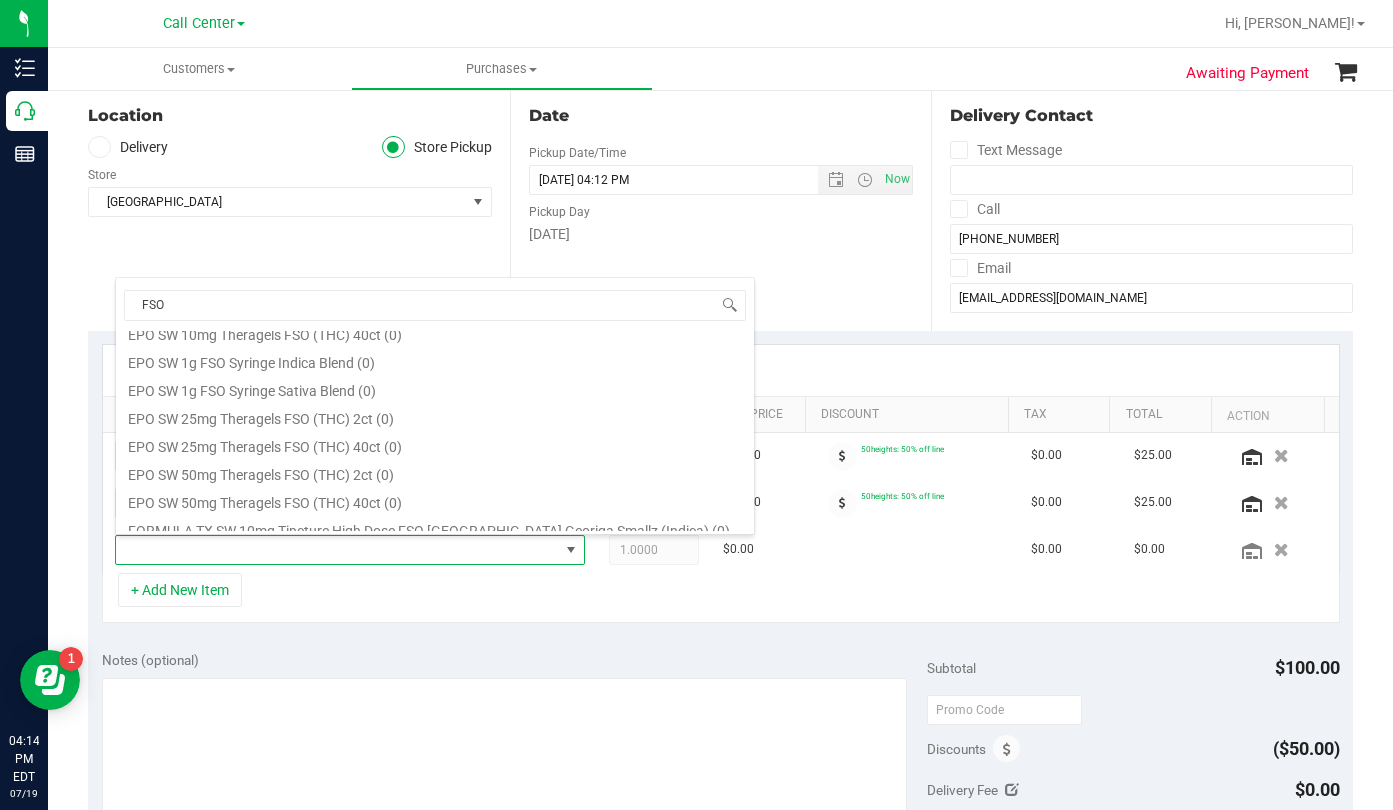scroll, scrollTop: 400, scrollLeft: 0, axis: vertical 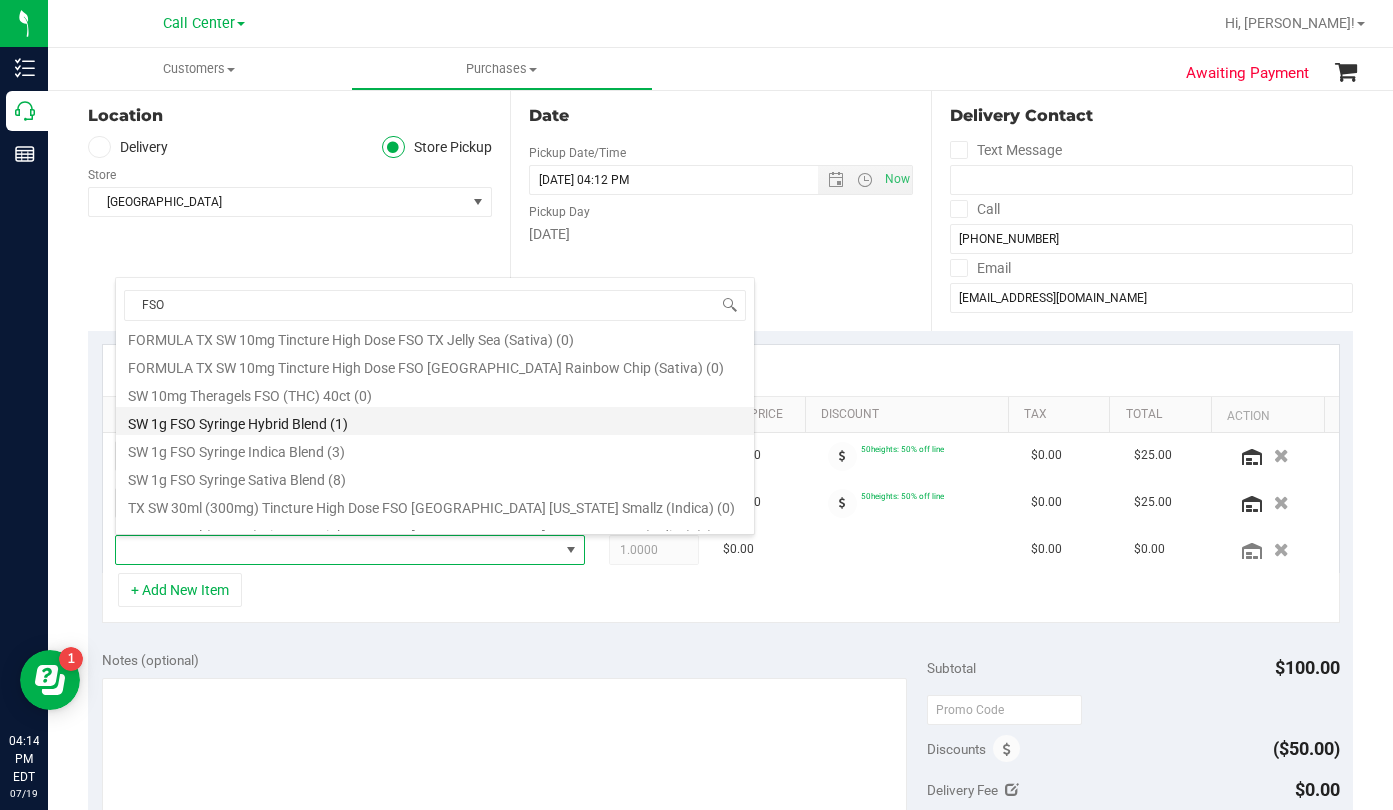 click on "SW 1g FSO Syringe Hybrid Blend (1)" at bounding box center [435, 421] 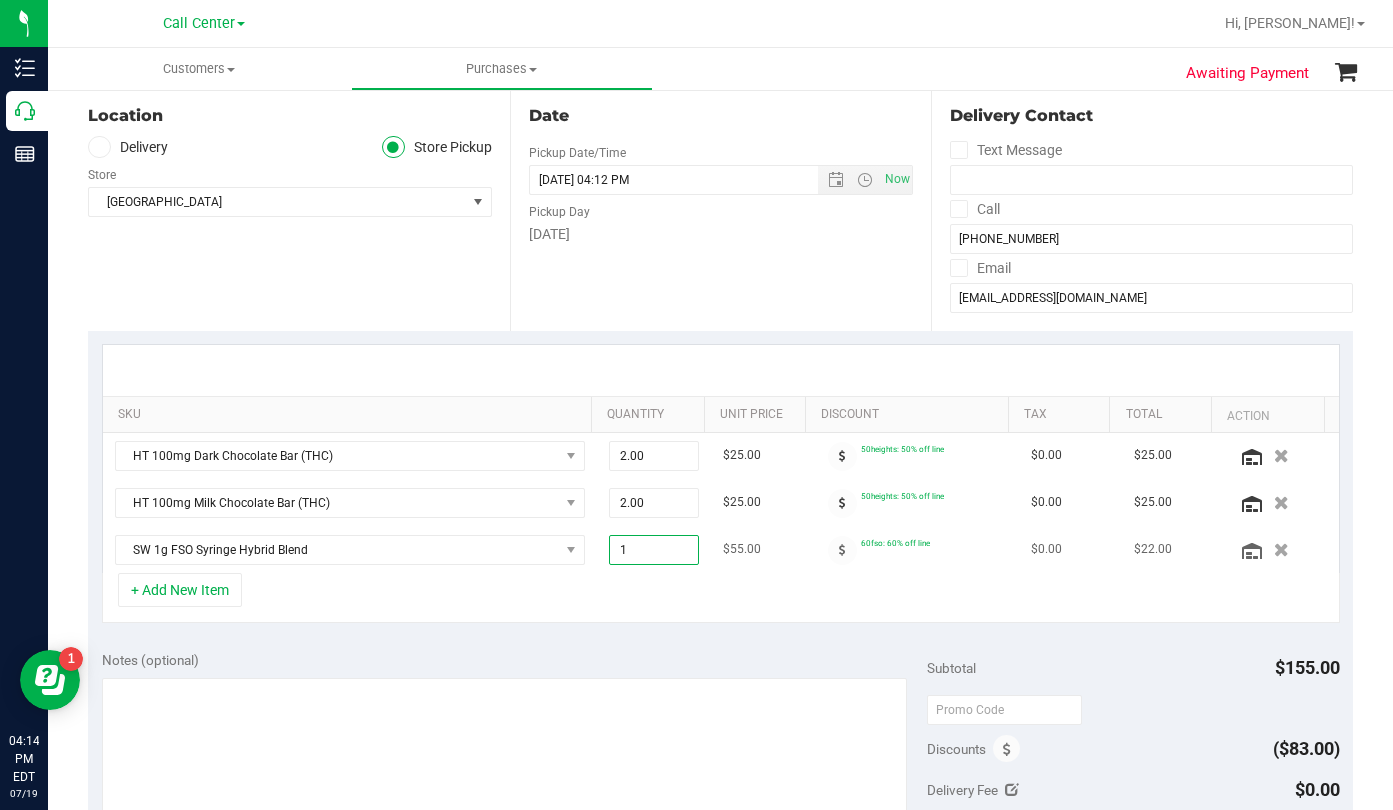 click on "1.00 1" at bounding box center (654, 550) 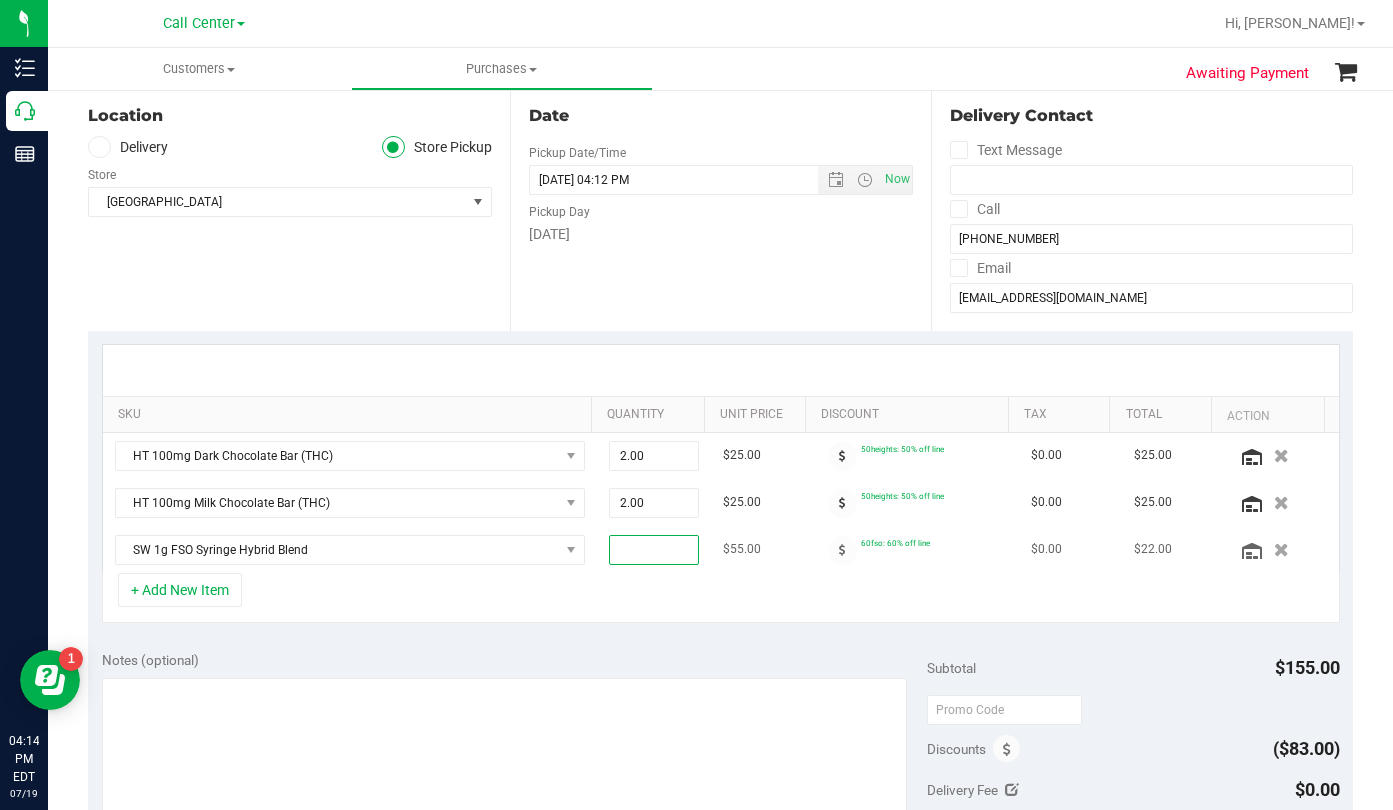 type on "2" 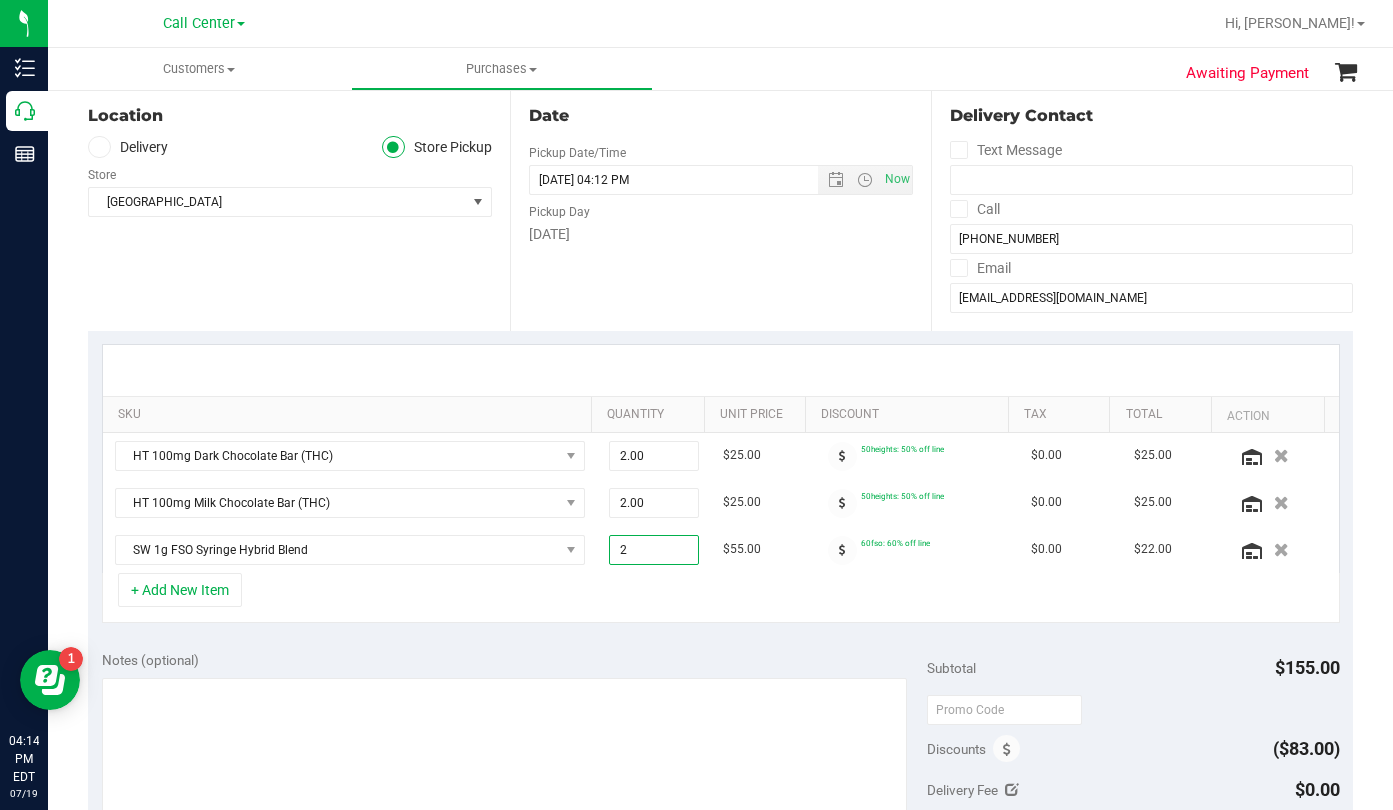 type on "2.00" 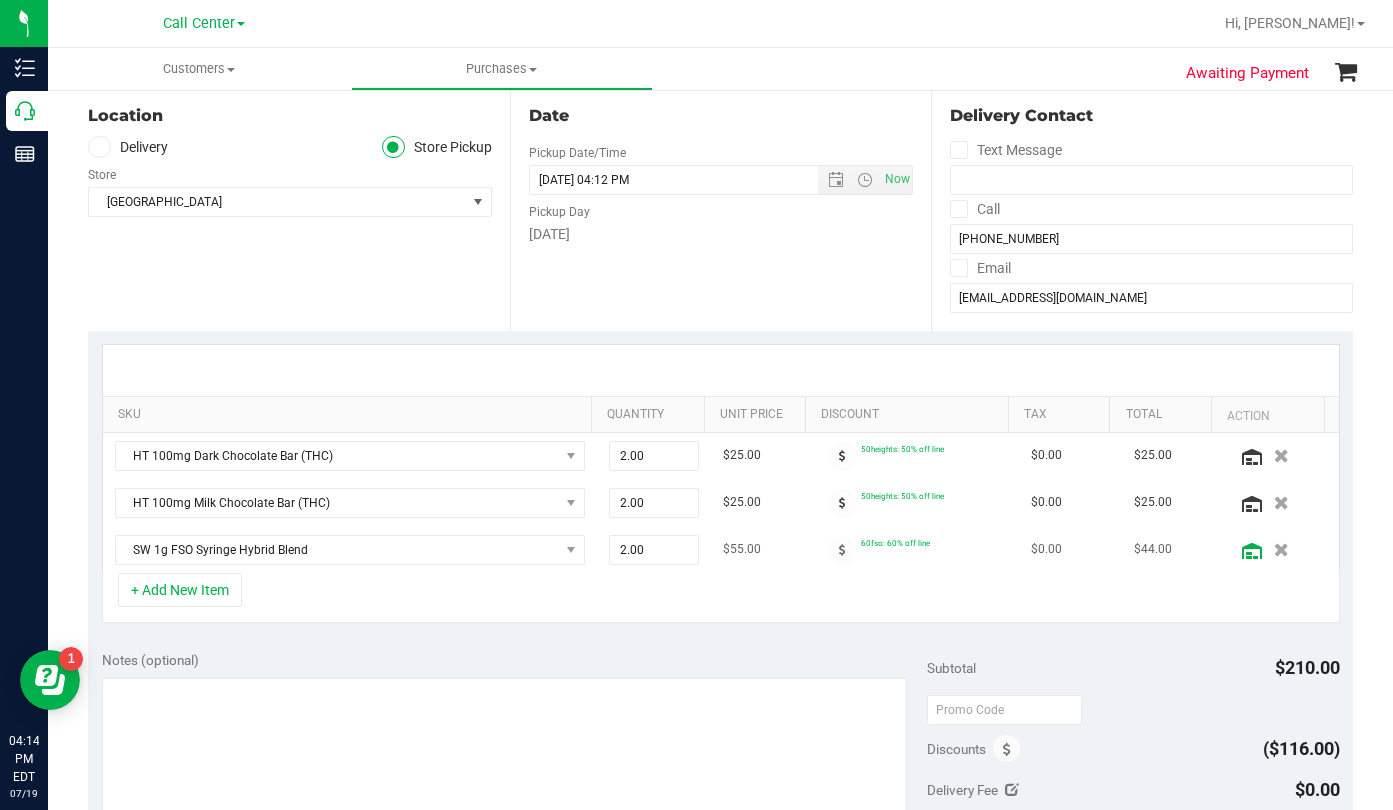 click 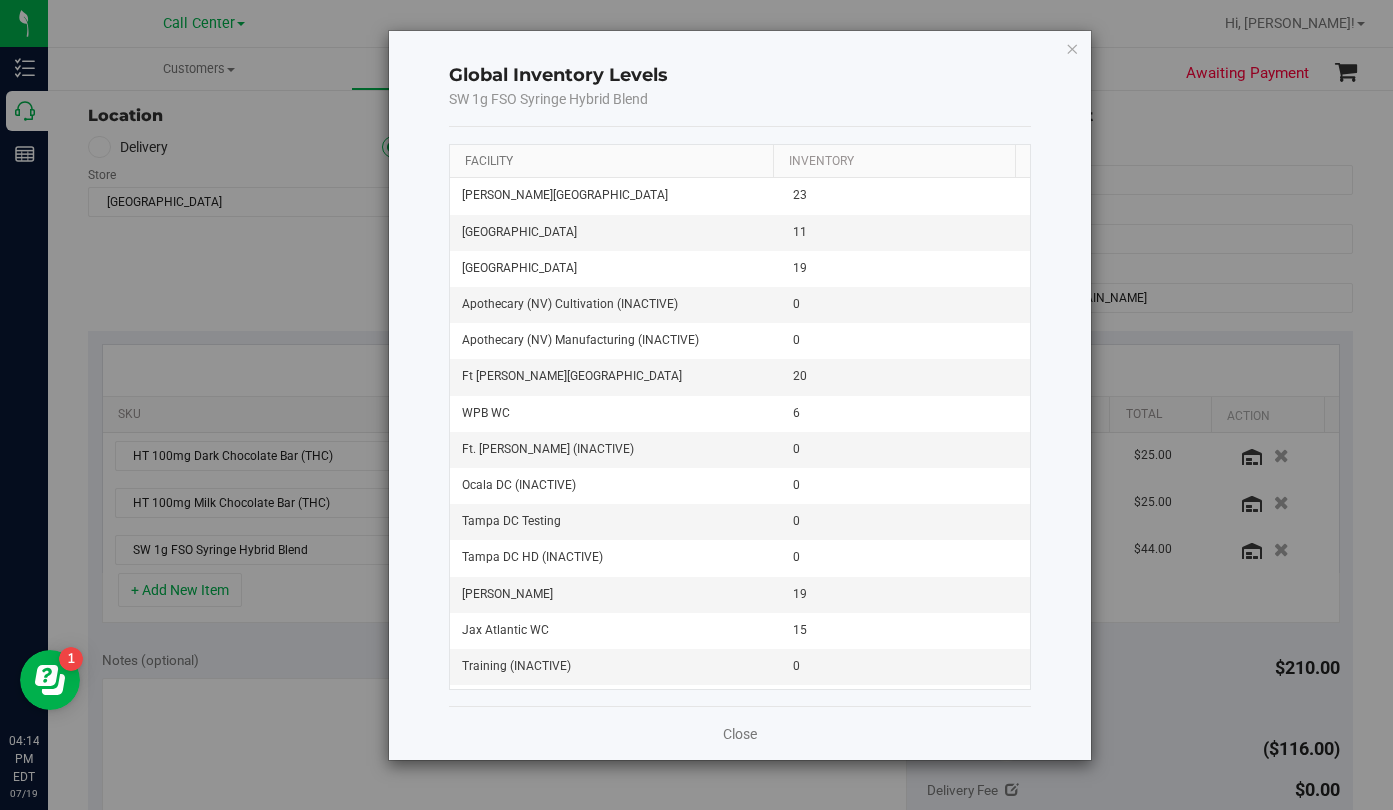 click on "Facility" at bounding box center [489, 161] 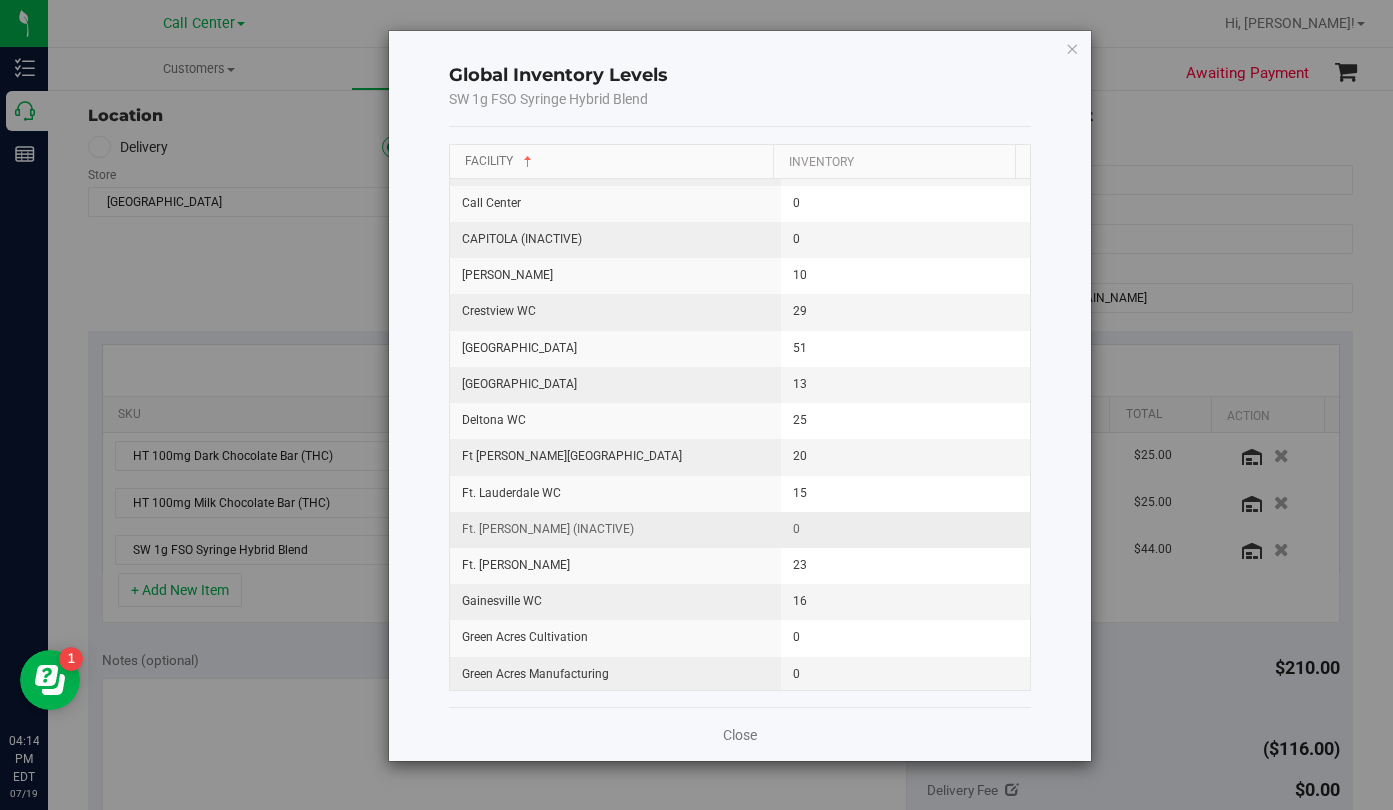 scroll, scrollTop: 400, scrollLeft: 0, axis: vertical 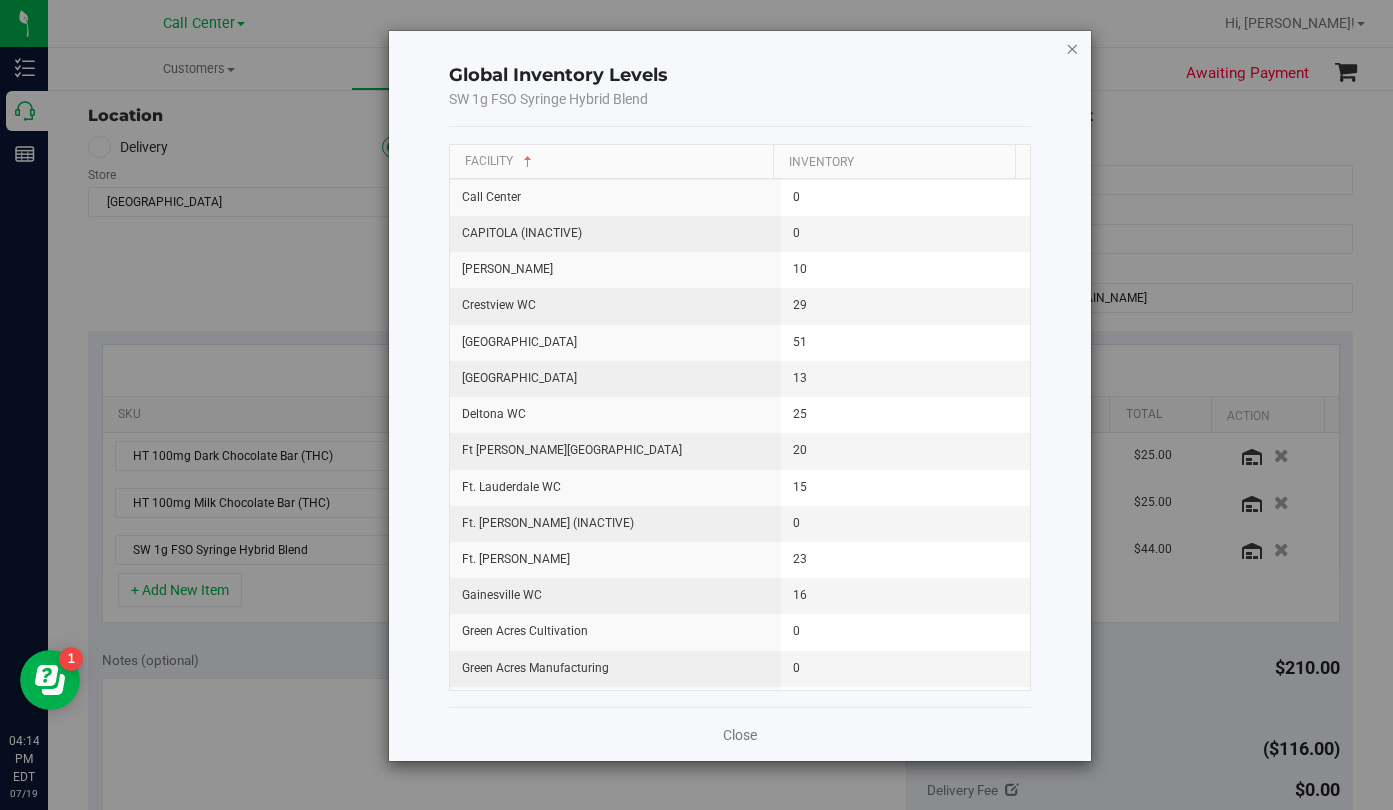 click at bounding box center [1072, 48] 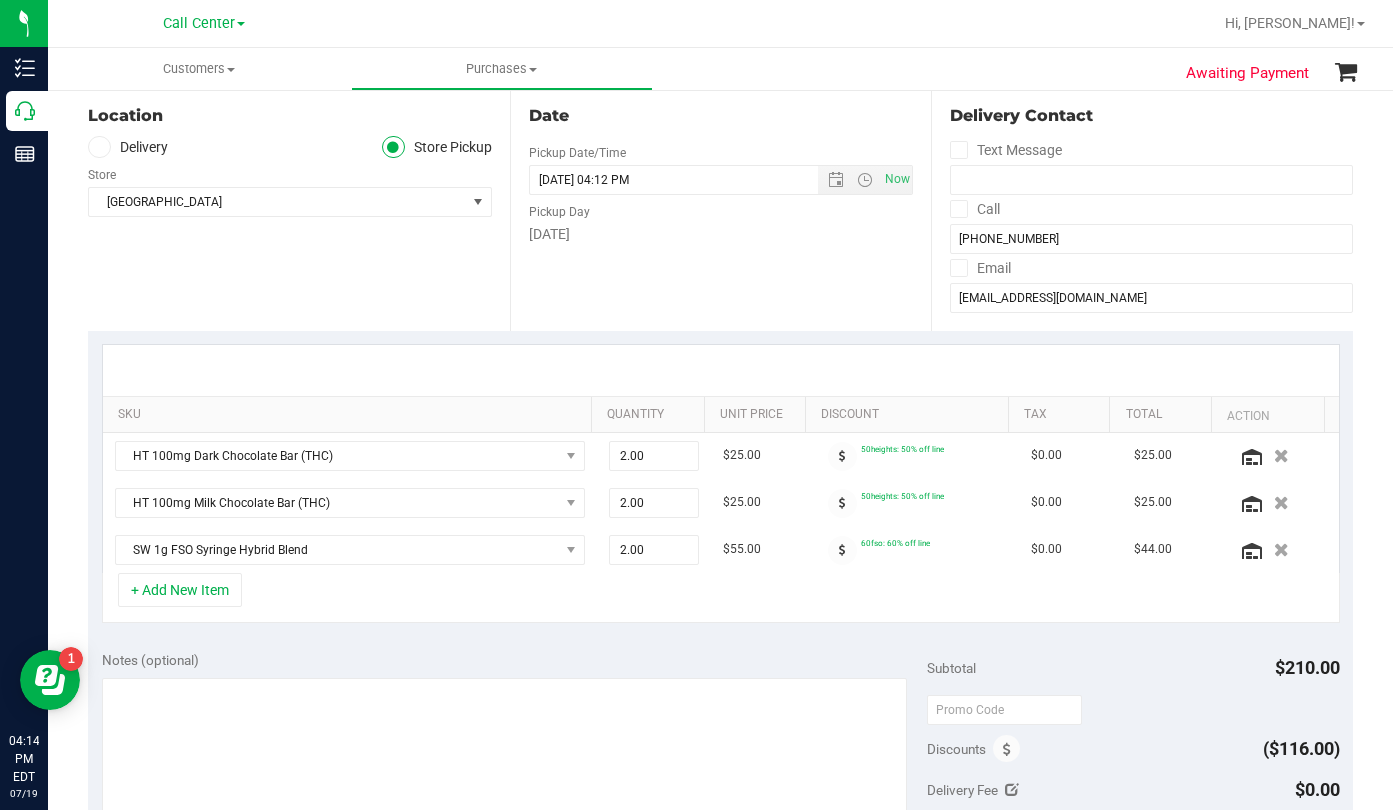 click on "+ Add New Item" at bounding box center [721, 598] 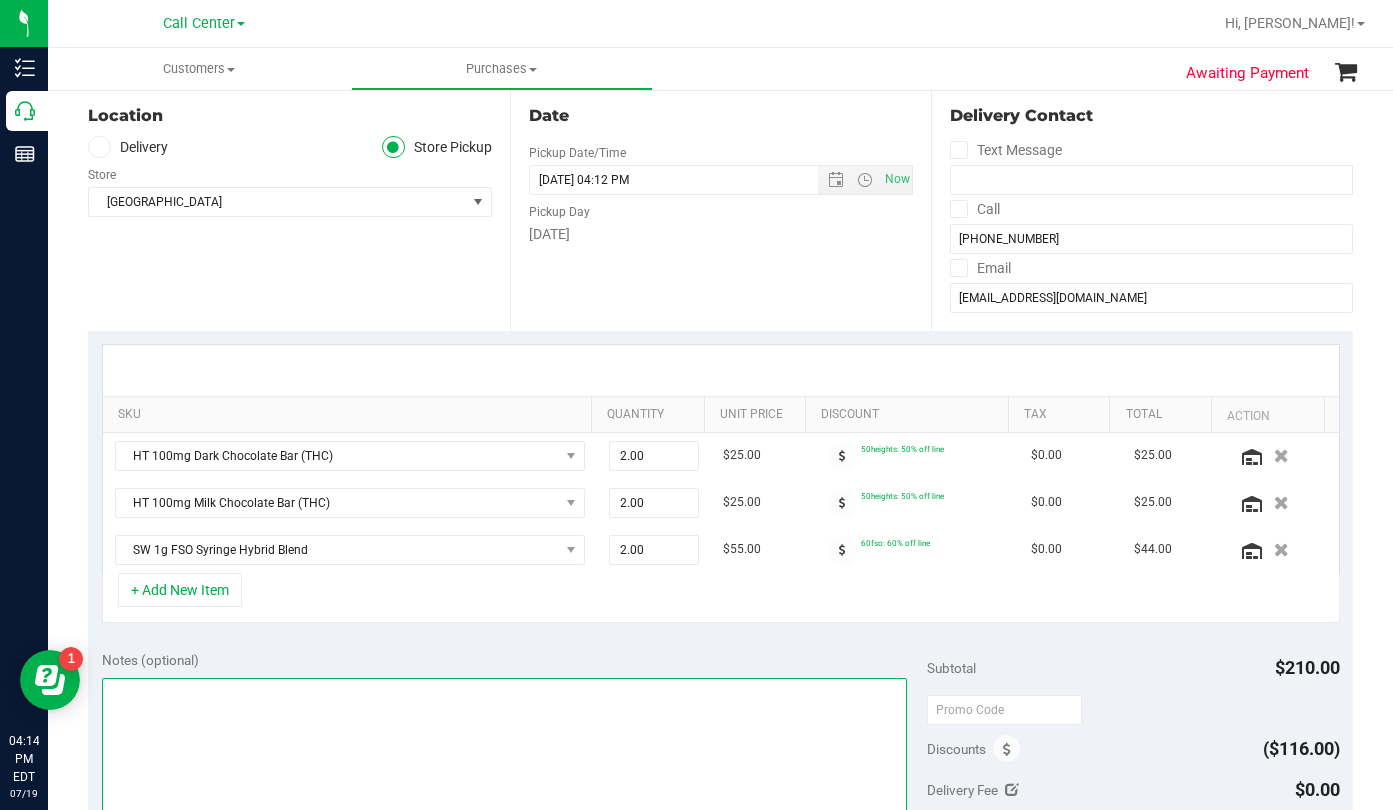 click at bounding box center (504, 774) 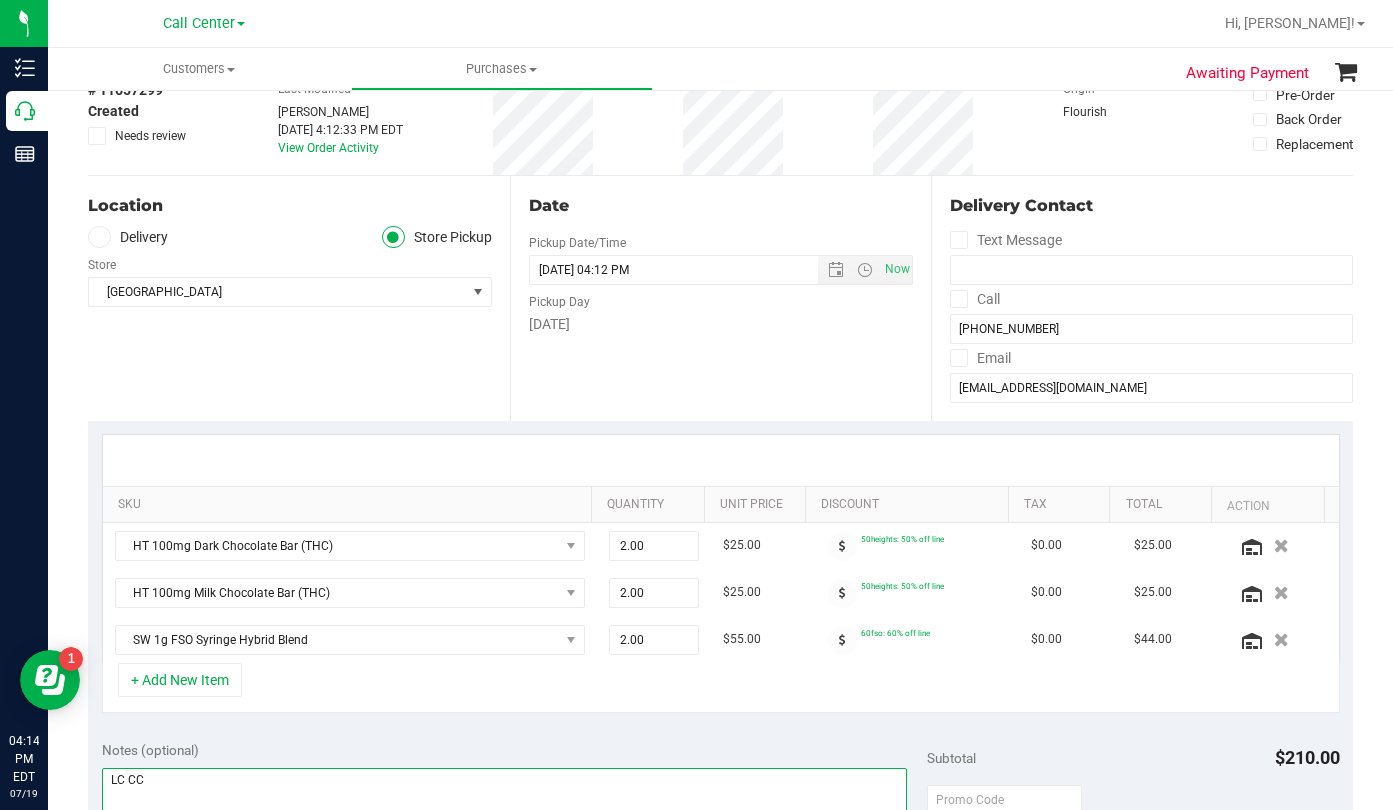 scroll, scrollTop: 0, scrollLeft: 0, axis: both 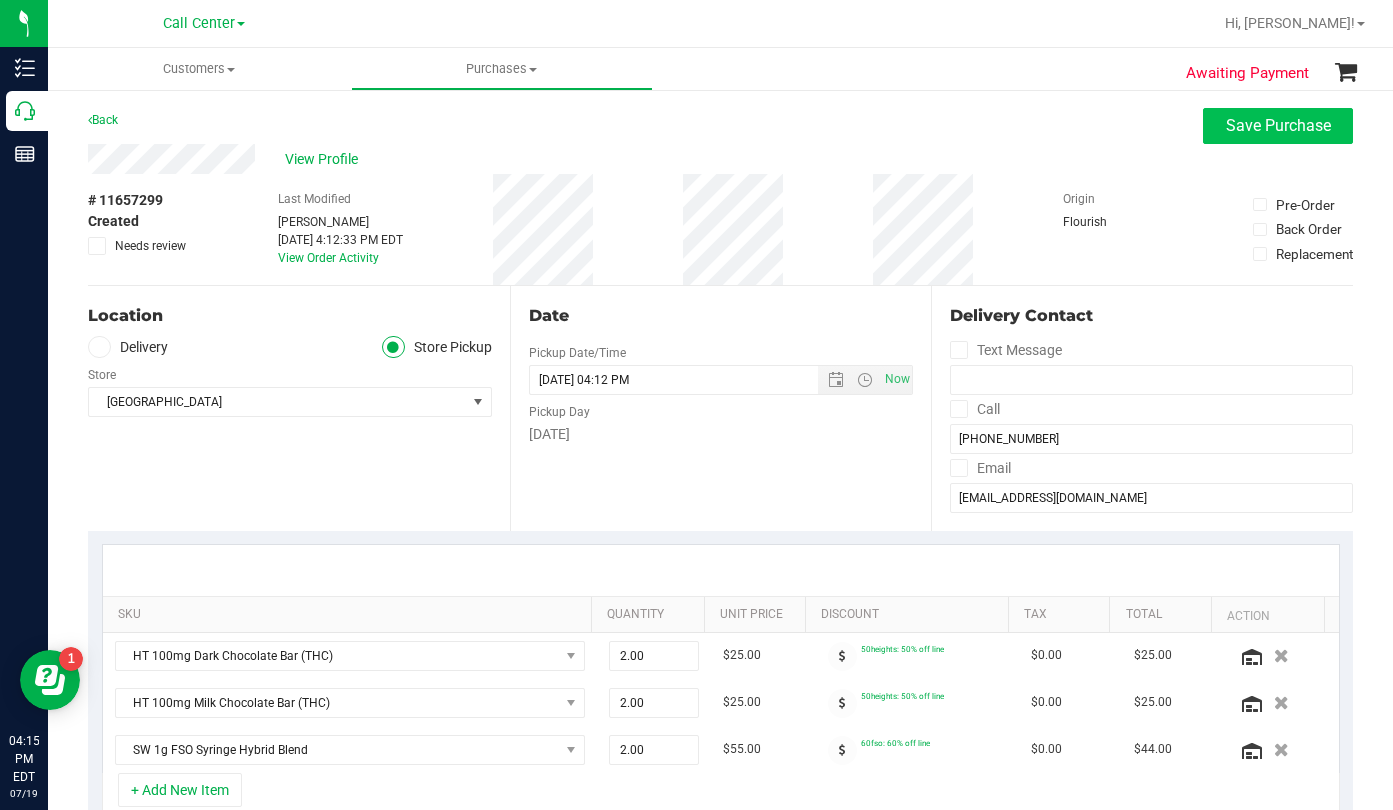 type on "LC CC" 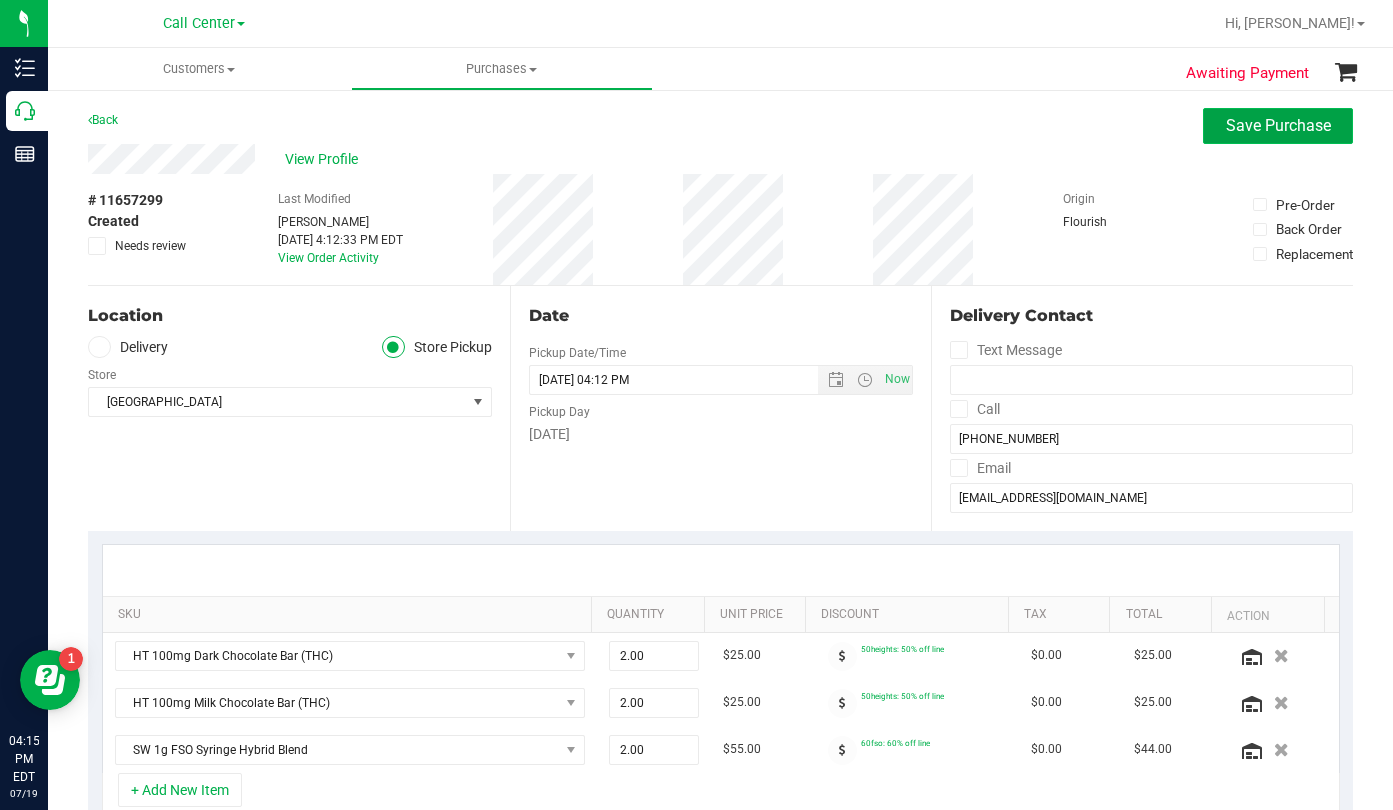 click on "Save Purchase" at bounding box center (1278, 125) 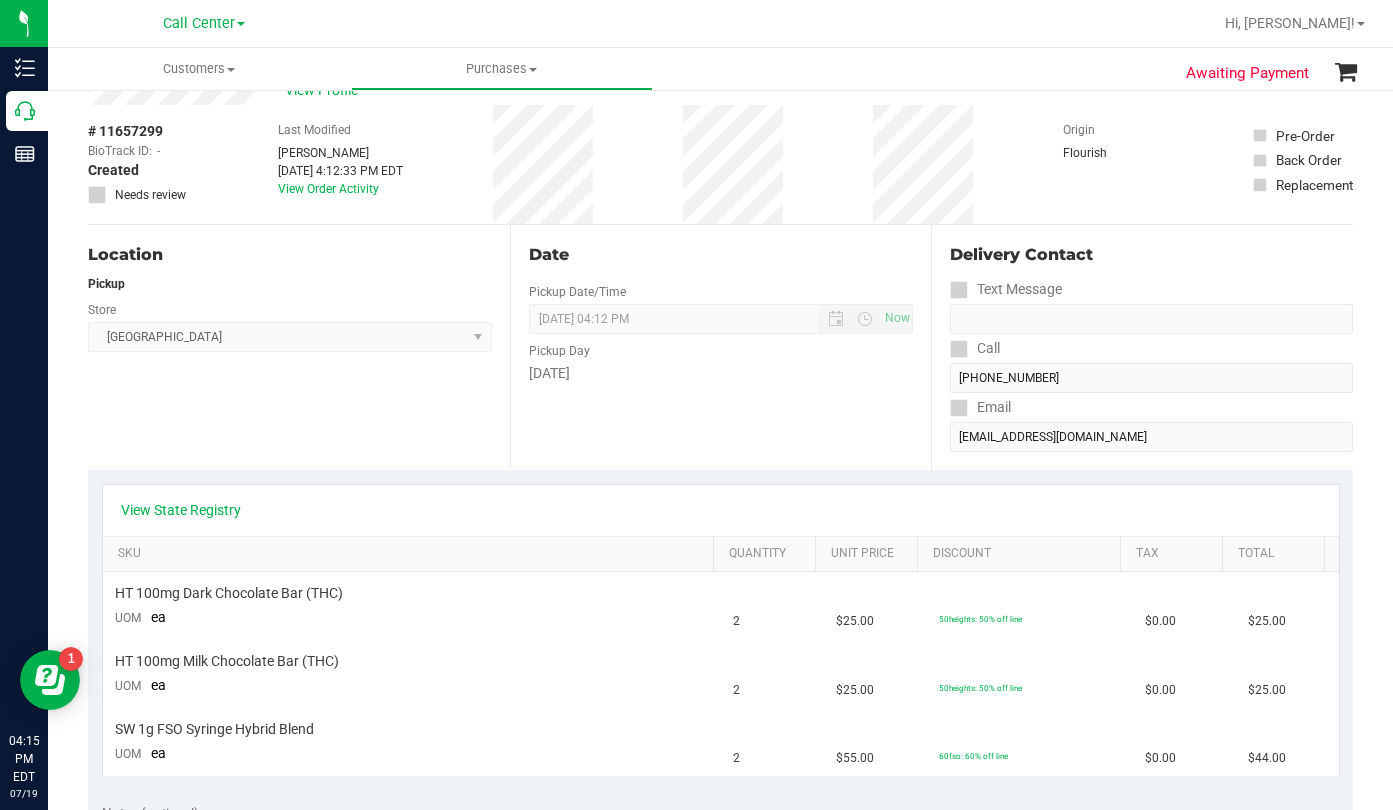 scroll, scrollTop: 100, scrollLeft: 0, axis: vertical 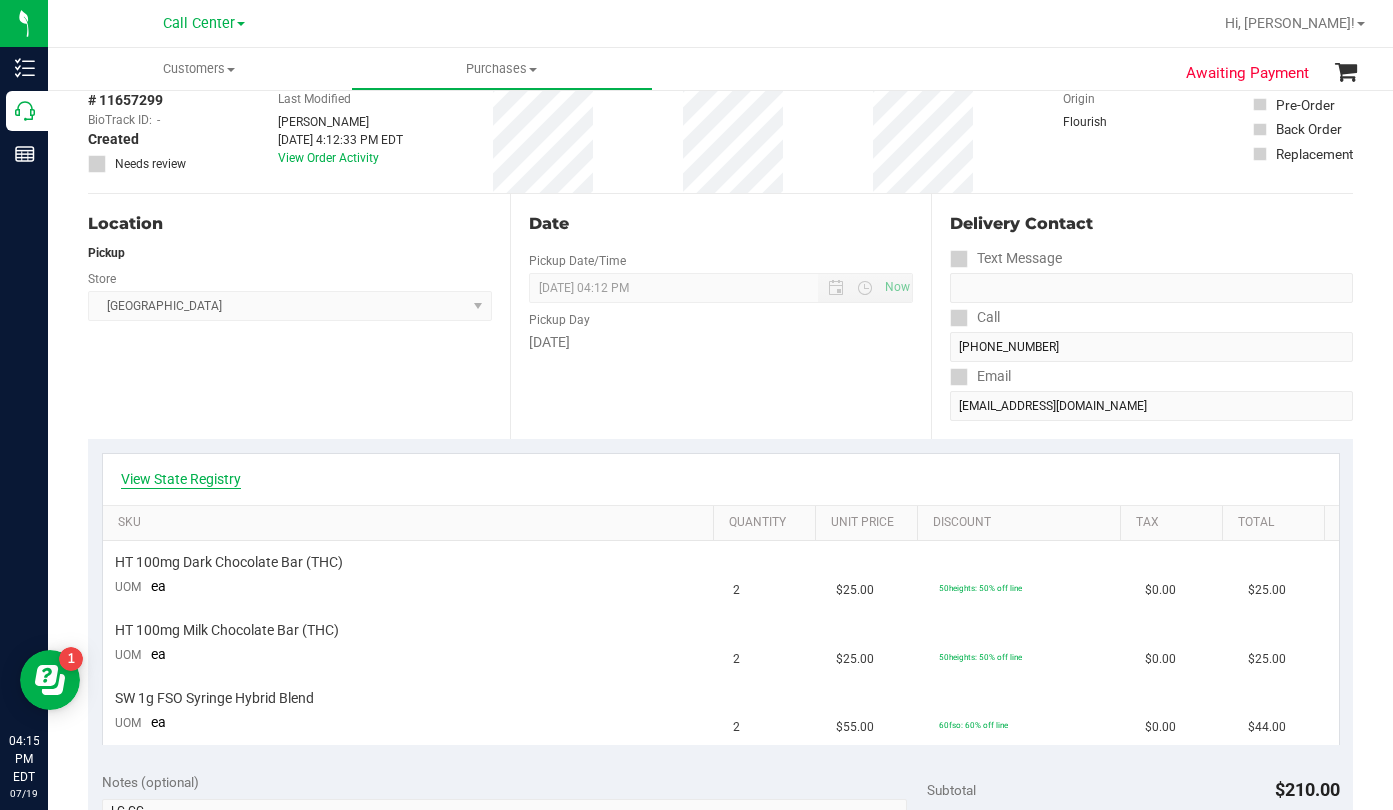 click on "View State Registry" at bounding box center [181, 479] 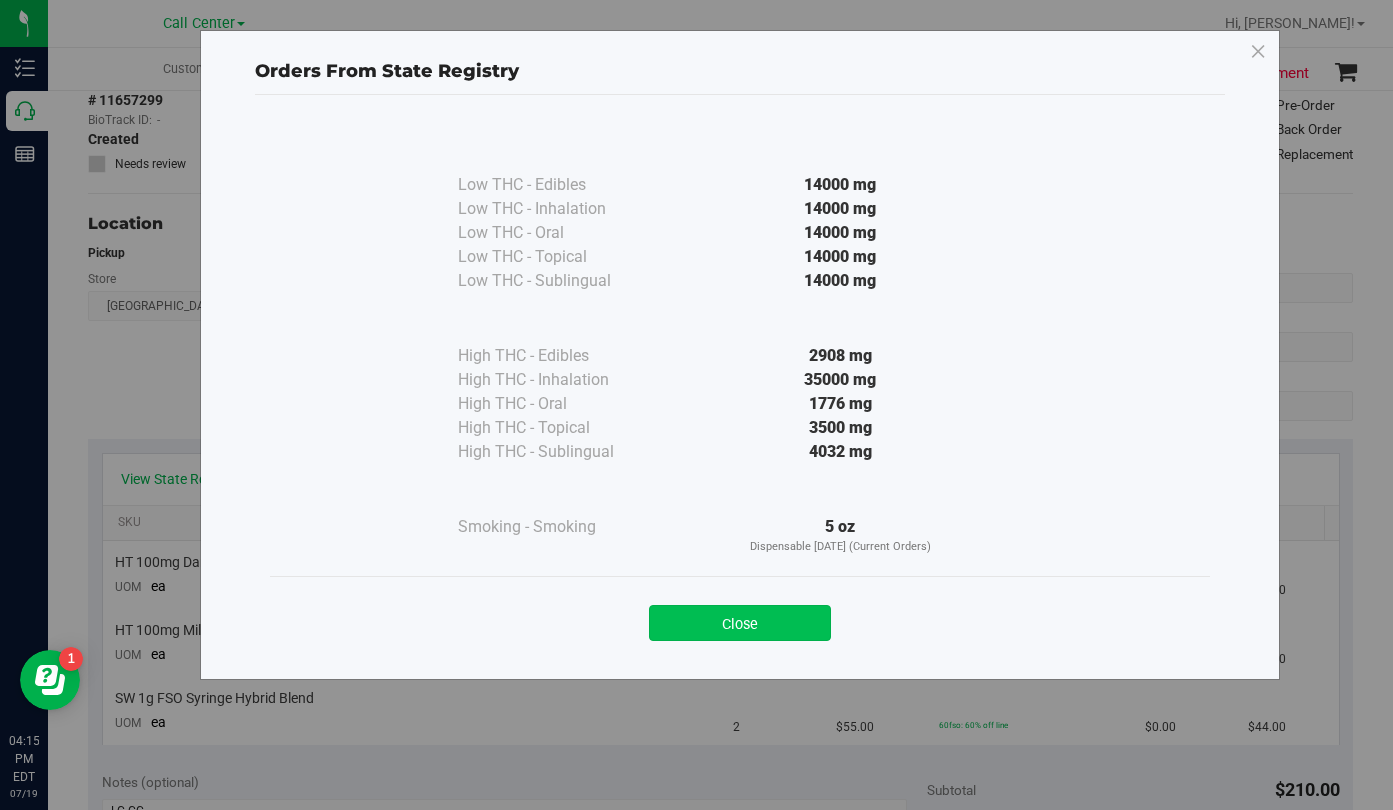 click on "Close" at bounding box center (740, 623) 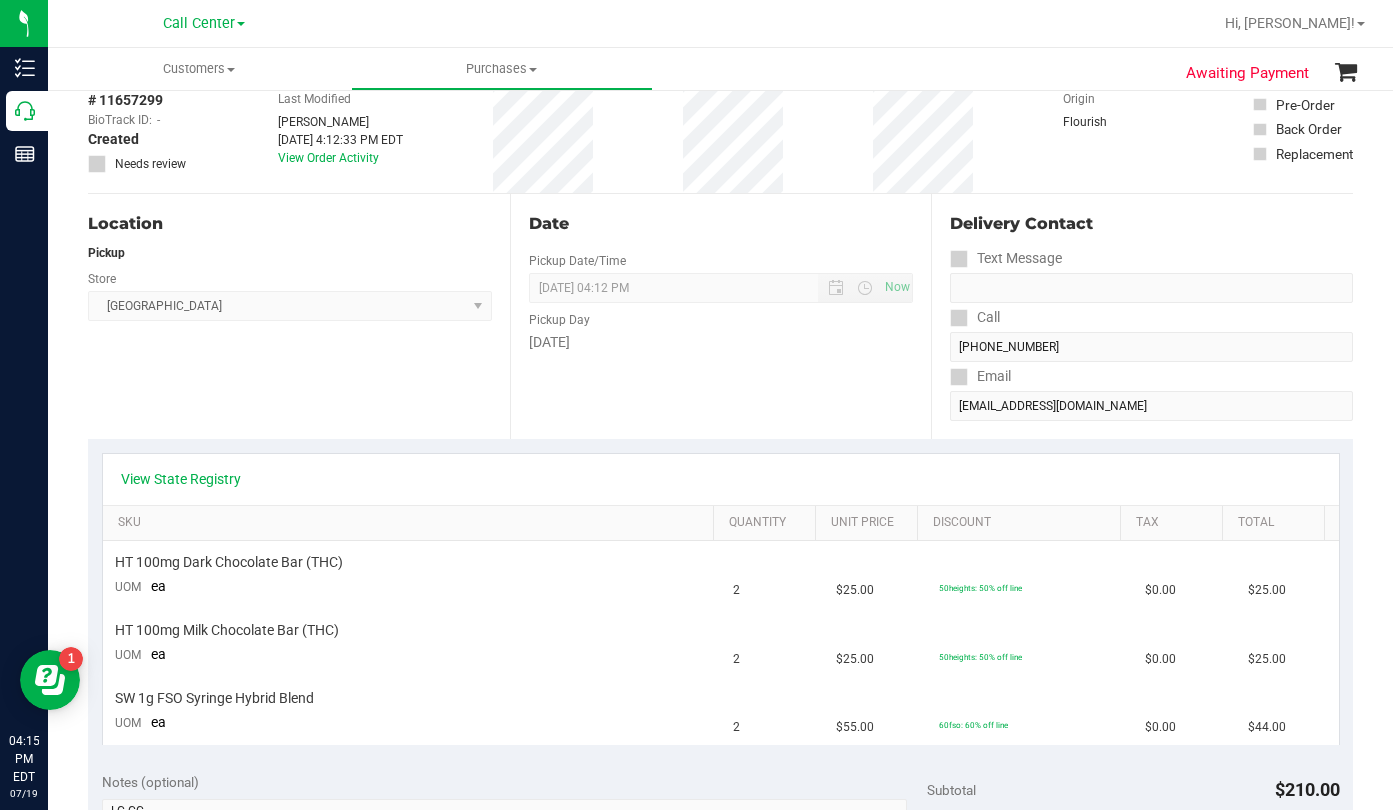 click on "Location
Pickup
Store
[GEOGRAPHIC_DATA] WC Select Store [PERSON_NAME][GEOGRAPHIC_DATA] [PERSON_NAME][GEOGRAPHIC_DATA] [GEOGRAPHIC_DATA] [GEOGRAPHIC_DATA] [PERSON_NAME][GEOGRAPHIC_DATA] WC [GEOGRAPHIC_DATA] WC Call Center [PERSON_NAME] [GEOGRAPHIC_DATA] WC [GEOGRAPHIC_DATA] WC [GEOGRAPHIC_DATA] WC Deltona WC [GEOGRAPHIC_DATA][PERSON_NAME] WC Ft. Lauderdale WC Ft. [PERSON_NAME] [GEOGRAPHIC_DATA] WC Jax Atlantic WC JAX [GEOGRAPHIC_DATA] REP Jax WC [GEOGRAPHIC_DATA][PERSON_NAME] WC [GEOGRAPHIC_DATA][PERSON_NAME][GEOGRAPHIC_DATA] [GEOGRAPHIC_DATA] REP [PERSON_NAME][GEOGRAPHIC_DATA] [GEOGRAPHIC_DATA] [GEOGRAPHIC_DATA] 72nd WC [GEOGRAPHIC_DATA] WC [GEOGRAPHIC_DATA] [GEOGRAPHIC_DATA] [GEOGRAPHIC_DATA] [GEOGRAPHIC_DATA] [GEOGRAPHIC_DATA] [GEOGRAPHIC_DATA] [GEOGRAPHIC_DATA][PERSON_NAME] [GEOGRAPHIC_DATA] WC [GEOGRAPHIC_DATA] Ocala WC [GEOGRAPHIC_DATA] [PERSON_NAME][GEOGRAPHIC_DATA] Colonial [PERSON_NAME][GEOGRAPHIC_DATA] [GEOGRAPHIC_DATA] REP [GEOGRAPHIC_DATA] [PERSON_NAME][GEOGRAPHIC_DATA] WC [GEOGRAPHIC_DATA] WC [GEOGRAPHIC_DATA] WC [GEOGRAPHIC_DATA] [GEOGRAPHIC_DATA] [GEOGRAPHIC_DATA] WC [GEOGRAPHIC_DATA] WC [GEOGRAPHIC_DATA][PERSON_NAME] [PERSON_NAME][GEOGRAPHIC_DATA] WC [GEOGRAPHIC_DATA] WC [GEOGRAPHIC_DATA][PERSON_NAME][GEOGRAPHIC_DATA] WC [GEOGRAPHIC_DATA] [GEOGRAPHIC_DATA] REP [GEOGRAPHIC_DATA] WC [GEOGRAPHIC_DATA] [GEOGRAPHIC_DATA] Testing [GEOGRAPHIC_DATA] Warehouse [GEOGRAPHIC_DATA] [GEOGRAPHIC_DATA] [GEOGRAPHIC_DATA] [GEOGRAPHIC_DATA] [GEOGRAPHIC_DATA] [GEOGRAPHIC_DATA] Plano Retail WPB DC" at bounding box center (299, 316) 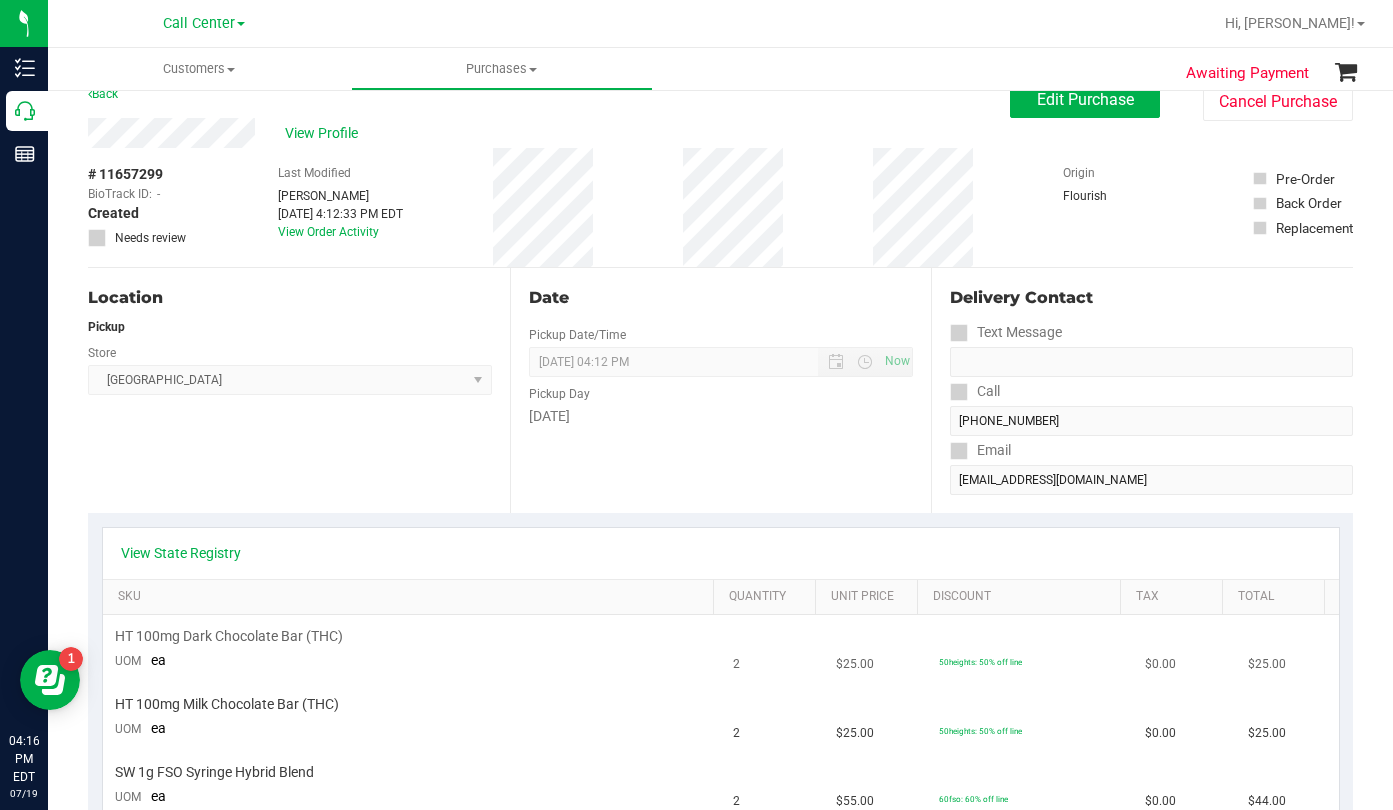 scroll, scrollTop: 0, scrollLeft: 0, axis: both 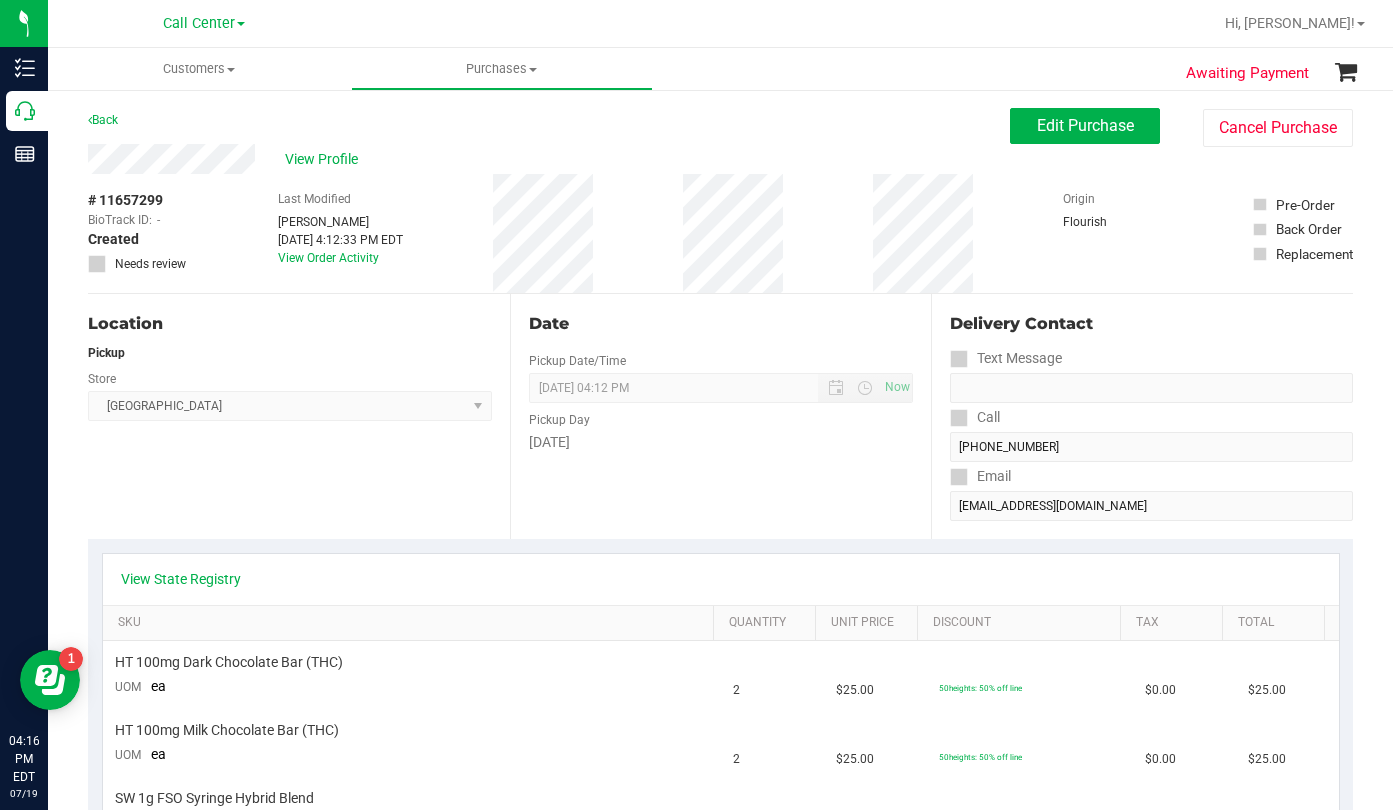 click on "Location
Pickup
Store
[GEOGRAPHIC_DATA] WC Select Store [PERSON_NAME][GEOGRAPHIC_DATA] [PERSON_NAME][GEOGRAPHIC_DATA] [GEOGRAPHIC_DATA] [GEOGRAPHIC_DATA] [PERSON_NAME][GEOGRAPHIC_DATA] WC [GEOGRAPHIC_DATA] WC Call Center [PERSON_NAME] [GEOGRAPHIC_DATA] WC [GEOGRAPHIC_DATA] WC [GEOGRAPHIC_DATA] WC Deltona WC [GEOGRAPHIC_DATA][PERSON_NAME] WC Ft. Lauderdale WC Ft. [PERSON_NAME] [GEOGRAPHIC_DATA] WC Jax Atlantic WC JAX [GEOGRAPHIC_DATA] REP Jax WC [GEOGRAPHIC_DATA][PERSON_NAME] WC [GEOGRAPHIC_DATA][PERSON_NAME][GEOGRAPHIC_DATA] [GEOGRAPHIC_DATA] REP [PERSON_NAME][GEOGRAPHIC_DATA] [GEOGRAPHIC_DATA] [GEOGRAPHIC_DATA] 72nd WC [GEOGRAPHIC_DATA] WC [GEOGRAPHIC_DATA] [GEOGRAPHIC_DATA] [GEOGRAPHIC_DATA] [GEOGRAPHIC_DATA] [GEOGRAPHIC_DATA] [GEOGRAPHIC_DATA] [GEOGRAPHIC_DATA][PERSON_NAME] [GEOGRAPHIC_DATA] WC [GEOGRAPHIC_DATA] Ocala WC [GEOGRAPHIC_DATA] [PERSON_NAME][GEOGRAPHIC_DATA] Colonial [PERSON_NAME][GEOGRAPHIC_DATA] [GEOGRAPHIC_DATA] REP [GEOGRAPHIC_DATA] [PERSON_NAME][GEOGRAPHIC_DATA] WC [GEOGRAPHIC_DATA] WC [GEOGRAPHIC_DATA] WC [GEOGRAPHIC_DATA] [GEOGRAPHIC_DATA] [GEOGRAPHIC_DATA] WC [GEOGRAPHIC_DATA] WC [GEOGRAPHIC_DATA][PERSON_NAME] [PERSON_NAME][GEOGRAPHIC_DATA] WC [GEOGRAPHIC_DATA] WC [GEOGRAPHIC_DATA][PERSON_NAME][GEOGRAPHIC_DATA] WC [GEOGRAPHIC_DATA] [GEOGRAPHIC_DATA] REP [GEOGRAPHIC_DATA] WC [GEOGRAPHIC_DATA] [GEOGRAPHIC_DATA] Testing [GEOGRAPHIC_DATA] Warehouse [GEOGRAPHIC_DATA] [GEOGRAPHIC_DATA] [GEOGRAPHIC_DATA] [GEOGRAPHIC_DATA] [GEOGRAPHIC_DATA] [GEOGRAPHIC_DATA] Plano Retail WPB DC" at bounding box center [299, 416] 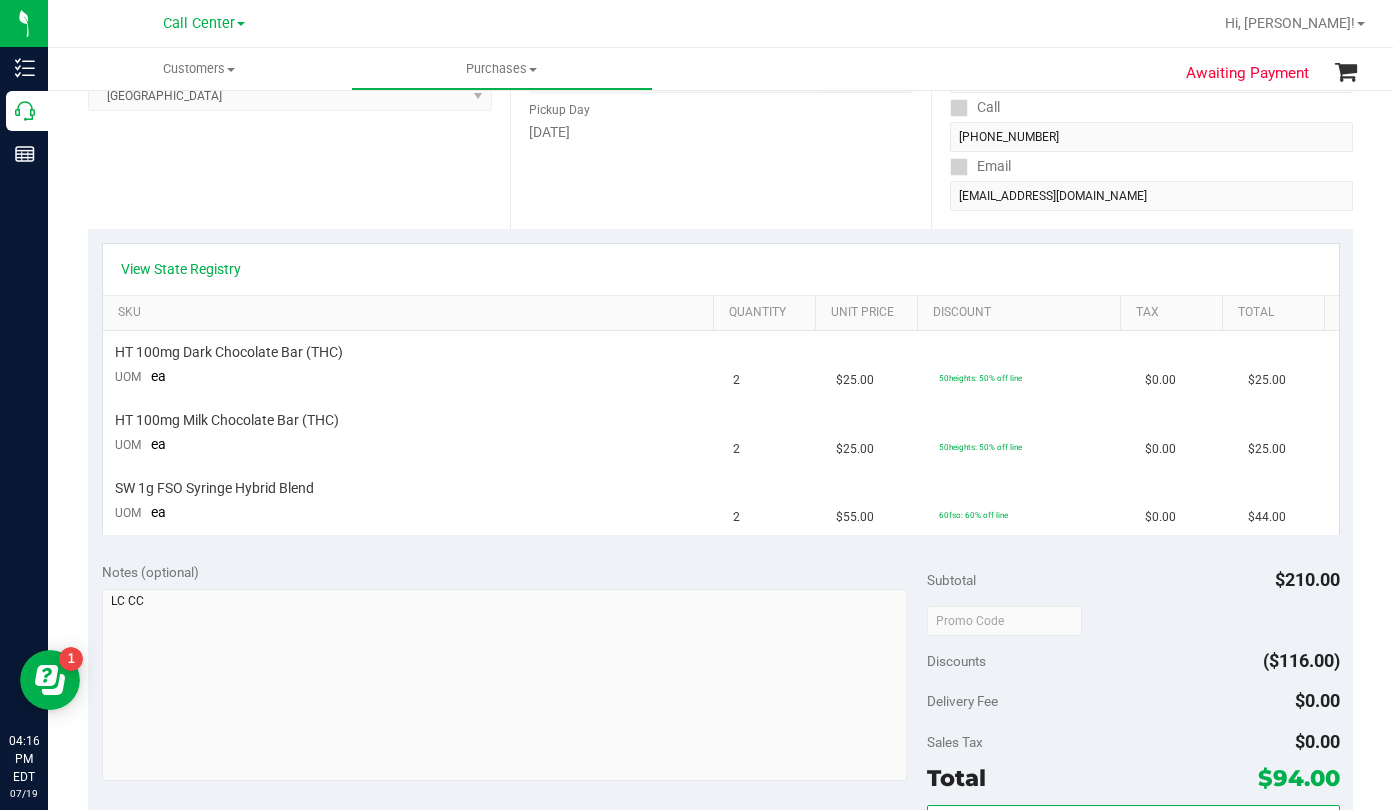 scroll, scrollTop: 500, scrollLeft: 0, axis: vertical 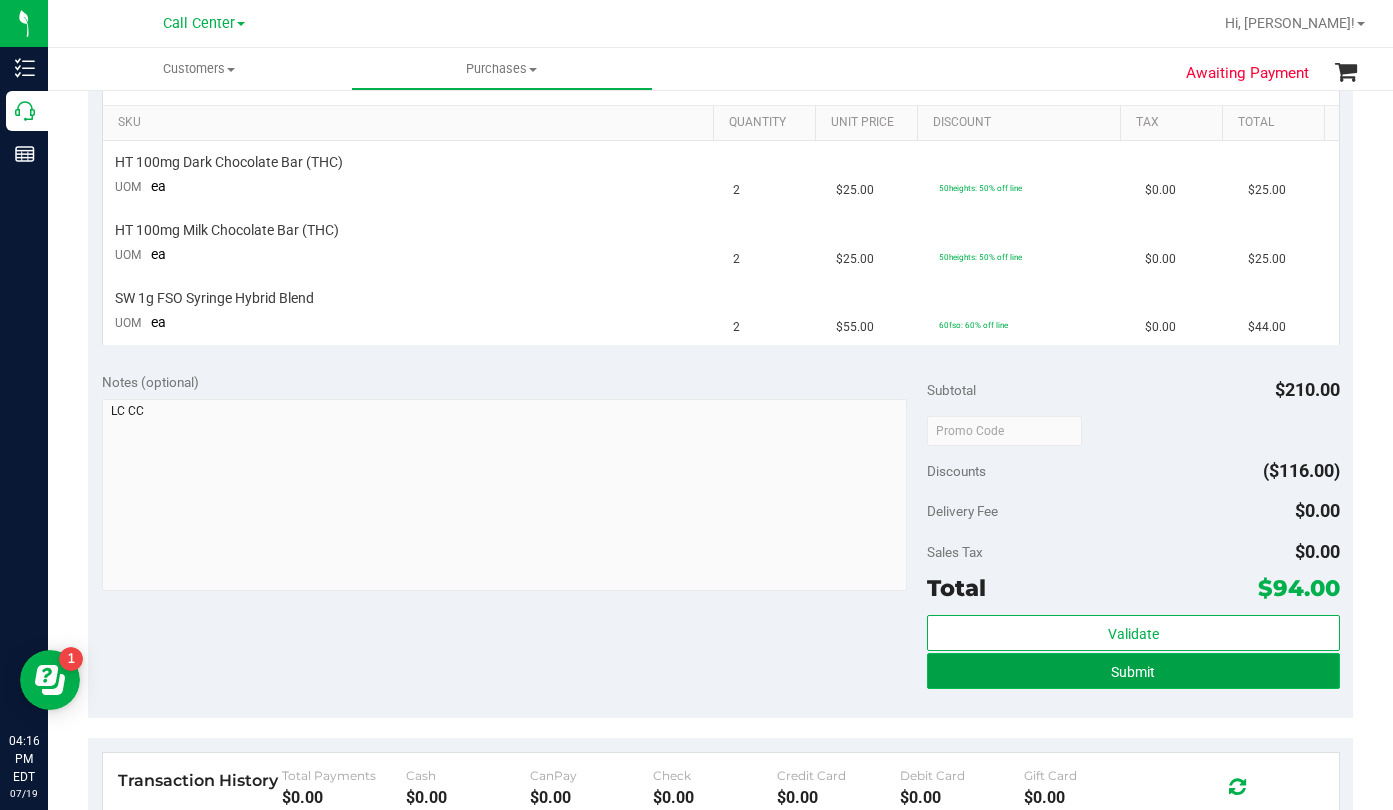 click on "Submit" at bounding box center [1133, 671] 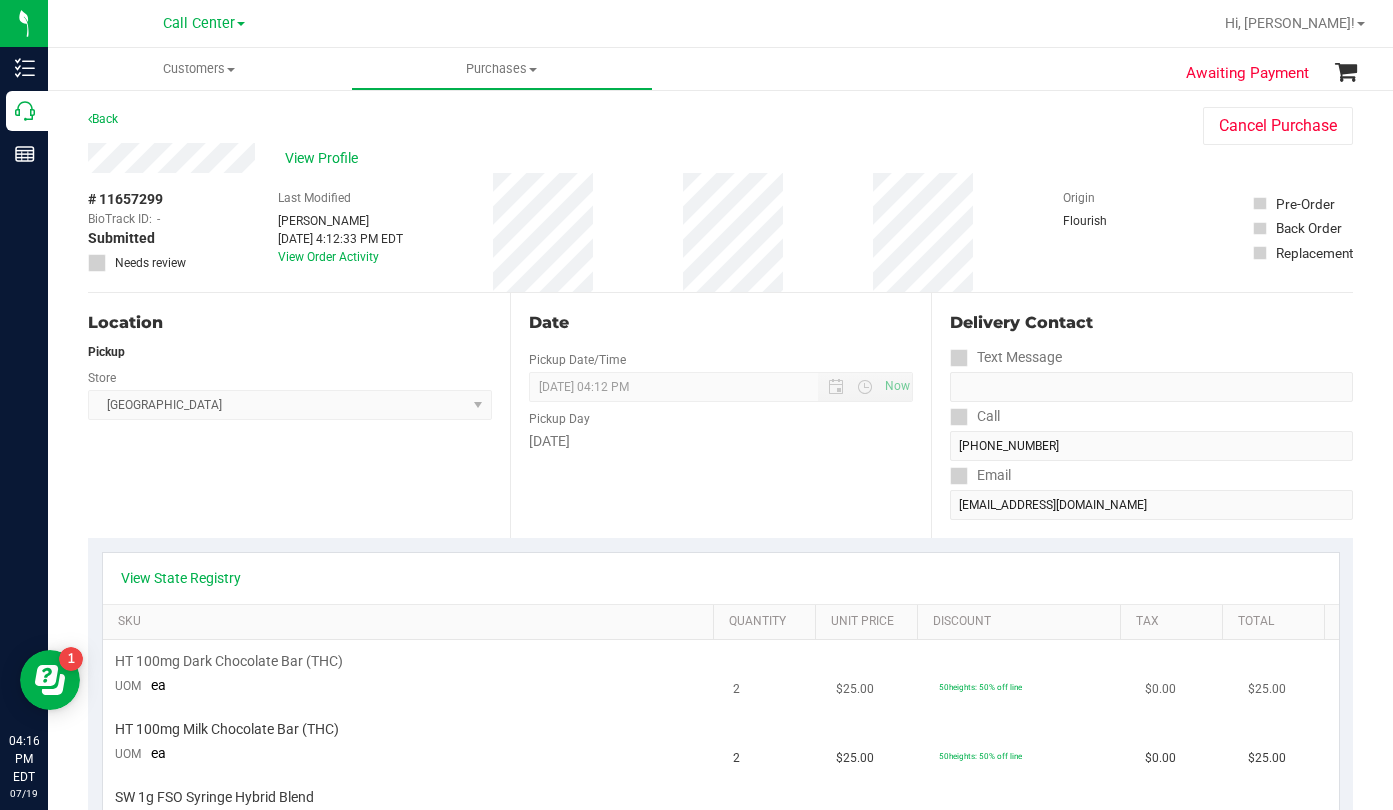 scroll, scrollTop: 0, scrollLeft: 0, axis: both 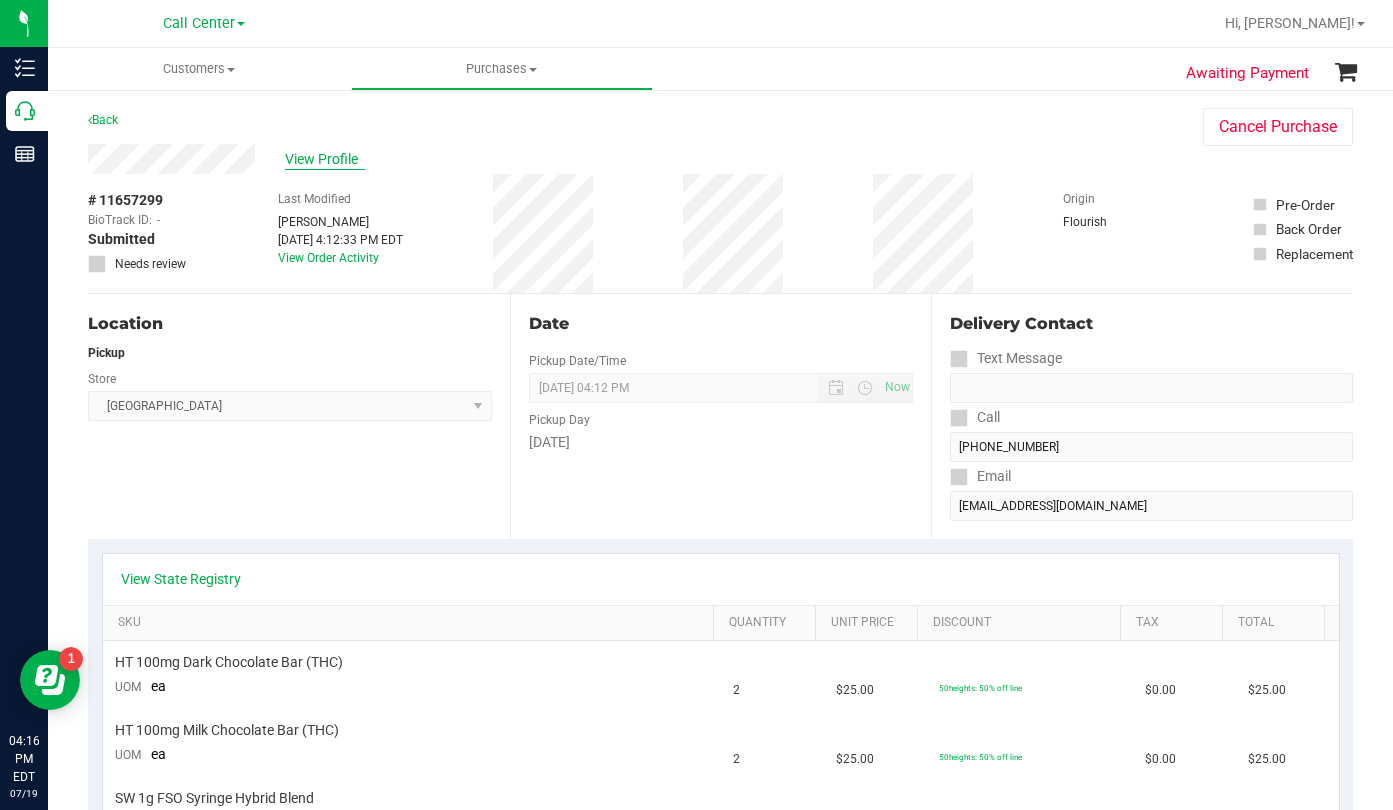 click on "View Profile" at bounding box center [325, 159] 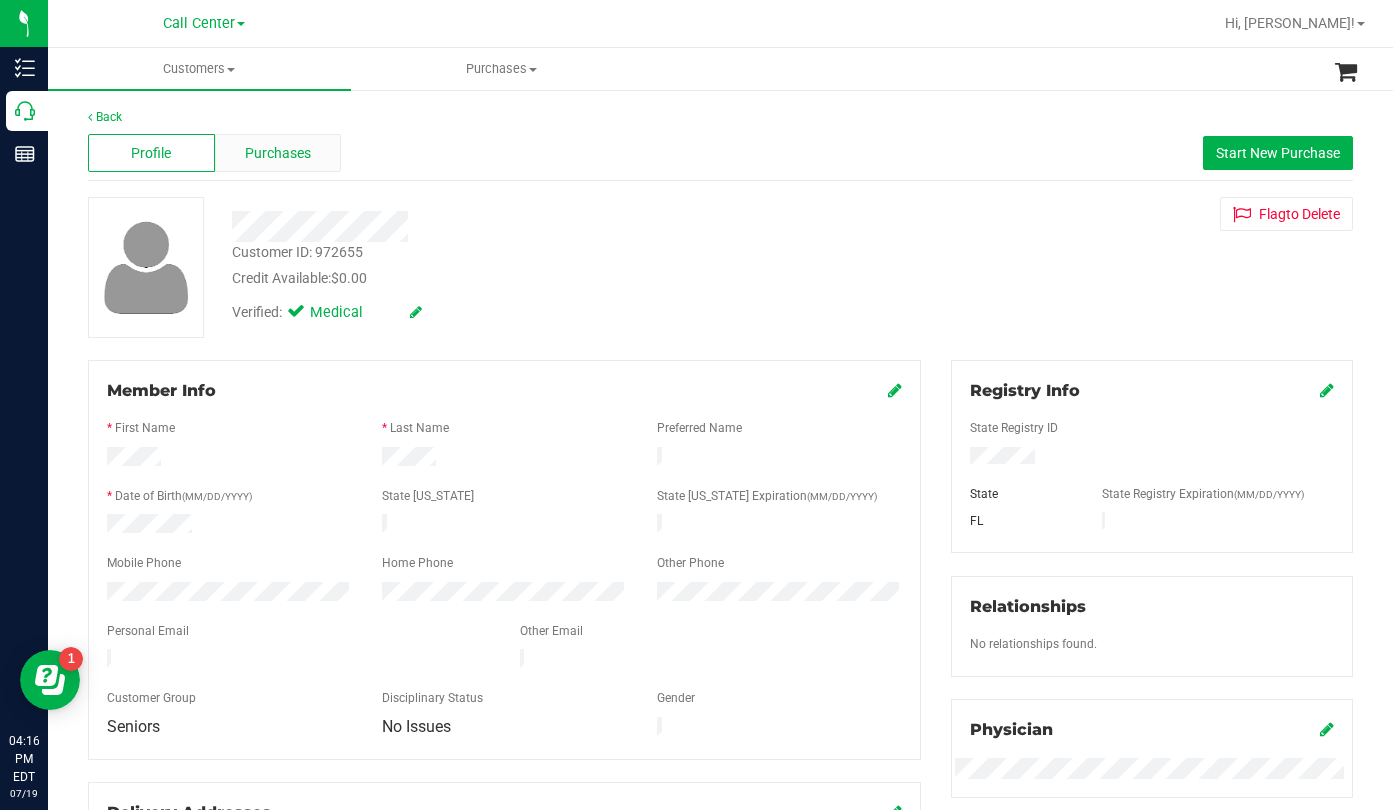 click on "Purchases" at bounding box center (278, 153) 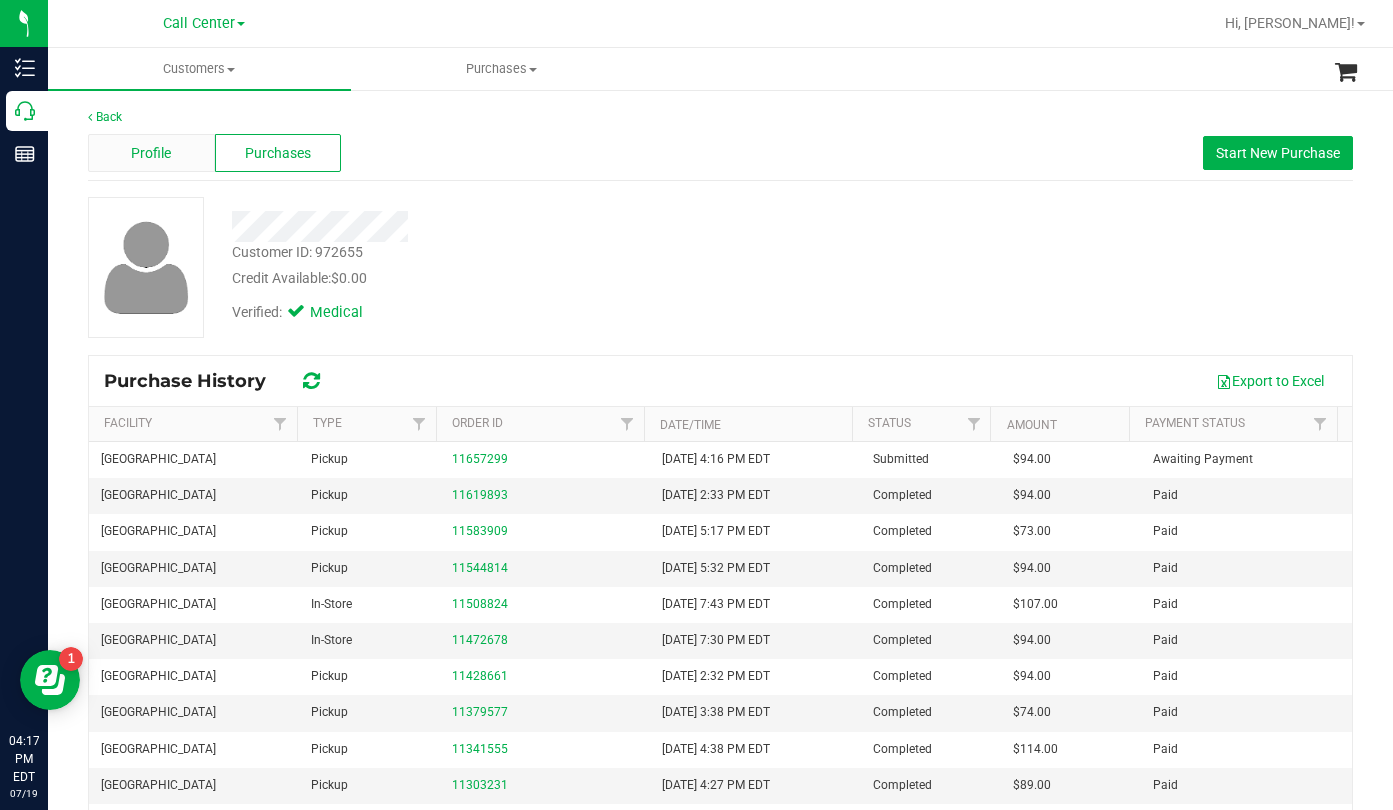click on "Profile" at bounding box center [151, 153] 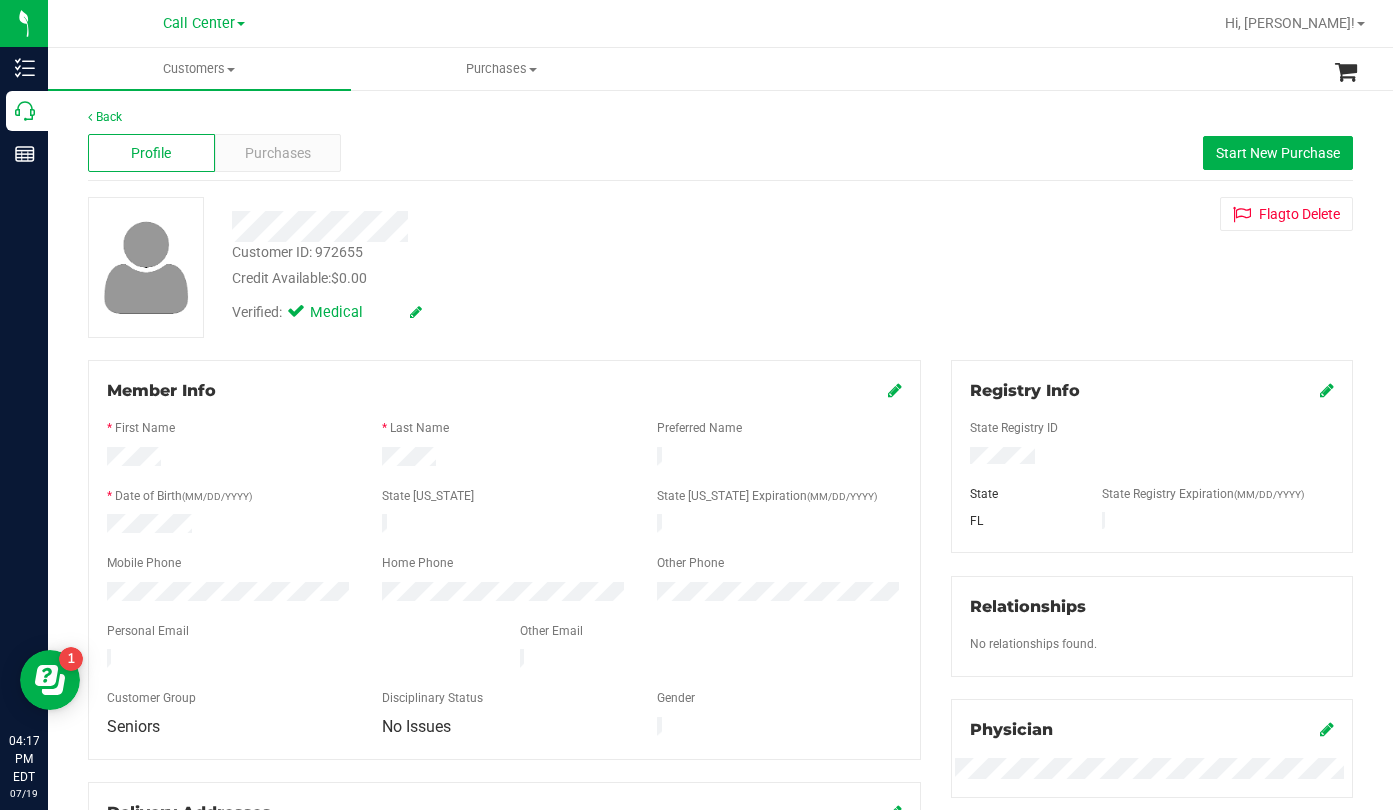 click on "Member Info
*
First Name
*
Last Name
Preferred Name
*
Date of Birth
(MM/DD/YYYY)
State [US_STATE]
State [US_STATE] Expiration
(MM/DD/YYYY)" at bounding box center (504, 560) 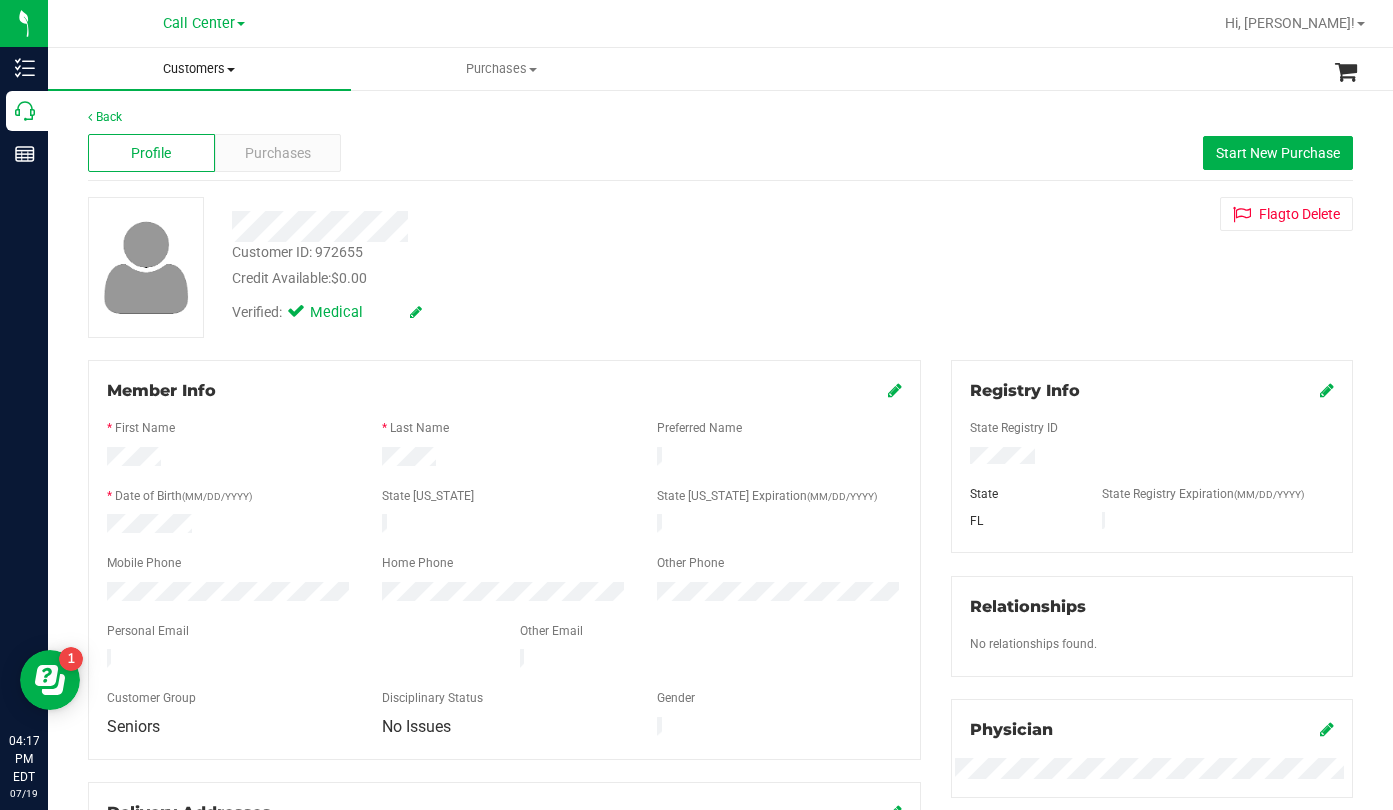 click at bounding box center (231, 70) 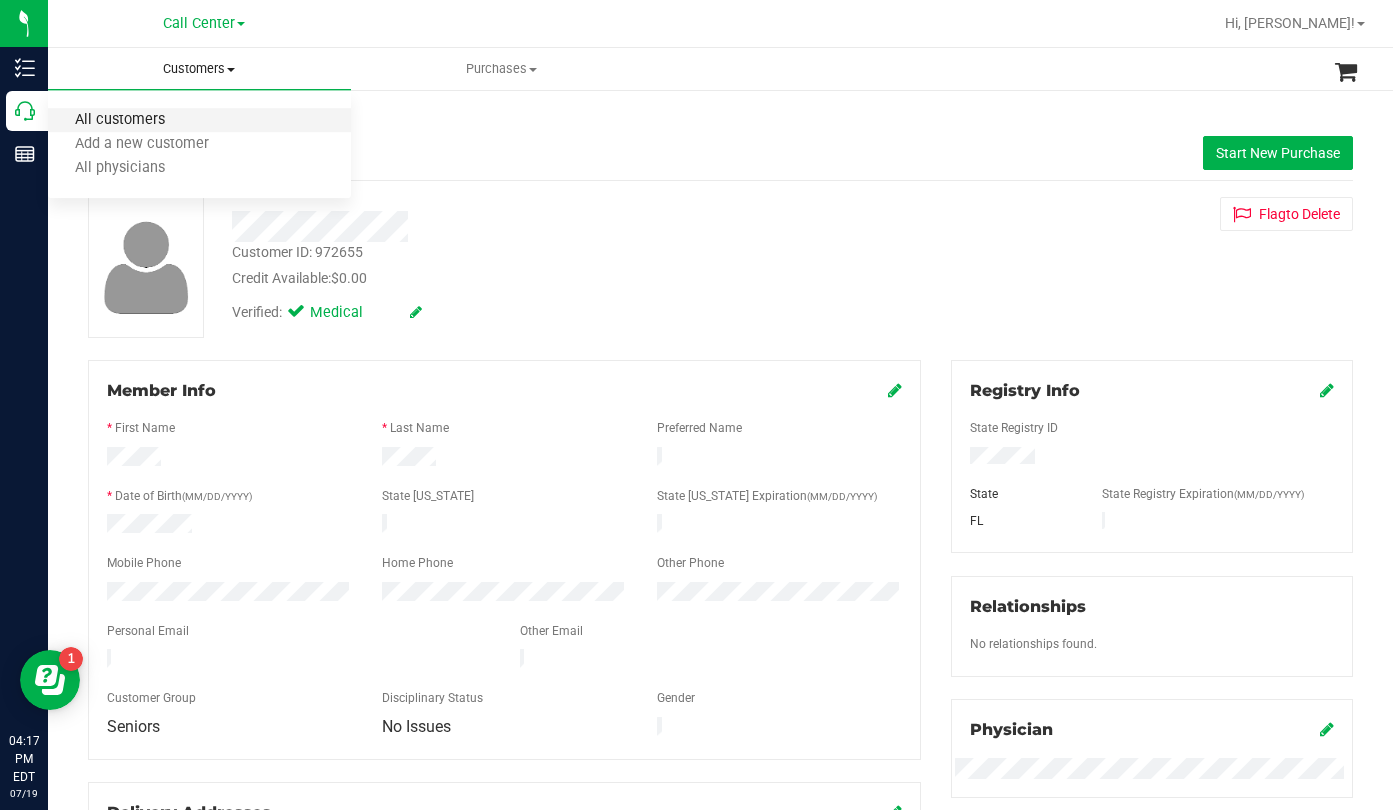 click on "All customers" at bounding box center (120, 120) 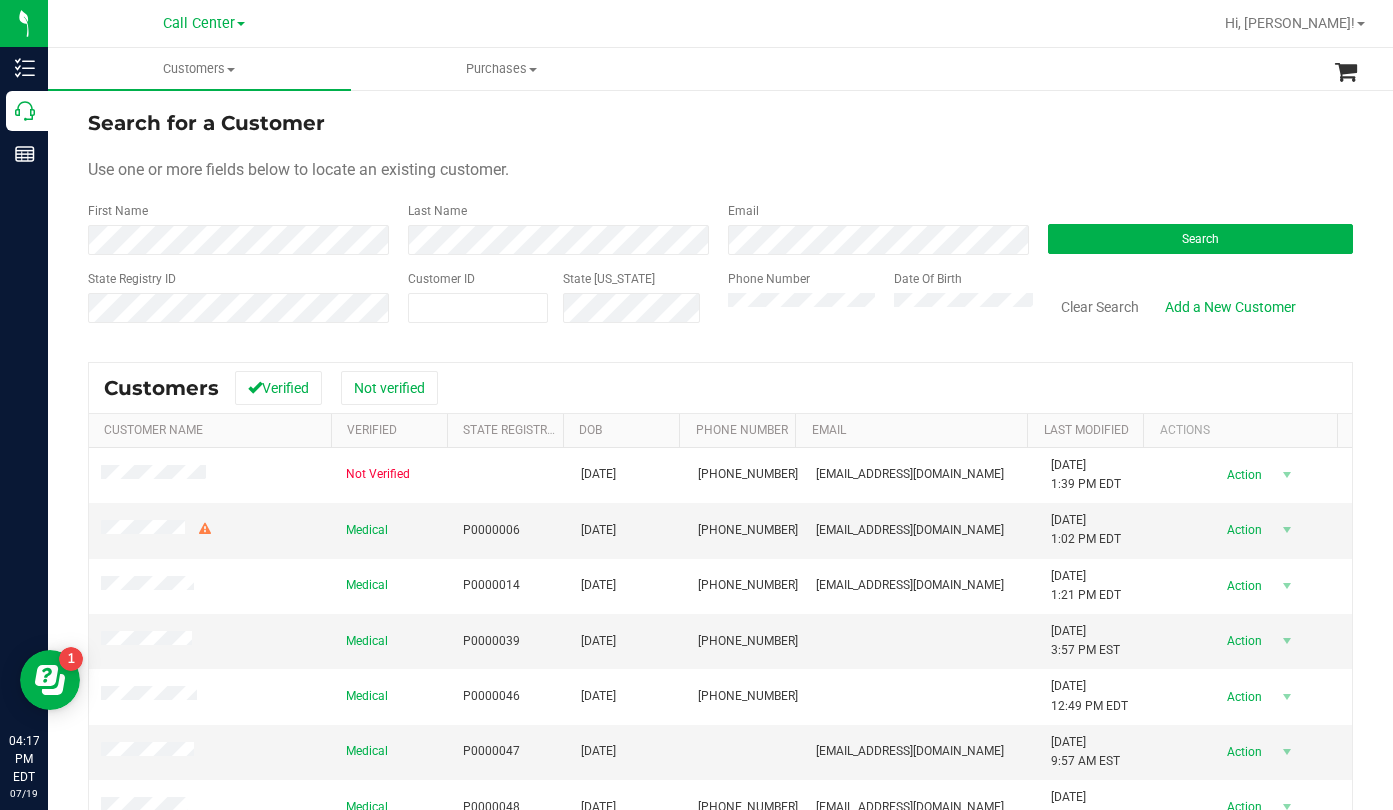 click on "Last Name" at bounding box center [553, 228] 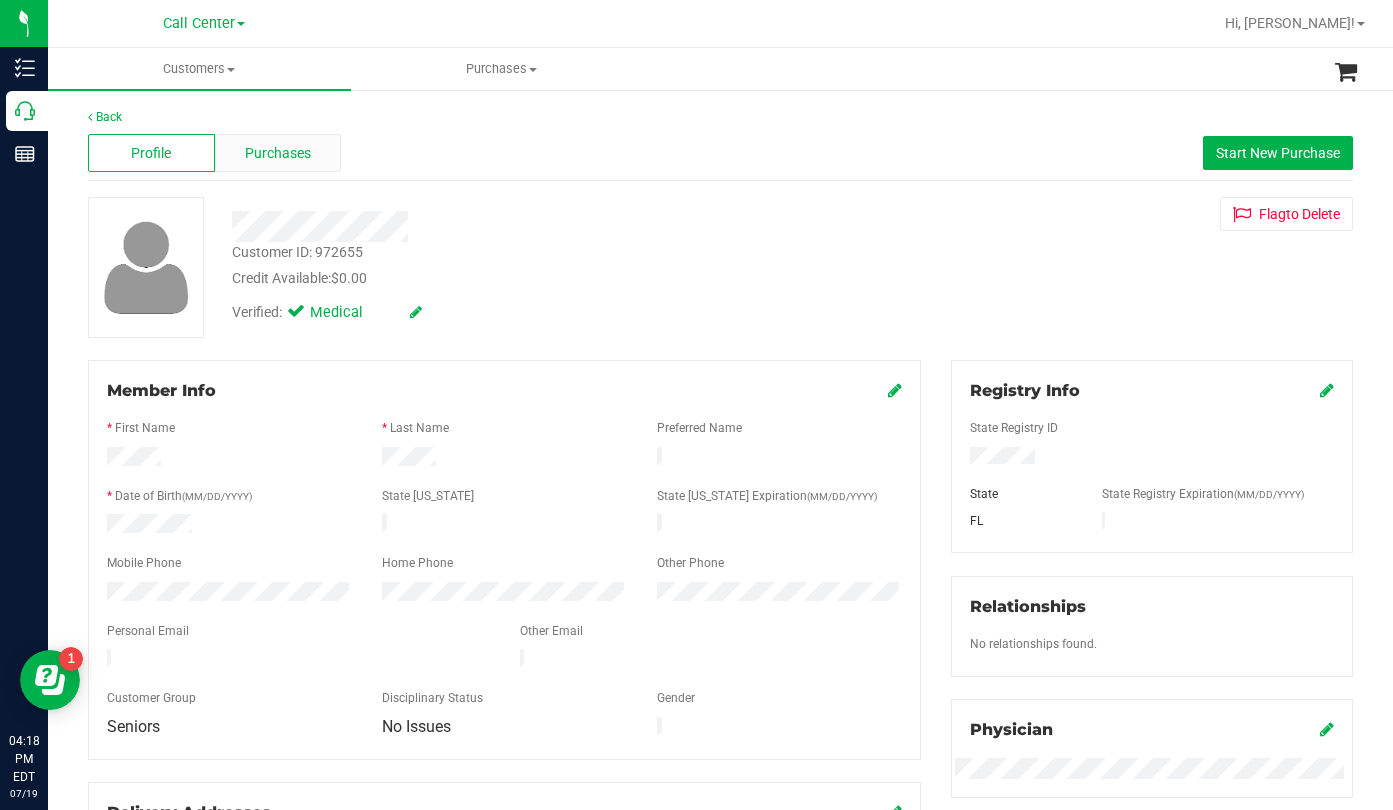 click on "Purchases" at bounding box center [278, 153] 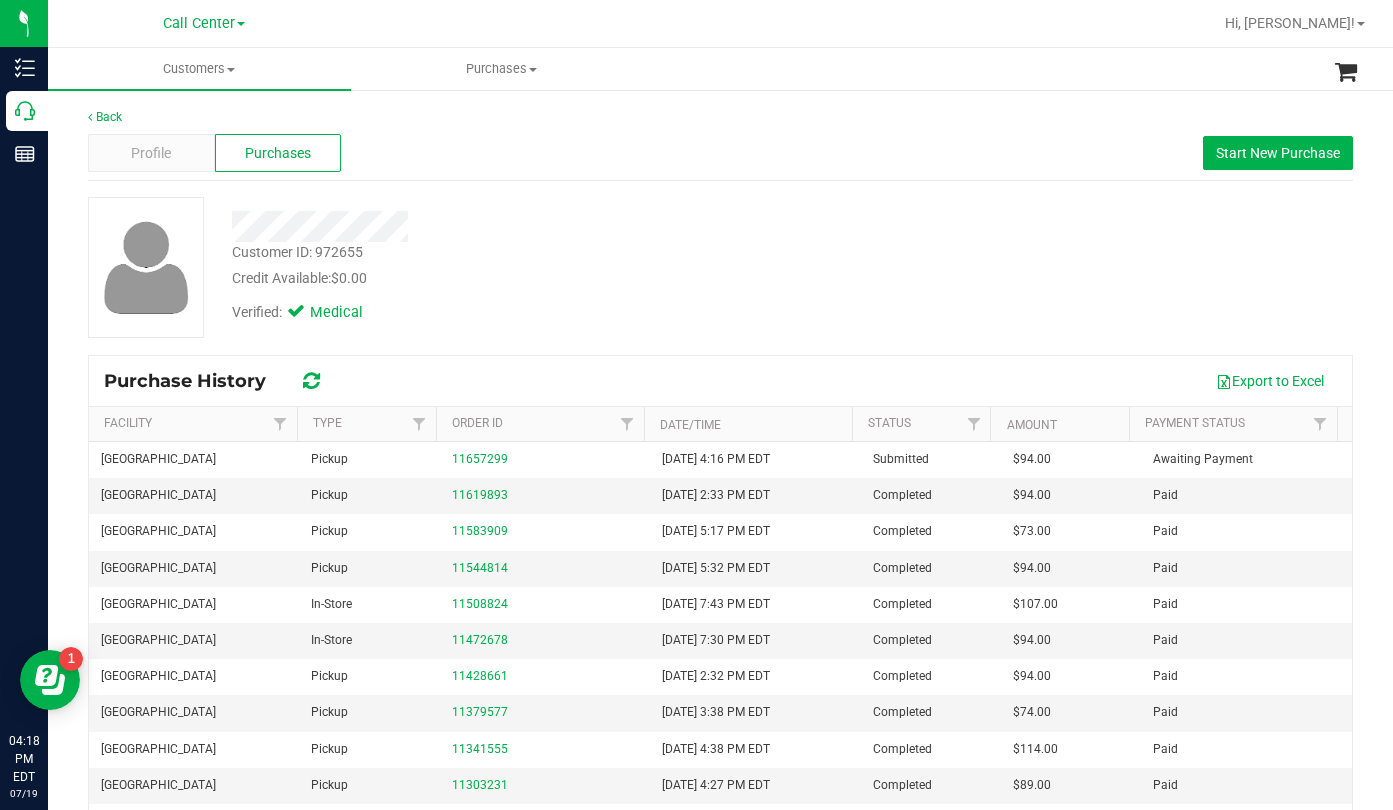 click on "Customer ID: 972655
Credit Available:
$0.00
Verified:
Medical" at bounding box center (720, 267) 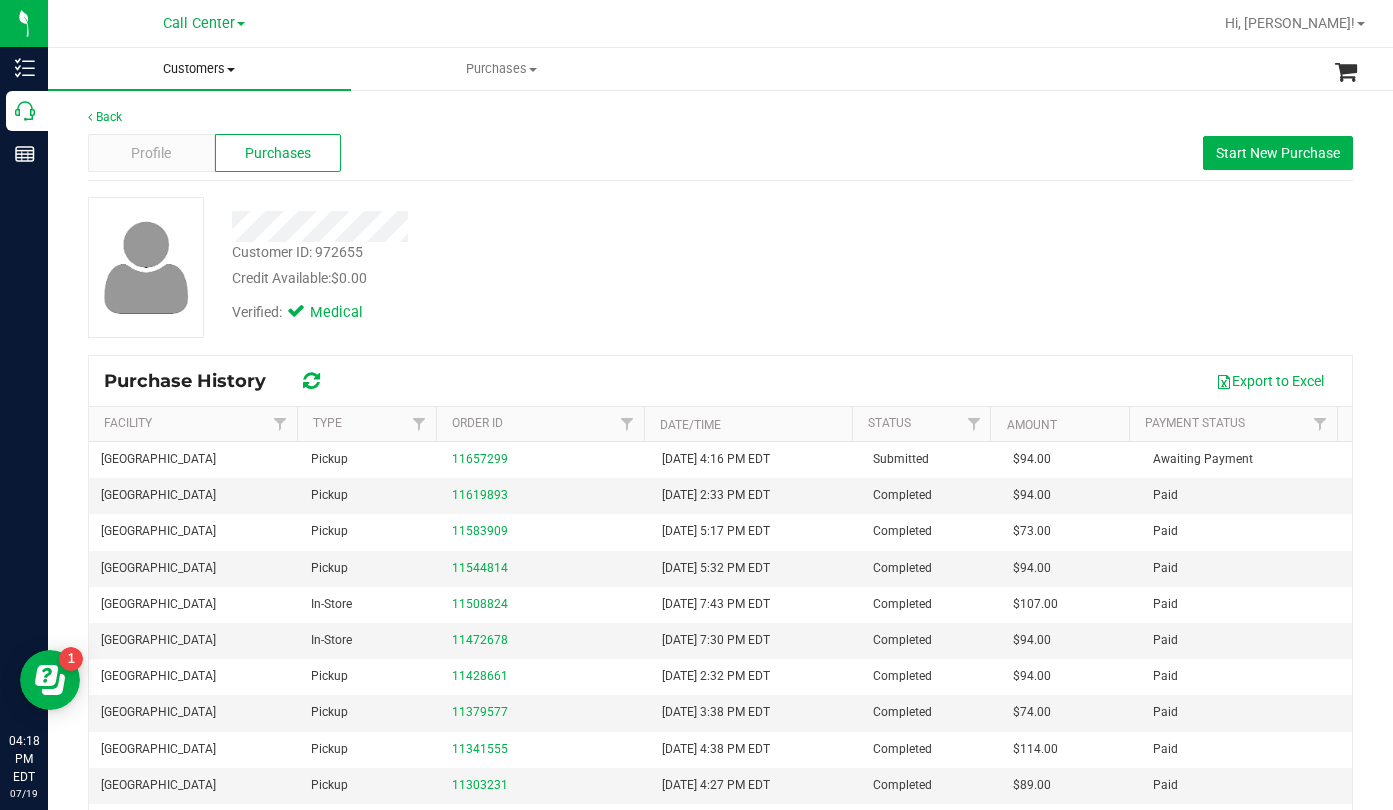 click at bounding box center (231, 70) 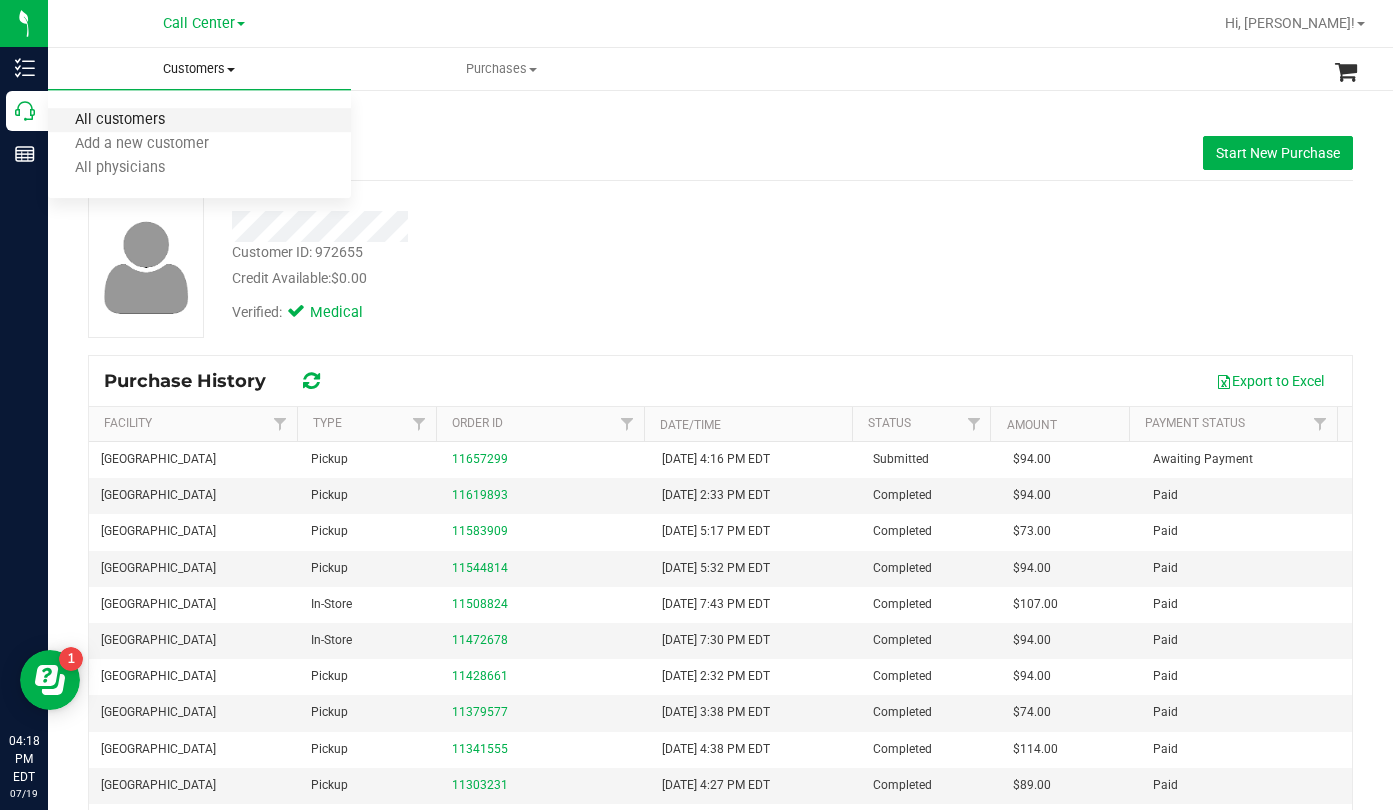 click on "All customers" at bounding box center [120, 120] 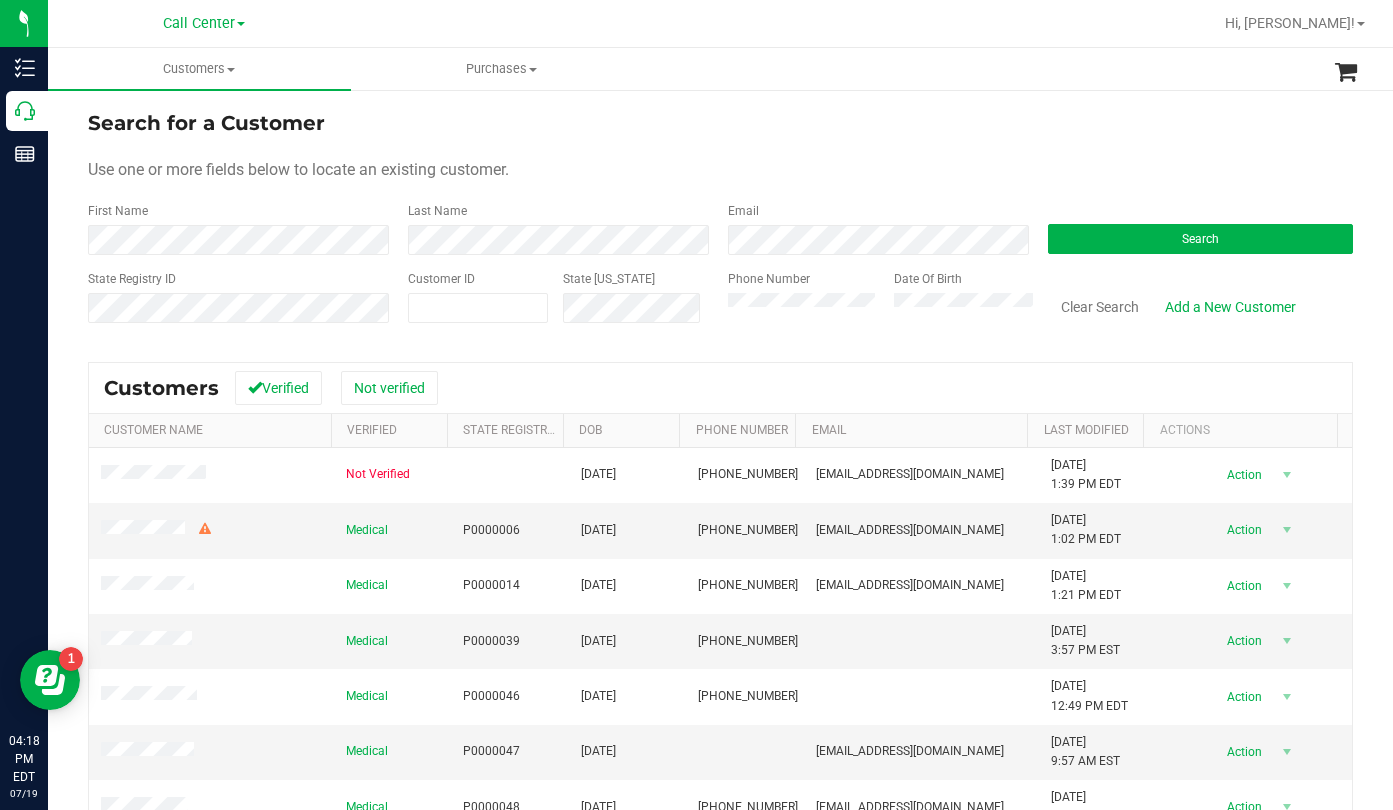 click on "Use one or more fields below to locate an existing customer." at bounding box center [720, 170] 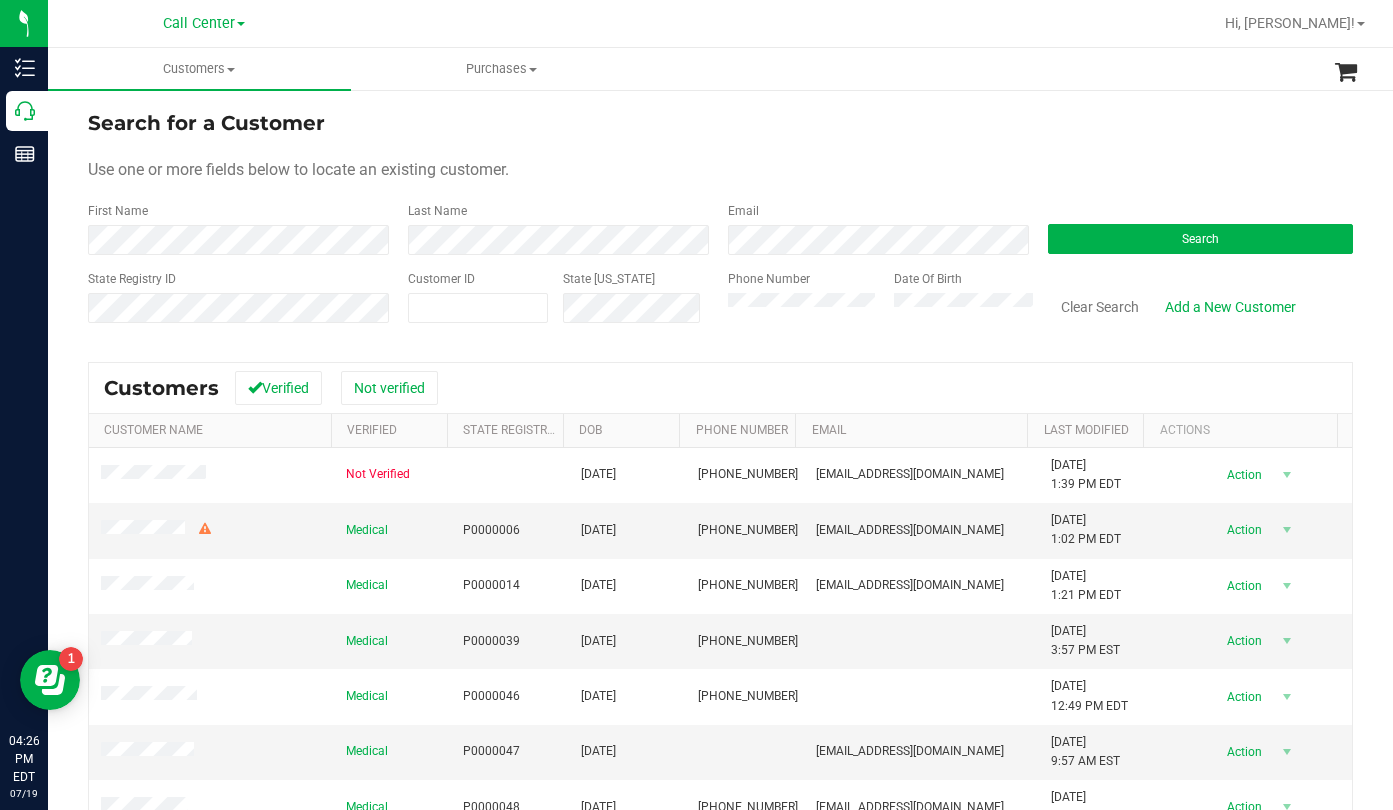 click on "Search for a Customer" at bounding box center (720, 123) 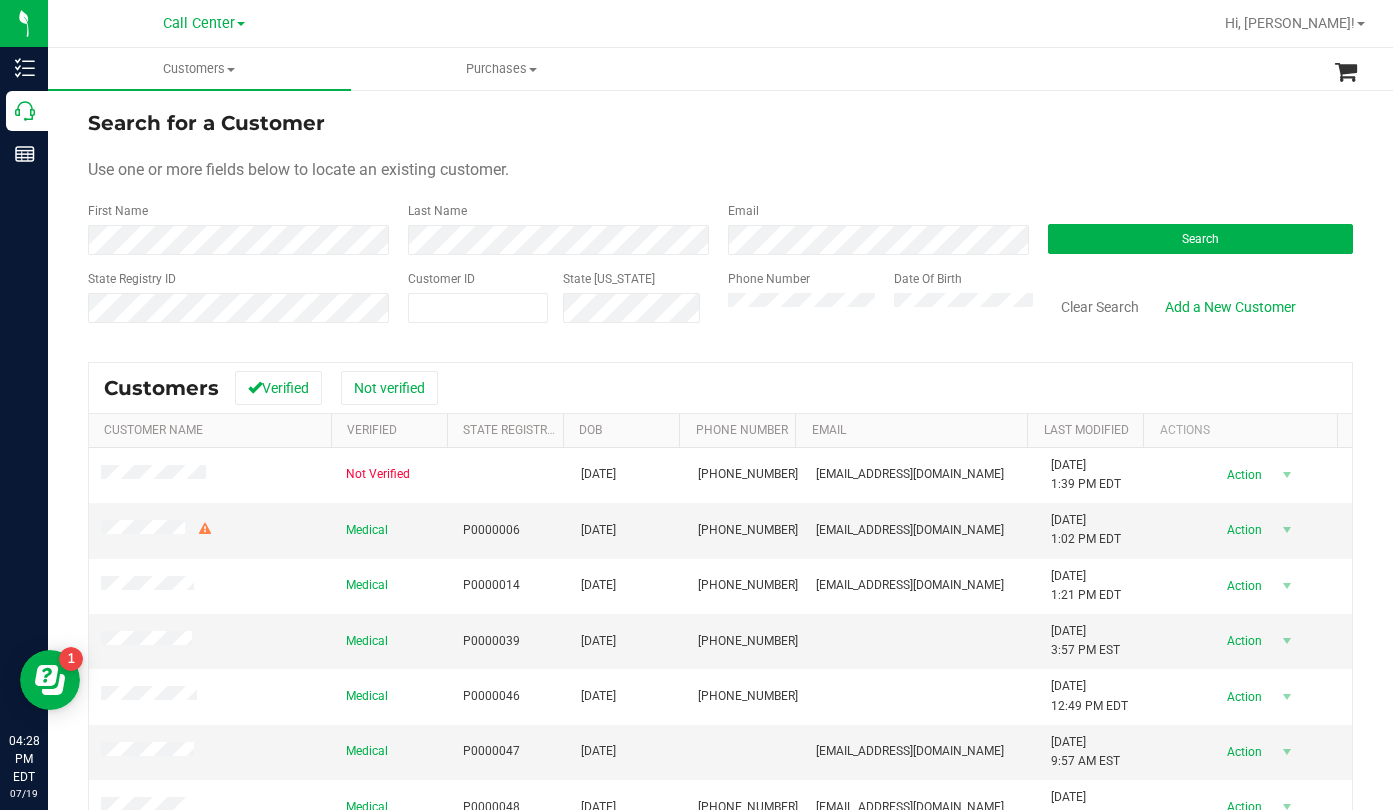 click on "Search for a Customer
Use one or more fields below to locate an existing customer.
First Name
Last Name
Email
Search
State Registry ID
Customer ID
State [US_STATE]
Phone Number
Date Of Birth" at bounding box center [720, 224] 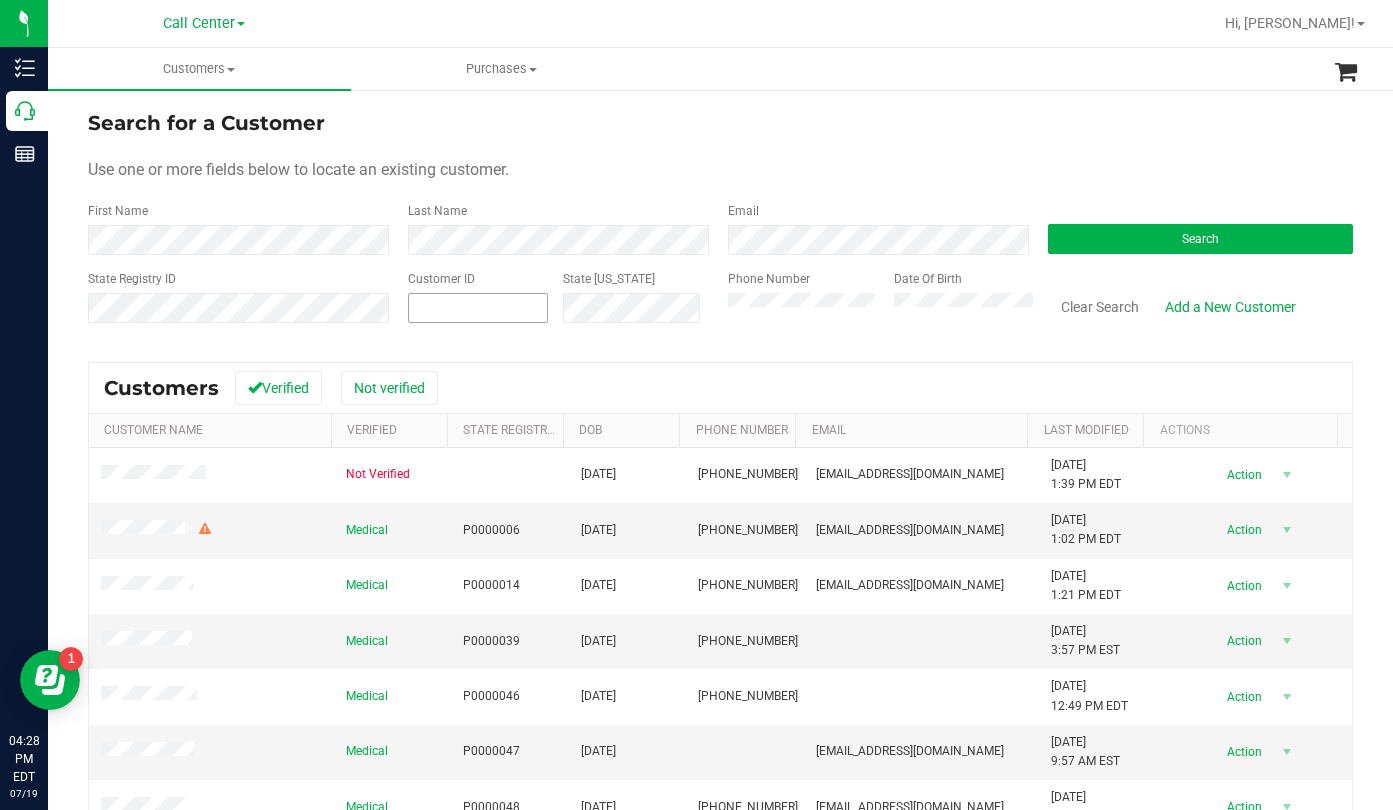 click at bounding box center [478, 308] 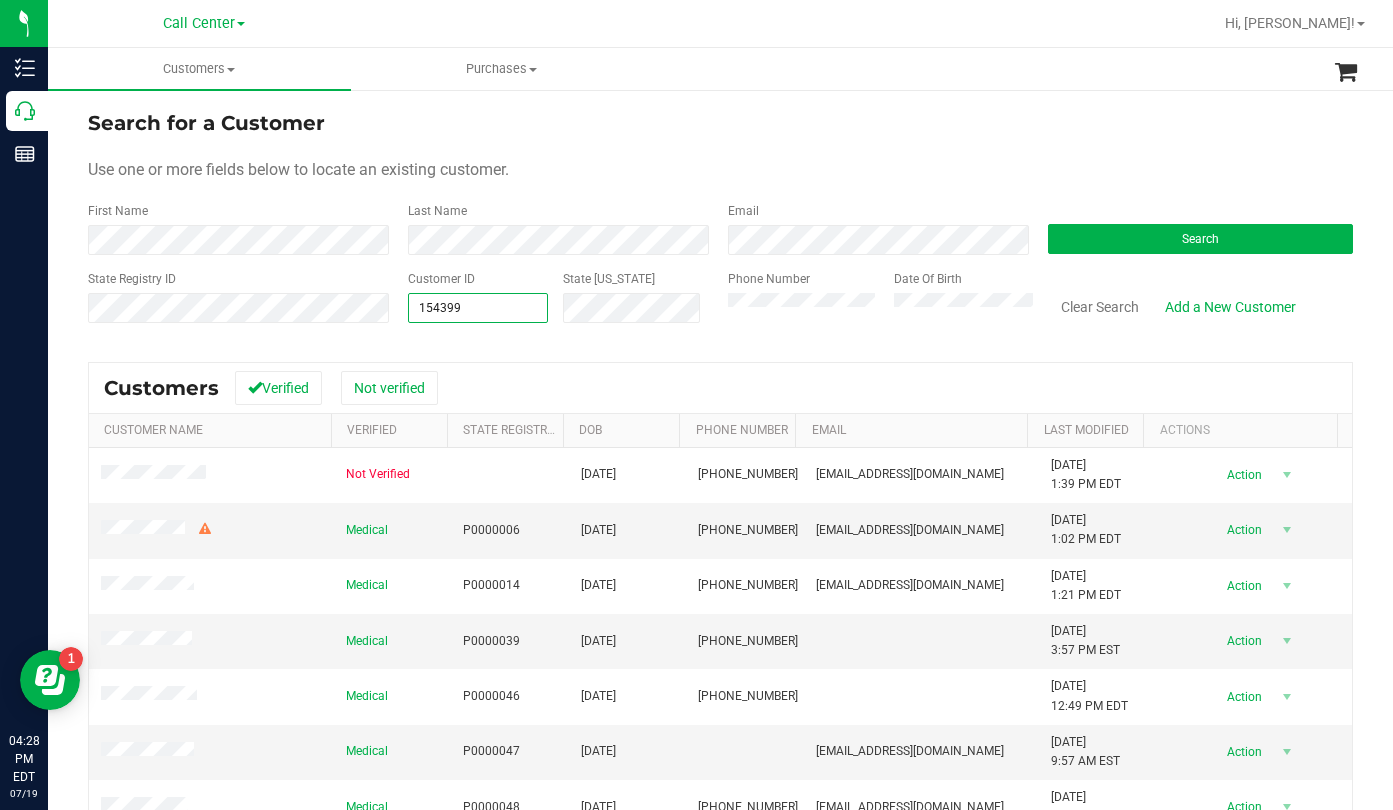 type on "1543994" 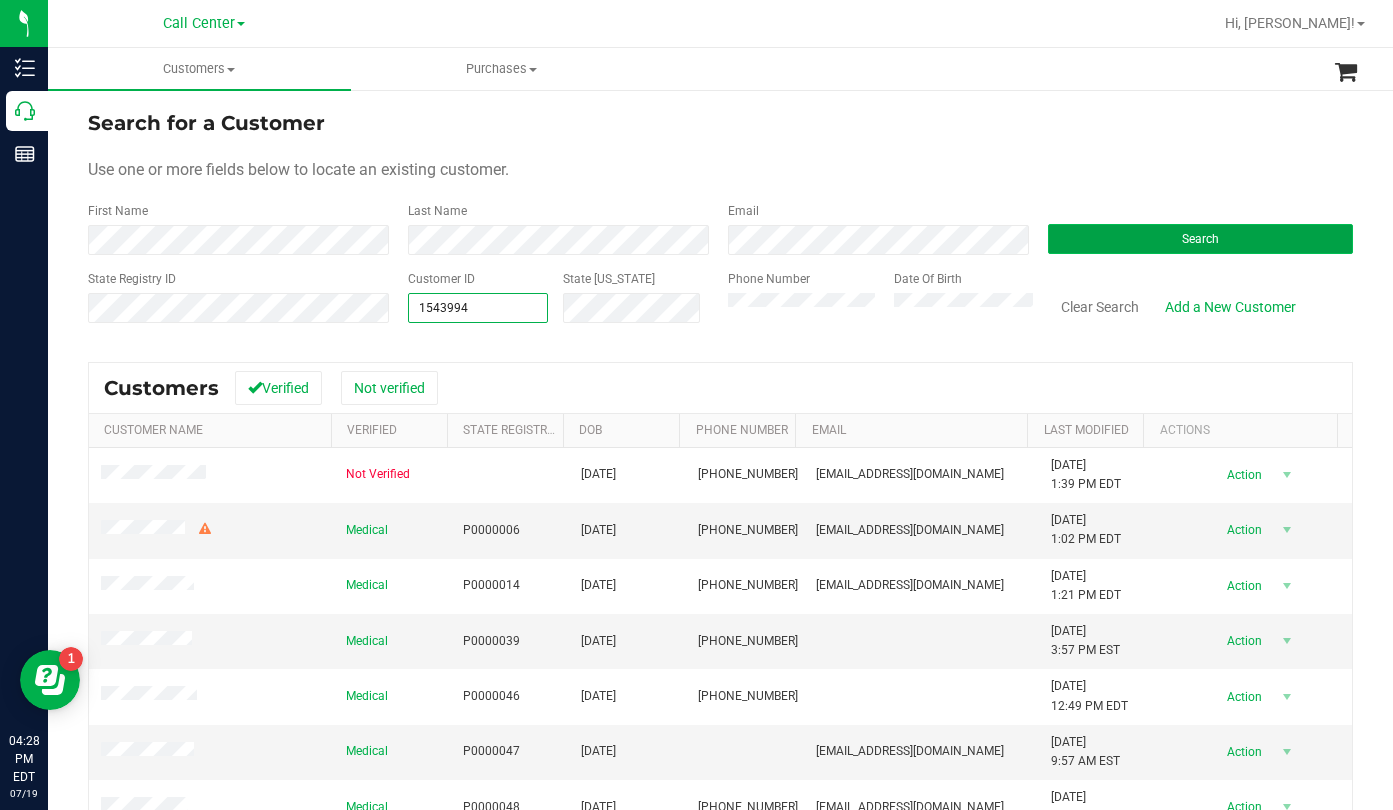 type on "1543994" 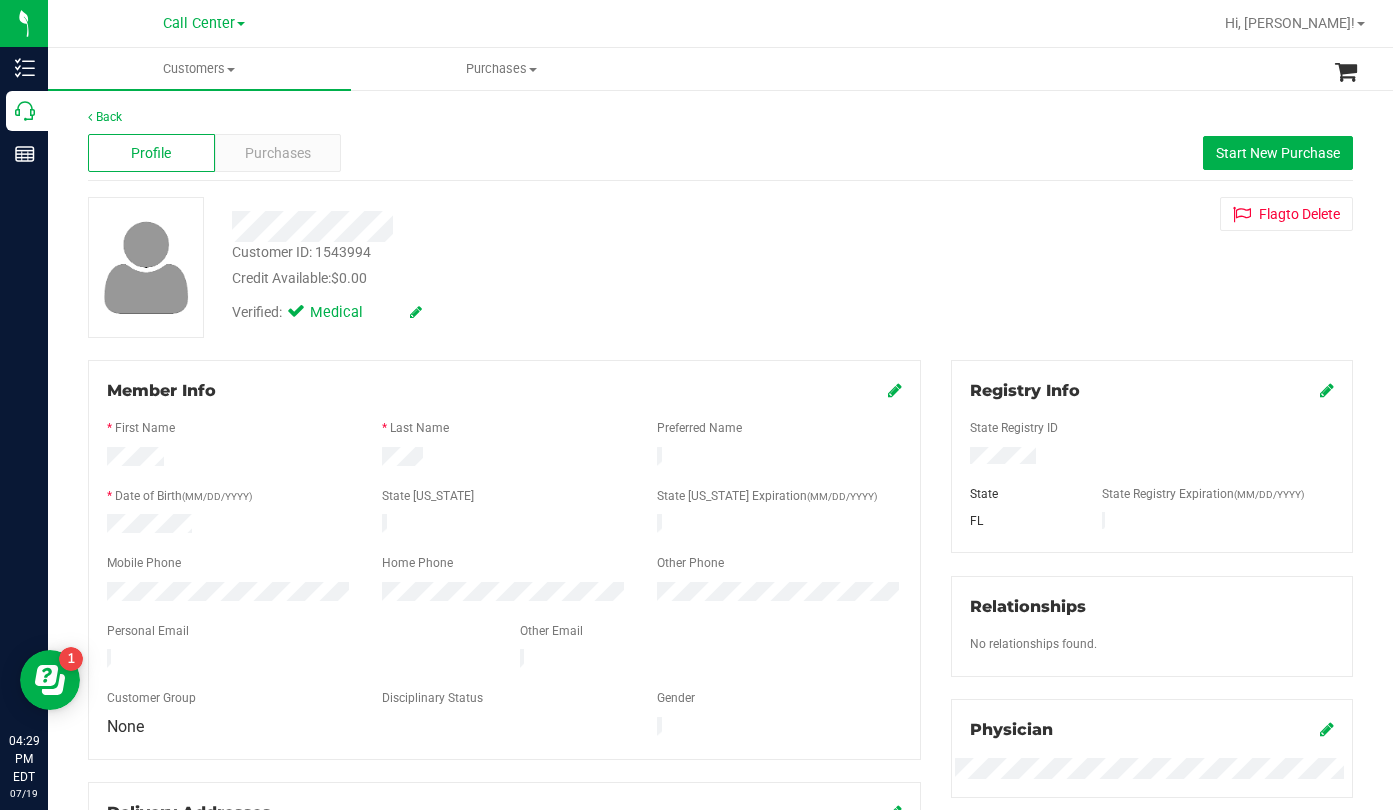 click on "Customer ID: 1543994
Credit Available:
$0.00
Verified:
Medical
Flag  to [GEOGRAPHIC_DATA]" at bounding box center [720, 267] 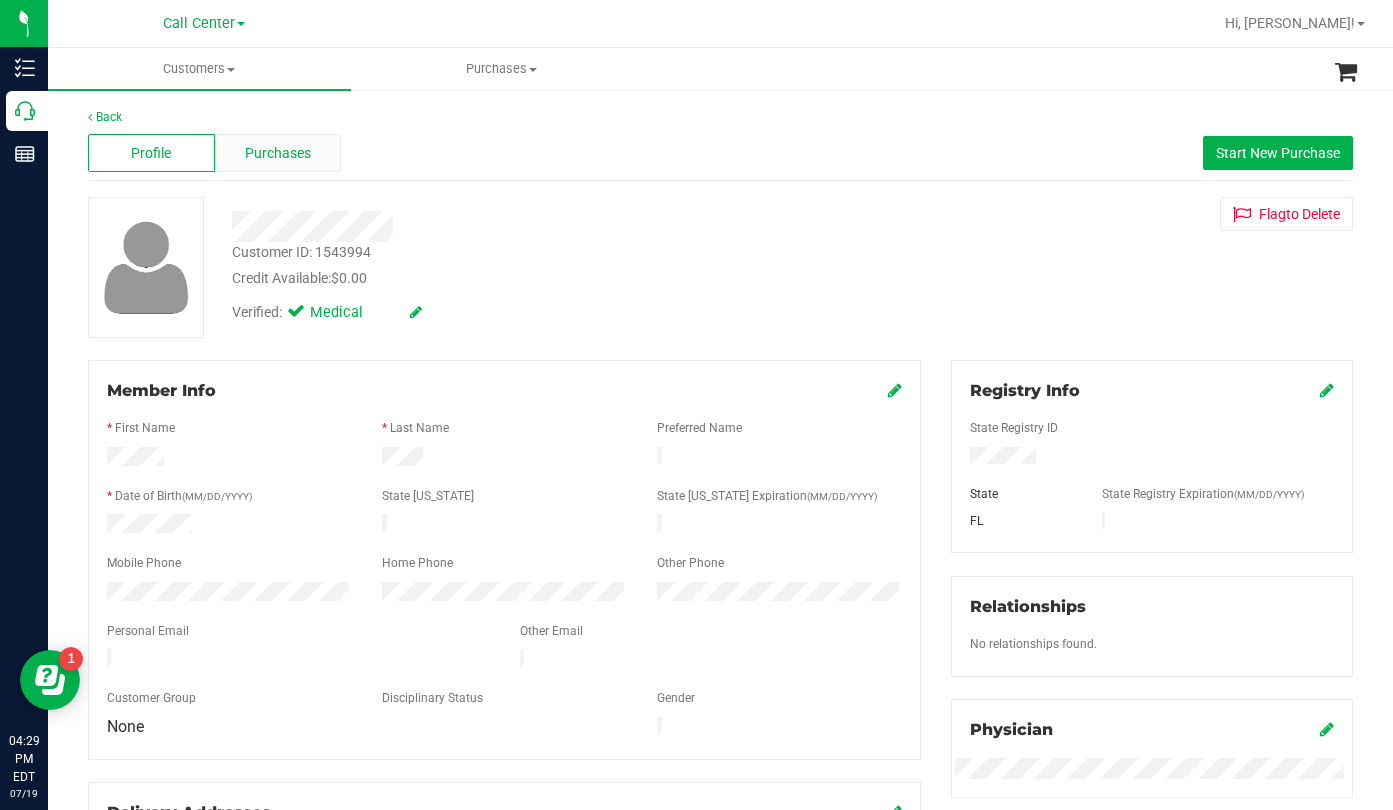 click on "Purchases" at bounding box center (278, 153) 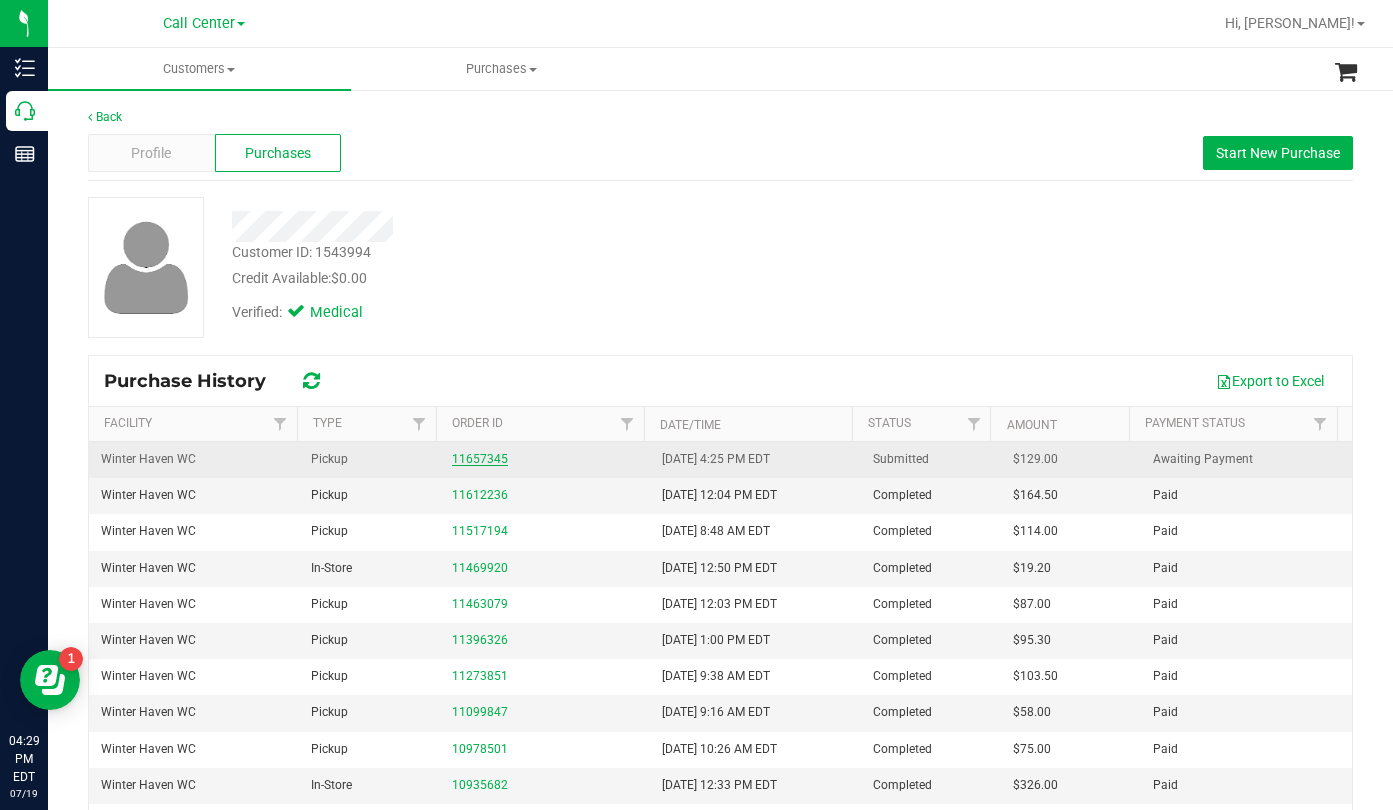 click on "11657345" at bounding box center [480, 459] 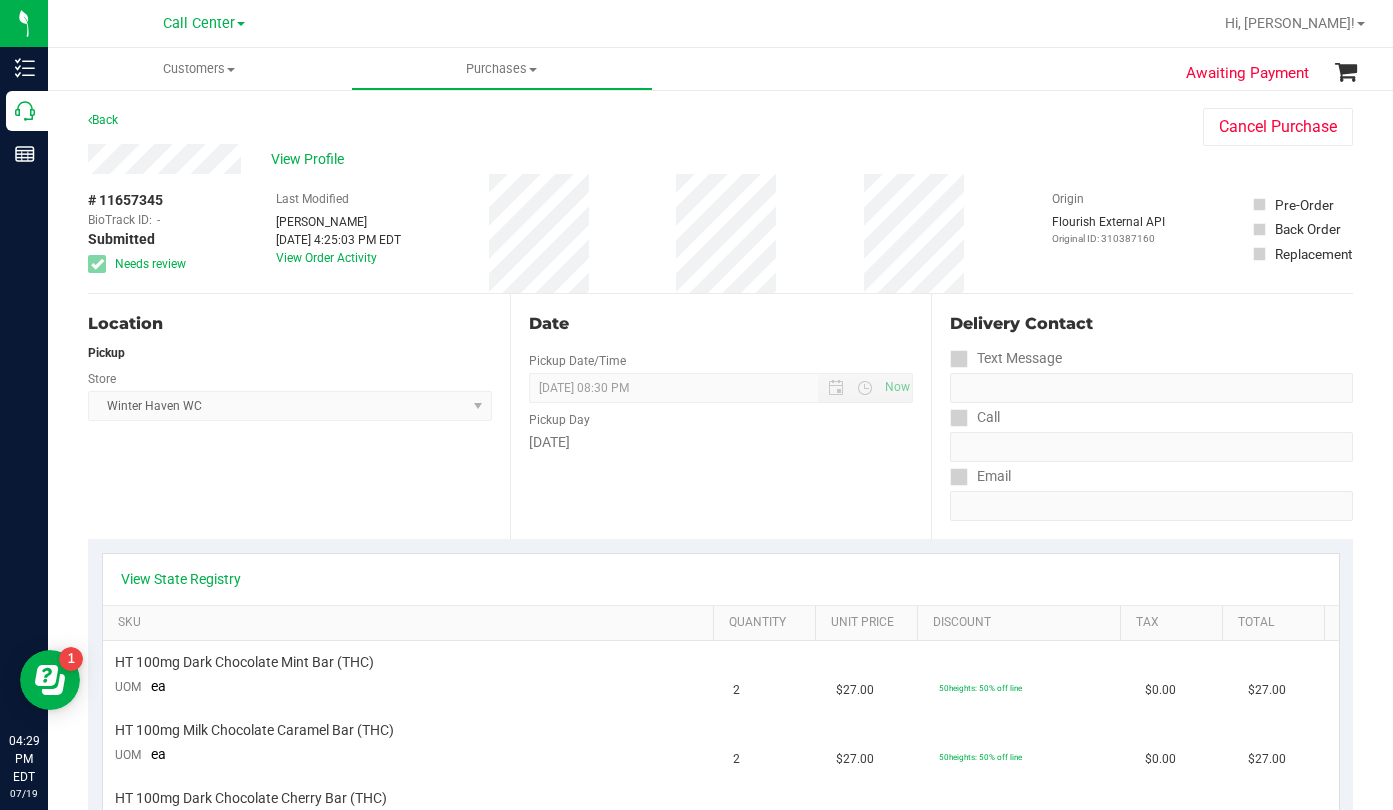scroll, scrollTop: 100, scrollLeft: 0, axis: vertical 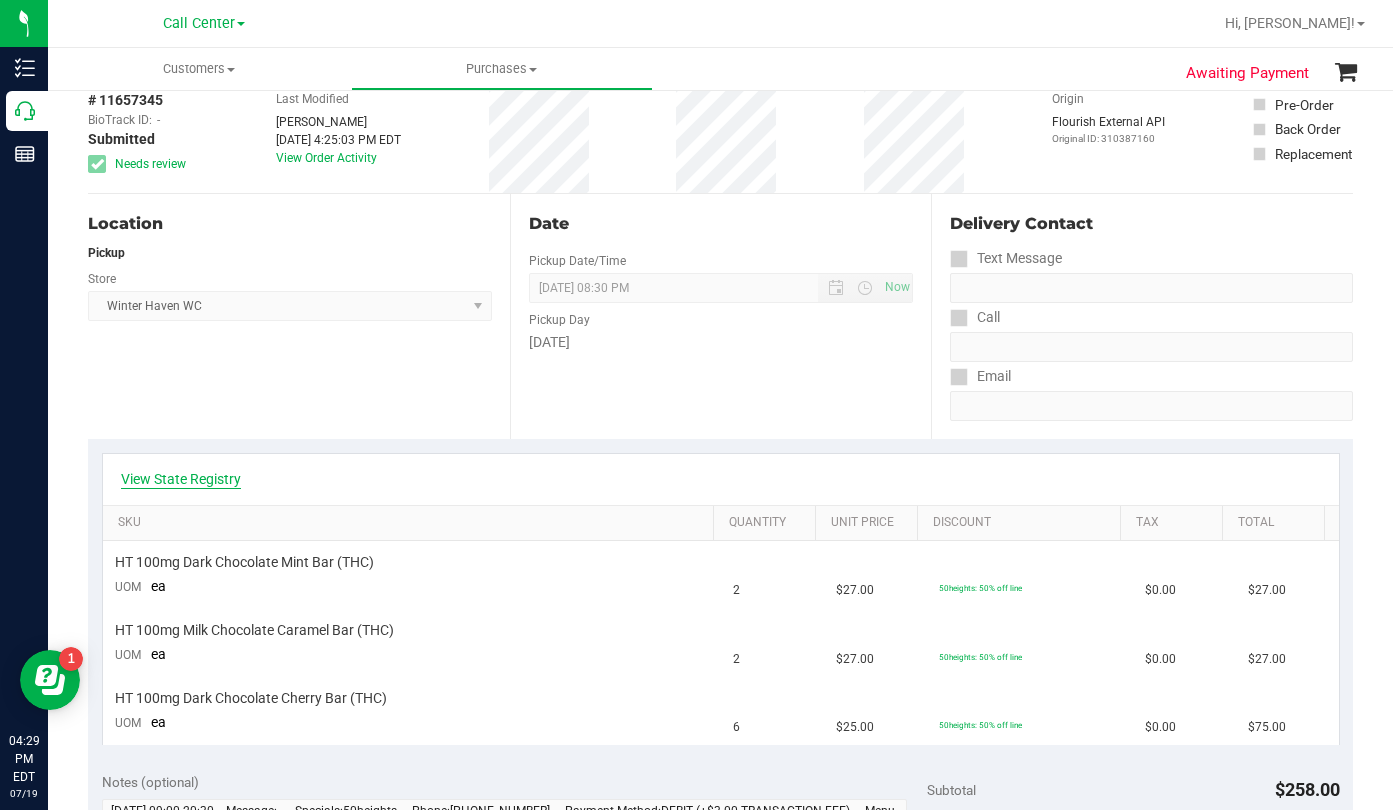 click on "View State Registry" at bounding box center [181, 479] 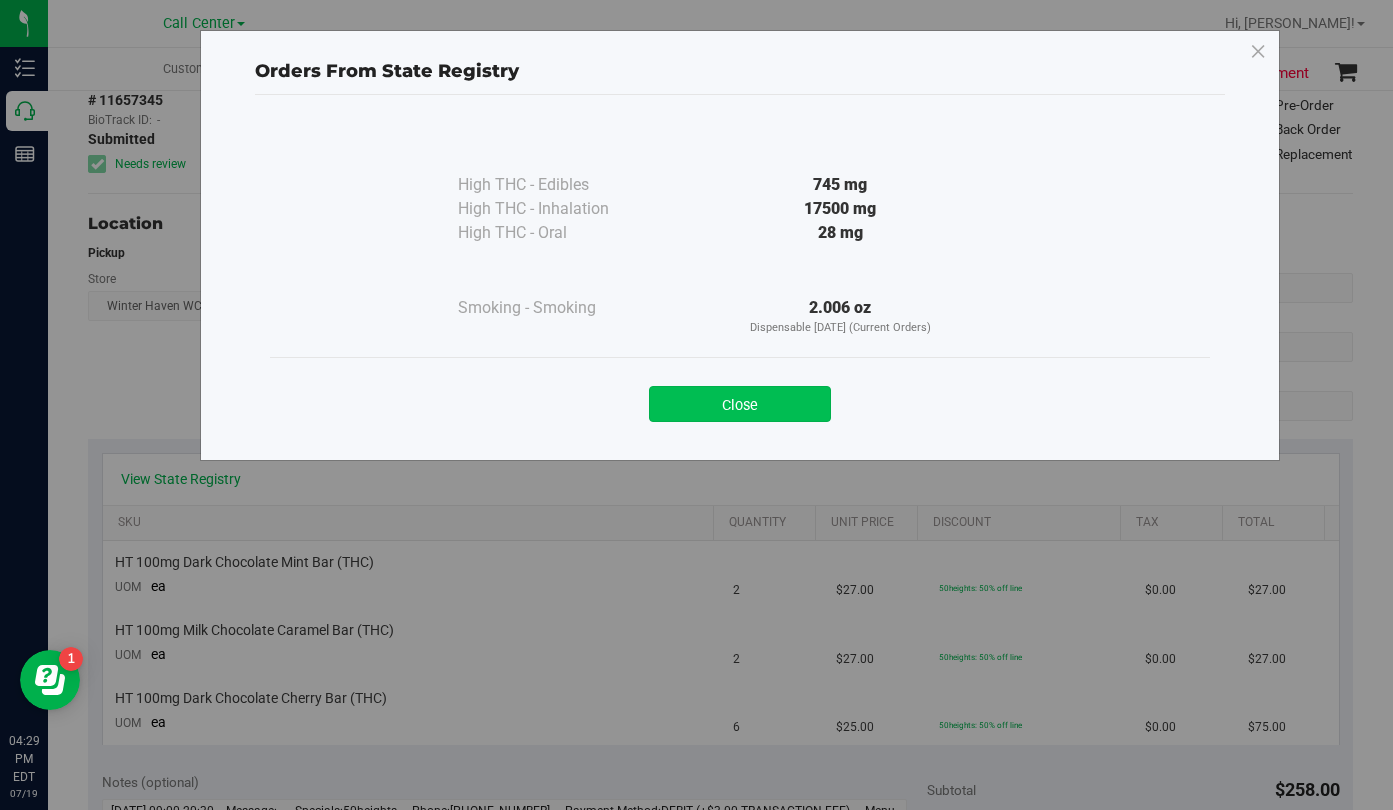 click on "Close" at bounding box center (740, 404) 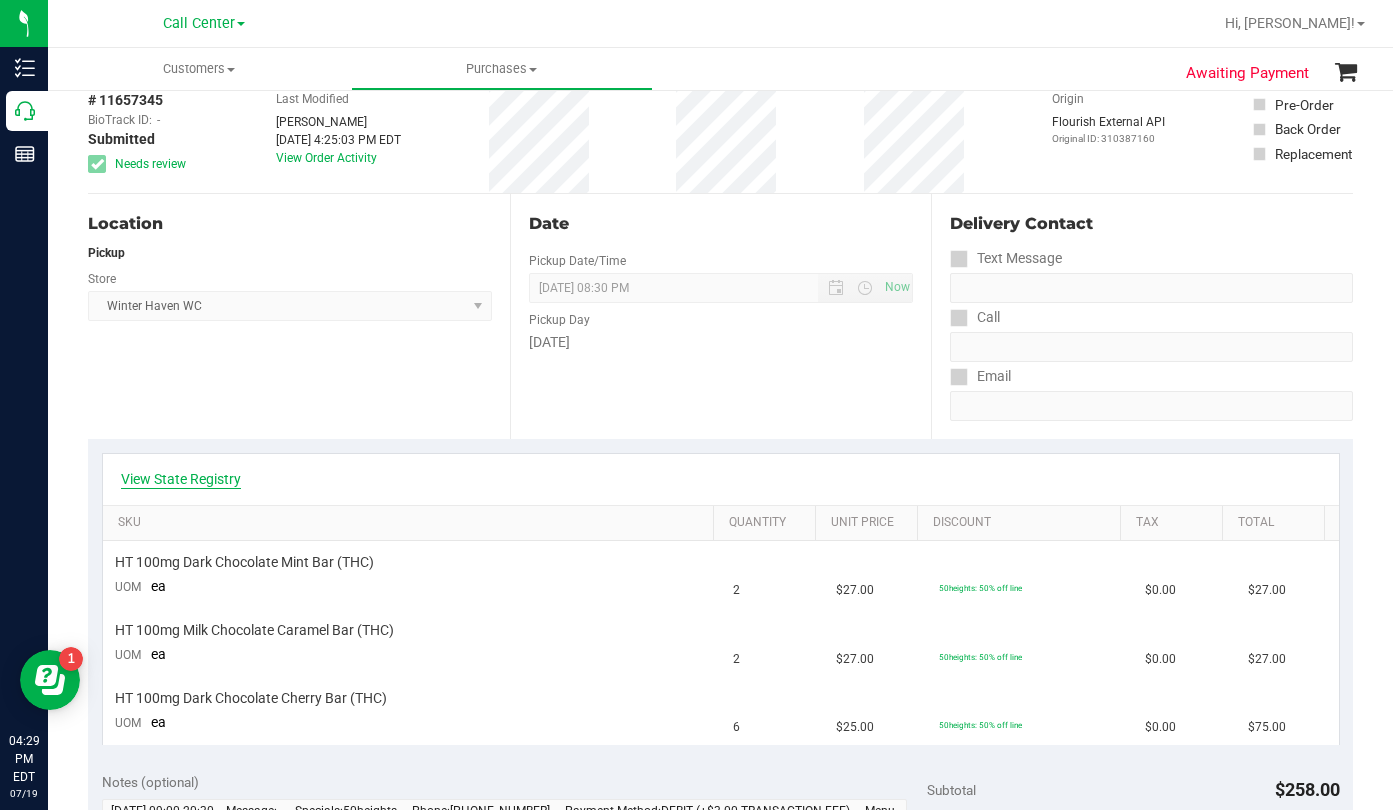 click on "View State Registry" at bounding box center (181, 479) 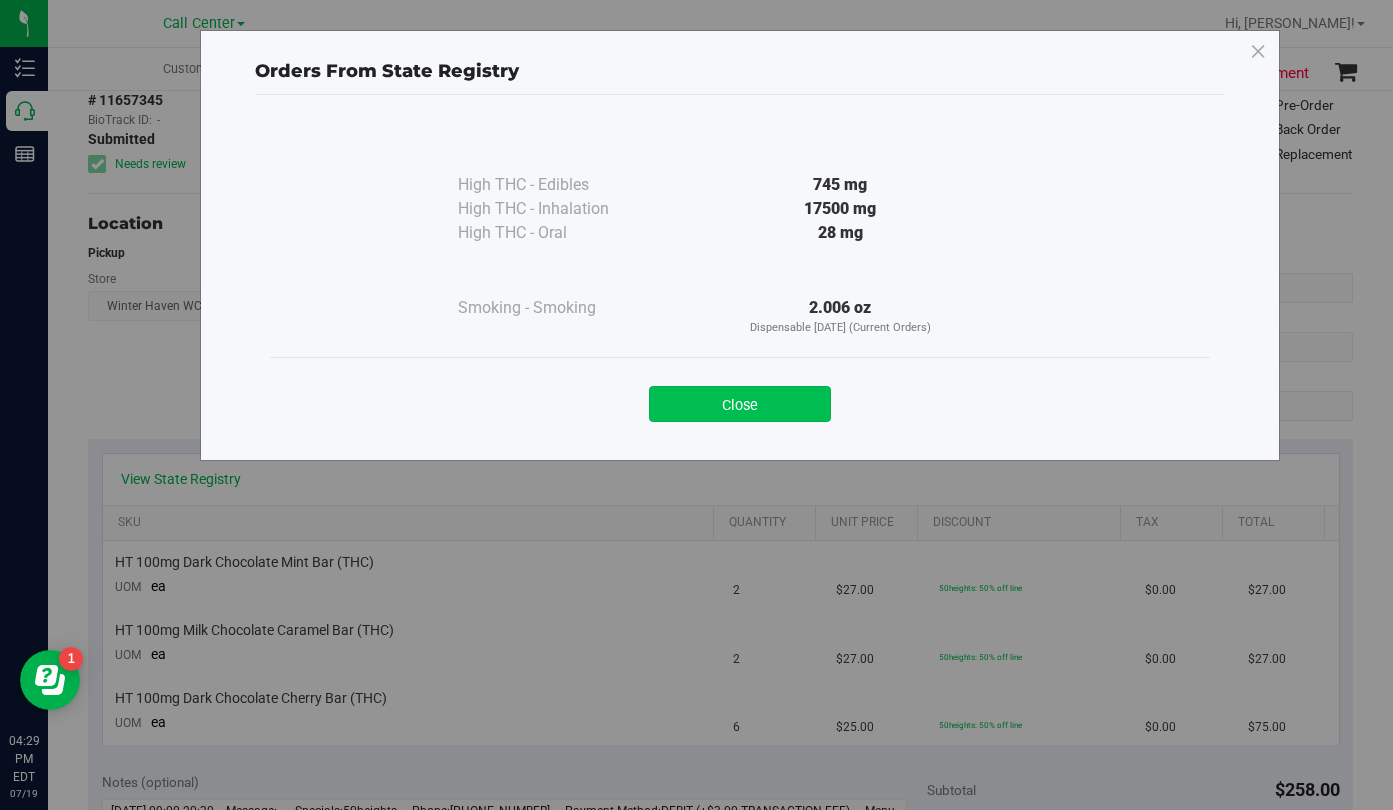 click on "Close" at bounding box center (740, 404) 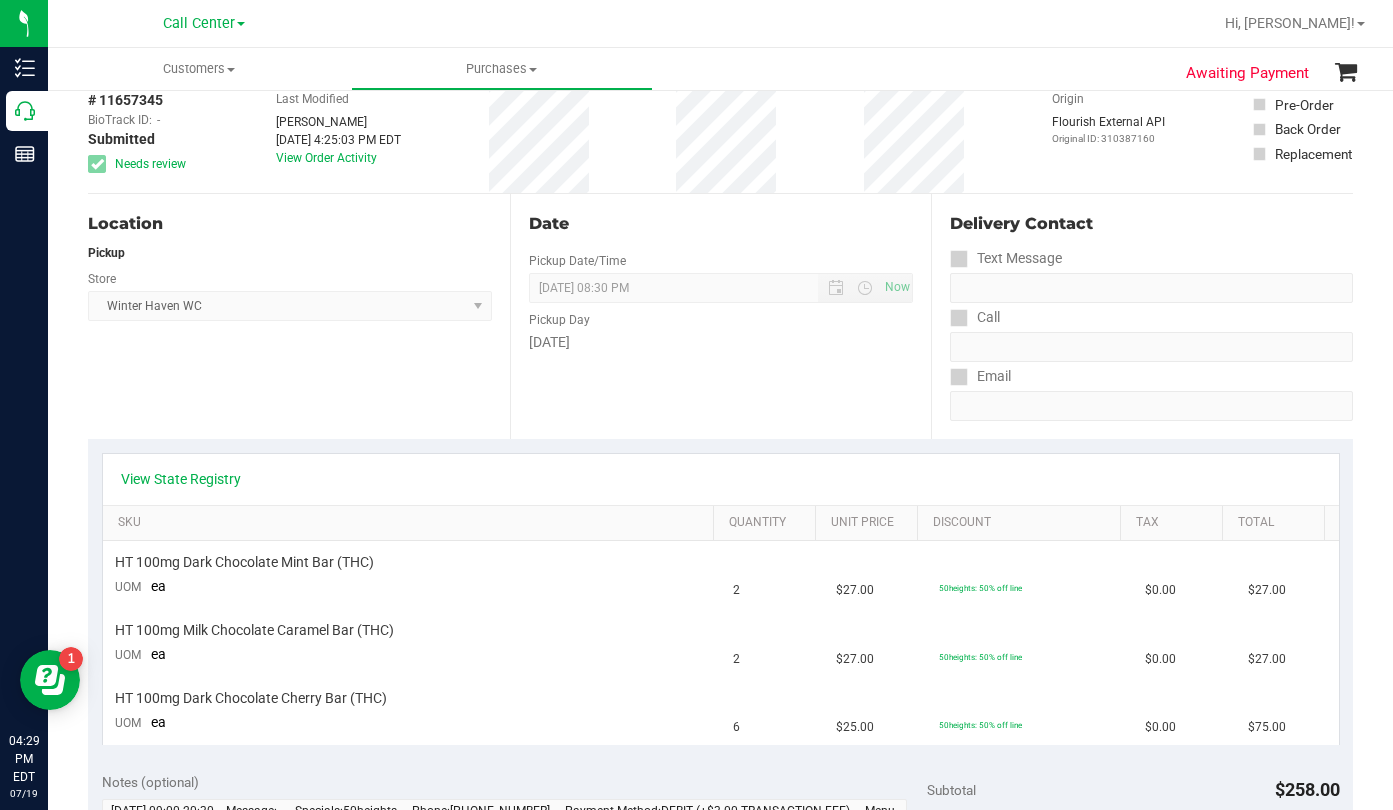 scroll, scrollTop: 0, scrollLeft: 0, axis: both 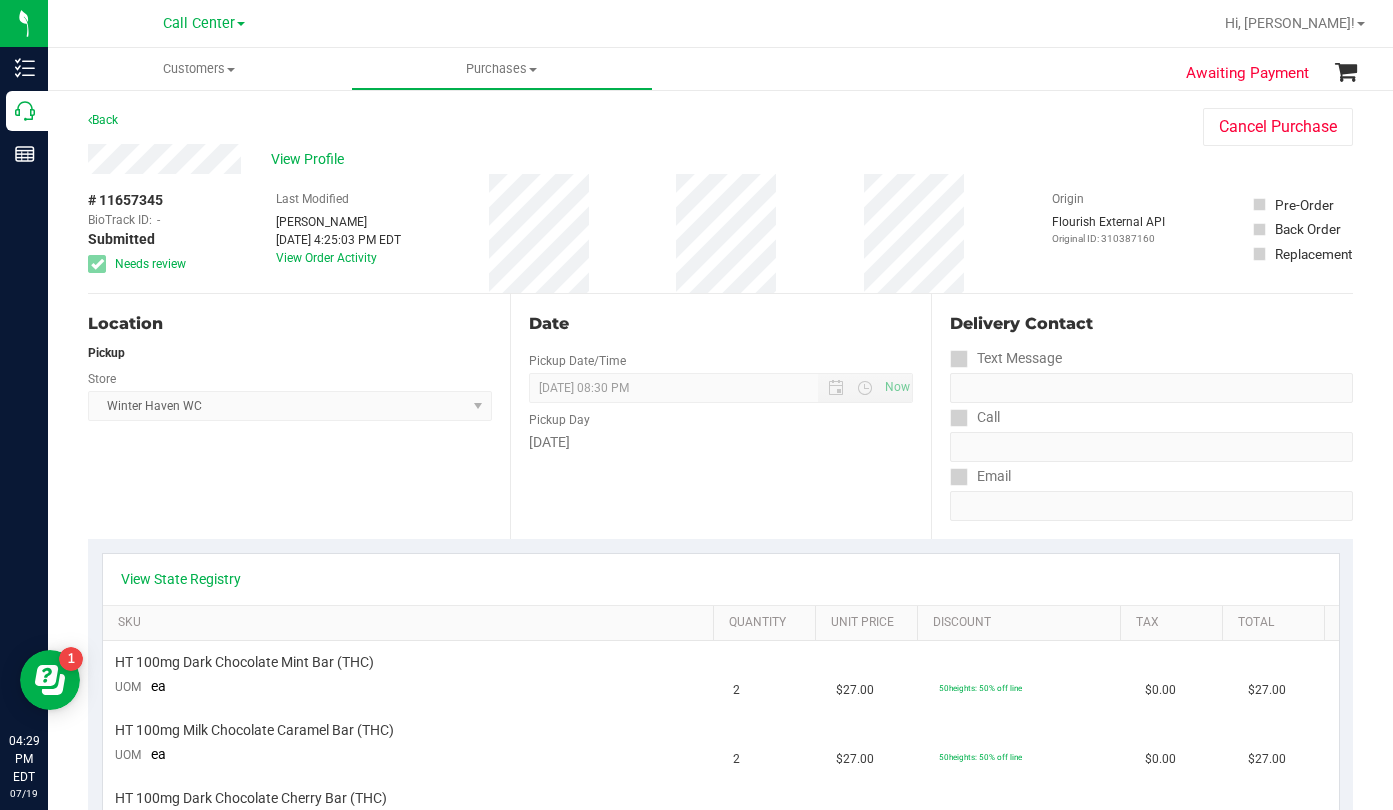 click on "Origin
Flourish External API
Original ID: 310387160" at bounding box center (1108, 233) 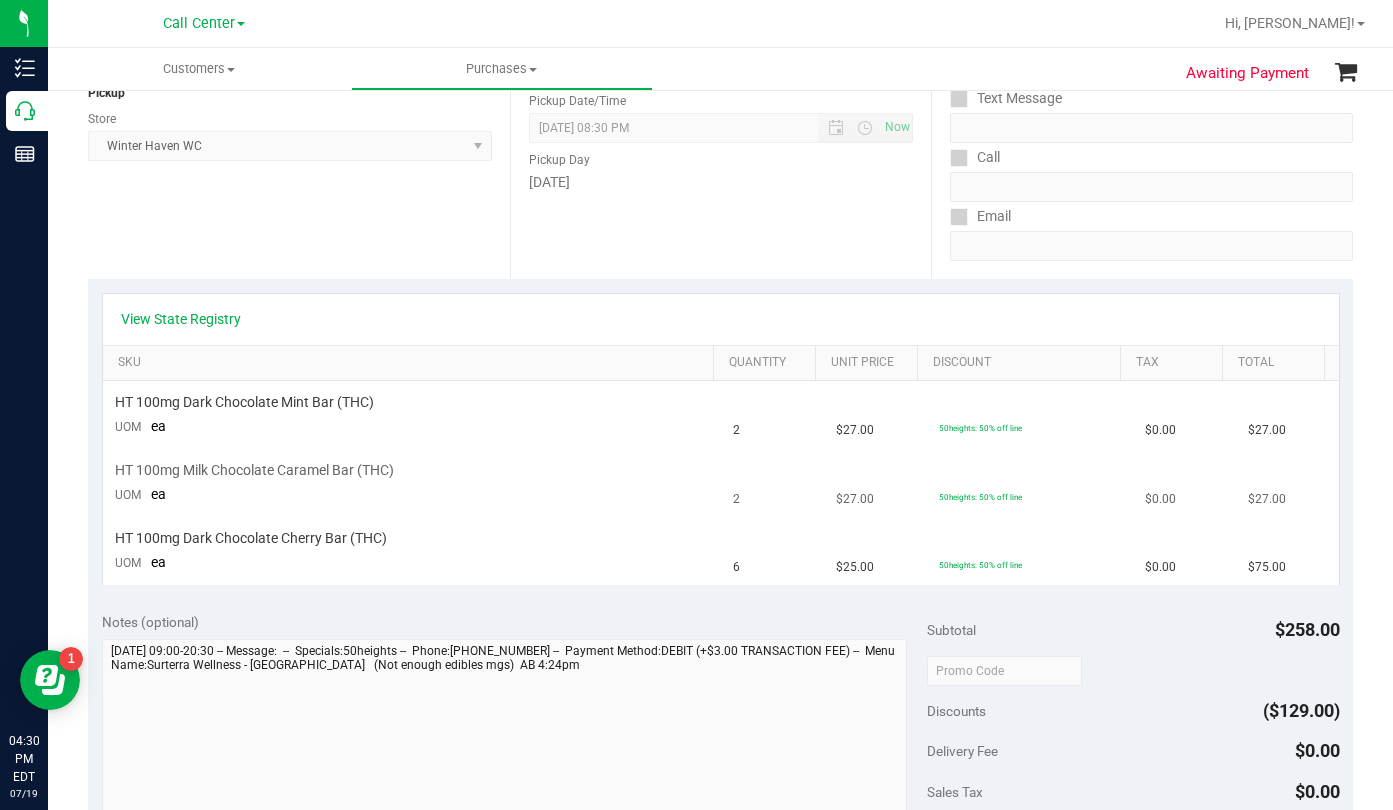 scroll, scrollTop: 300, scrollLeft: 0, axis: vertical 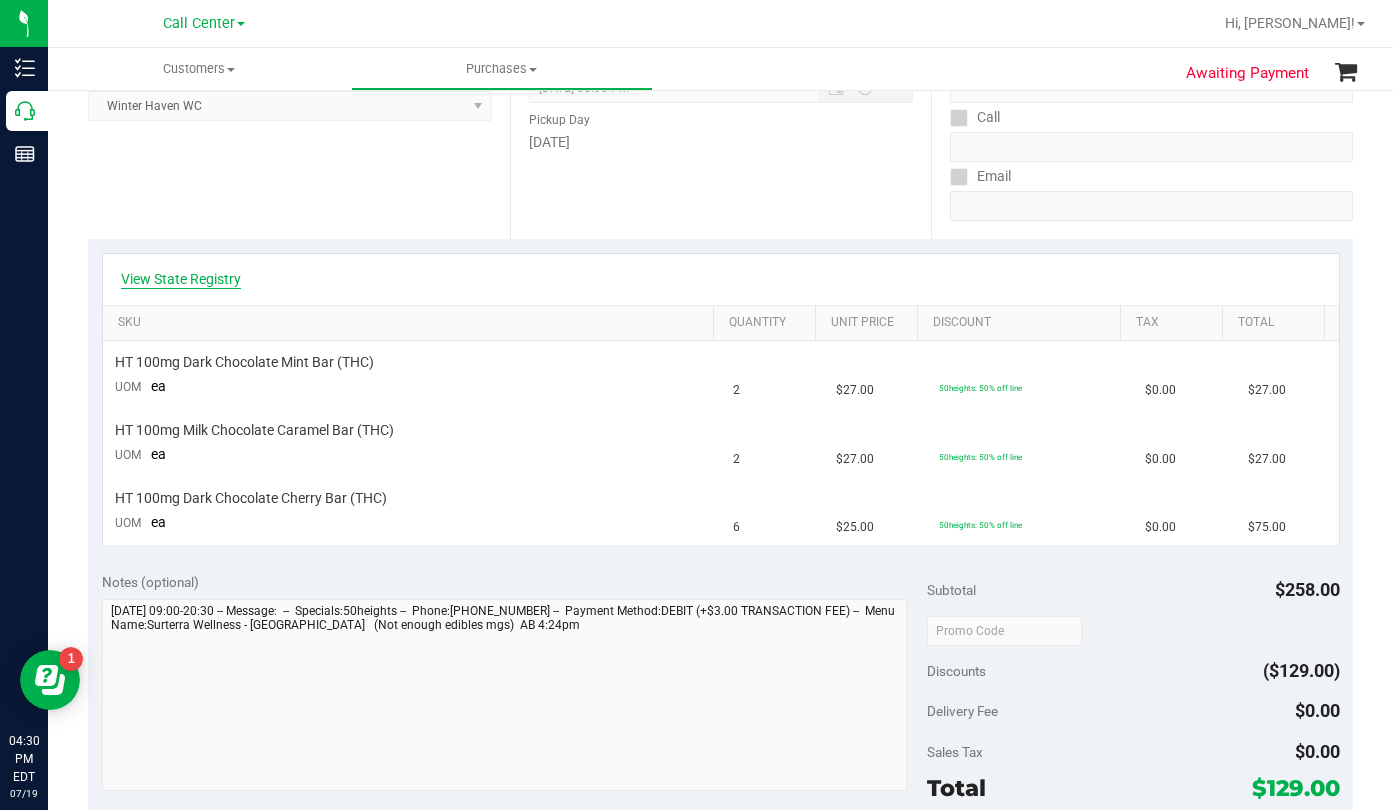 click on "View State Registry" at bounding box center (181, 279) 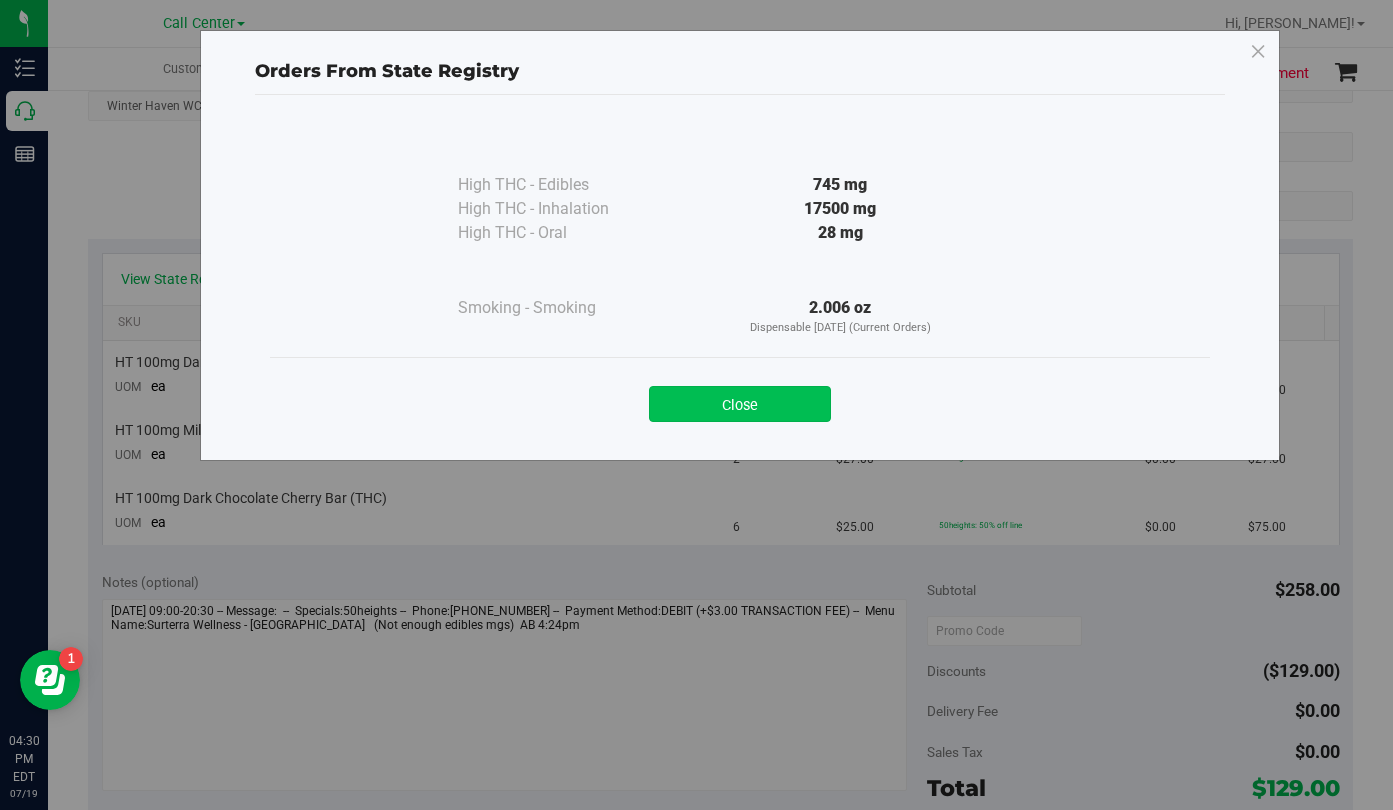 click on "Close" at bounding box center (740, 404) 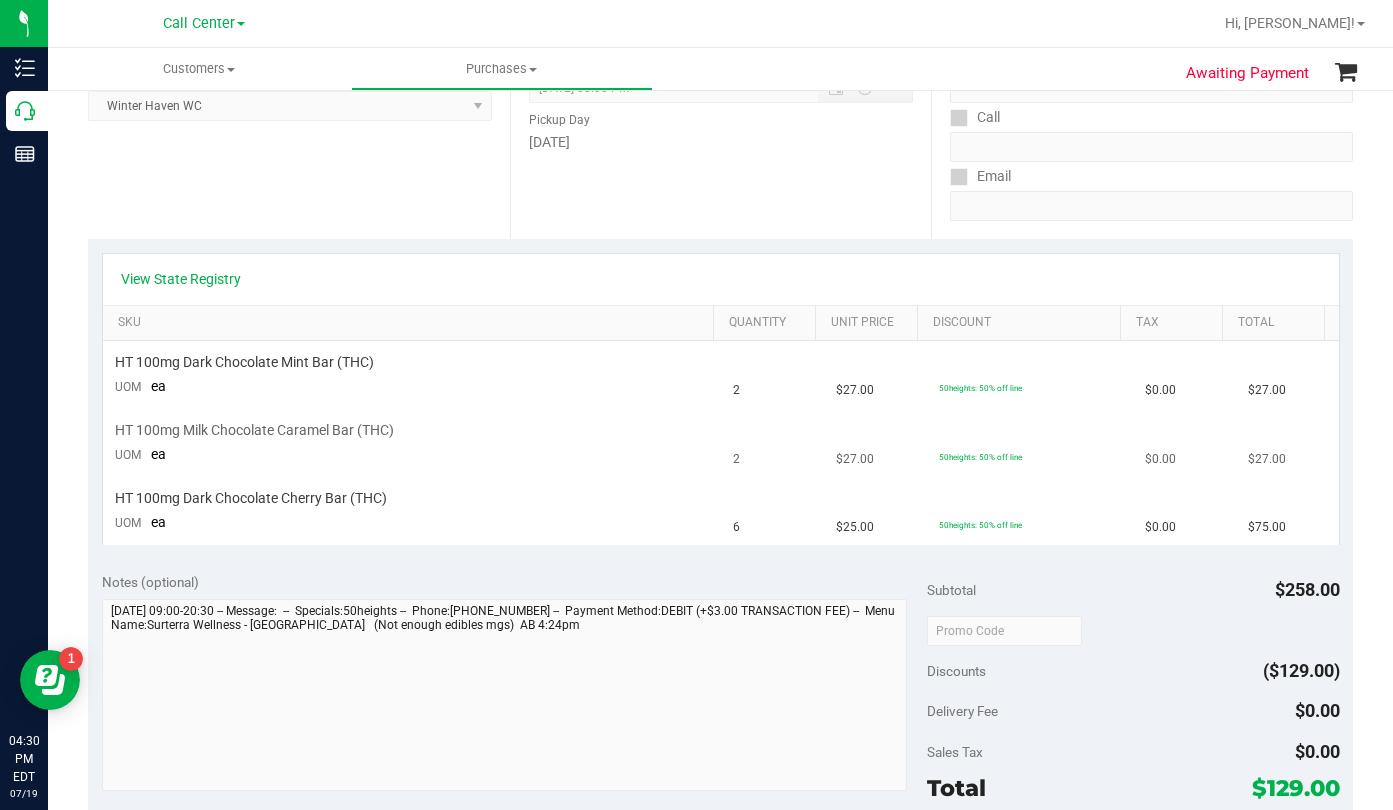 scroll, scrollTop: 400, scrollLeft: 0, axis: vertical 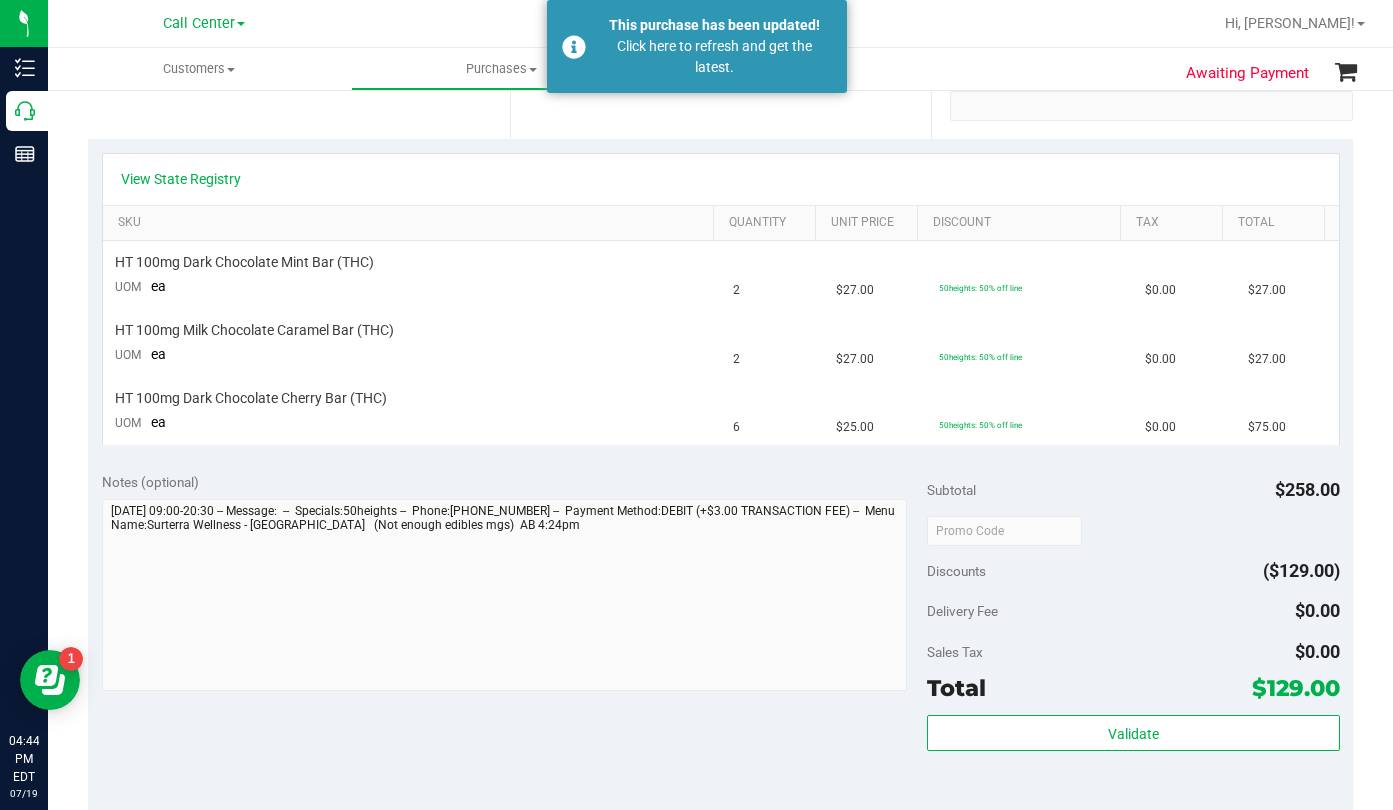click on "Discounts
($129.00)" at bounding box center (1133, 571) 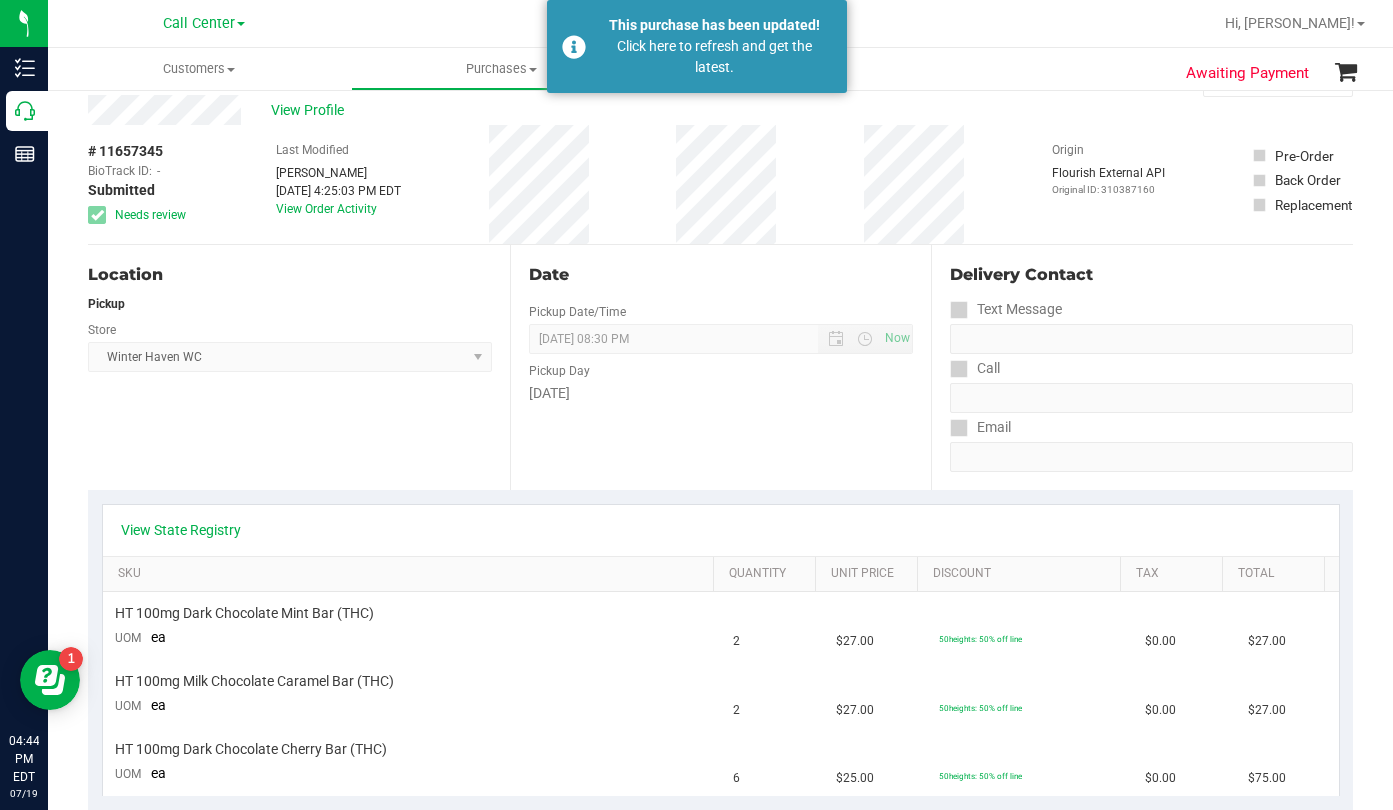 scroll, scrollTop: 0, scrollLeft: 0, axis: both 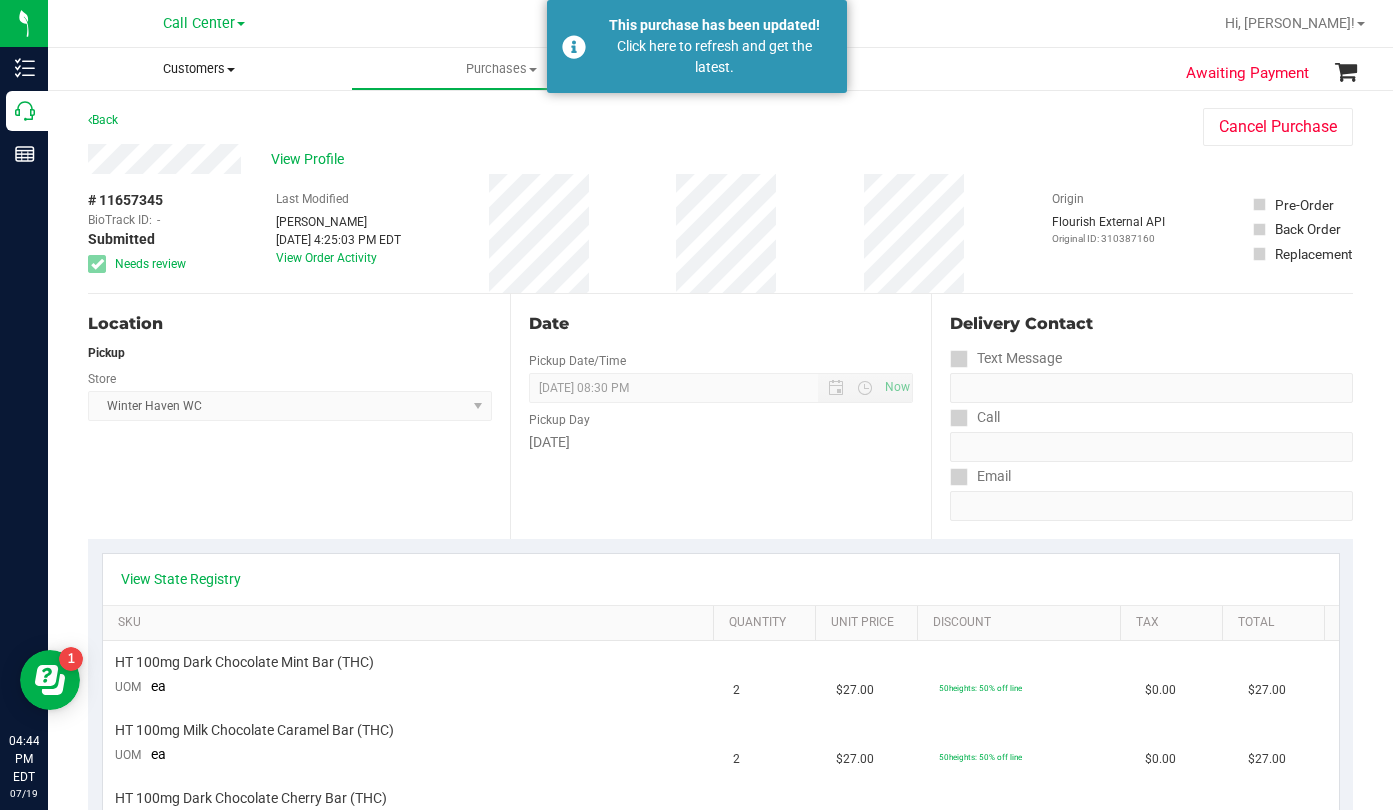 click on "Customers" at bounding box center (199, 69) 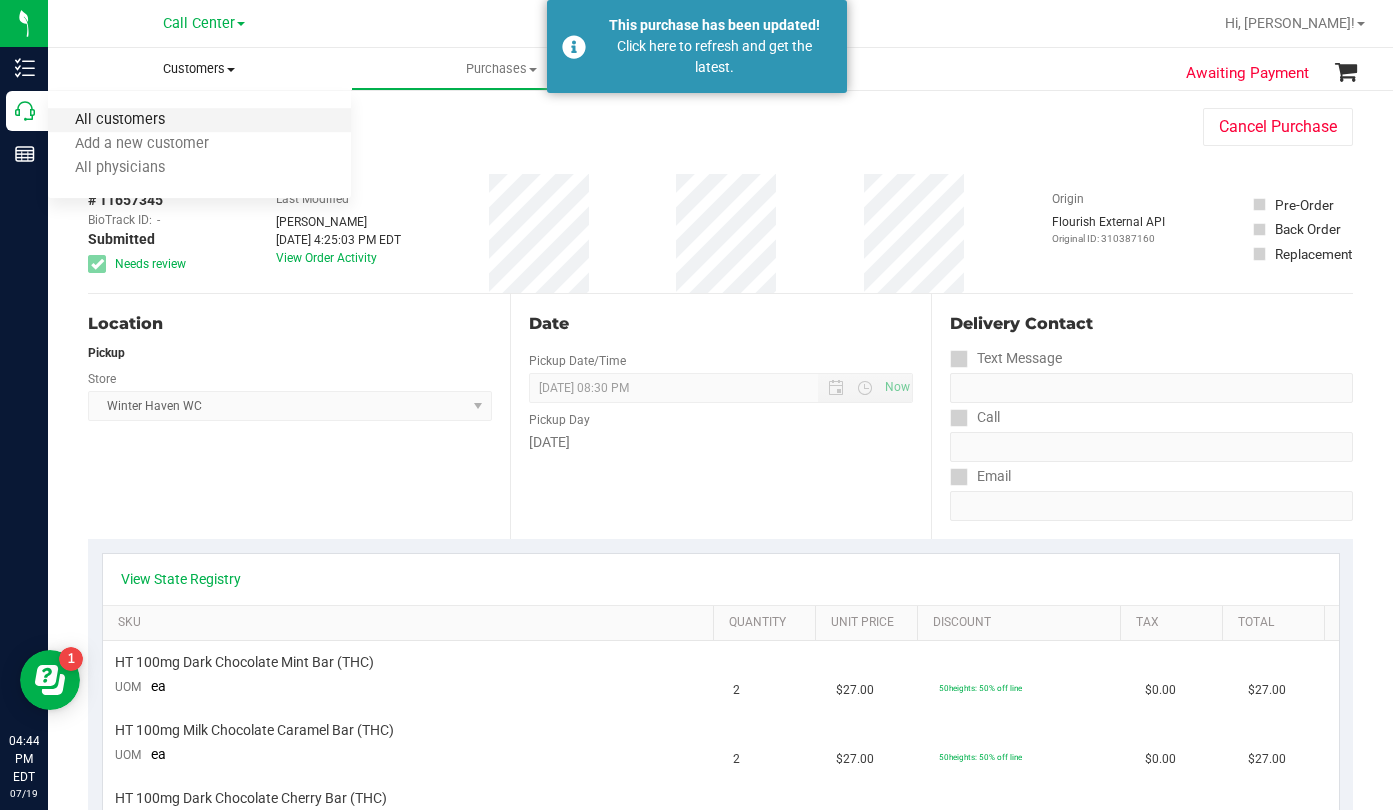 click on "All customers" at bounding box center (120, 120) 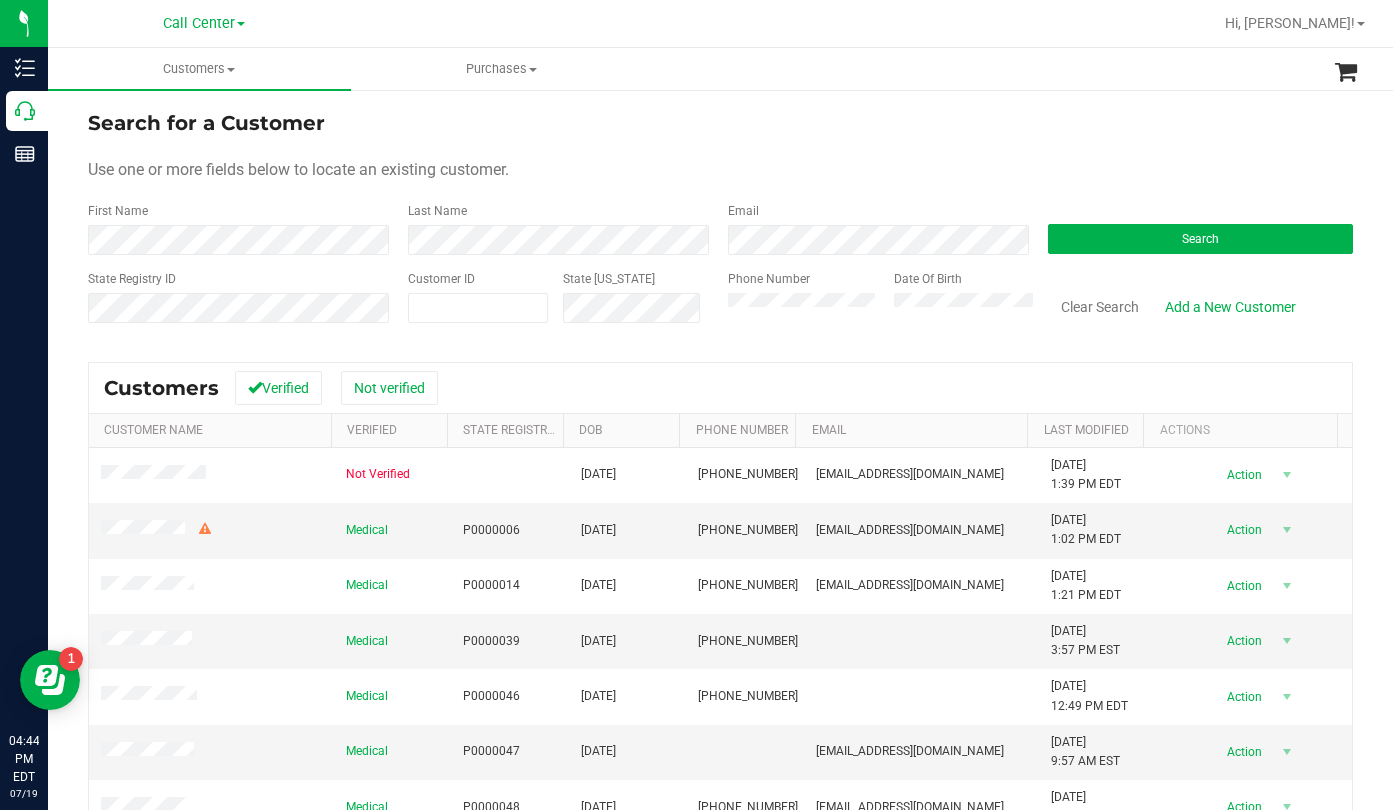 click on "Search for a Customer
Use one or more fields below to locate an existing customer.
First Name
Last Name
Email
Search
State Registry ID
Customer ID
State [US_STATE]
Phone Number
Date Of Birth" at bounding box center [720, 224] 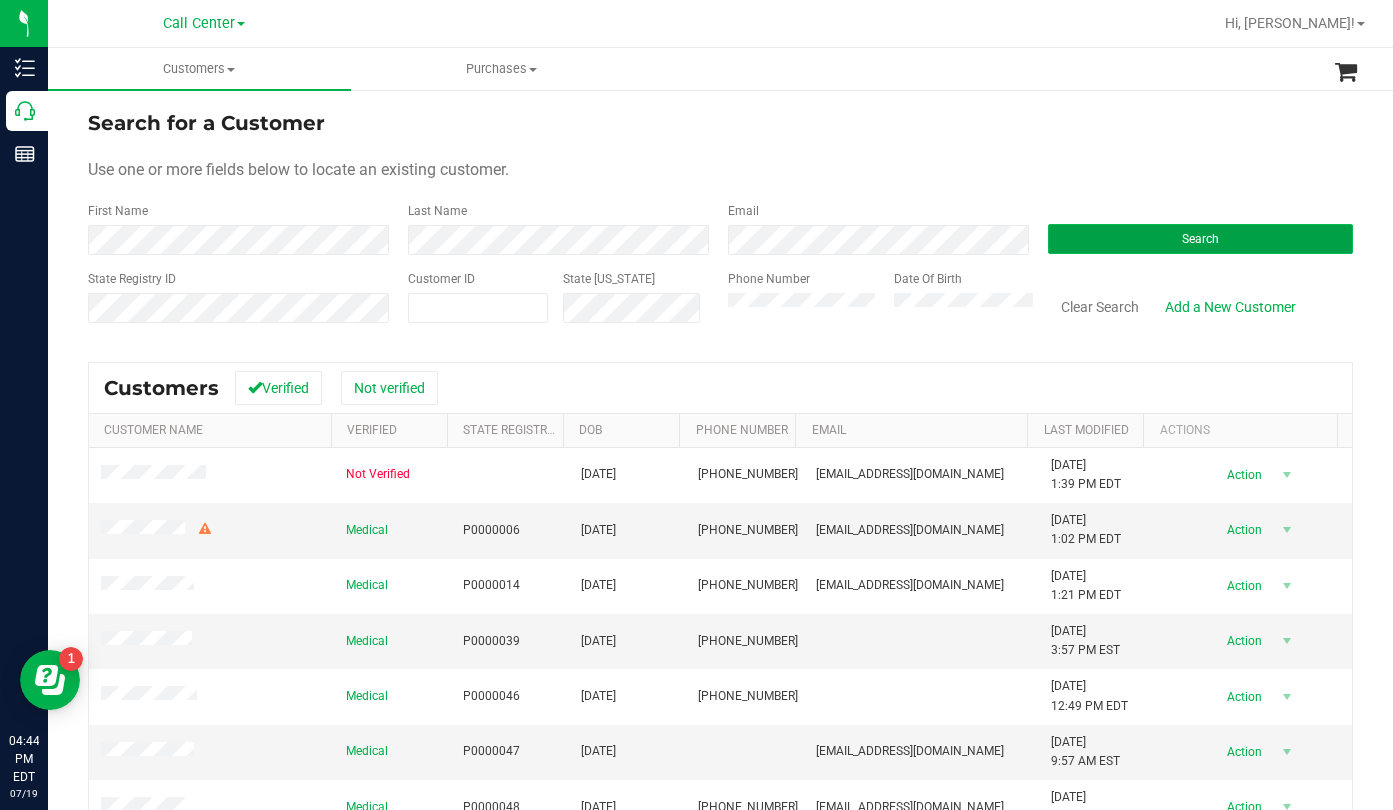 click on "Search" at bounding box center [1200, 239] 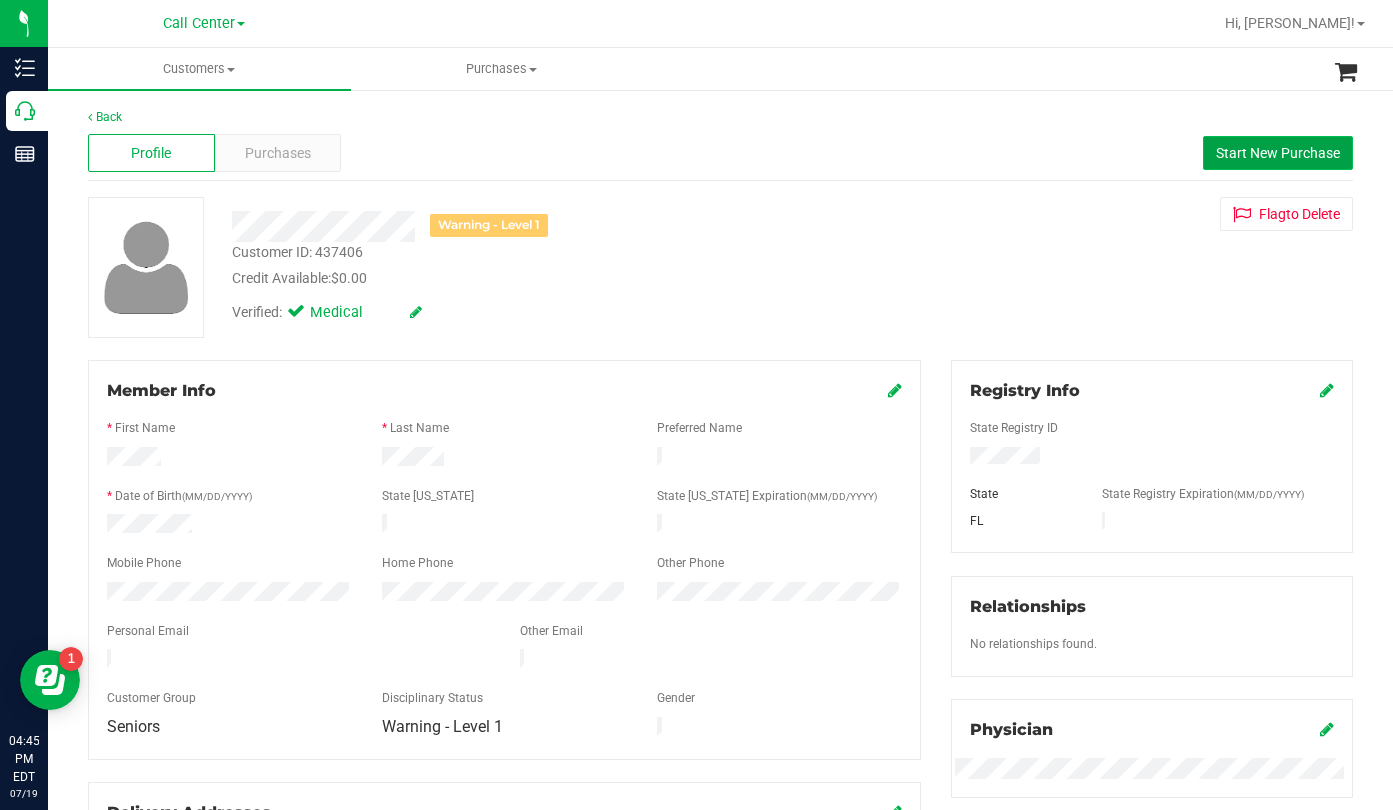 click on "Start New Purchase" at bounding box center [1278, 153] 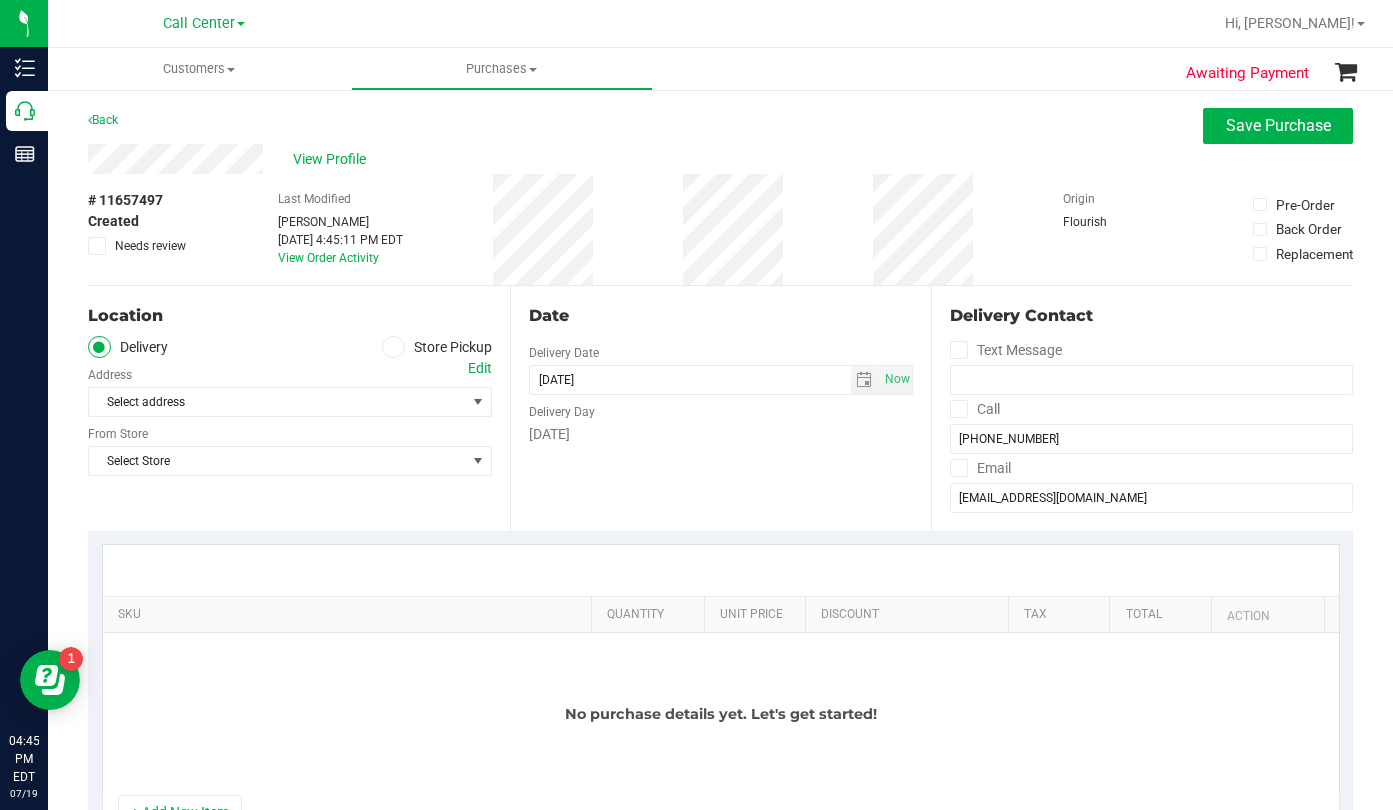 click at bounding box center (393, 347) 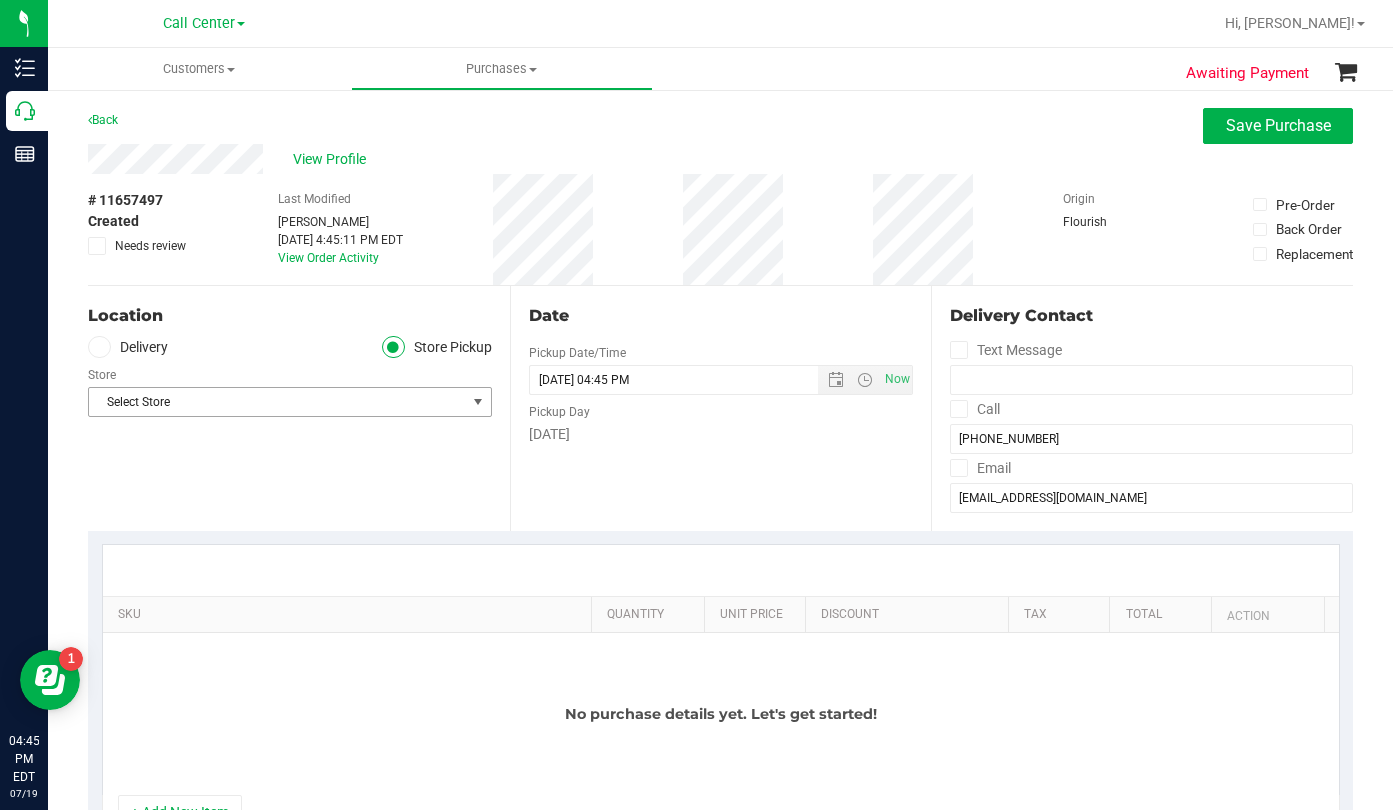 click on "Select Store" at bounding box center (277, 402) 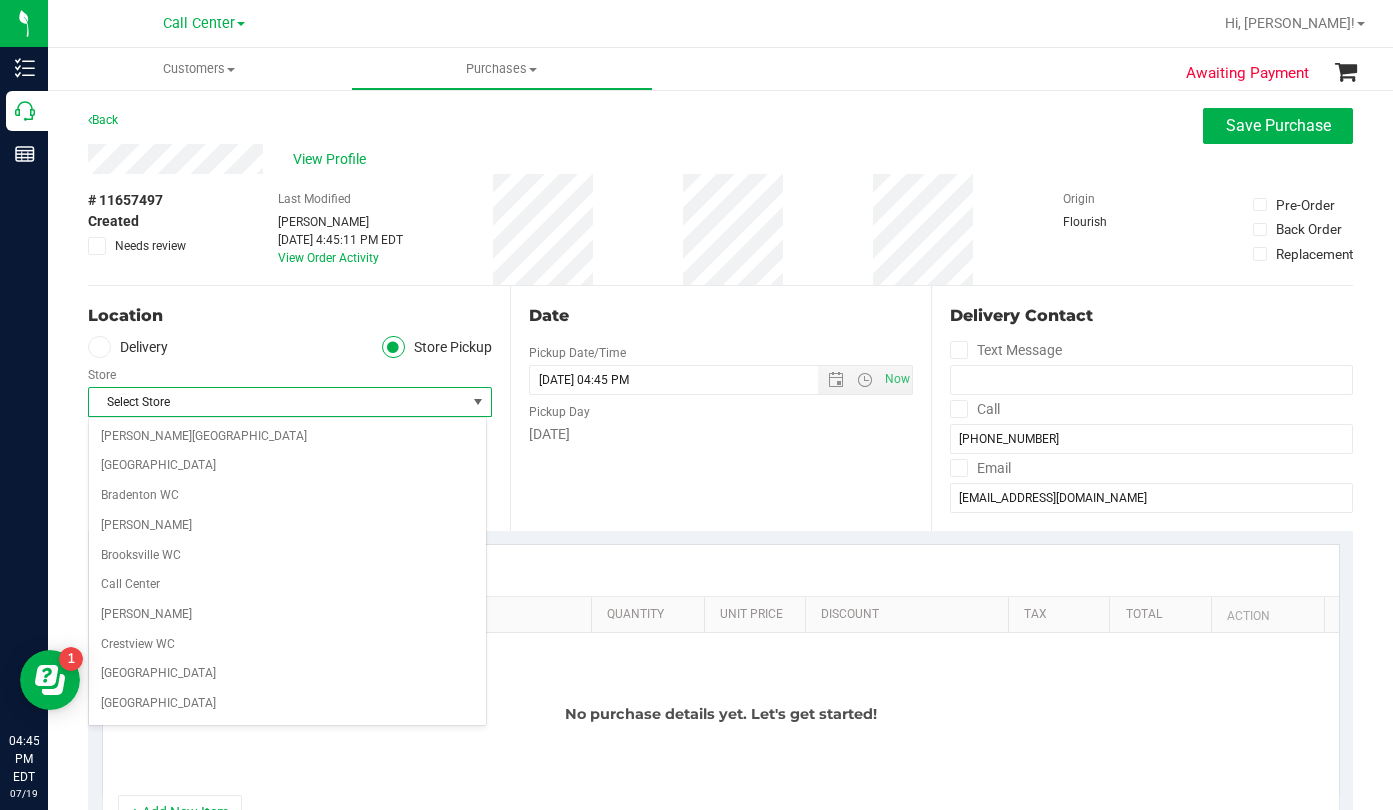 scroll, scrollTop: 57, scrollLeft: 0, axis: vertical 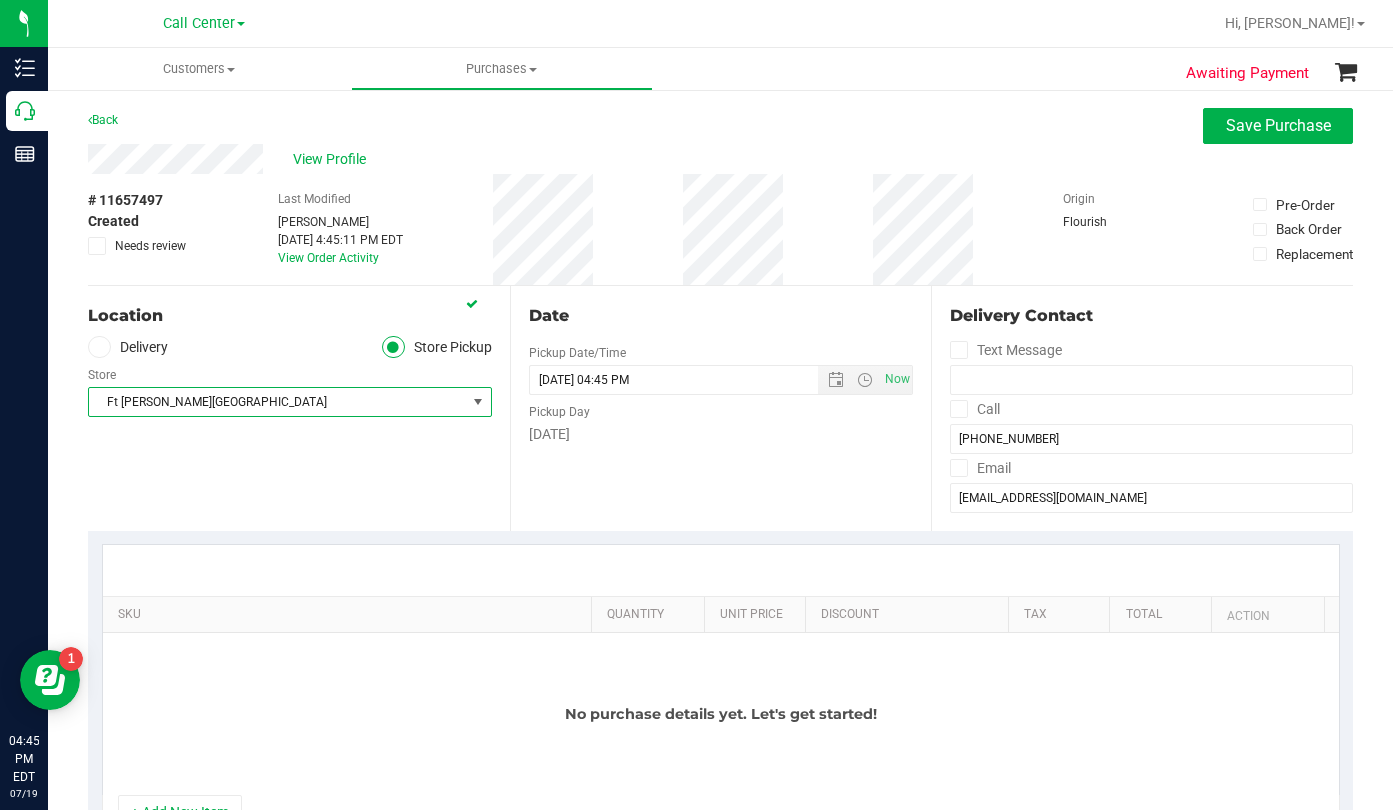 click on "Ft [PERSON_NAME][GEOGRAPHIC_DATA]" at bounding box center (277, 402) 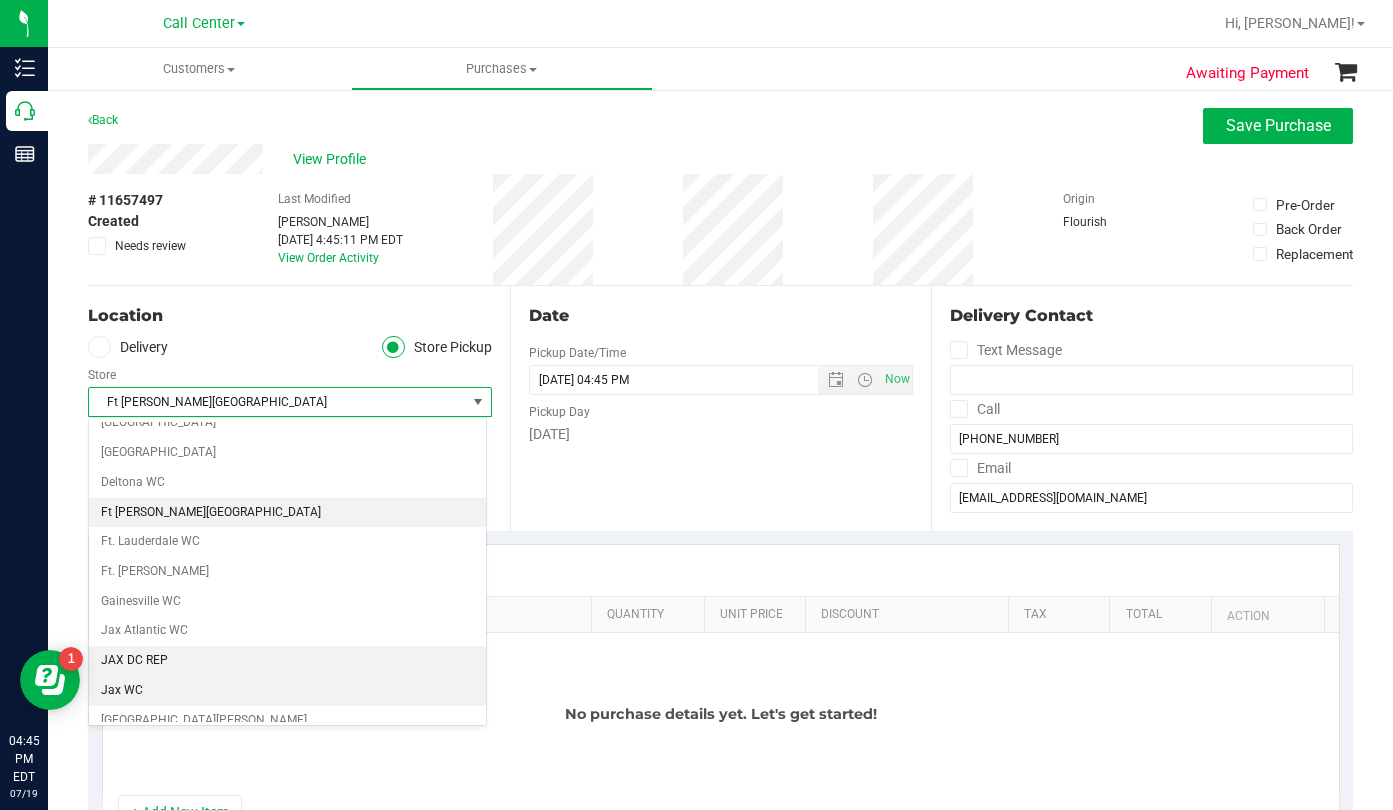 scroll, scrollTop: 257, scrollLeft: 0, axis: vertical 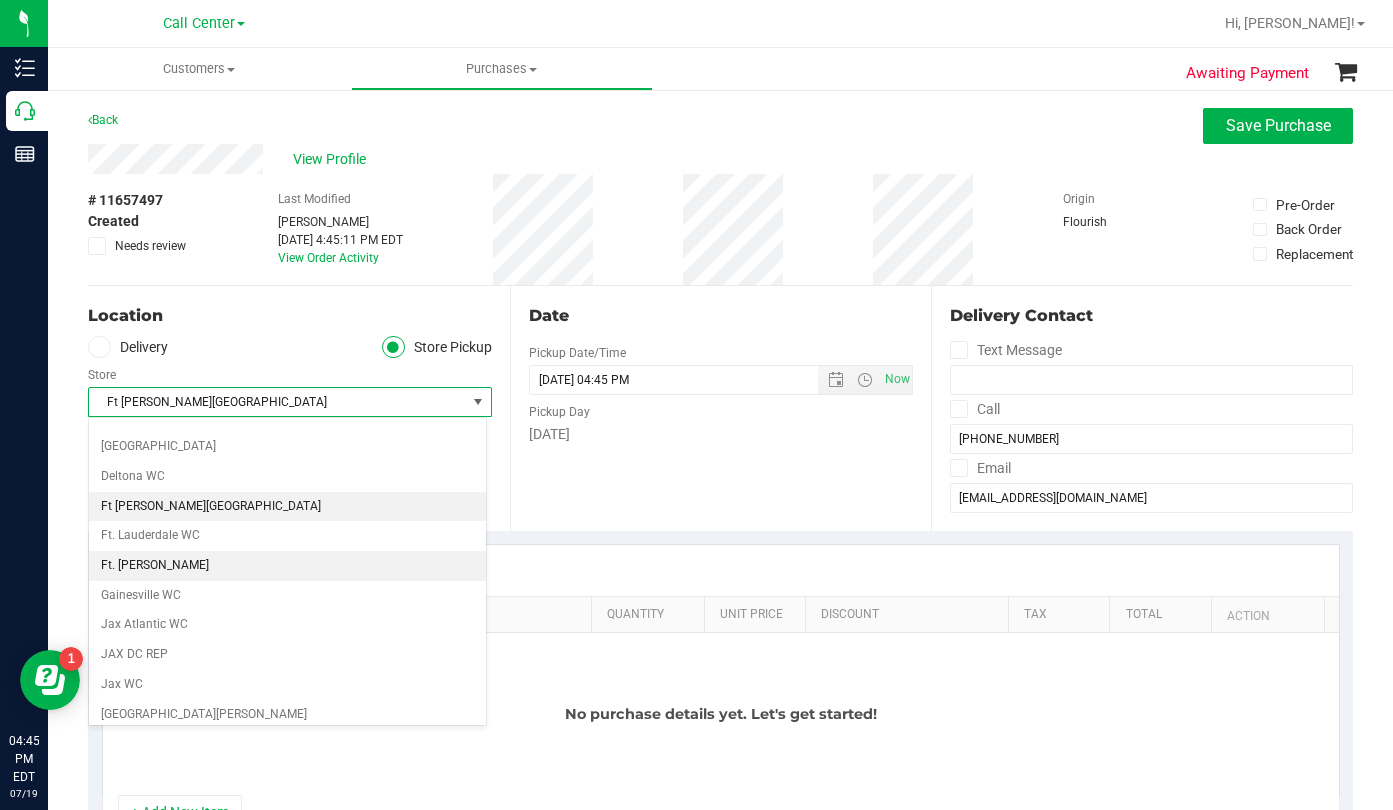 click on "Ft. [PERSON_NAME]" at bounding box center (287, 566) 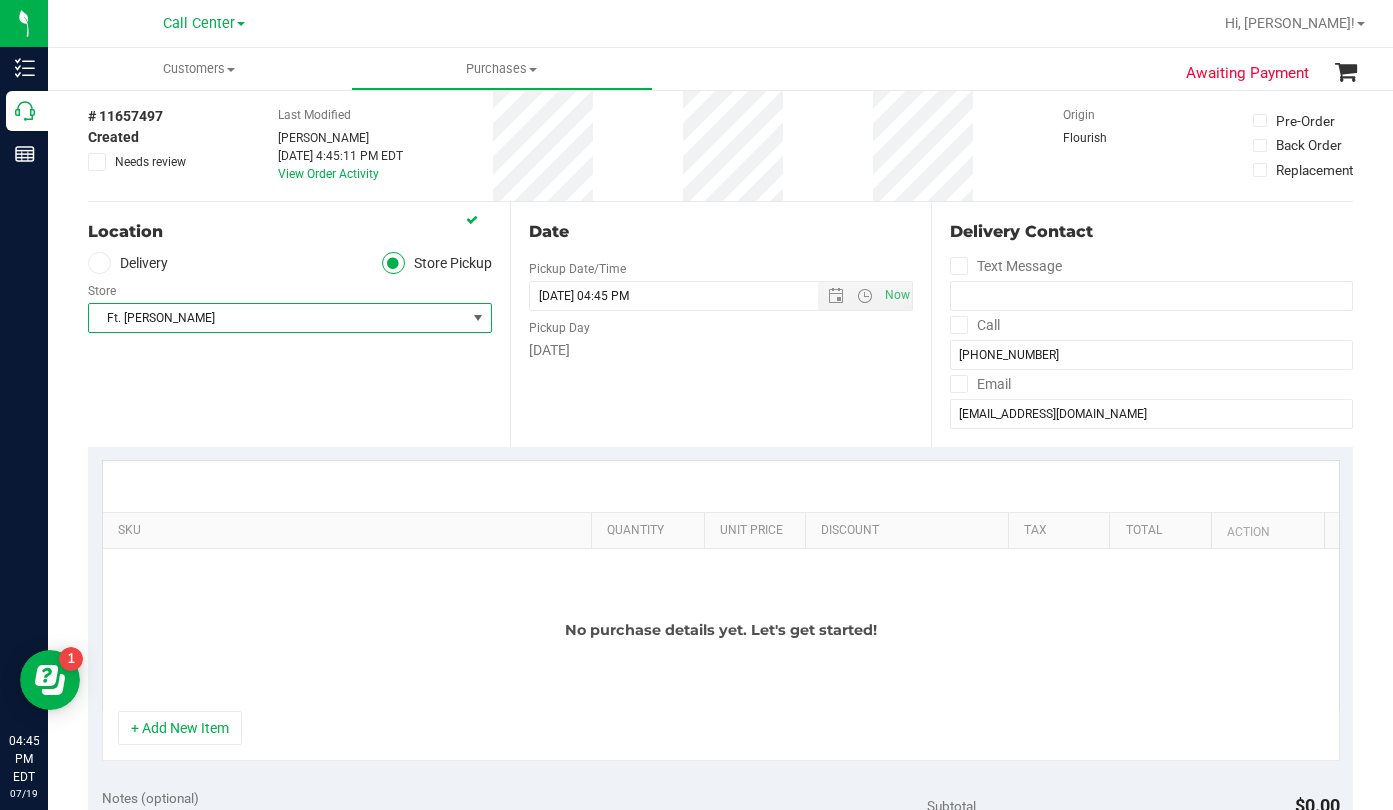 scroll, scrollTop: 200, scrollLeft: 0, axis: vertical 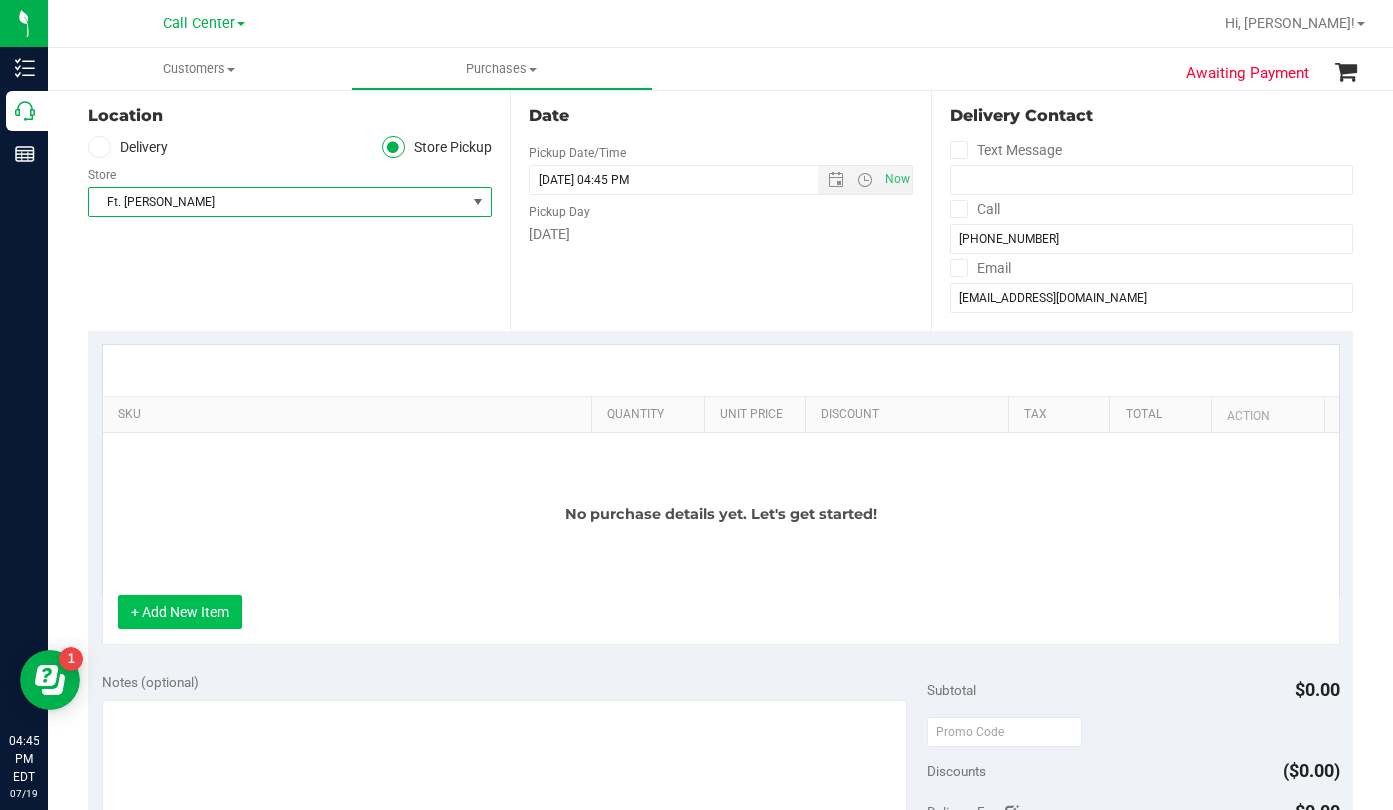 click on "+ Add New Item" at bounding box center [180, 612] 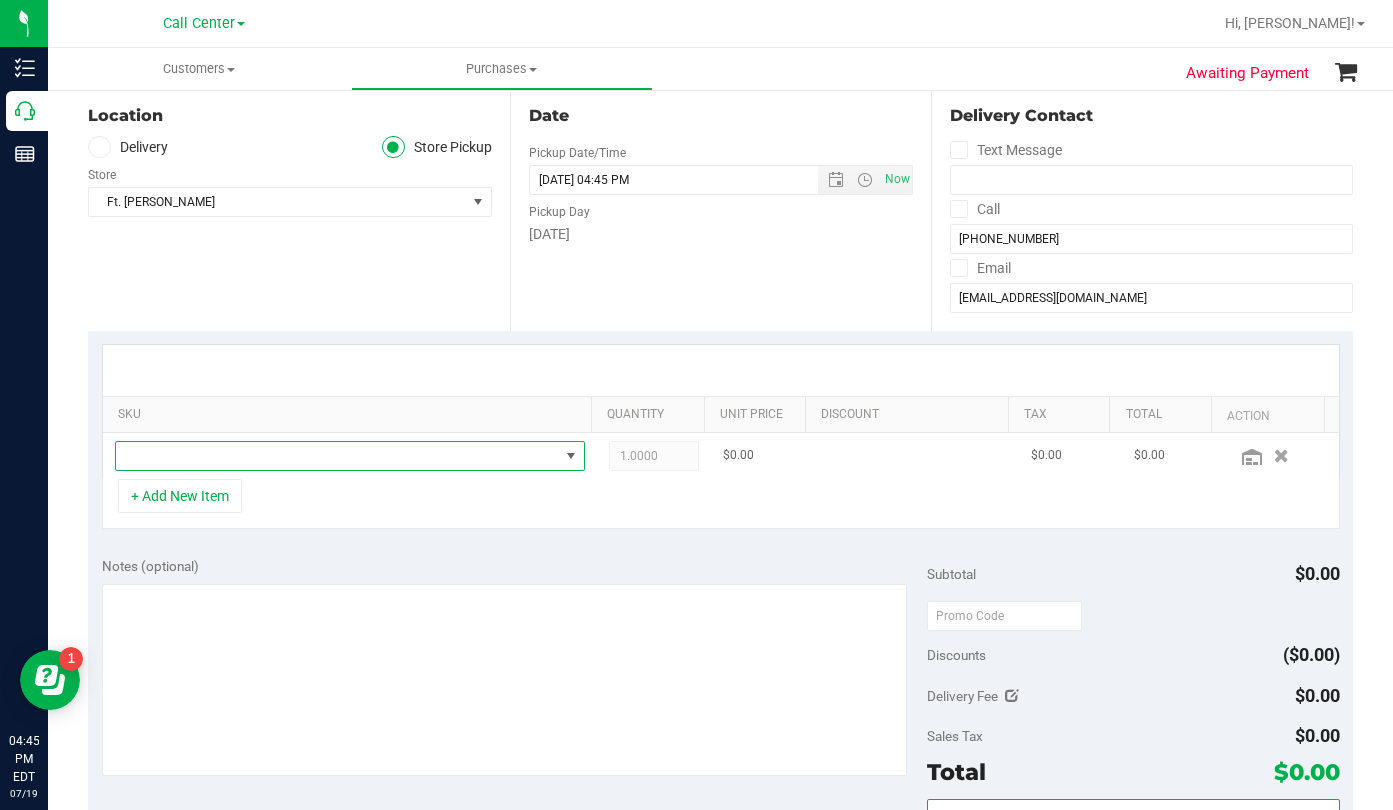 click at bounding box center [337, 456] 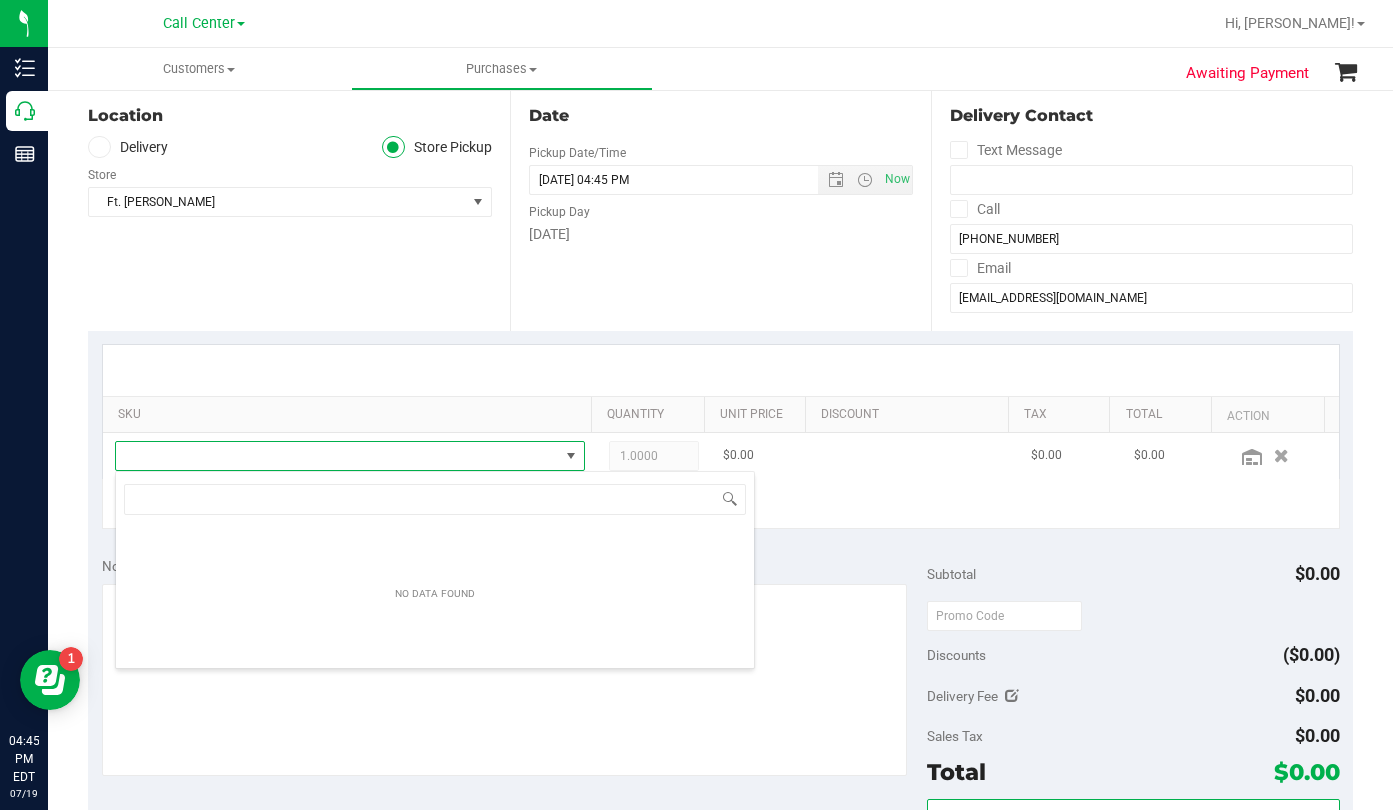 scroll, scrollTop: 99970, scrollLeft: 99542, axis: both 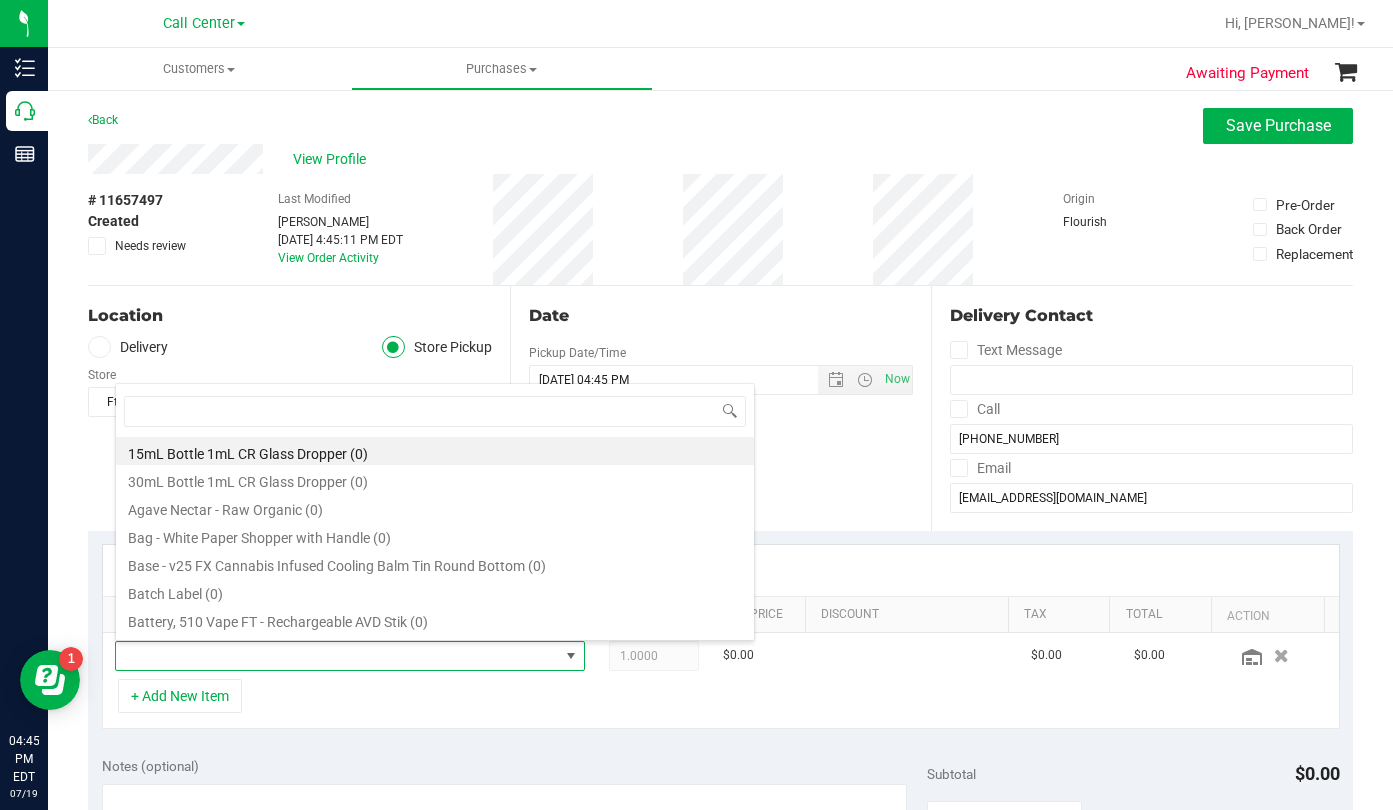 click on "Store" at bounding box center [290, 372] 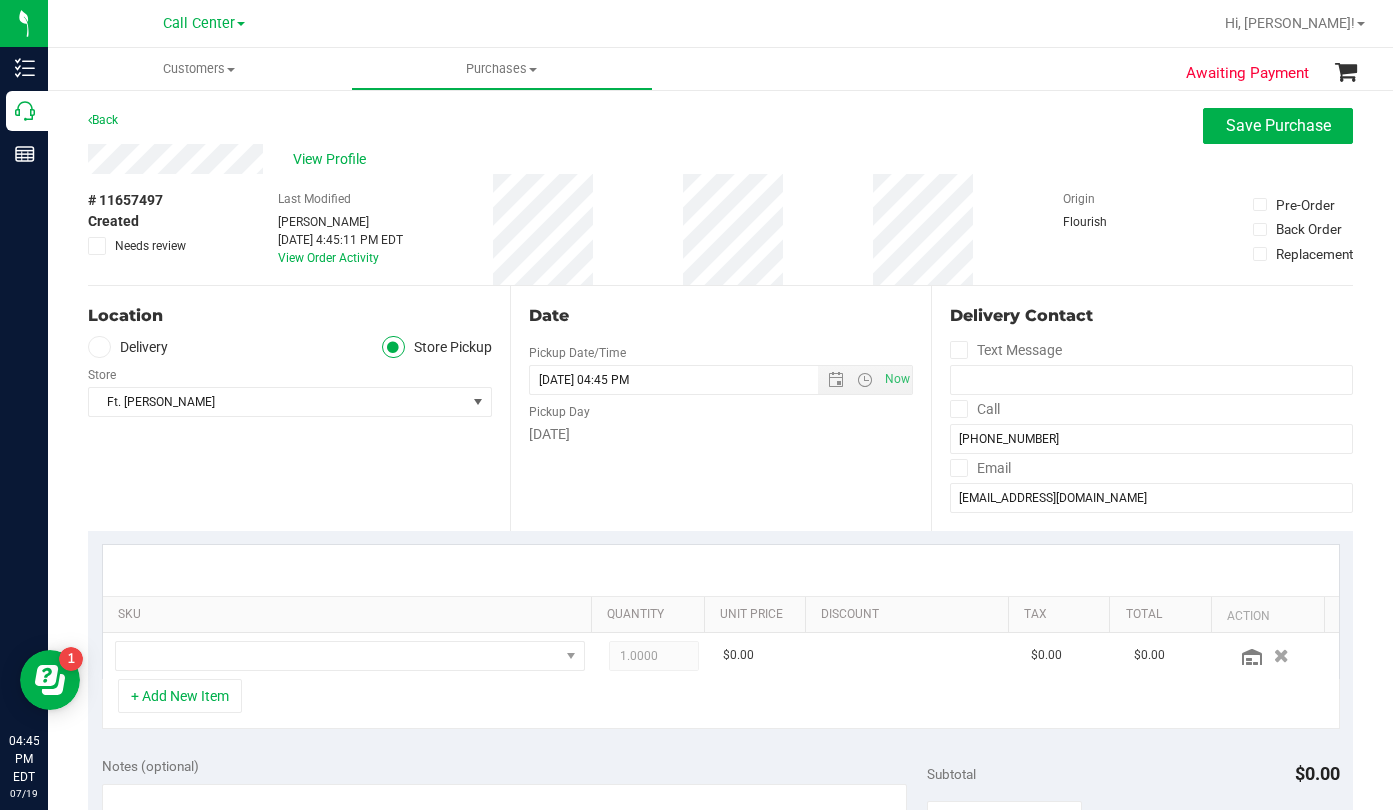 click on "# 11657497
Created
Needs review
Last Modified
[PERSON_NAME]
[DATE] 4:45:11 PM EDT
View Order Activity
Origin
Flourish
Pre-Order
Back Order
Replacement" at bounding box center [720, 229] 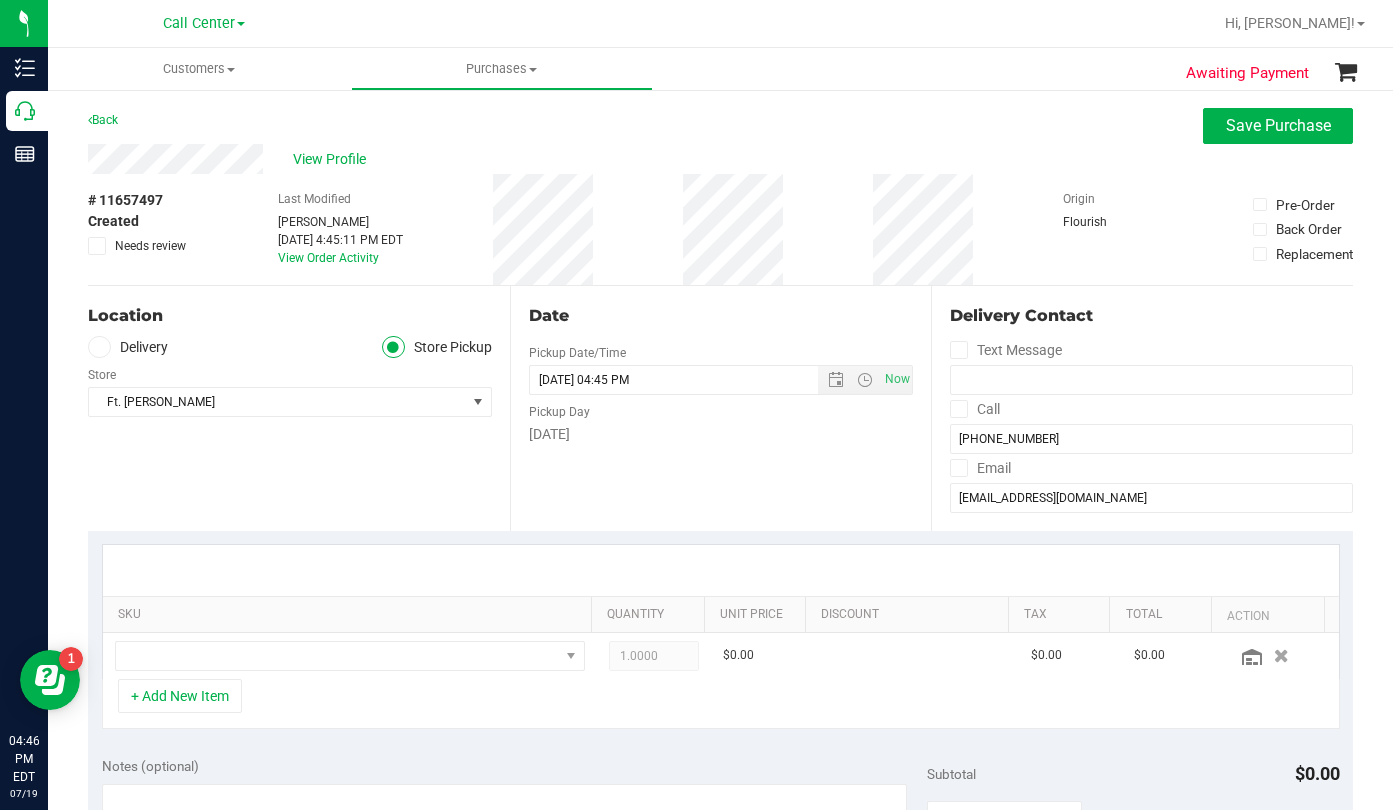 click on "View Profile" at bounding box center (720, 159) 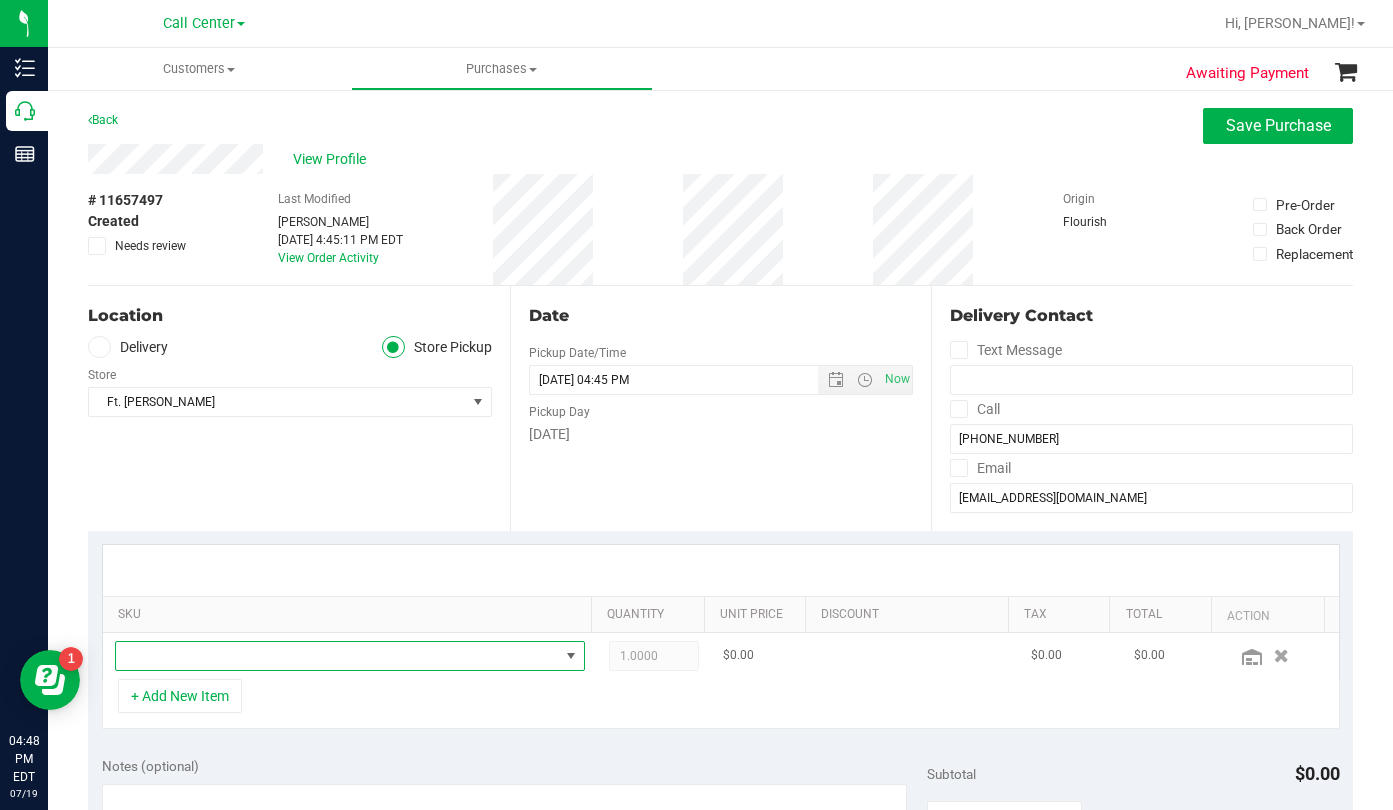 click at bounding box center [337, 656] 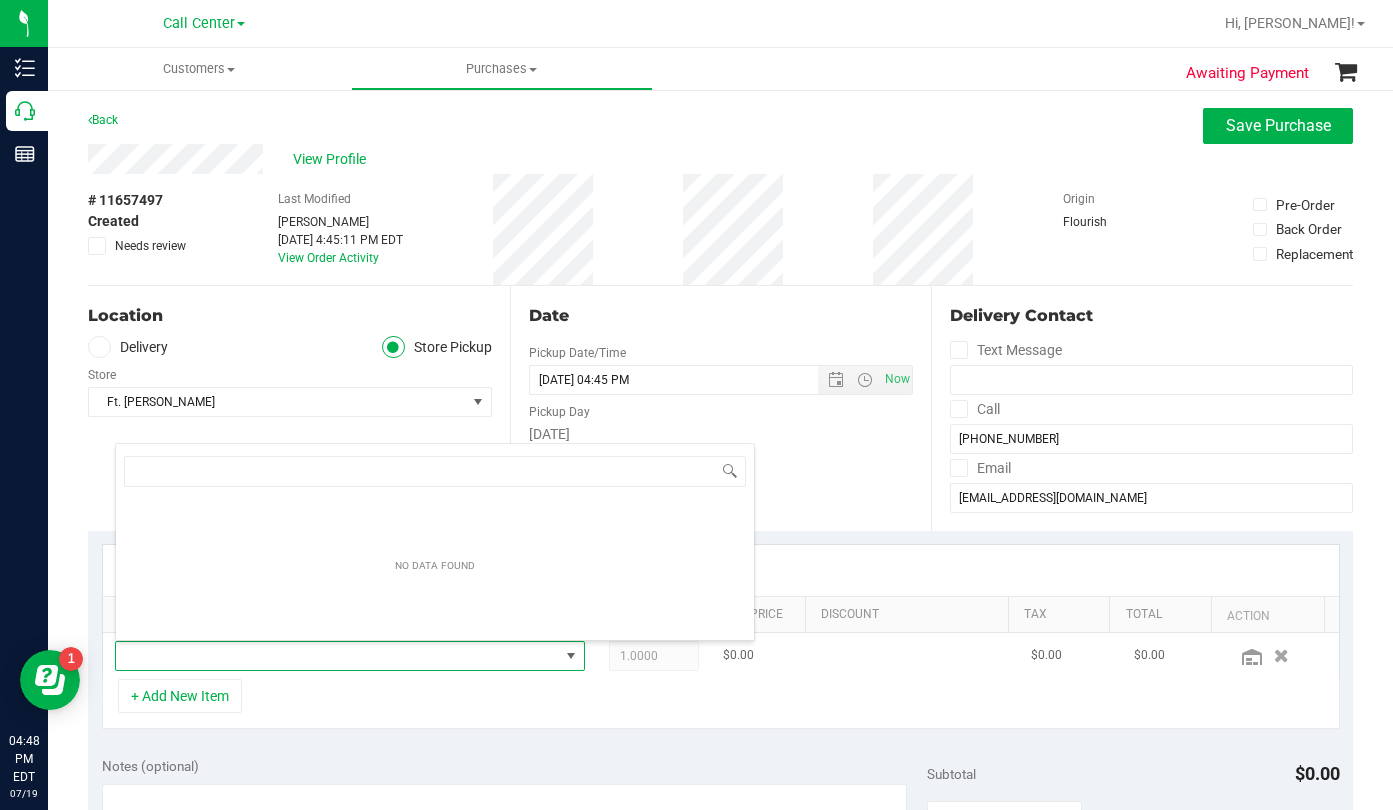 scroll, scrollTop: 99970, scrollLeft: 99542, axis: both 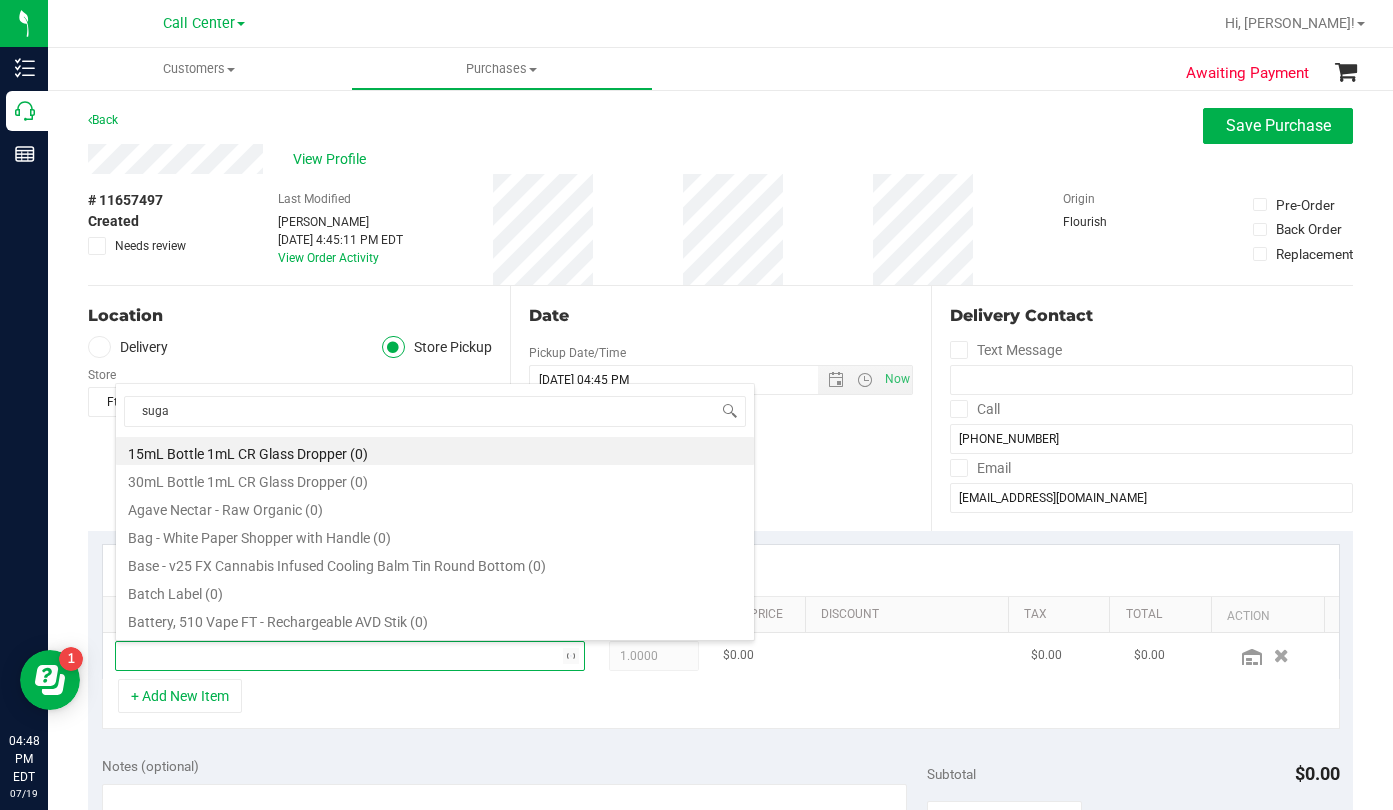 type on "sugar" 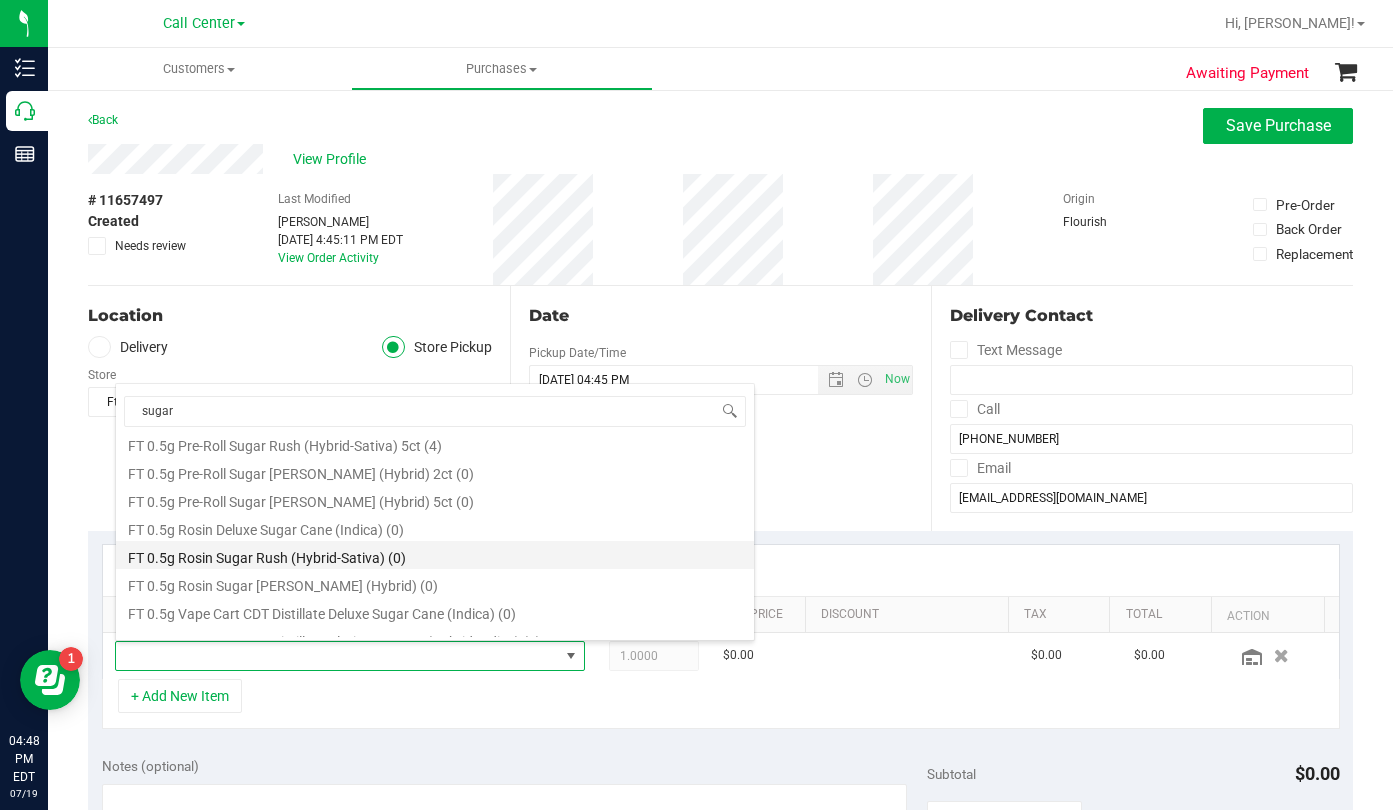 scroll, scrollTop: 300, scrollLeft: 0, axis: vertical 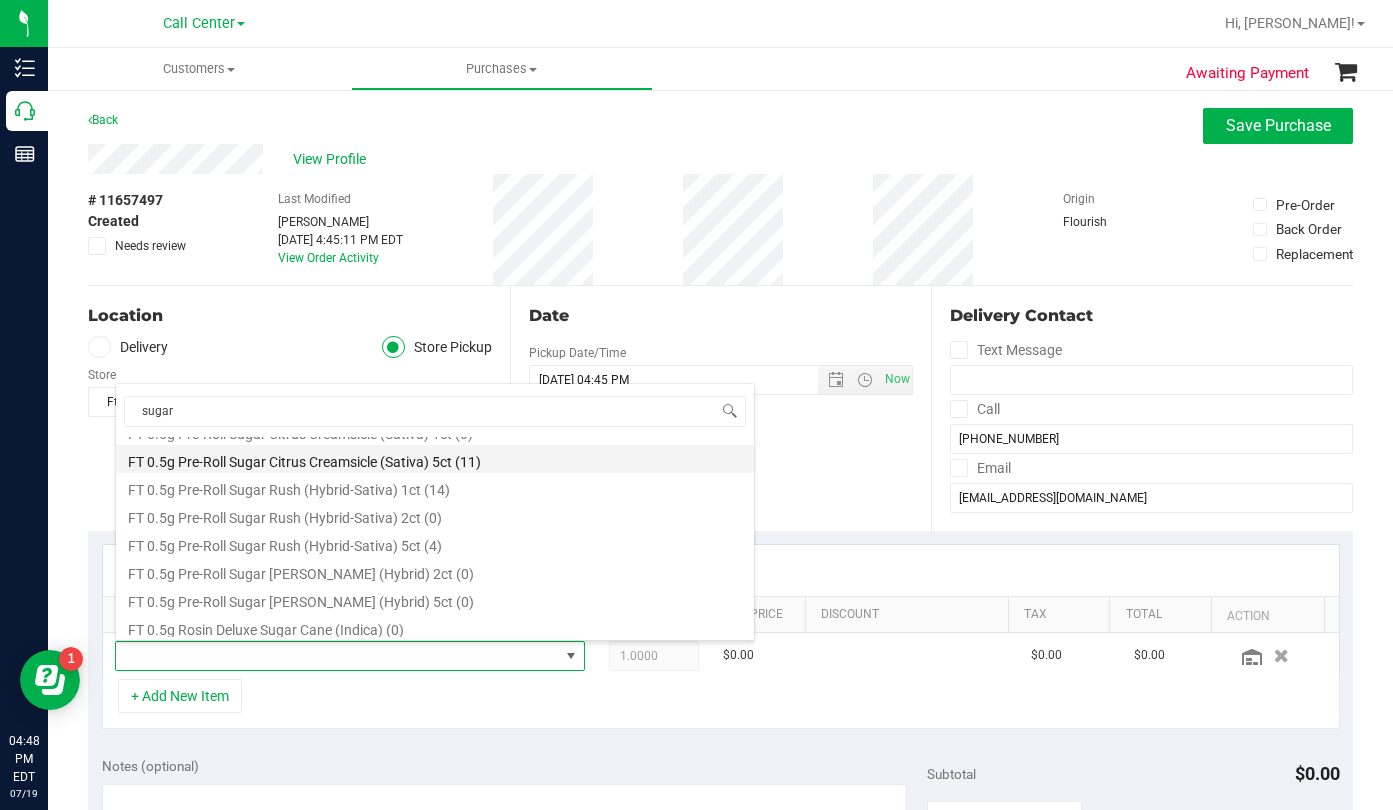 click on "FT 0.5g Pre-Roll Sugar Citrus Creamsicle (Sativa) 5ct (11)" at bounding box center [435, 459] 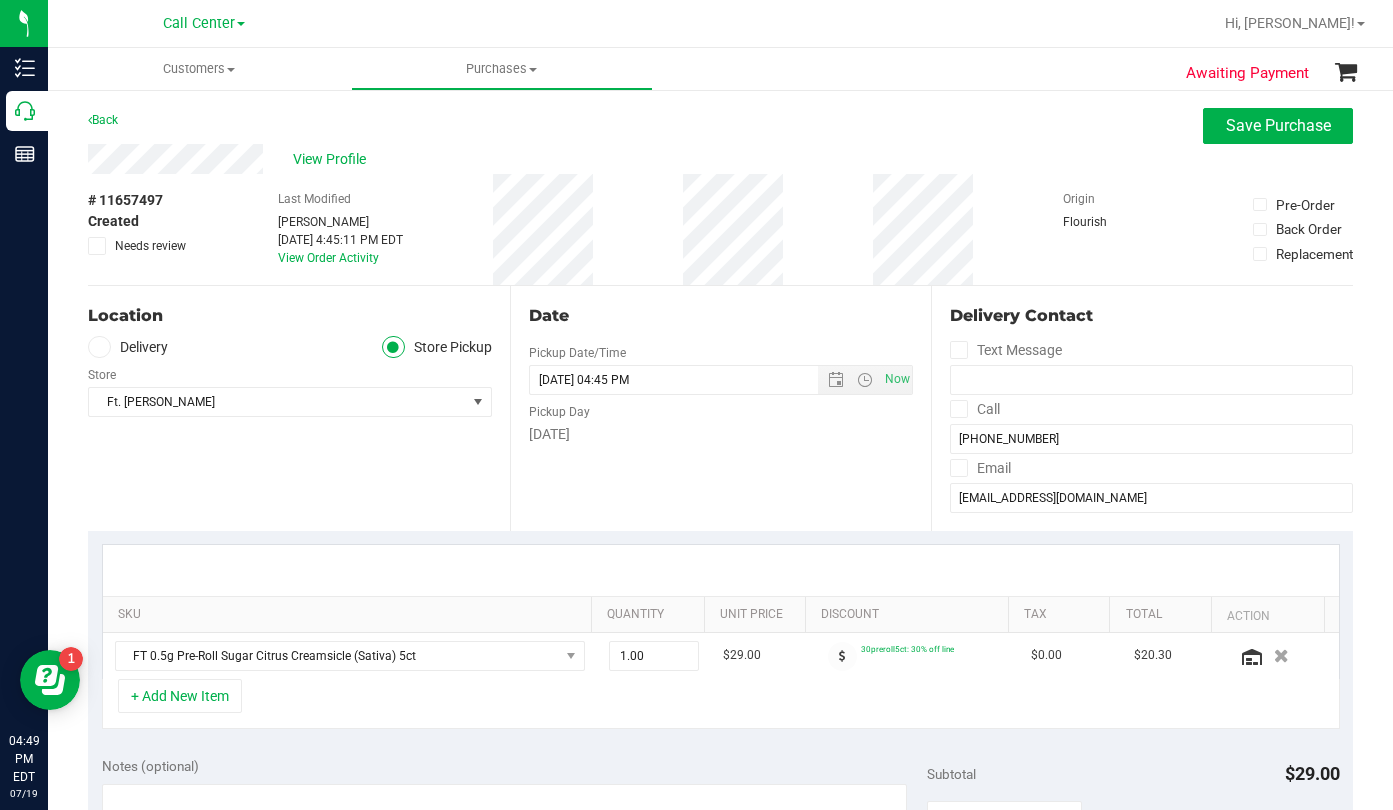 click on "# 11657497
Created
Needs review
Last Modified
[PERSON_NAME]
[DATE] 4:45:11 PM EDT
View Order Activity
Origin
Flourish
Pre-Order
Back Order
Replacement" at bounding box center (720, 229) 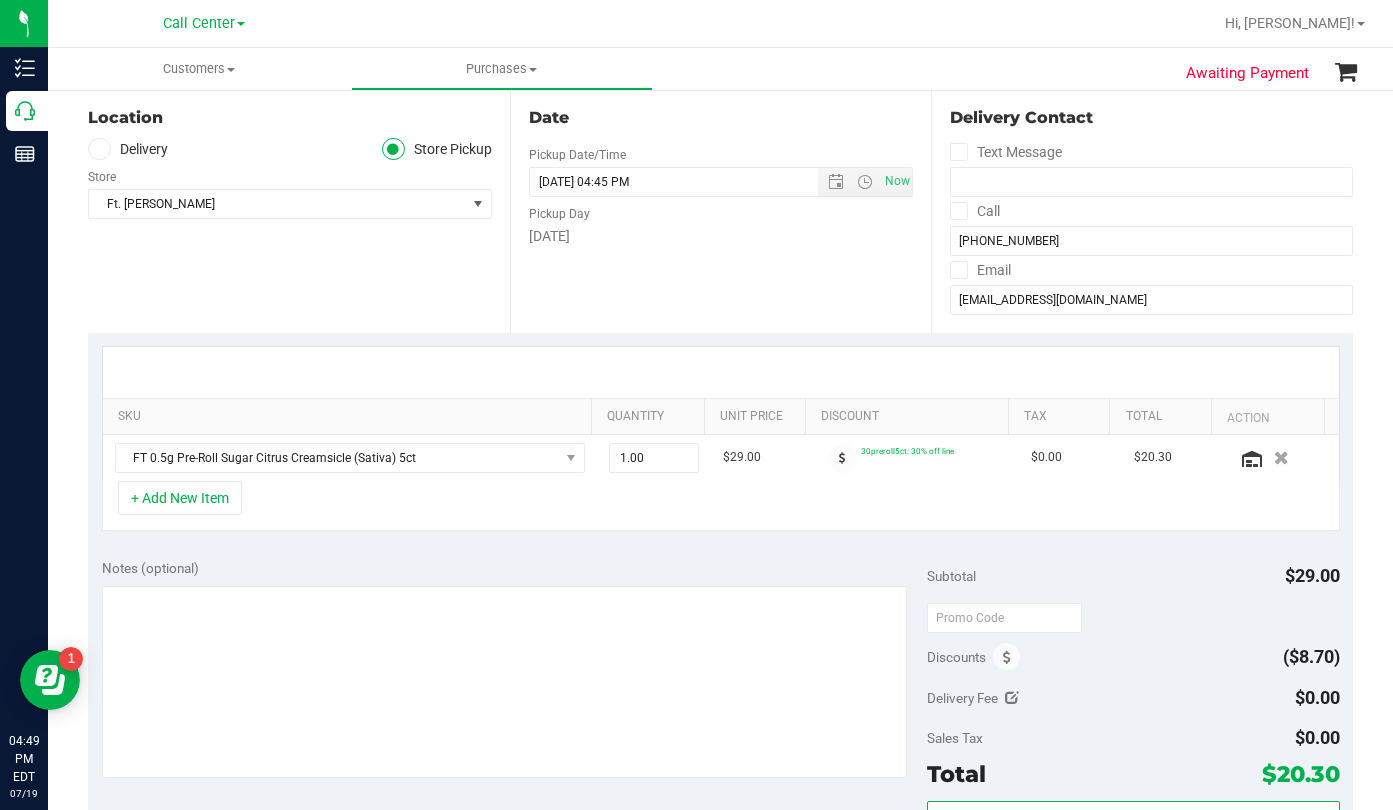 scroll, scrollTop: 200, scrollLeft: 0, axis: vertical 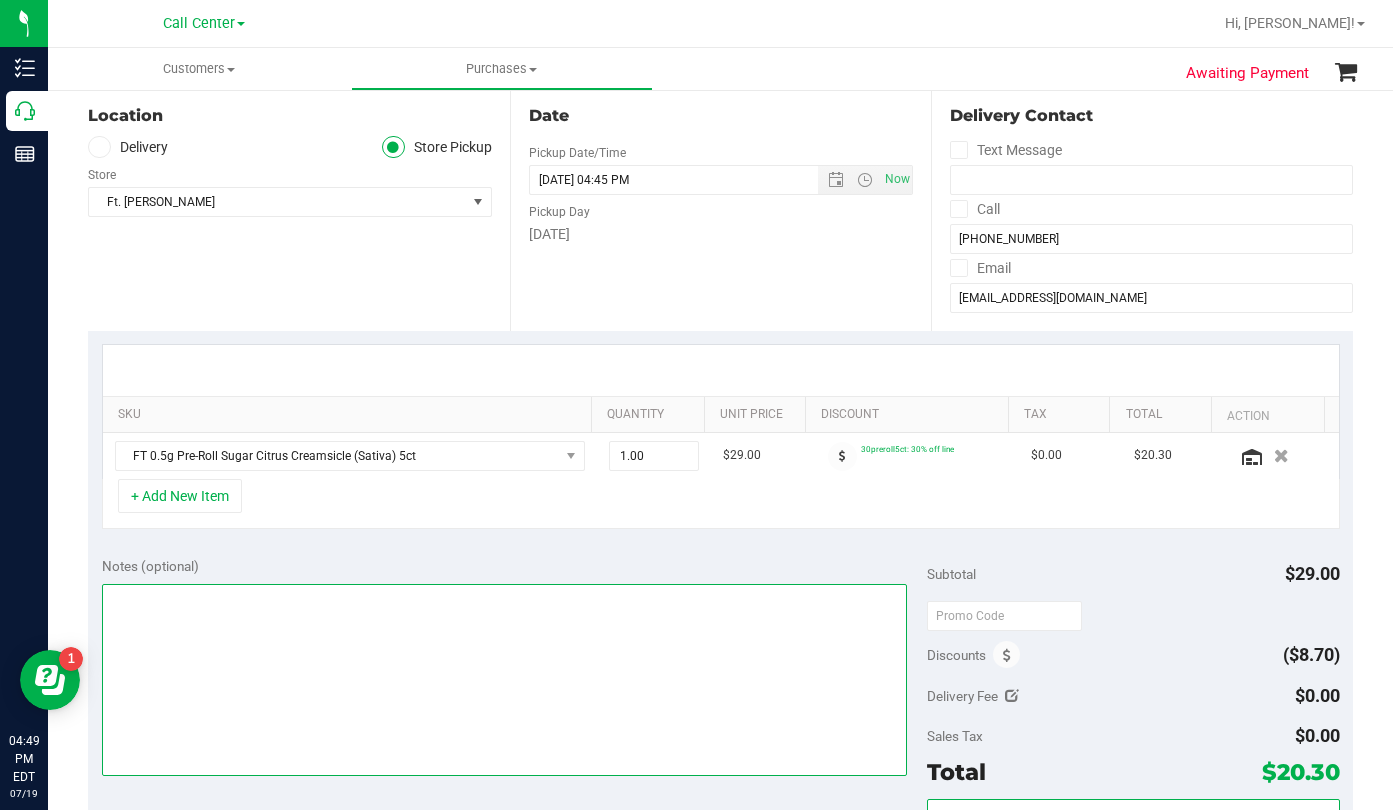 click at bounding box center (504, 680) 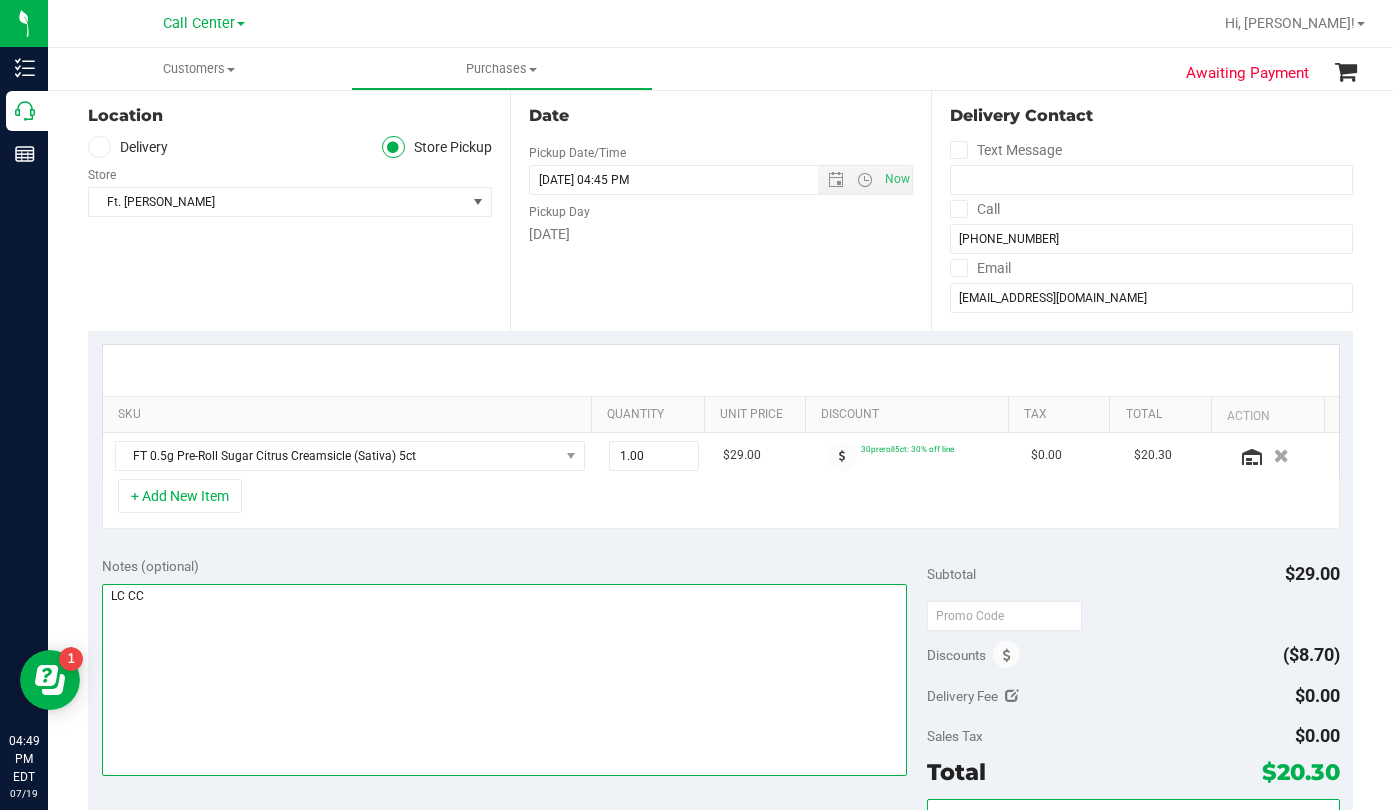 type on "LC CC" 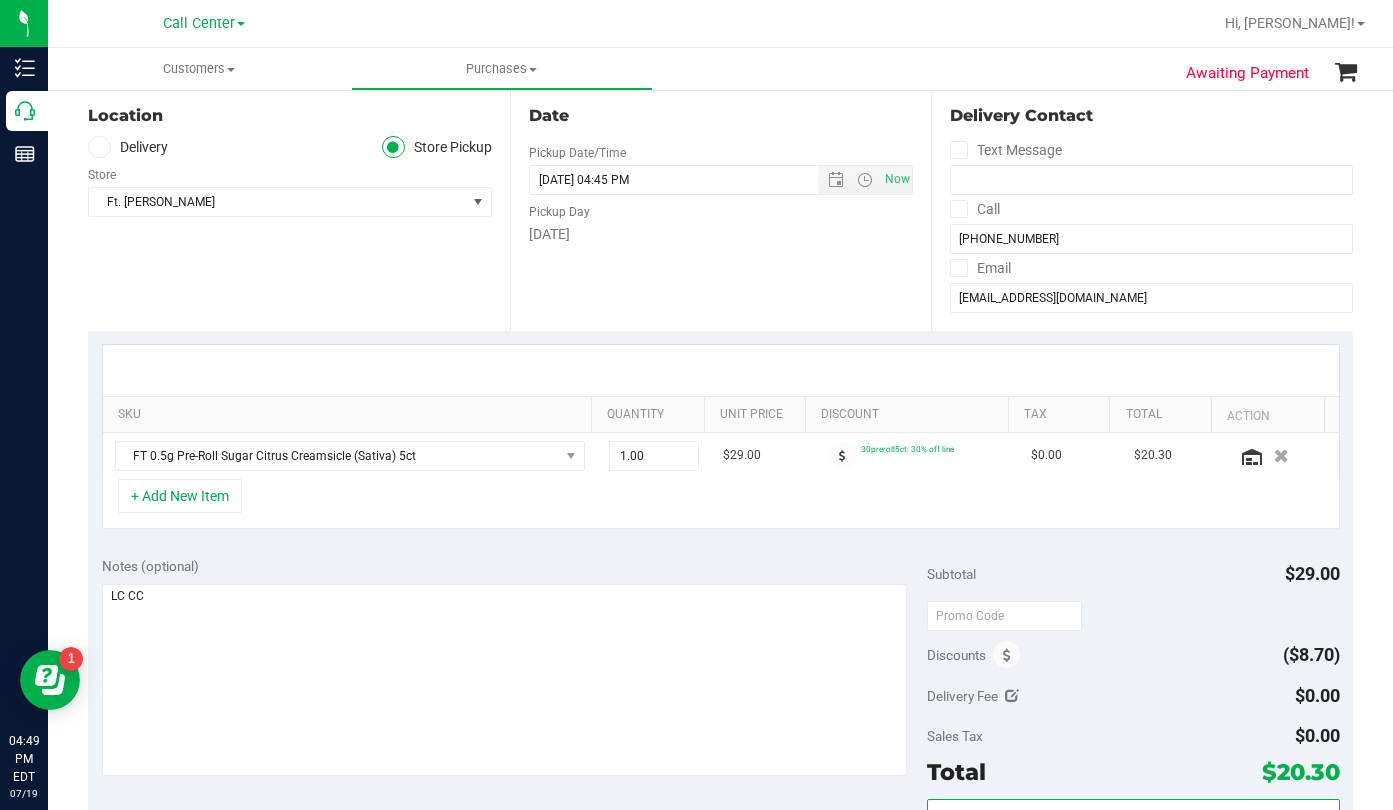 click on "Location
Delivery
Store Pickup
Store
Ft. [PERSON_NAME] Select Store [PERSON_NAME][GEOGRAPHIC_DATA] [PERSON_NAME][GEOGRAPHIC_DATA] WC [GEOGRAPHIC_DATA] [PERSON_NAME][GEOGRAPHIC_DATA] WC [GEOGRAPHIC_DATA] WC Call Center [PERSON_NAME] [GEOGRAPHIC_DATA] WC [GEOGRAPHIC_DATA] WC [GEOGRAPHIC_DATA] WC [GEOGRAPHIC_DATA] WC [GEOGRAPHIC_DATA][PERSON_NAME] WC Ft. Lauderdale WC Ft. [PERSON_NAME] [GEOGRAPHIC_DATA] WC Jax Atlantic WC JAX DC REP Jax WC [GEOGRAPHIC_DATA][PERSON_NAME] WC [GEOGRAPHIC_DATA][PERSON_NAME][GEOGRAPHIC_DATA] [GEOGRAPHIC_DATA] [GEOGRAPHIC_DATA] [PERSON_NAME][GEOGRAPHIC_DATA] [GEOGRAPHIC_DATA] [GEOGRAPHIC_DATA] 72nd WC [GEOGRAPHIC_DATA] WC [GEOGRAPHIC_DATA] [GEOGRAPHIC_DATA] [GEOGRAPHIC_DATA] [GEOGRAPHIC_DATA] [GEOGRAPHIC_DATA] [GEOGRAPHIC_DATA] [GEOGRAPHIC_DATA][PERSON_NAME] [GEOGRAPHIC_DATA] WC [GEOGRAPHIC_DATA] Ocala WC [GEOGRAPHIC_DATA] [PERSON_NAME][GEOGRAPHIC_DATA] Colonial [PERSON_NAME][GEOGRAPHIC_DATA] [GEOGRAPHIC_DATA] REP [GEOGRAPHIC_DATA] [PERSON_NAME][GEOGRAPHIC_DATA] WC [GEOGRAPHIC_DATA] WC [GEOGRAPHIC_DATA] WC [GEOGRAPHIC_DATA] [GEOGRAPHIC_DATA] [GEOGRAPHIC_DATA] WC [GEOGRAPHIC_DATA]" at bounding box center (299, 208) 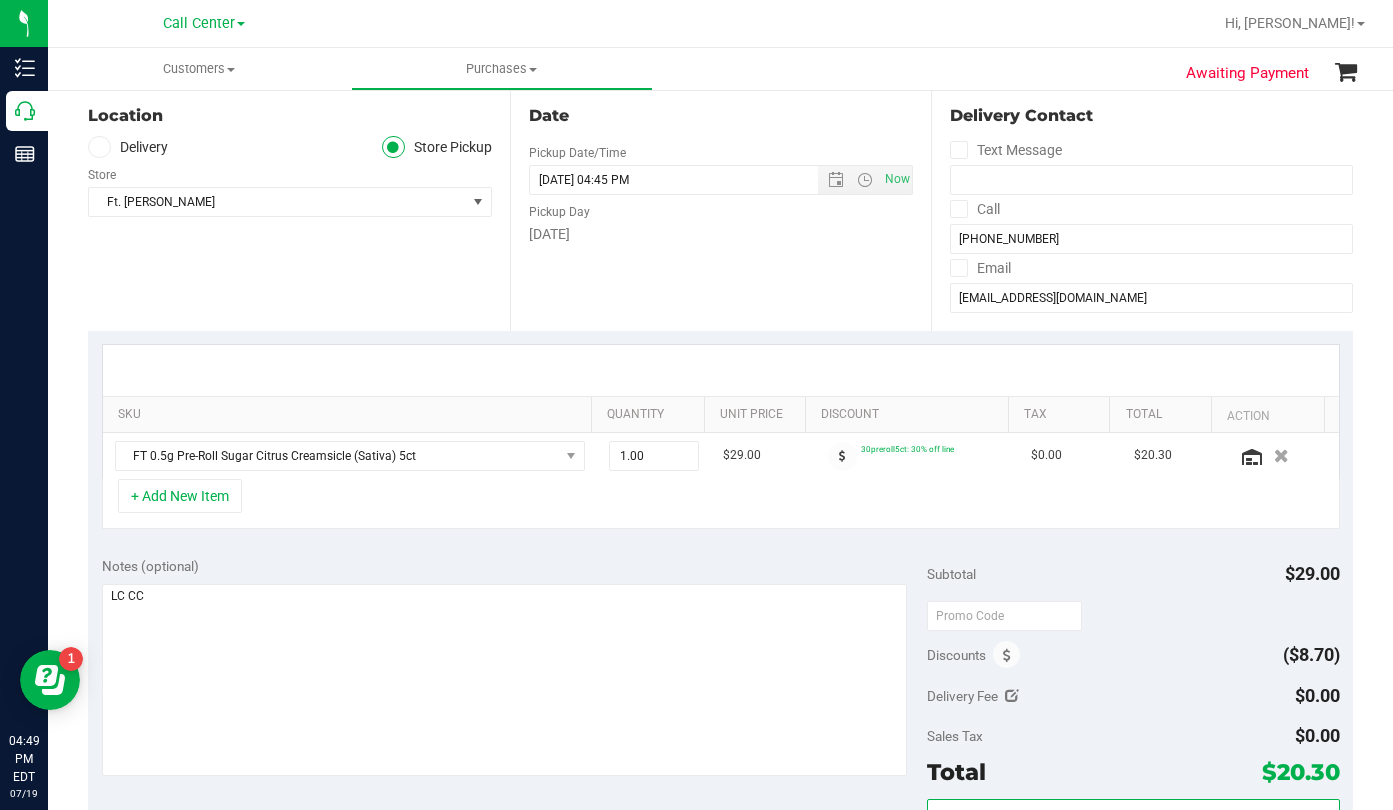 click on "Location
Delivery
Store Pickup
Store
Ft. [PERSON_NAME] Select Store [PERSON_NAME][GEOGRAPHIC_DATA] [PERSON_NAME][GEOGRAPHIC_DATA] WC [GEOGRAPHIC_DATA] [PERSON_NAME][GEOGRAPHIC_DATA] WC [GEOGRAPHIC_DATA] WC Call Center [PERSON_NAME] [GEOGRAPHIC_DATA] WC [GEOGRAPHIC_DATA] WC [GEOGRAPHIC_DATA] WC [GEOGRAPHIC_DATA] WC [GEOGRAPHIC_DATA][PERSON_NAME] WC Ft. Lauderdale WC Ft. [PERSON_NAME] [GEOGRAPHIC_DATA] WC Jax Atlantic WC JAX DC REP Jax WC [GEOGRAPHIC_DATA][PERSON_NAME] WC [GEOGRAPHIC_DATA][PERSON_NAME][GEOGRAPHIC_DATA] [GEOGRAPHIC_DATA] [GEOGRAPHIC_DATA] [PERSON_NAME][GEOGRAPHIC_DATA] [GEOGRAPHIC_DATA] [GEOGRAPHIC_DATA] 72nd WC [GEOGRAPHIC_DATA] WC [GEOGRAPHIC_DATA] [GEOGRAPHIC_DATA] [GEOGRAPHIC_DATA] [GEOGRAPHIC_DATA] [GEOGRAPHIC_DATA] [GEOGRAPHIC_DATA] [GEOGRAPHIC_DATA][PERSON_NAME] [GEOGRAPHIC_DATA] WC [GEOGRAPHIC_DATA] Ocala WC [GEOGRAPHIC_DATA] [PERSON_NAME][GEOGRAPHIC_DATA] Colonial [PERSON_NAME][GEOGRAPHIC_DATA] [GEOGRAPHIC_DATA] REP [GEOGRAPHIC_DATA] [PERSON_NAME][GEOGRAPHIC_DATA] WC [GEOGRAPHIC_DATA] WC [GEOGRAPHIC_DATA] WC [GEOGRAPHIC_DATA] [GEOGRAPHIC_DATA] [GEOGRAPHIC_DATA] WC [GEOGRAPHIC_DATA]" at bounding box center [299, 208] 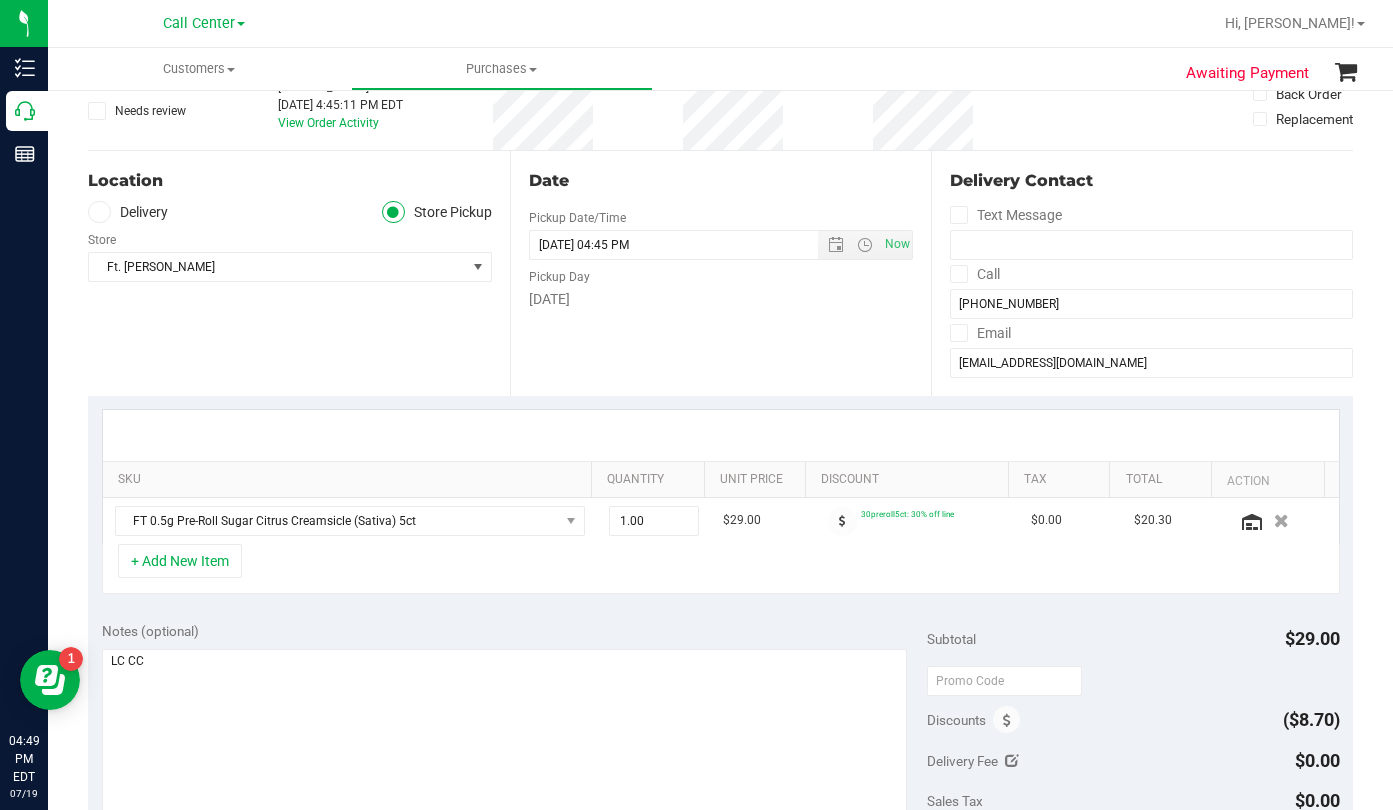 scroll, scrollTop: 100, scrollLeft: 0, axis: vertical 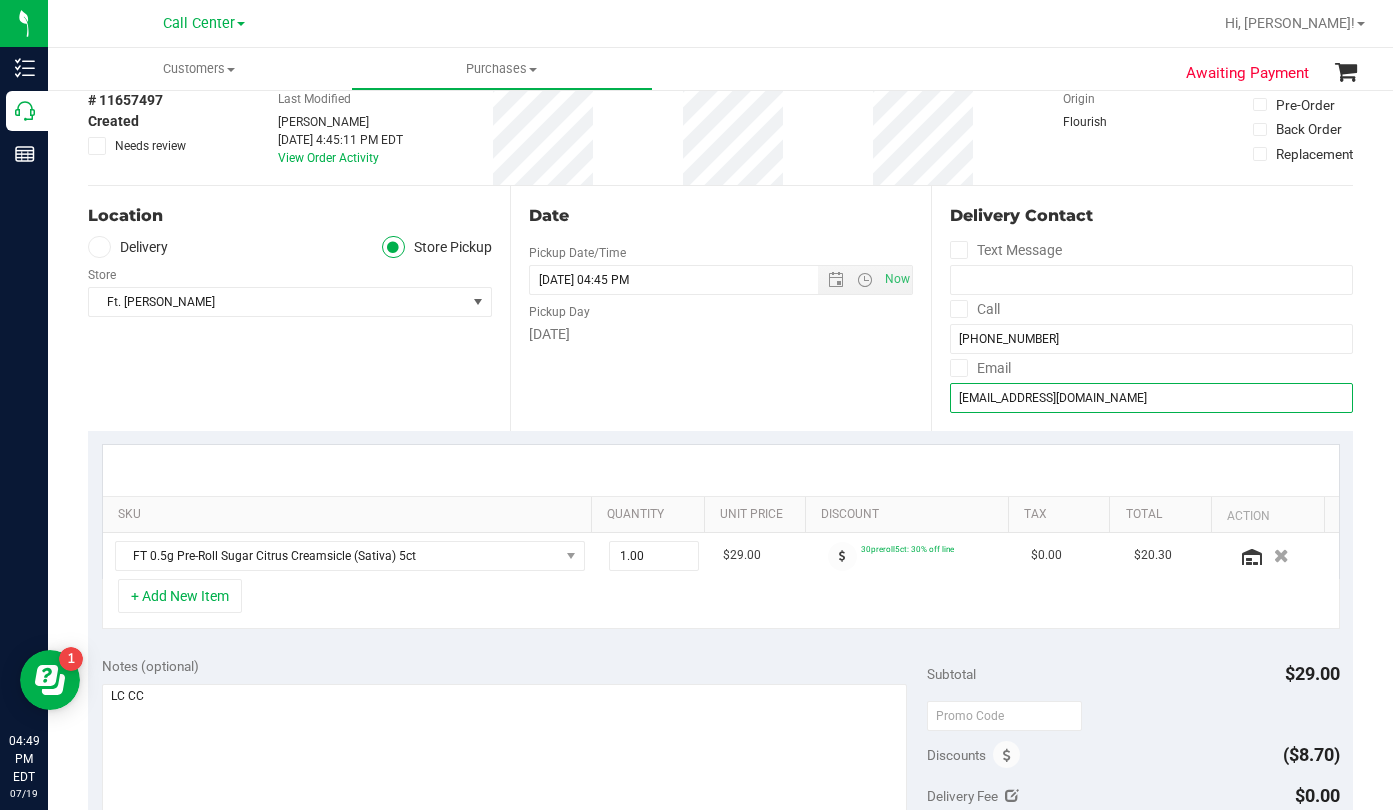click on "[EMAIL_ADDRESS][DOMAIN_NAME]" at bounding box center (1151, 398) 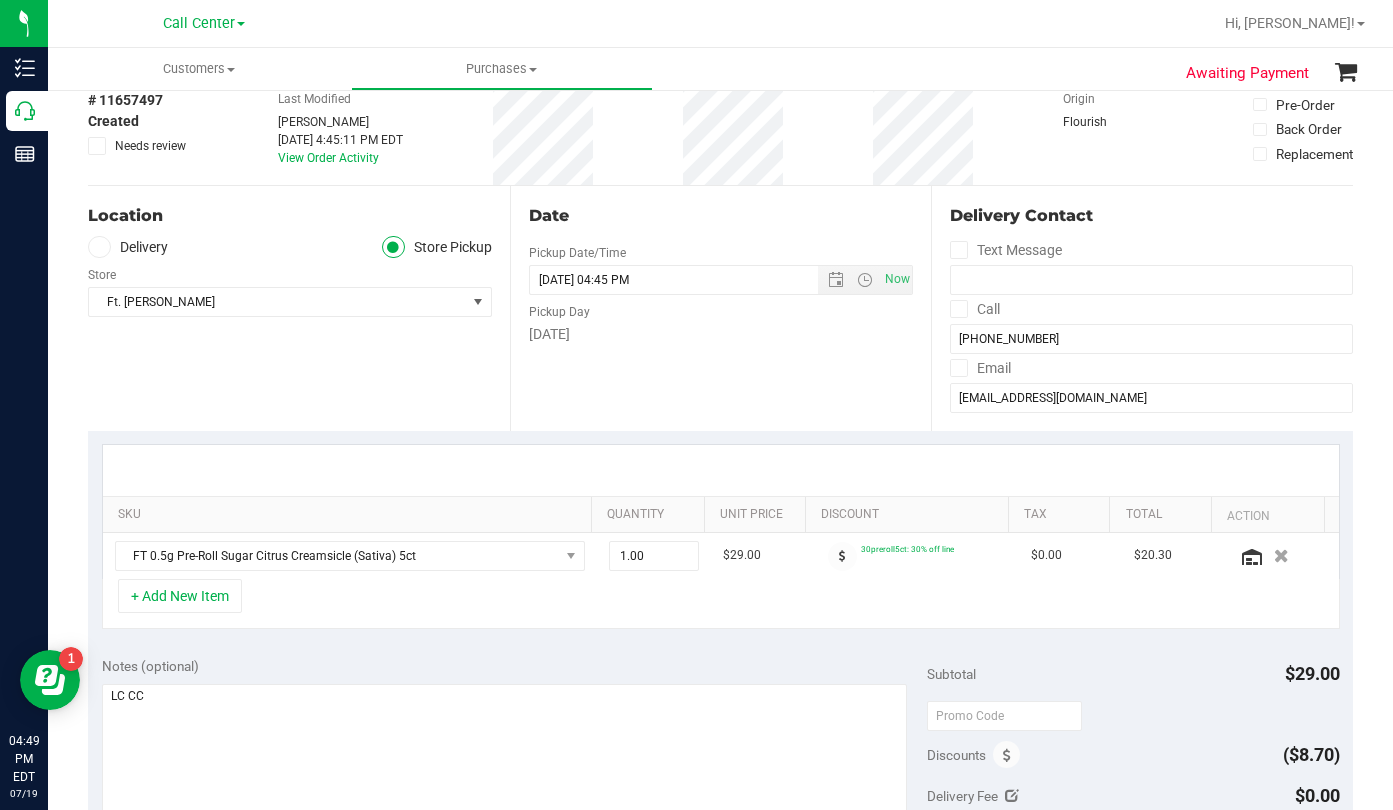 click on "# 11657497
Created
Needs review
Last Modified
[PERSON_NAME]
[DATE] 4:45:11 PM EDT
View Order Activity
Origin
Flourish
Pre-Order
Back Order
Replacement" at bounding box center [720, 129] 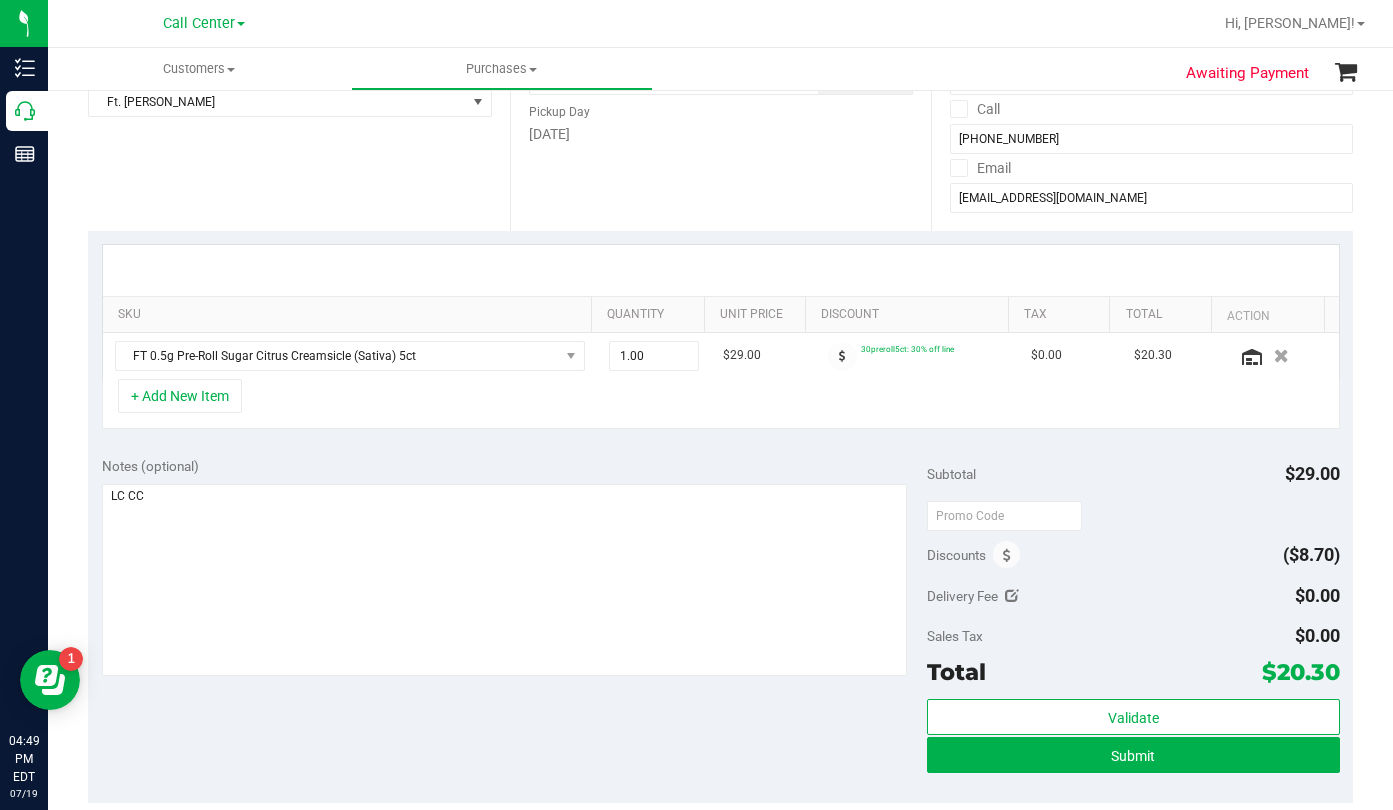scroll, scrollTop: 100, scrollLeft: 0, axis: vertical 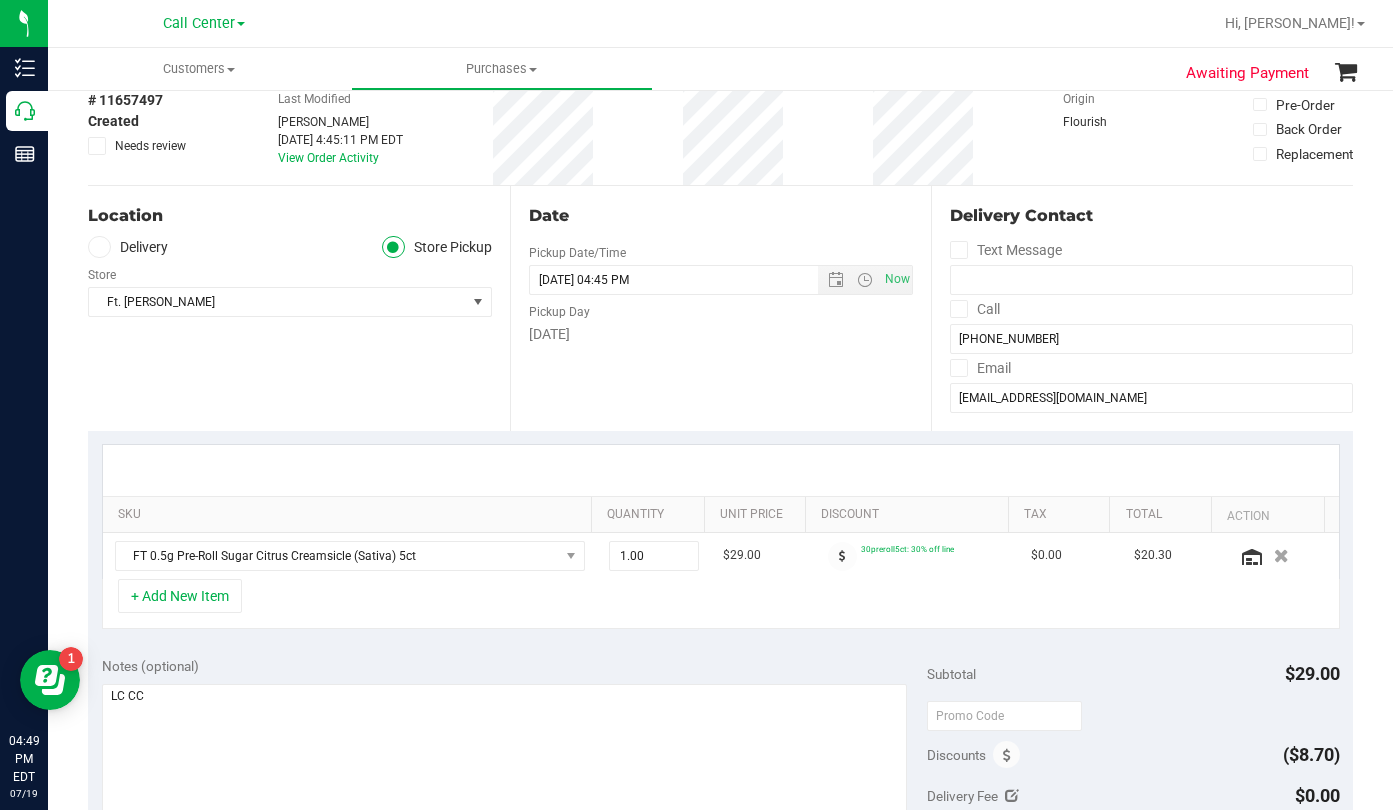click on "Location
Delivery
Store Pickup
Store
Ft. [PERSON_NAME] Select Store [PERSON_NAME][GEOGRAPHIC_DATA] [PERSON_NAME][GEOGRAPHIC_DATA] WC [GEOGRAPHIC_DATA] [PERSON_NAME][GEOGRAPHIC_DATA] WC [GEOGRAPHIC_DATA] WC Call Center [PERSON_NAME] [GEOGRAPHIC_DATA] WC [GEOGRAPHIC_DATA] WC [GEOGRAPHIC_DATA] WC [GEOGRAPHIC_DATA] WC [GEOGRAPHIC_DATA][PERSON_NAME] WC Ft. Lauderdale WC Ft. [PERSON_NAME] [GEOGRAPHIC_DATA] WC Jax Atlantic WC JAX DC REP Jax WC [GEOGRAPHIC_DATA][PERSON_NAME] WC [GEOGRAPHIC_DATA][PERSON_NAME][GEOGRAPHIC_DATA] [GEOGRAPHIC_DATA] [GEOGRAPHIC_DATA] [PERSON_NAME][GEOGRAPHIC_DATA] [GEOGRAPHIC_DATA] [GEOGRAPHIC_DATA] 72nd WC [GEOGRAPHIC_DATA] WC [GEOGRAPHIC_DATA] [GEOGRAPHIC_DATA] [GEOGRAPHIC_DATA] [GEOGRAPHIC_DATA] [GEOGRAPHIC_DATA] [GEOGRAPHIC_DATA] [GEOGRAPHIC_DATA][PERSON_NAME] [GEOGRAPHIC_DATA] WC [GEOGRAPHIC_DATA] Ocala WC [GEOGRAPHIC_DATA] [PERSON_NAME][GEOGRAPHIC_DATA] Colonial [PERSON_NAME][GEOGRAPHIC_DATA] [GEOGRAPHIC_DATA] REP [GEOGRAPHIC_DATA] [PERSON_NAME][GEOGRAPHIC_DATA] WC [GEOGRAPHIC_DATA] WC [GEOGRAPHIC_DATA] WC [GEOGRAPHIC_DATA] [GEOGRAPHIC_DATA] [GEOGRAPHIC_DATA] WC [GEOGRAPHIC_DATA]" at bounding box center [299, 308] 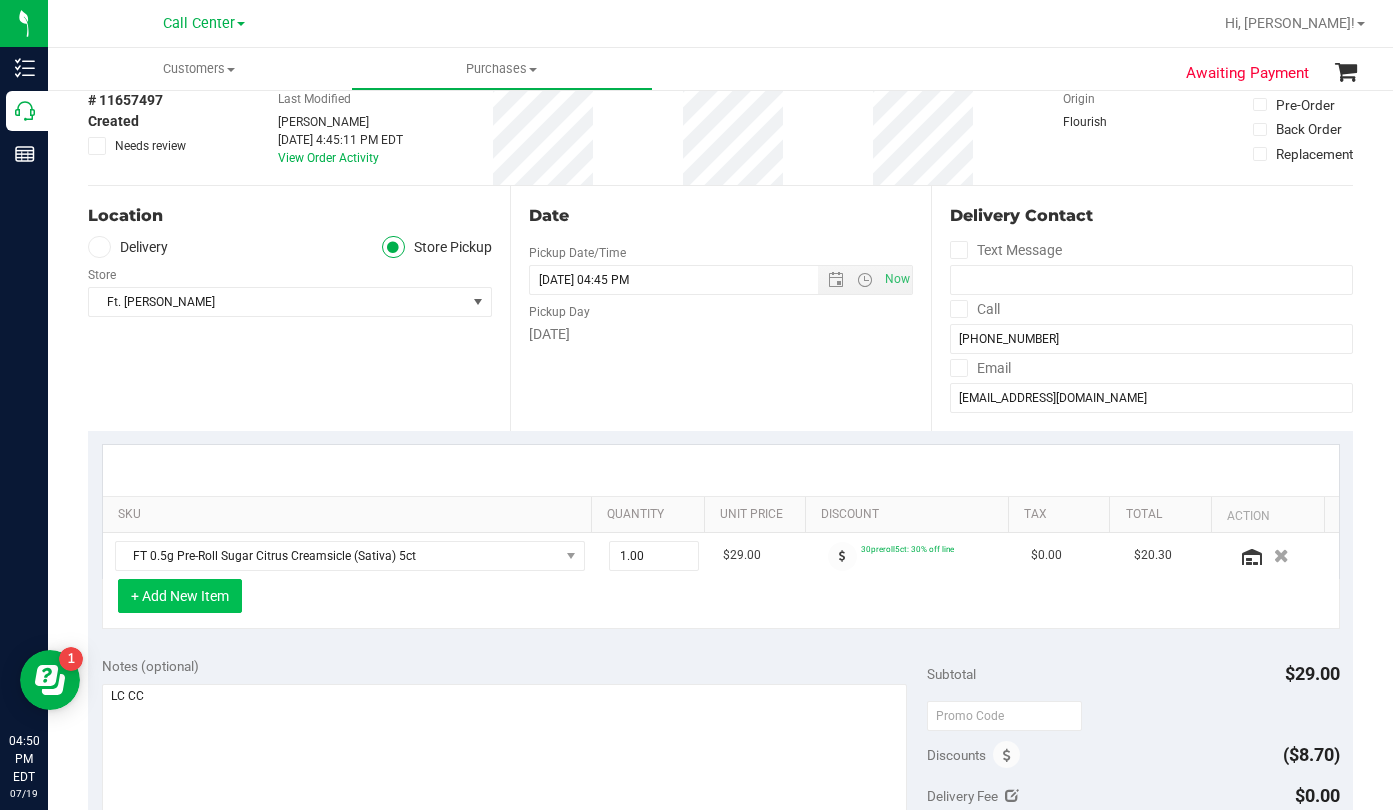 click on "+ Add New Item" at bounding box center (180, 596) 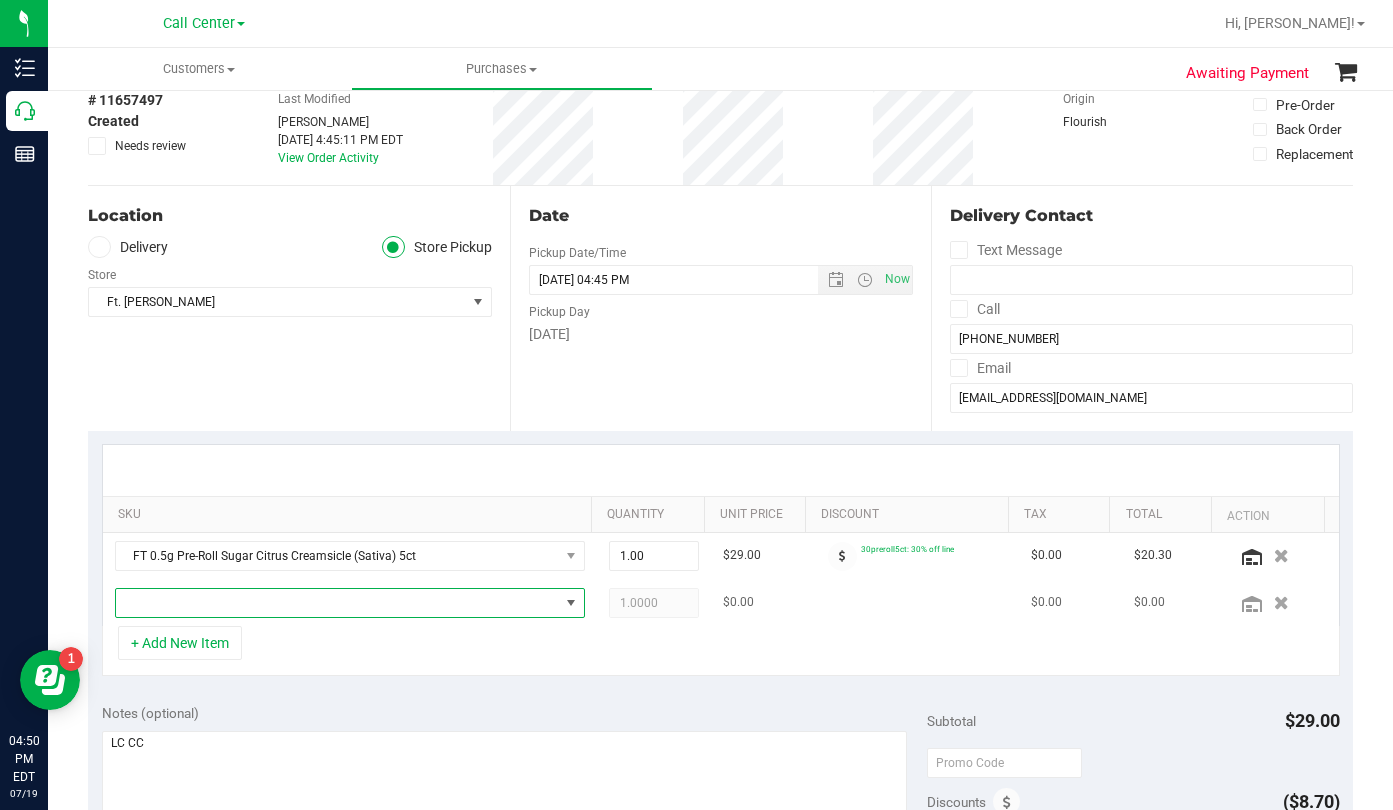 click at bounding box center (337, 603) 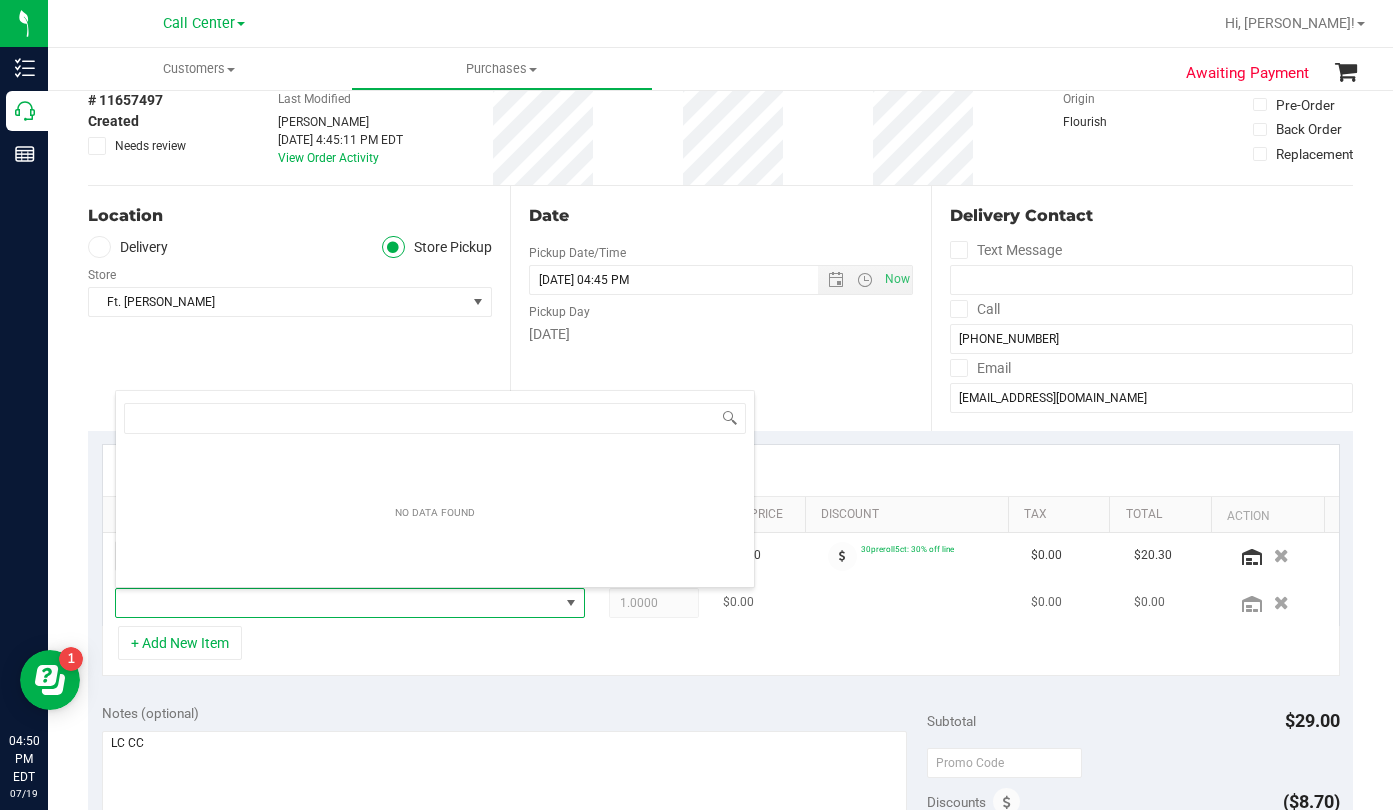scroll, scrollTop: 99970, scrollLeft: 99542, axis: both 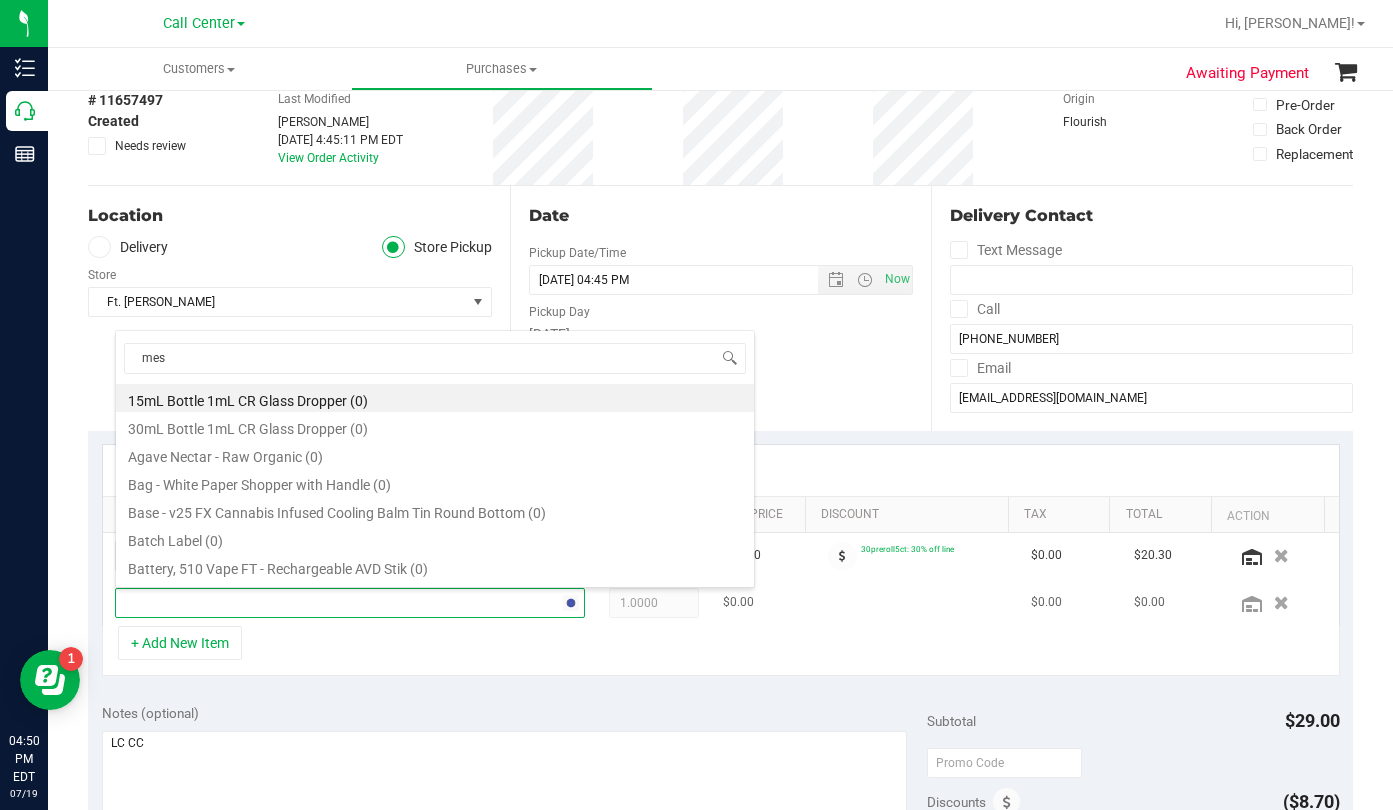 type on "mess" 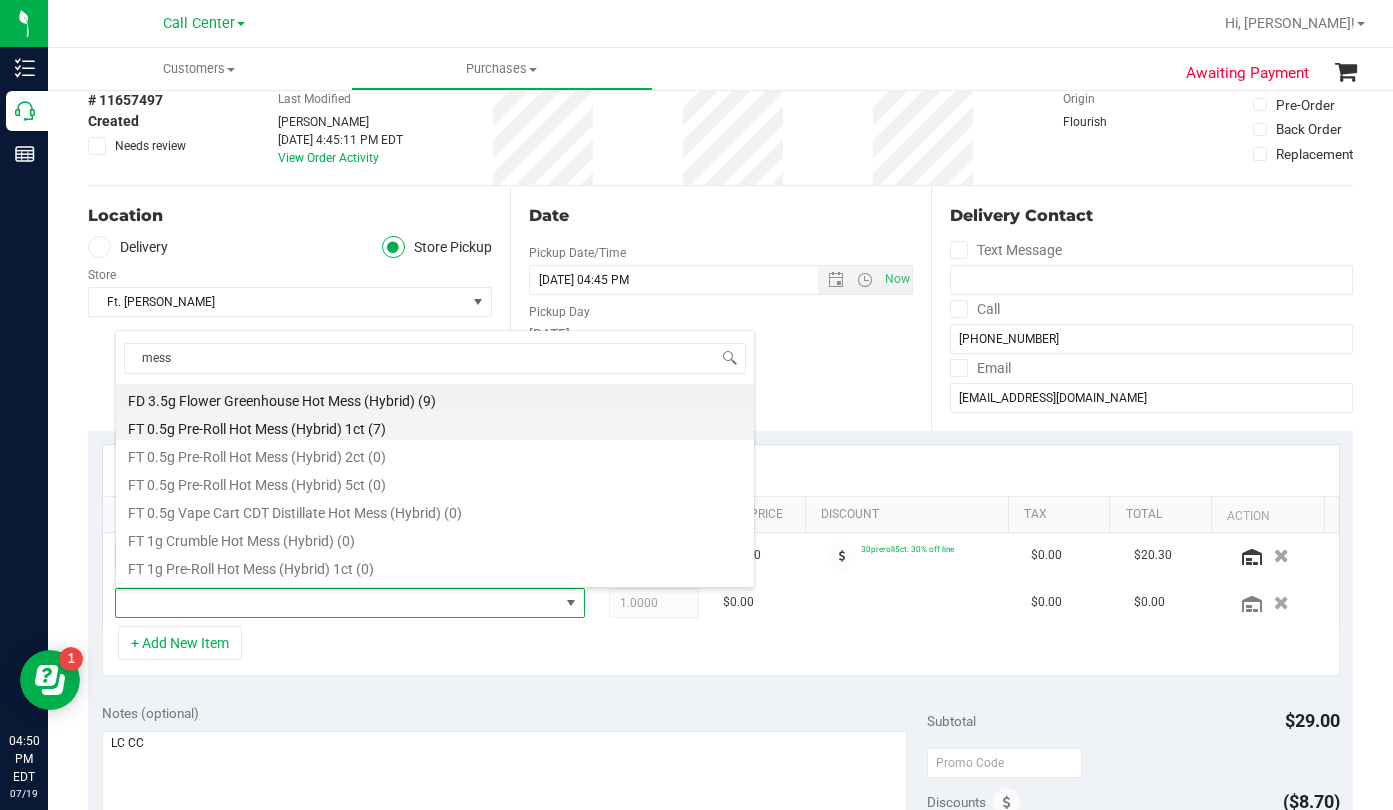 click on "FT 0.5g Pre-Roll Hot Mess (Hybrid) 1ct (7)" at bounding box center (435, 426) 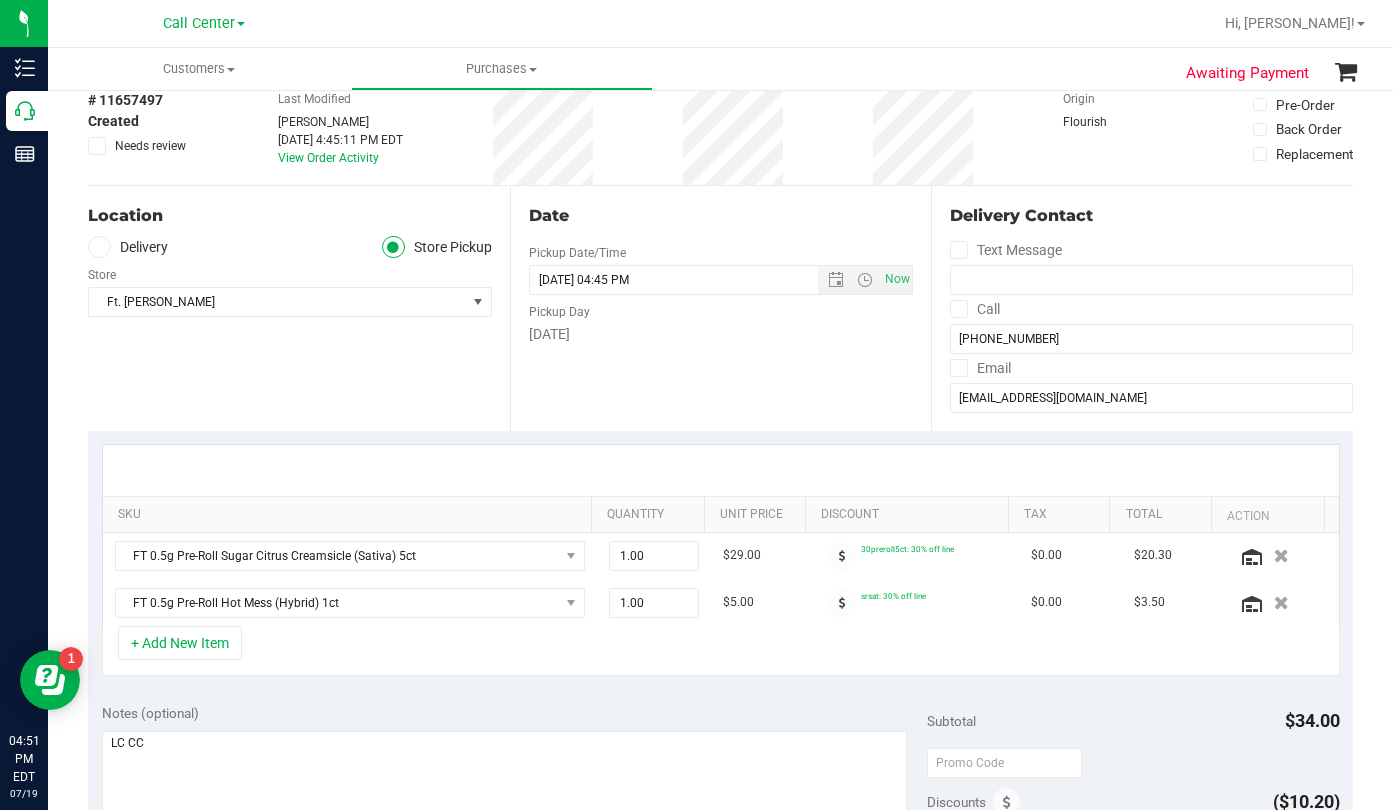 click on "Delivery Contact" at bounding box center [1151, 216] 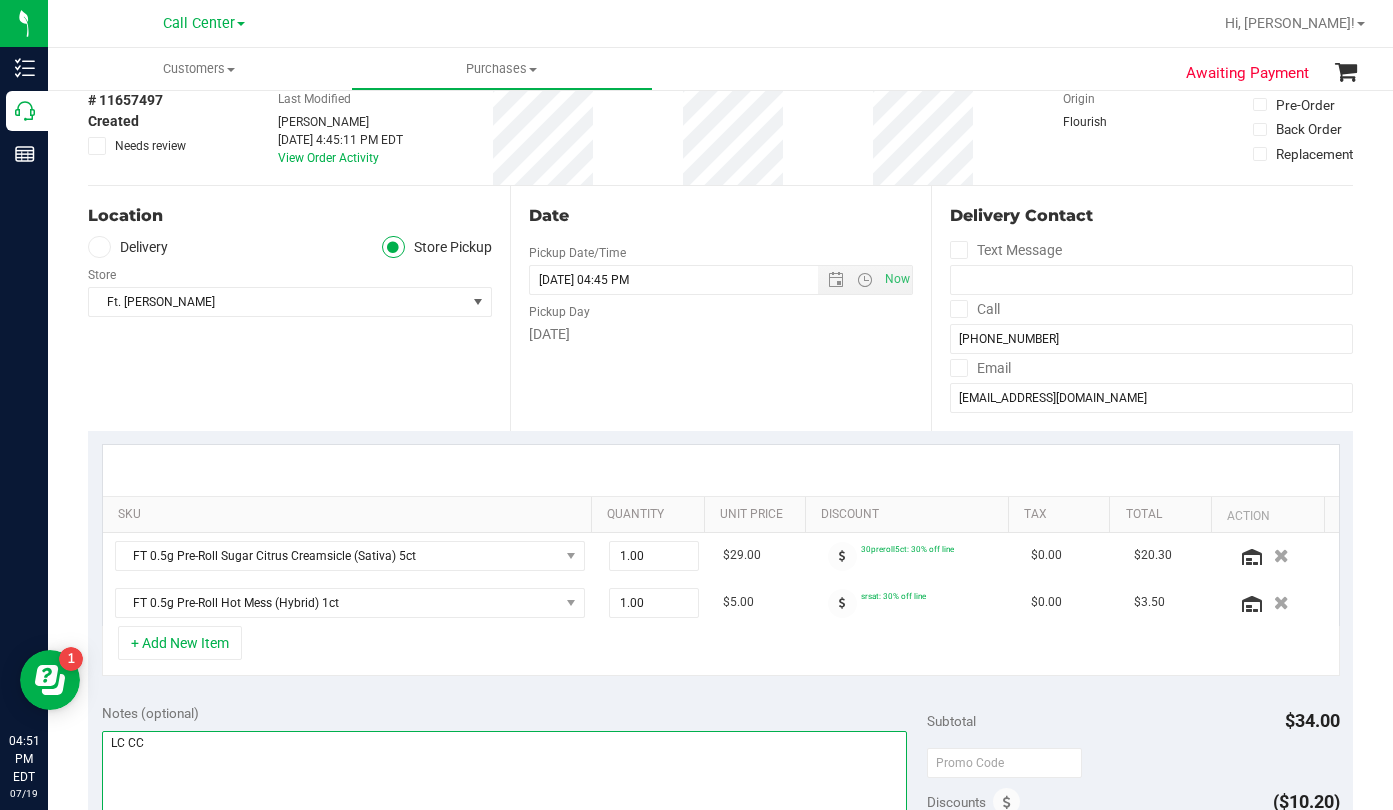 click at bounding box center [504, 827] 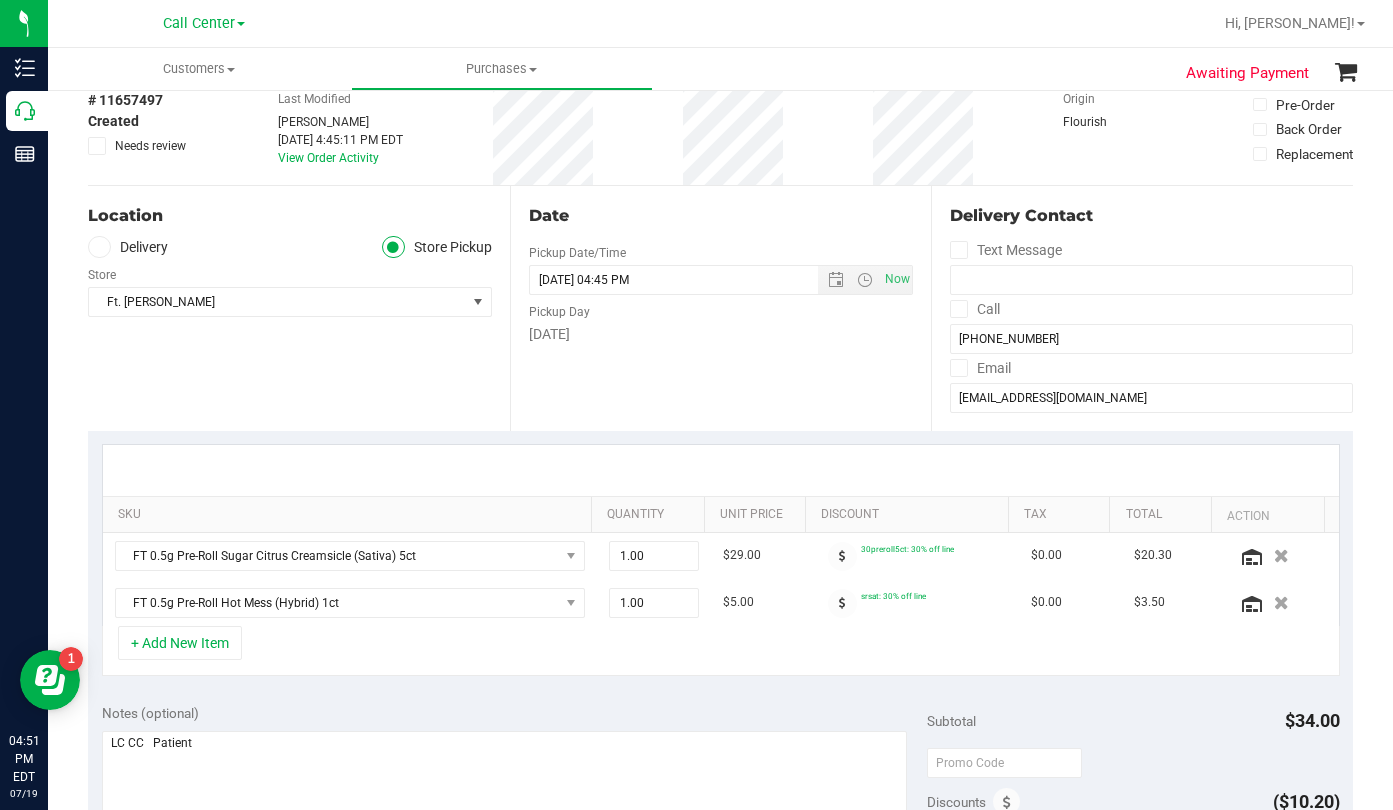 click at bounding box center [721, 470] 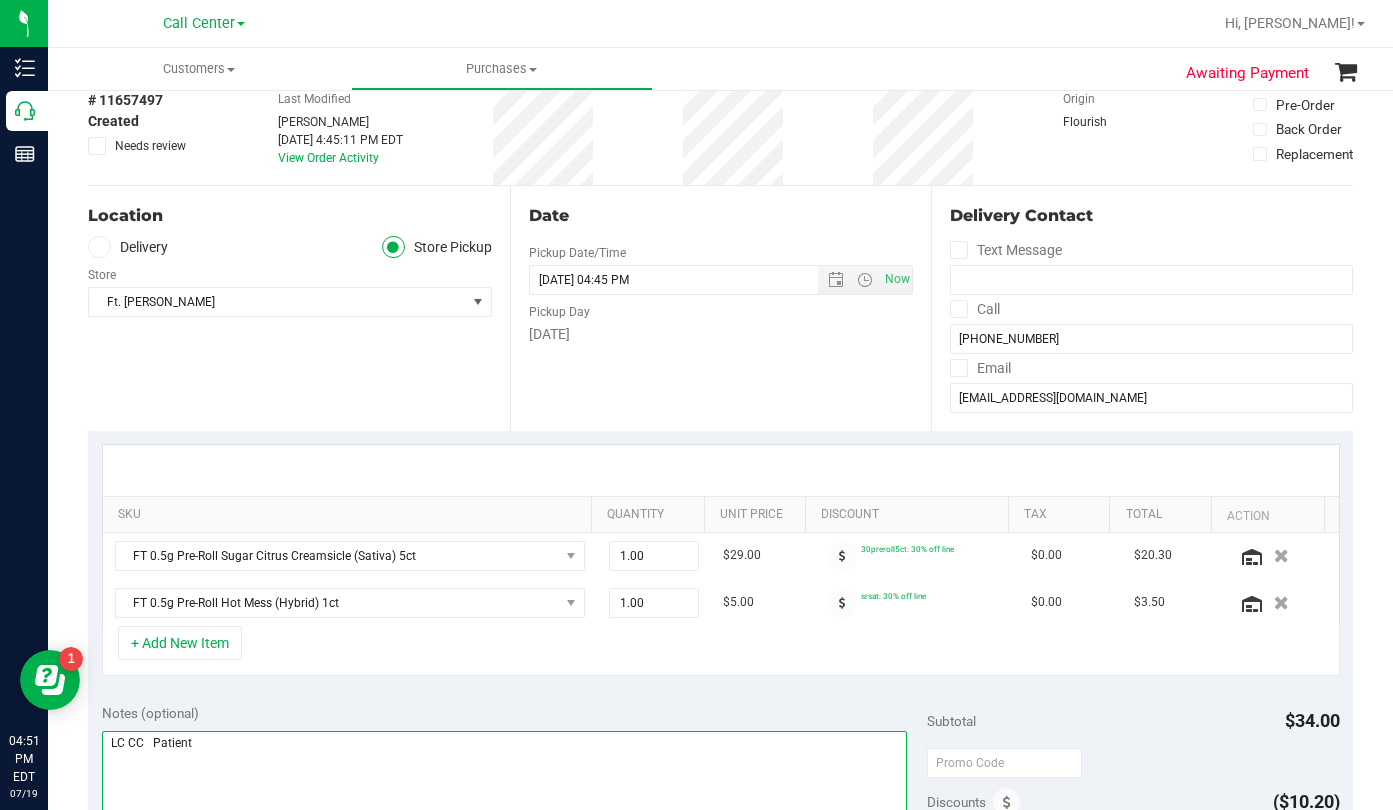 click at bounding box center [504, 827] 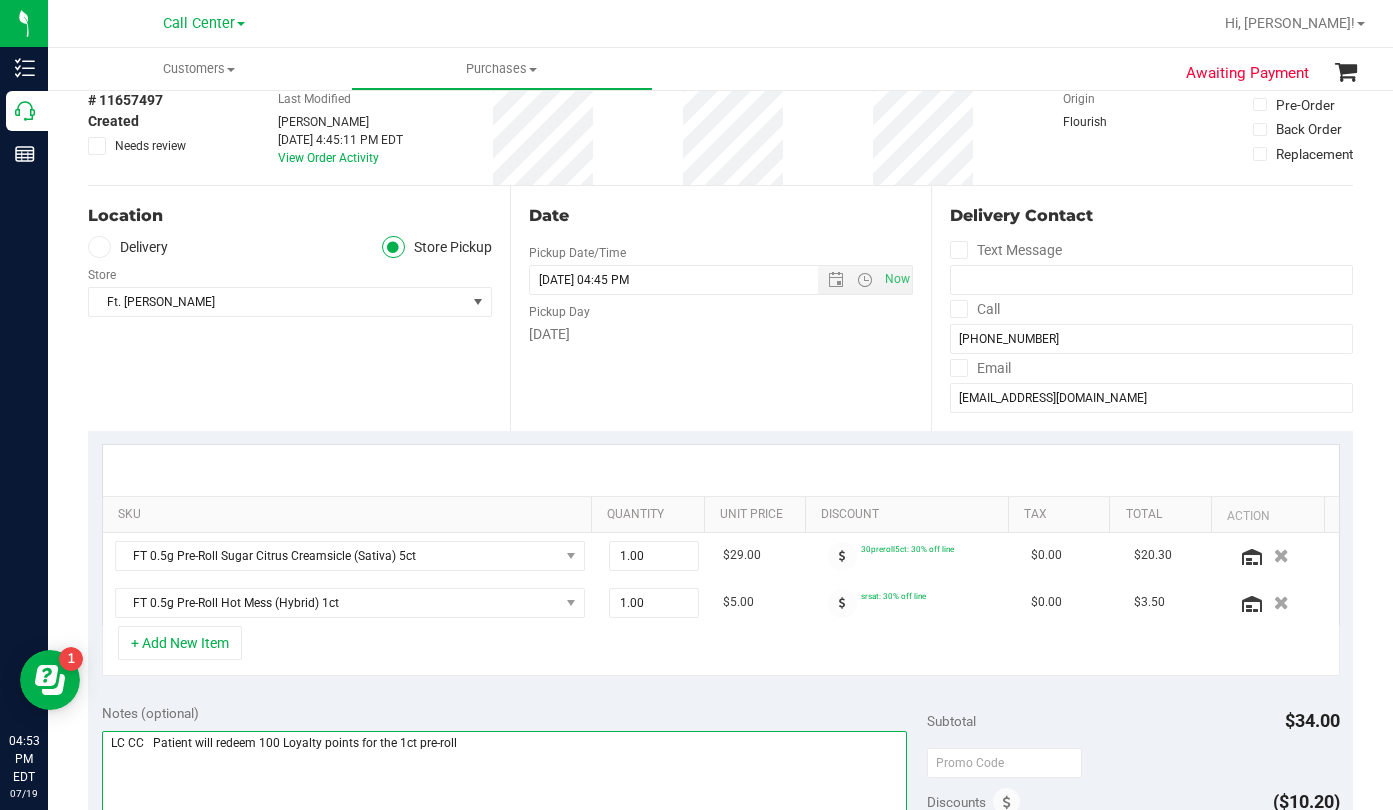 scroll, scrollTop: 200, scrollLeft: 0, axis: vertical 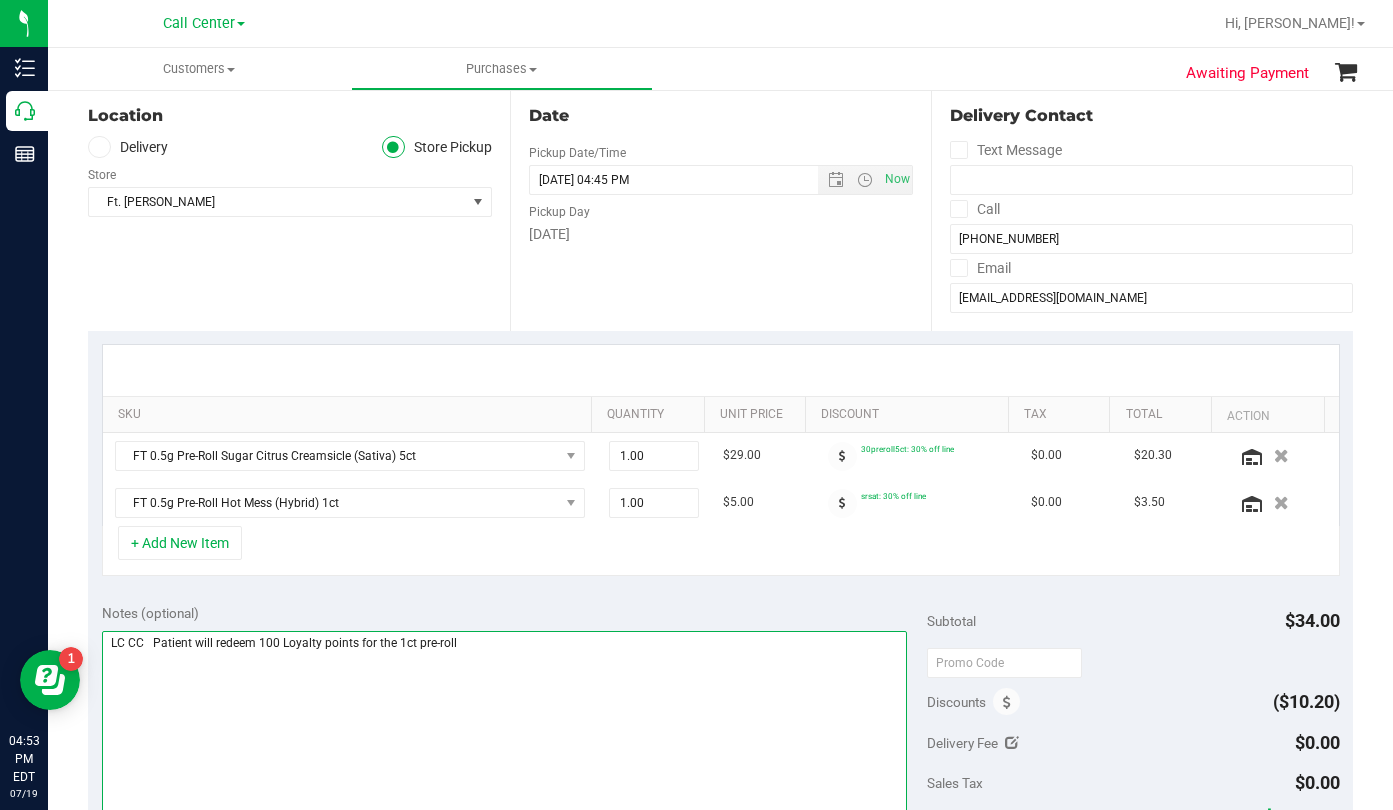 click at bounding box center [504, 727] 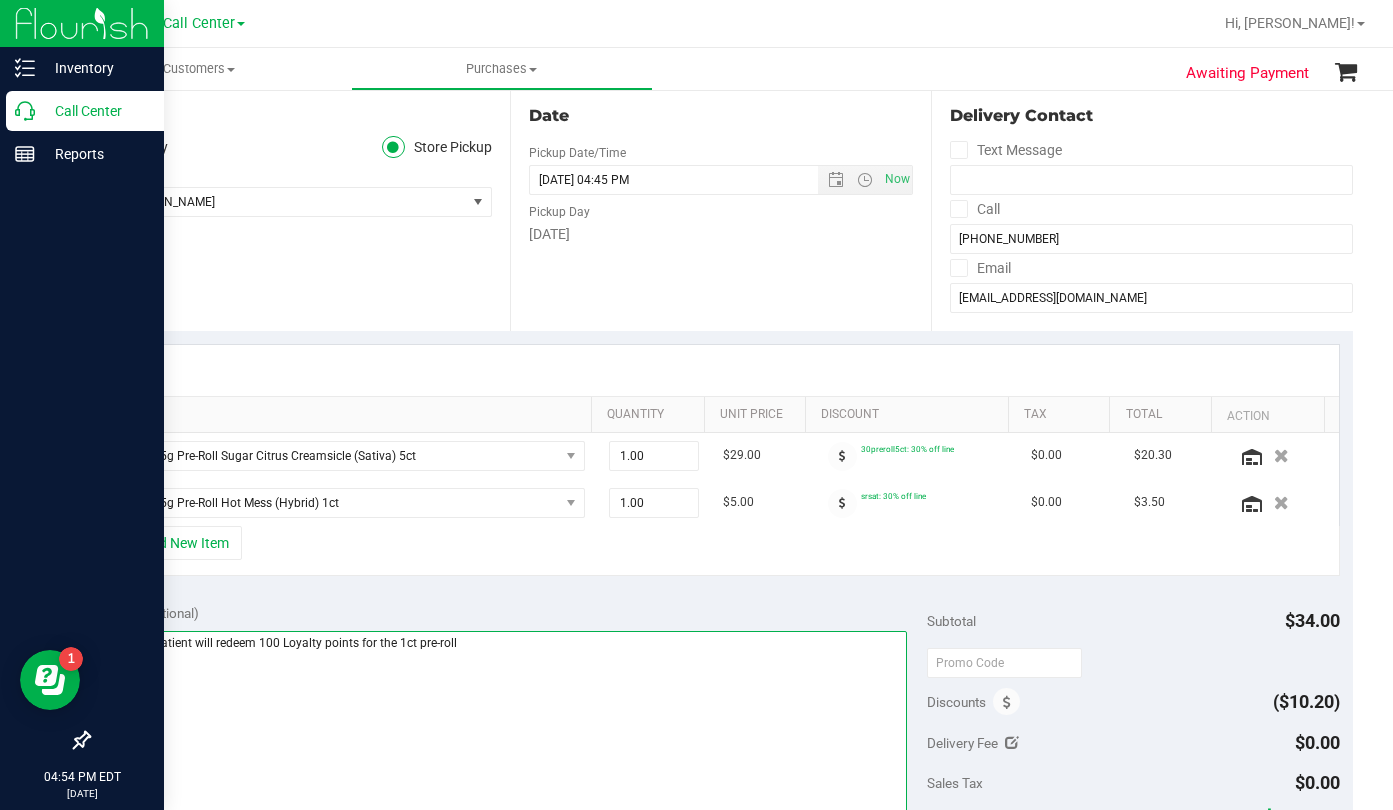 type on "LC CC   Patient will redeem 100 Loyalty points for the 1ct pre-roll" 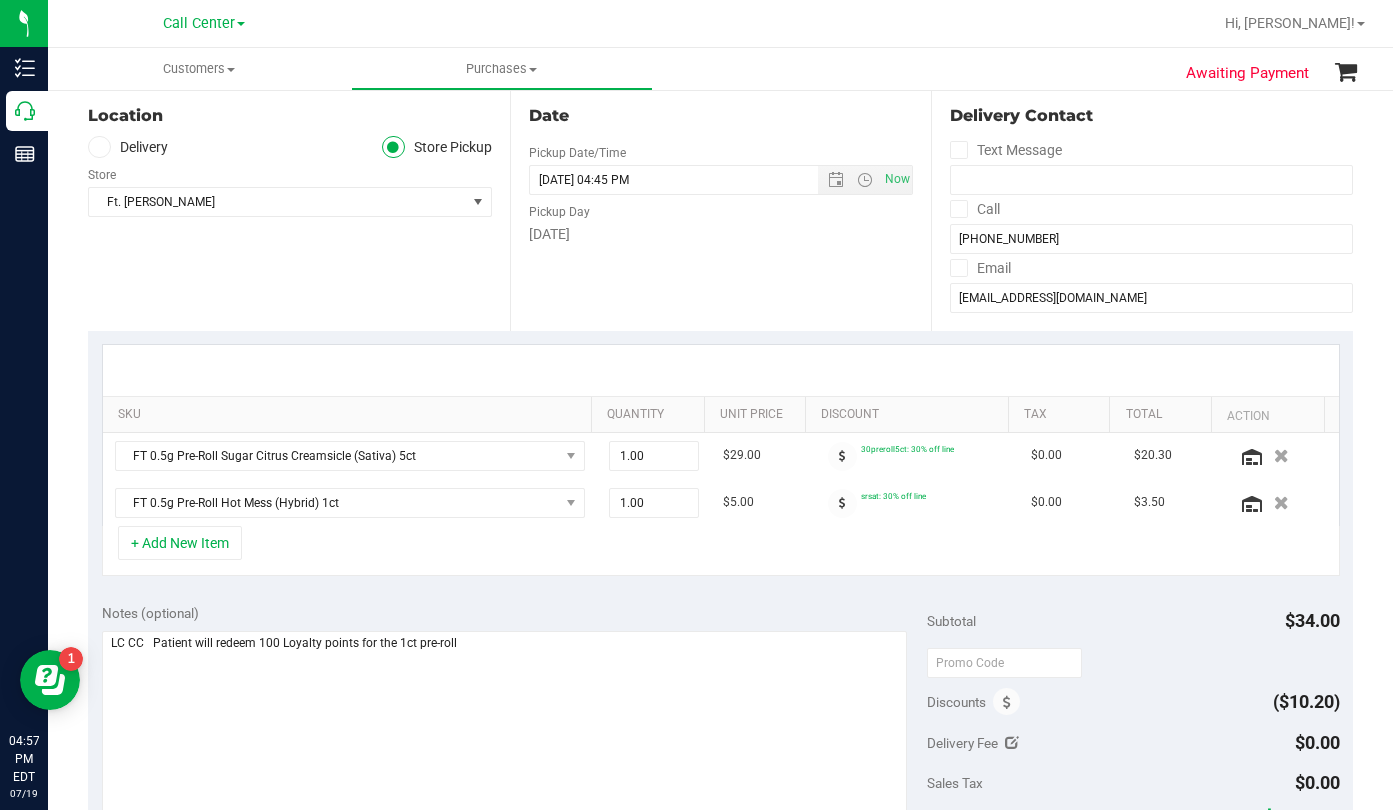 click on "+ Add New Item" at bounding box center (721, 551) 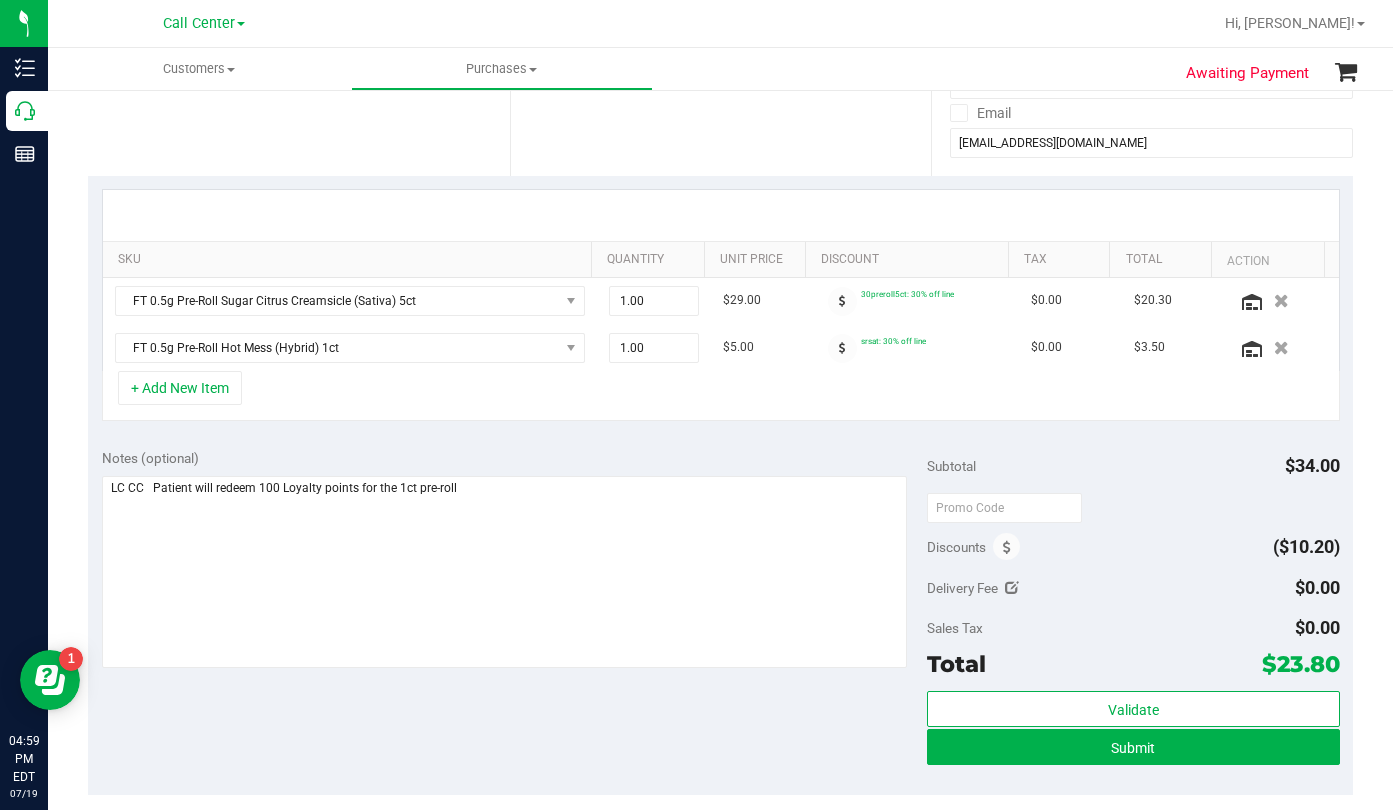 scroll, scrollTop: 400, scrollLeft: 0, axis: vertical 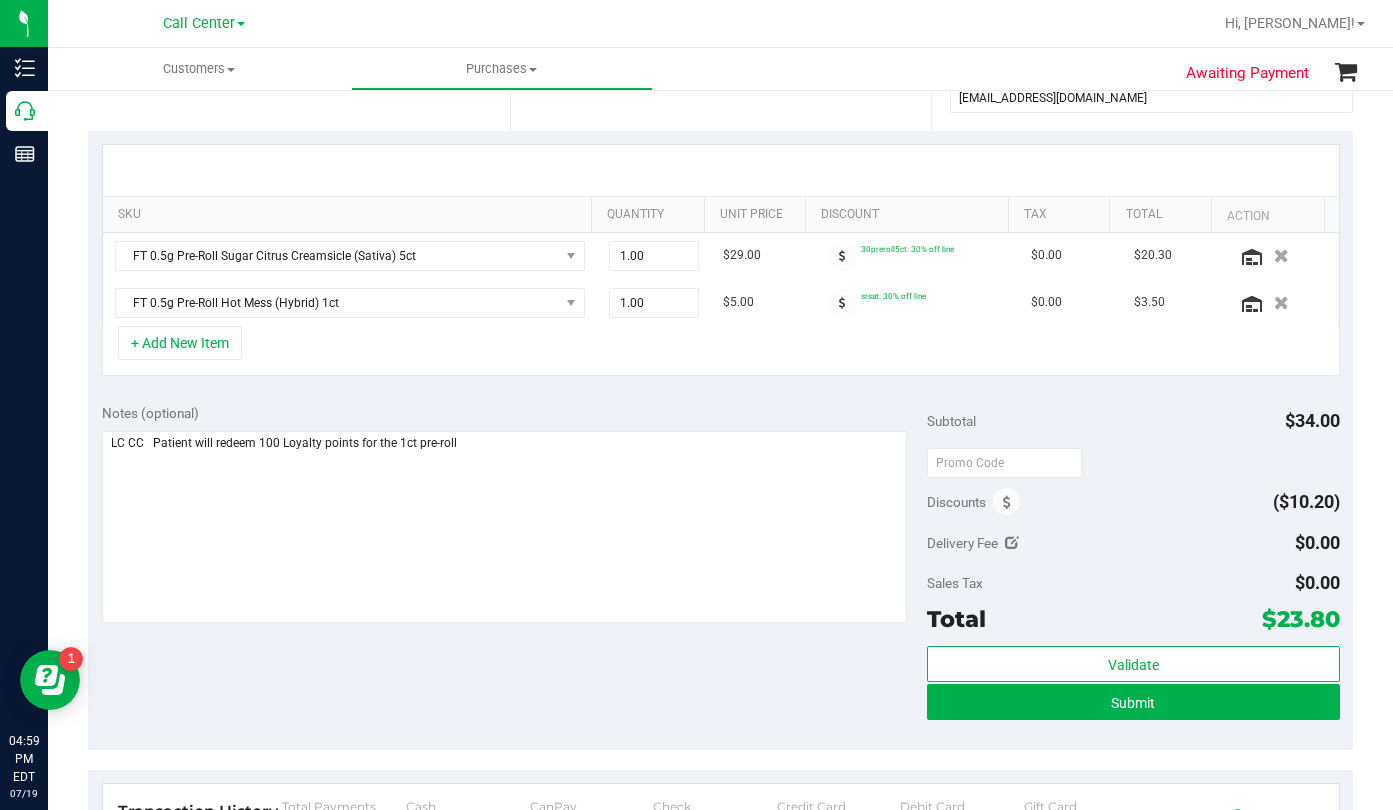 click on "Notes (optional)
Subtotal
$34.00
Discounts
($10.20)
Delivery Fee
$0.00
Sales Tax
$0.00
Total" at bounding box center [720, 570] 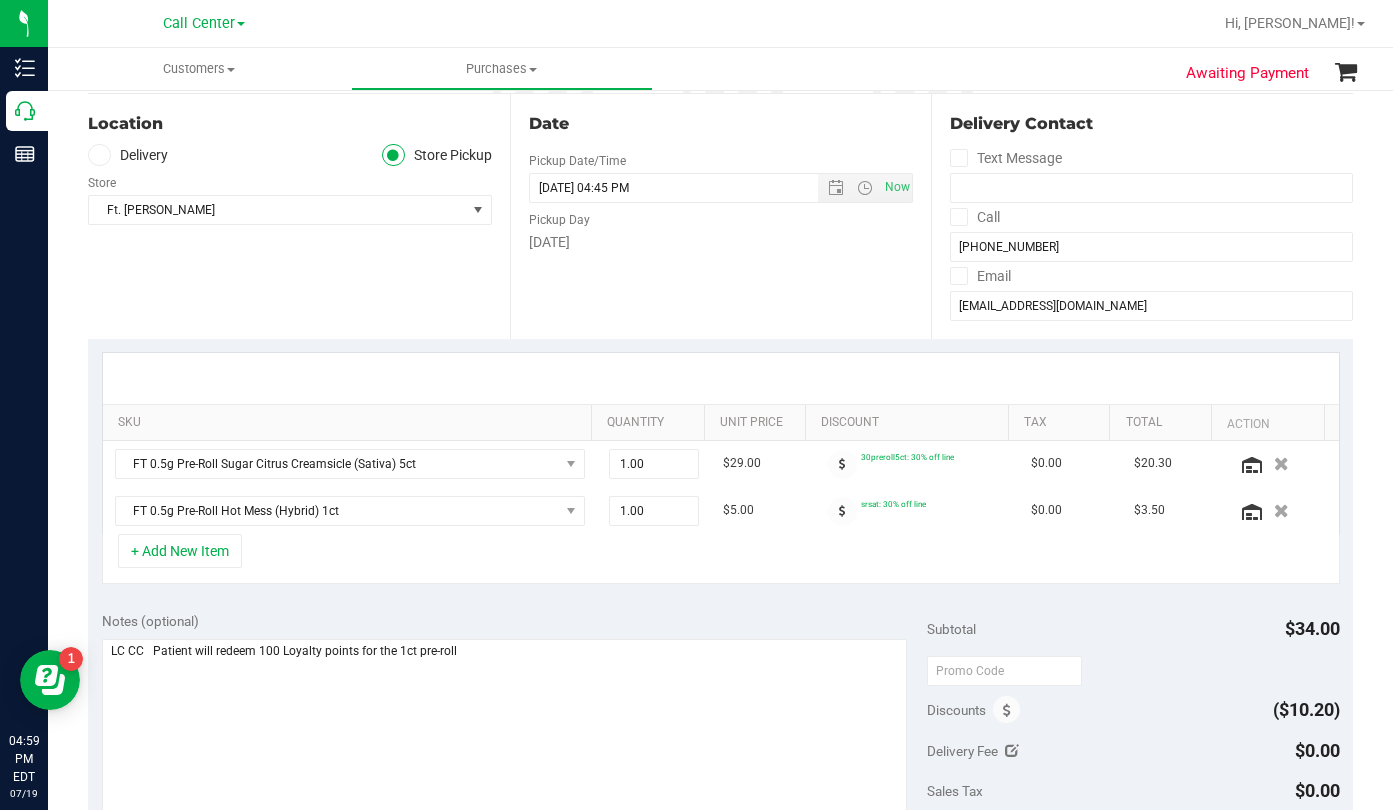 scroll, scrollTop: 0, scrollLeft: 0, axis: both 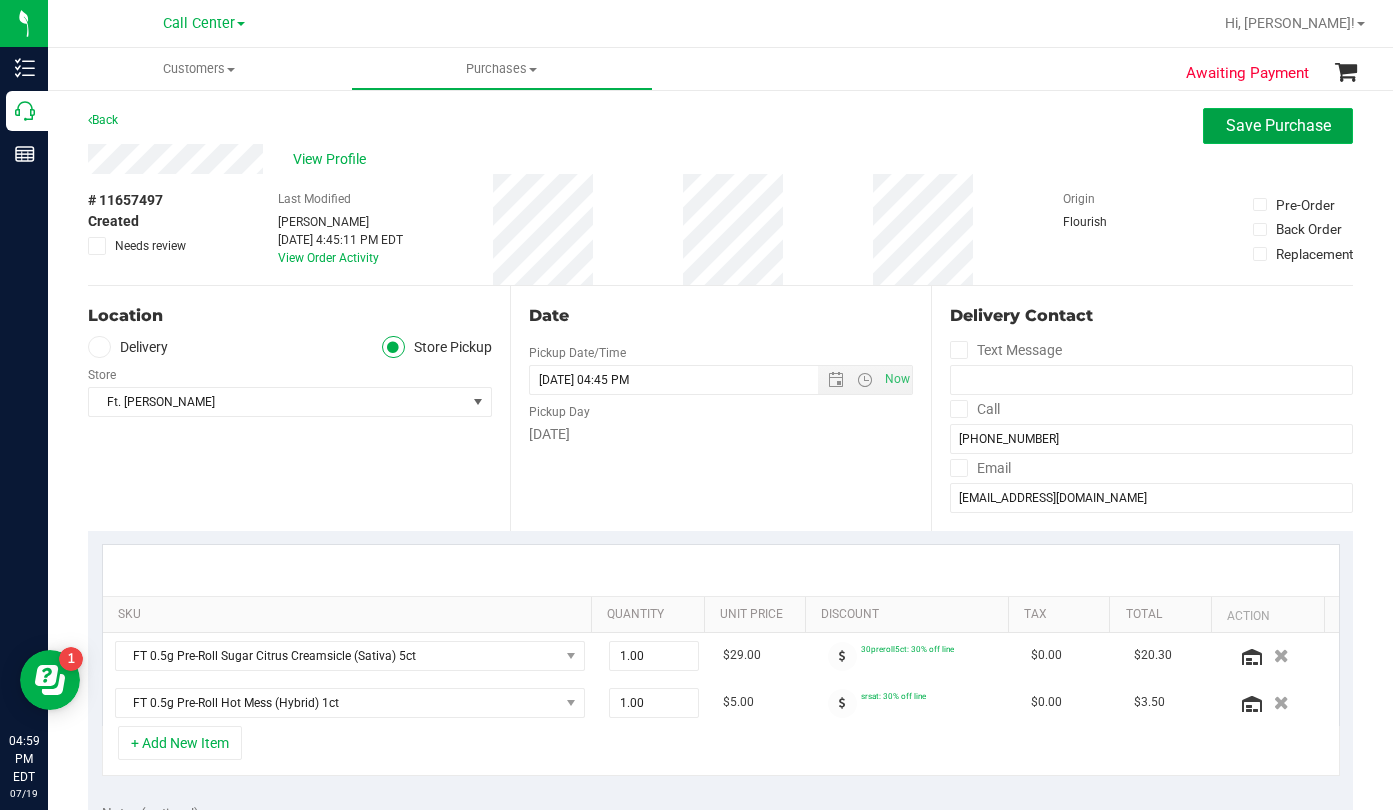 click on "Save Purchase" at bounding box center (1278, 125) 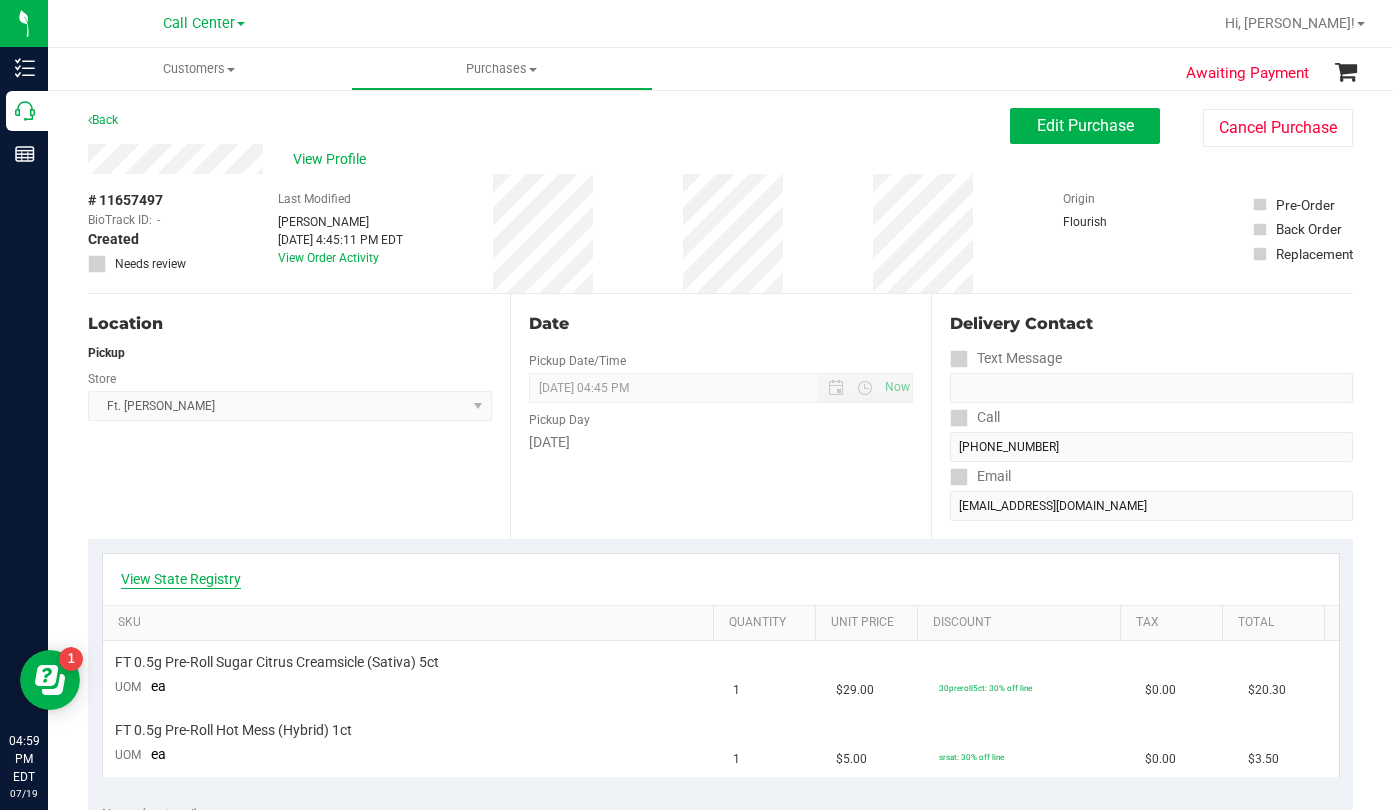 click on "View State Registry" at bounding box center (181, 579) 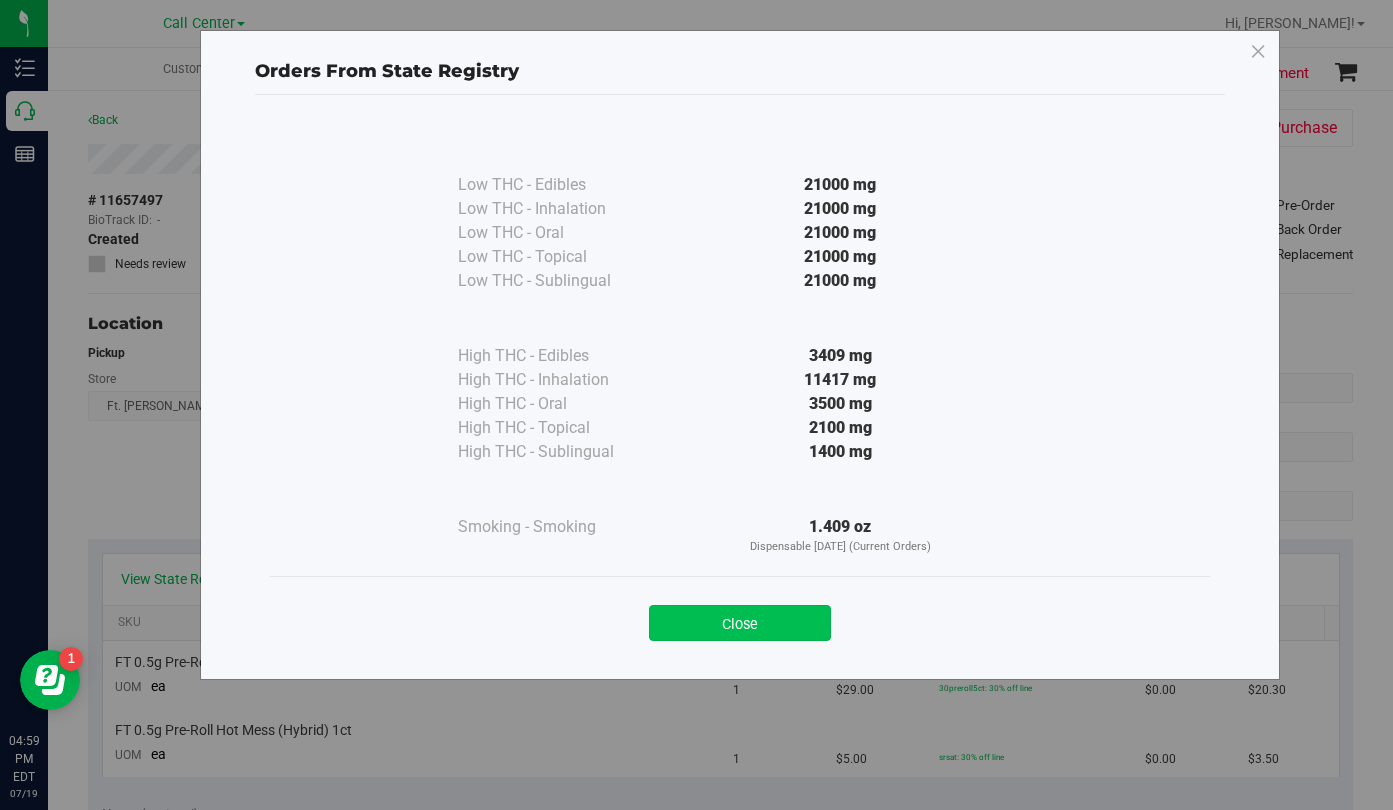 click on "Close" at bounding box center [740, 623] 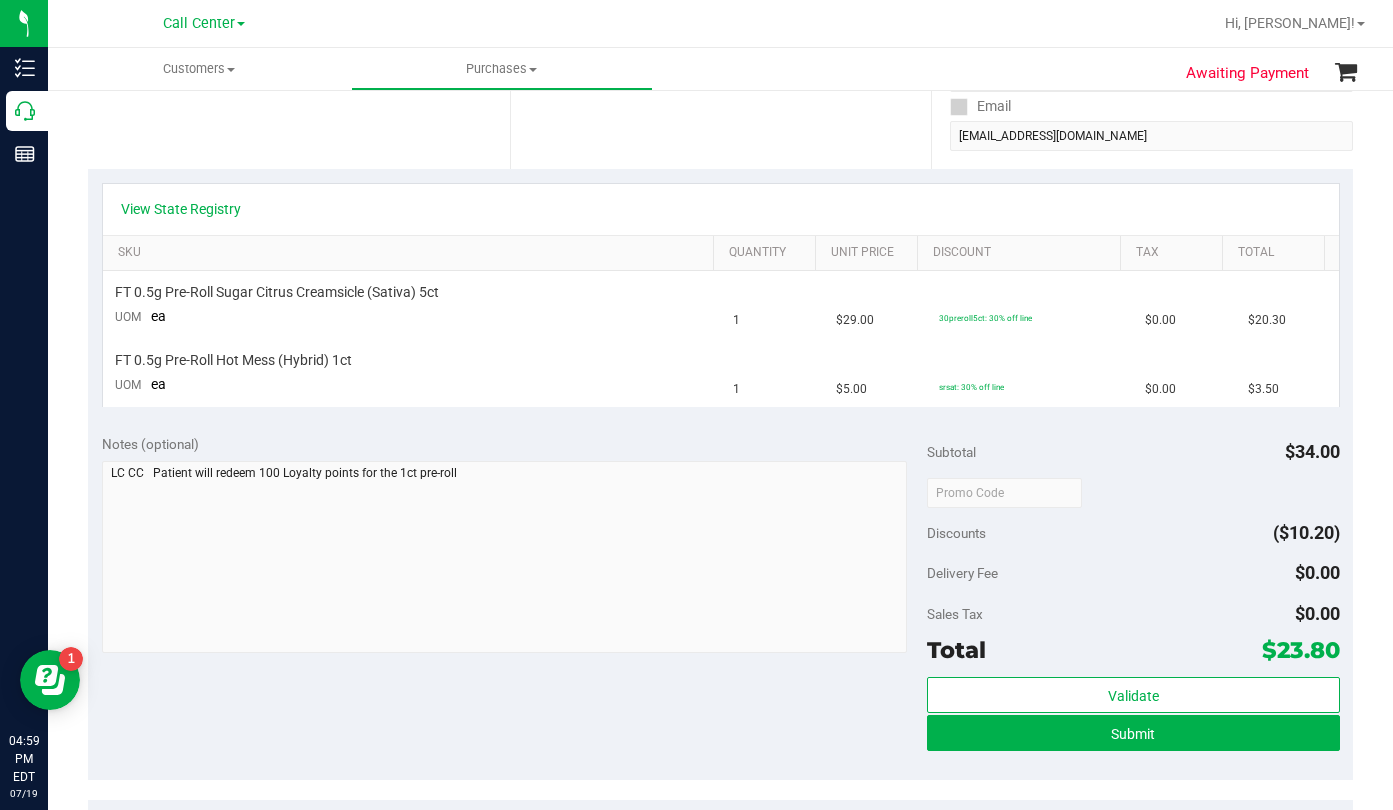 scroll, scrollTop: 500, scrollLeft: 0, axis: vertical 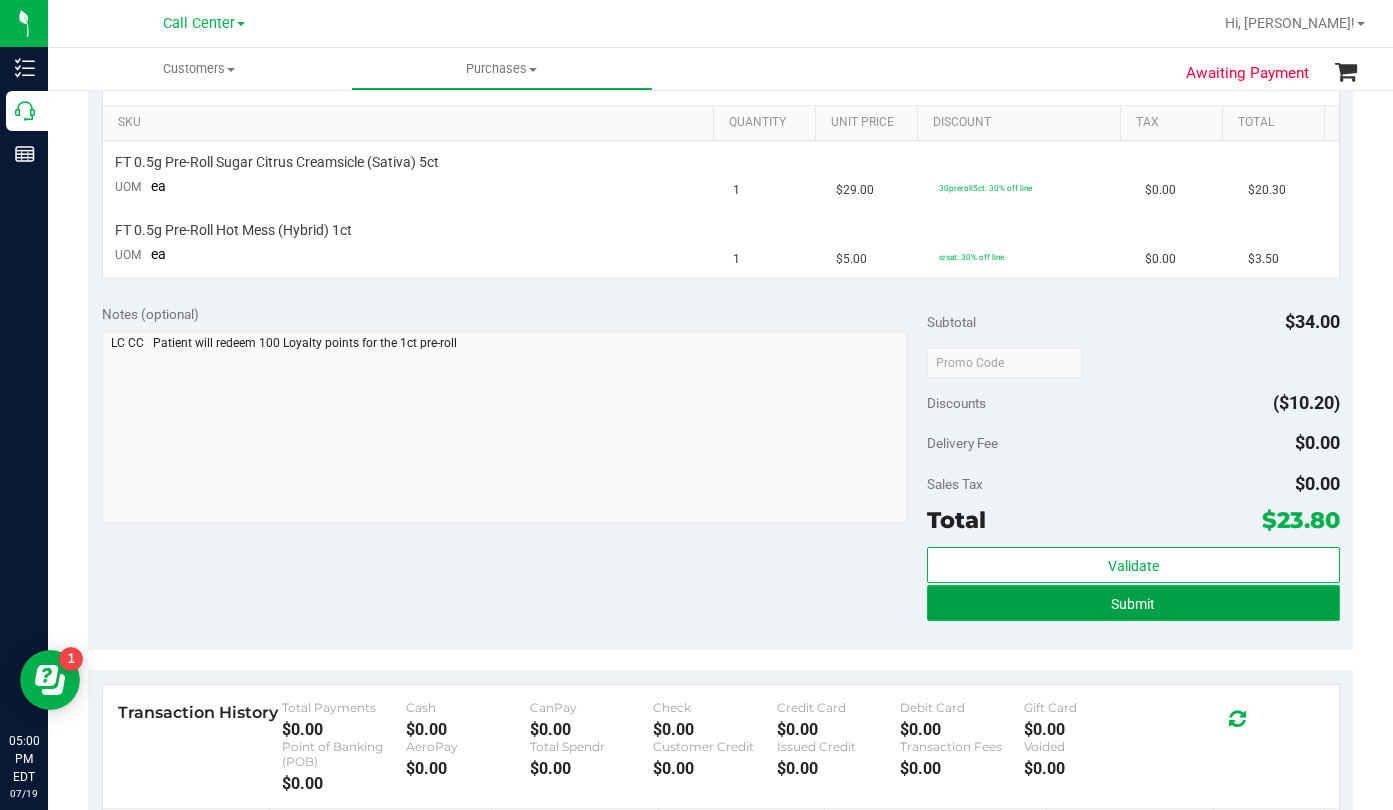 click on "Submit" at bounding box center [1133, 603] 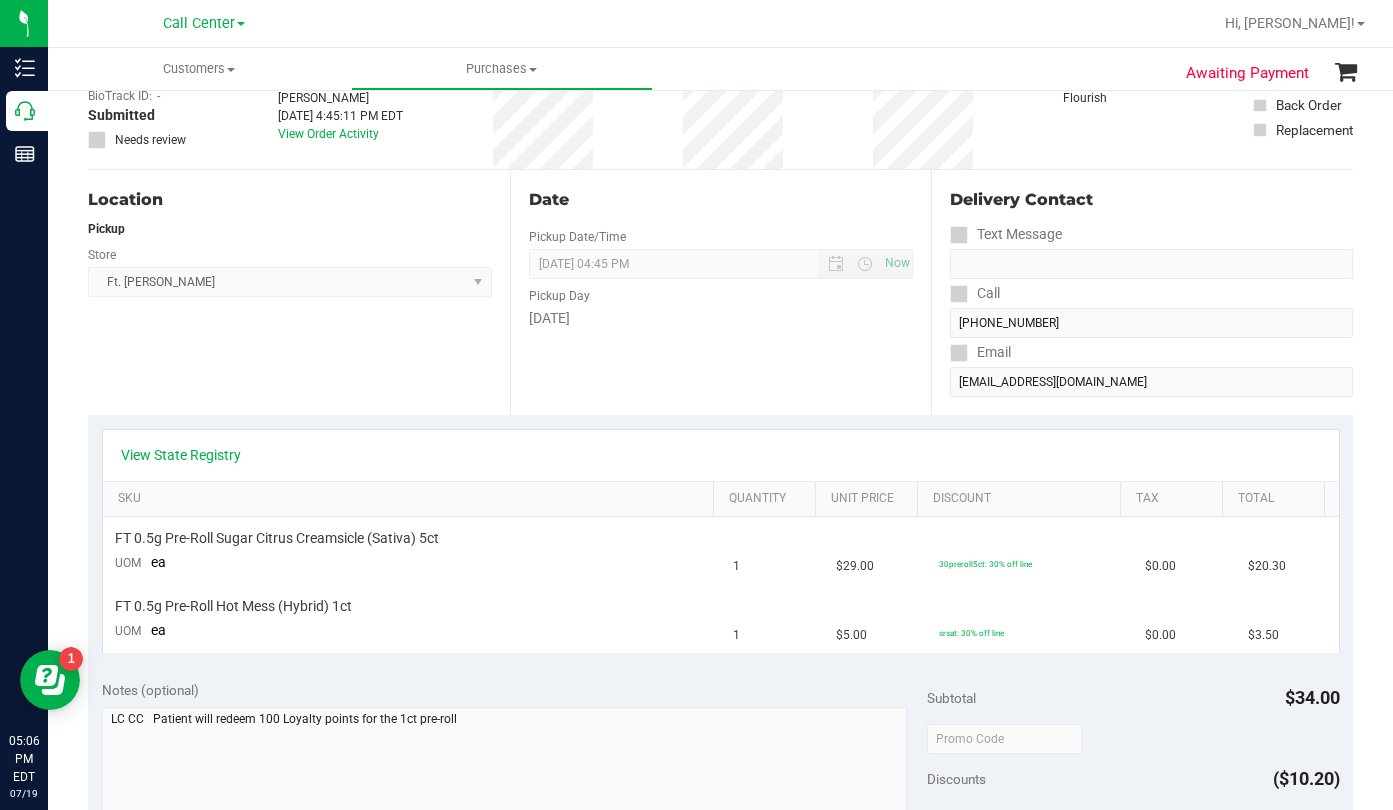 scroll, scrollTop: 0, scrollLeft: 0, axis: both 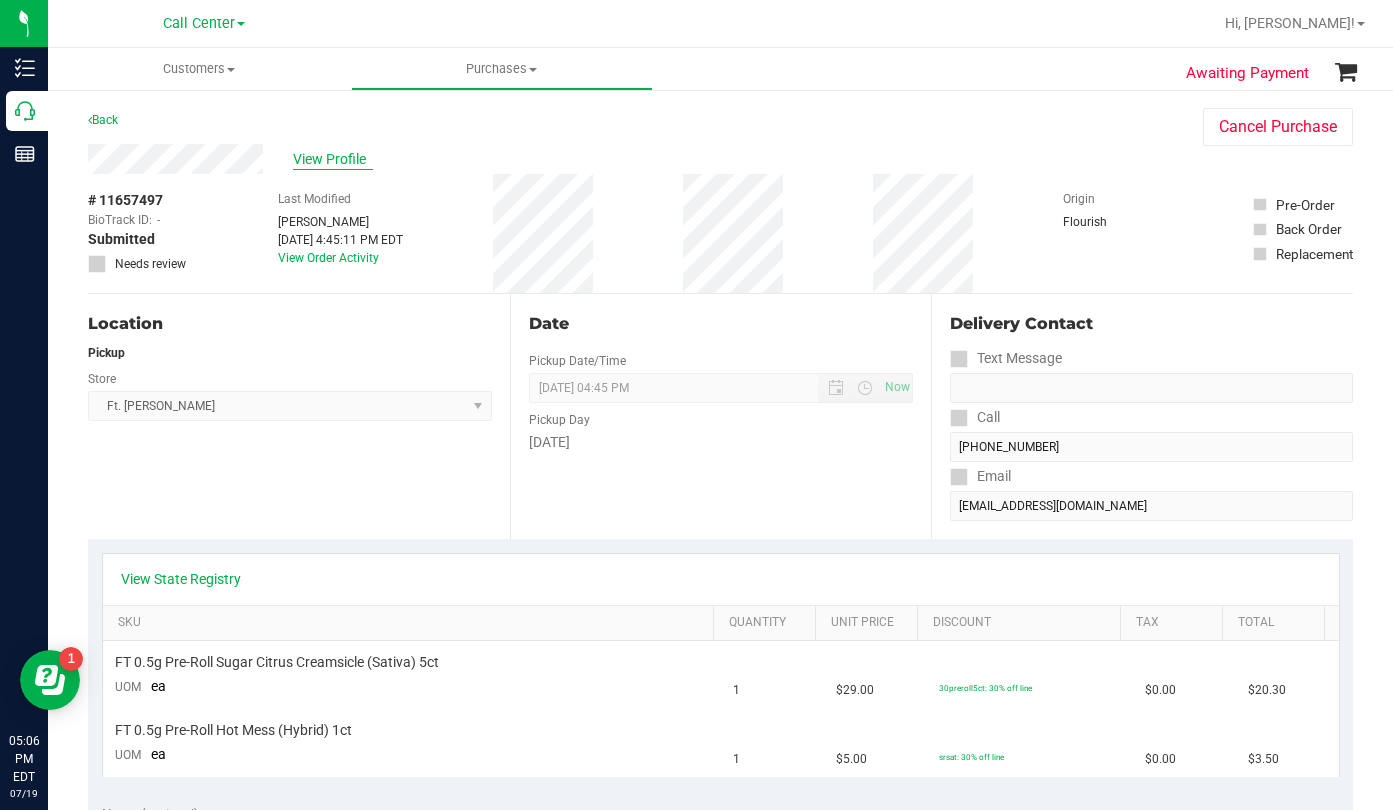 click on "View Profile" at bounding box center [333, 159] 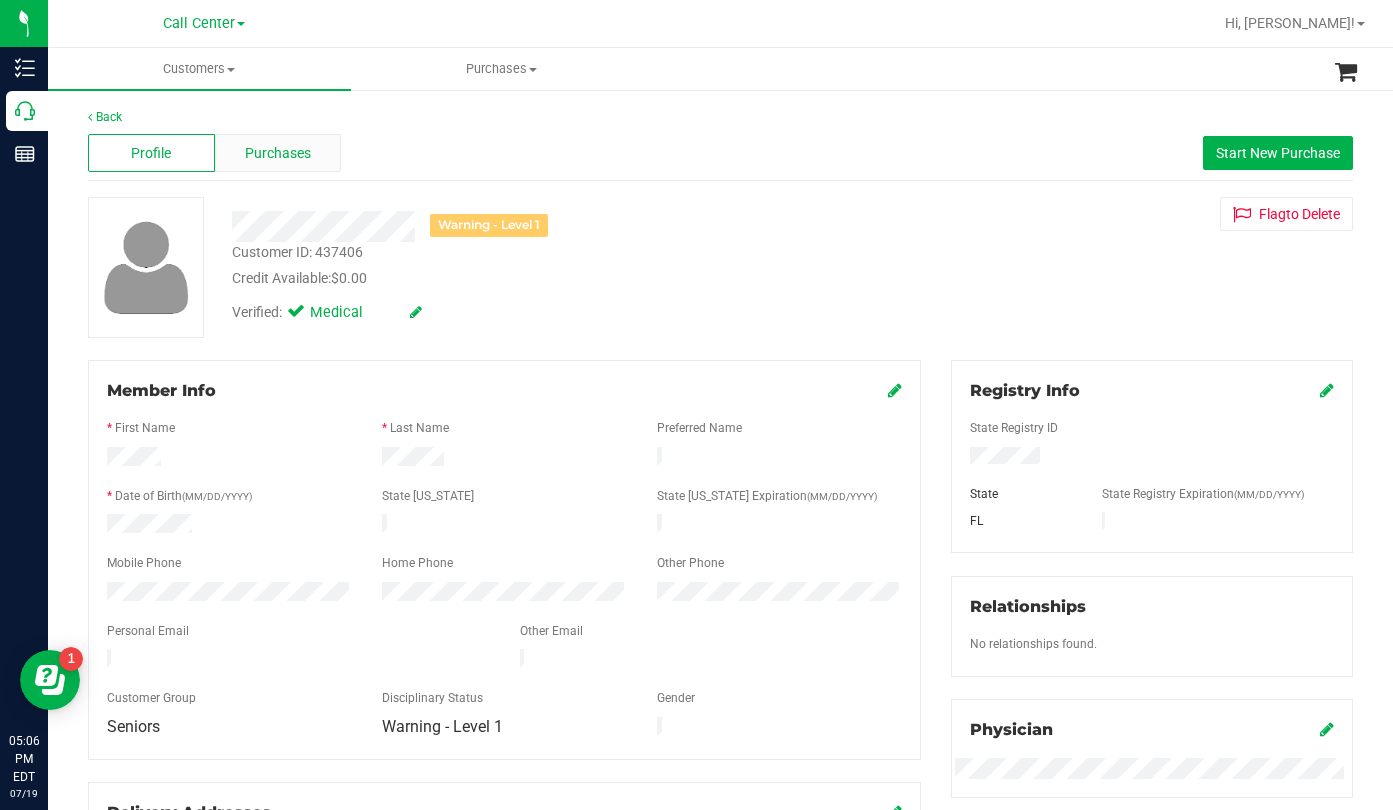 click on "Purchases" at bounding box center (278, 153) 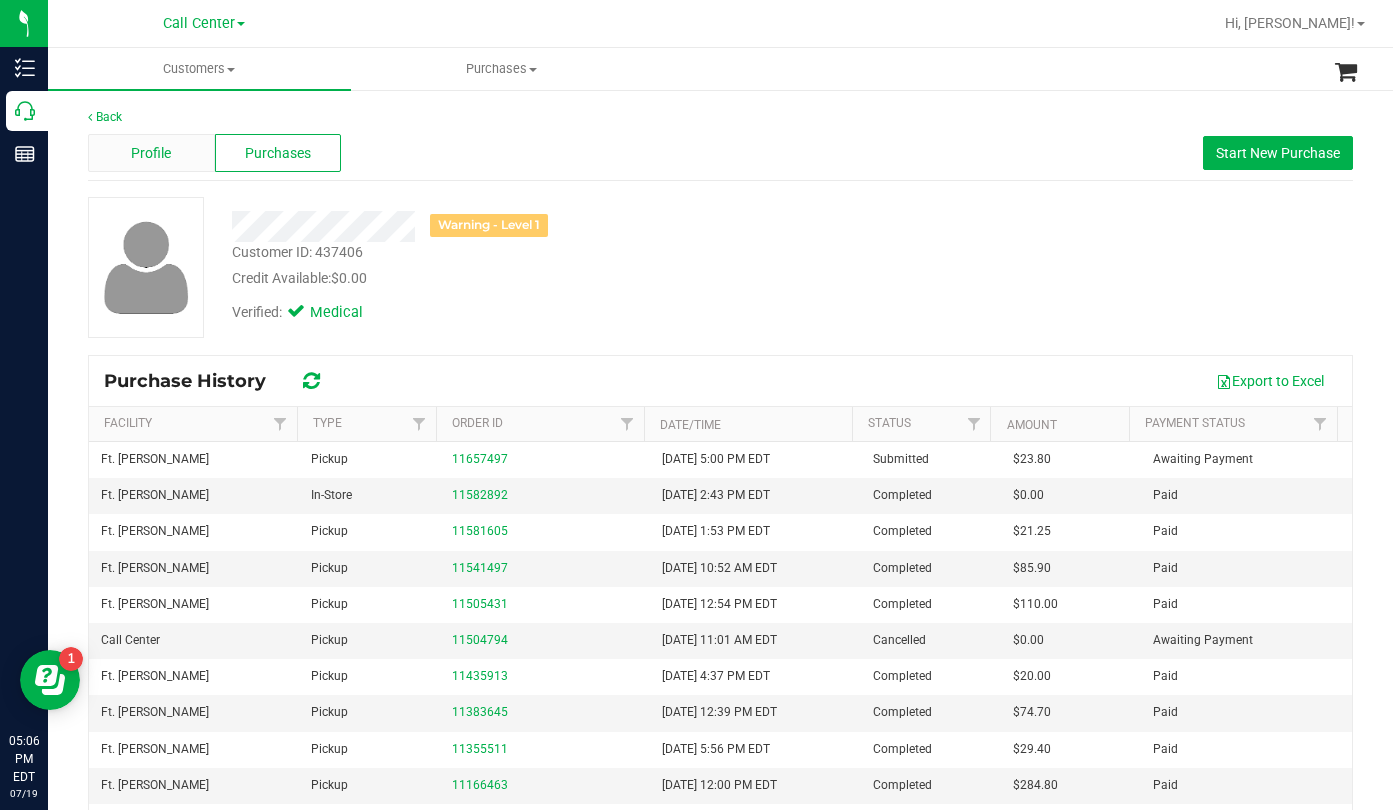 click on "Profile" at bounding box center (151, 153) 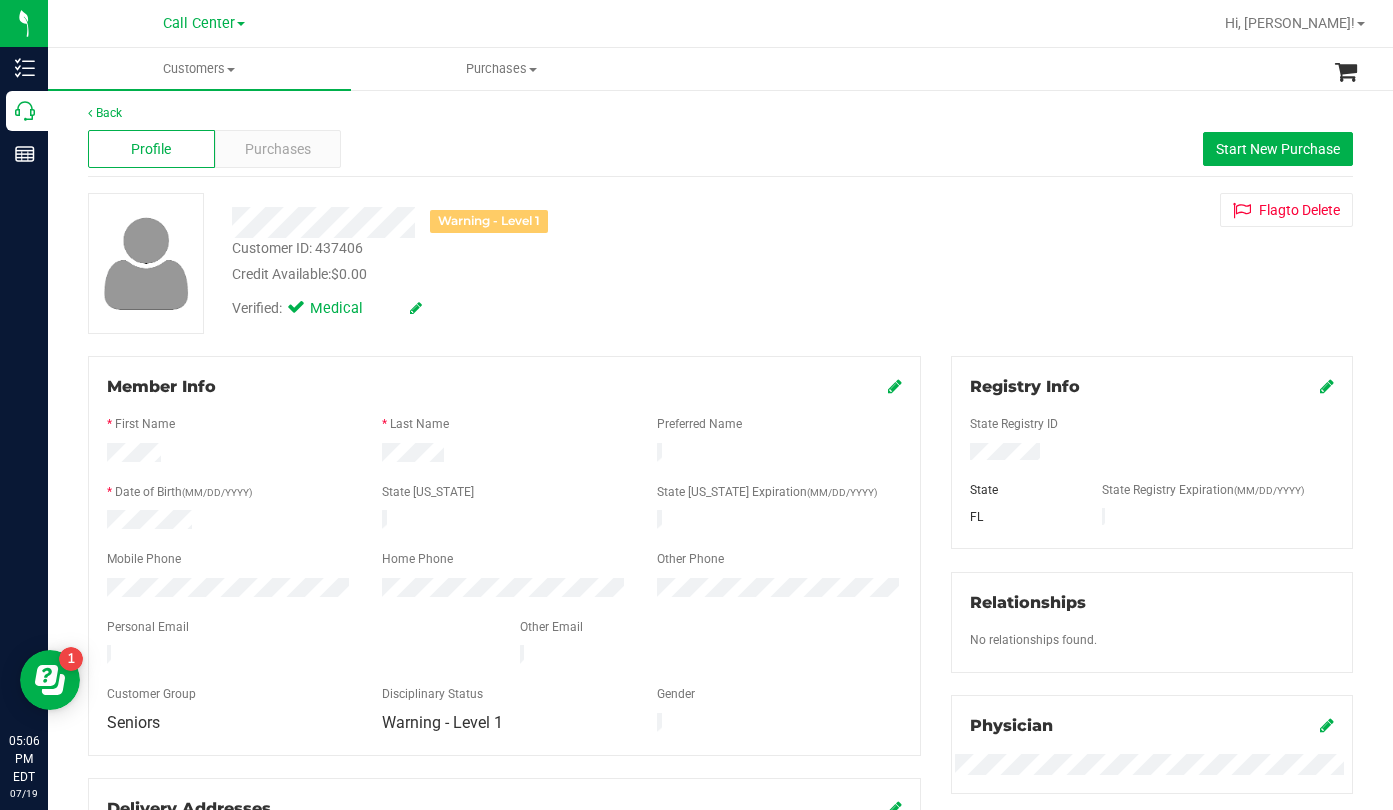 scroll, scrollTop: 0, scrollLeft: 0, axis: both 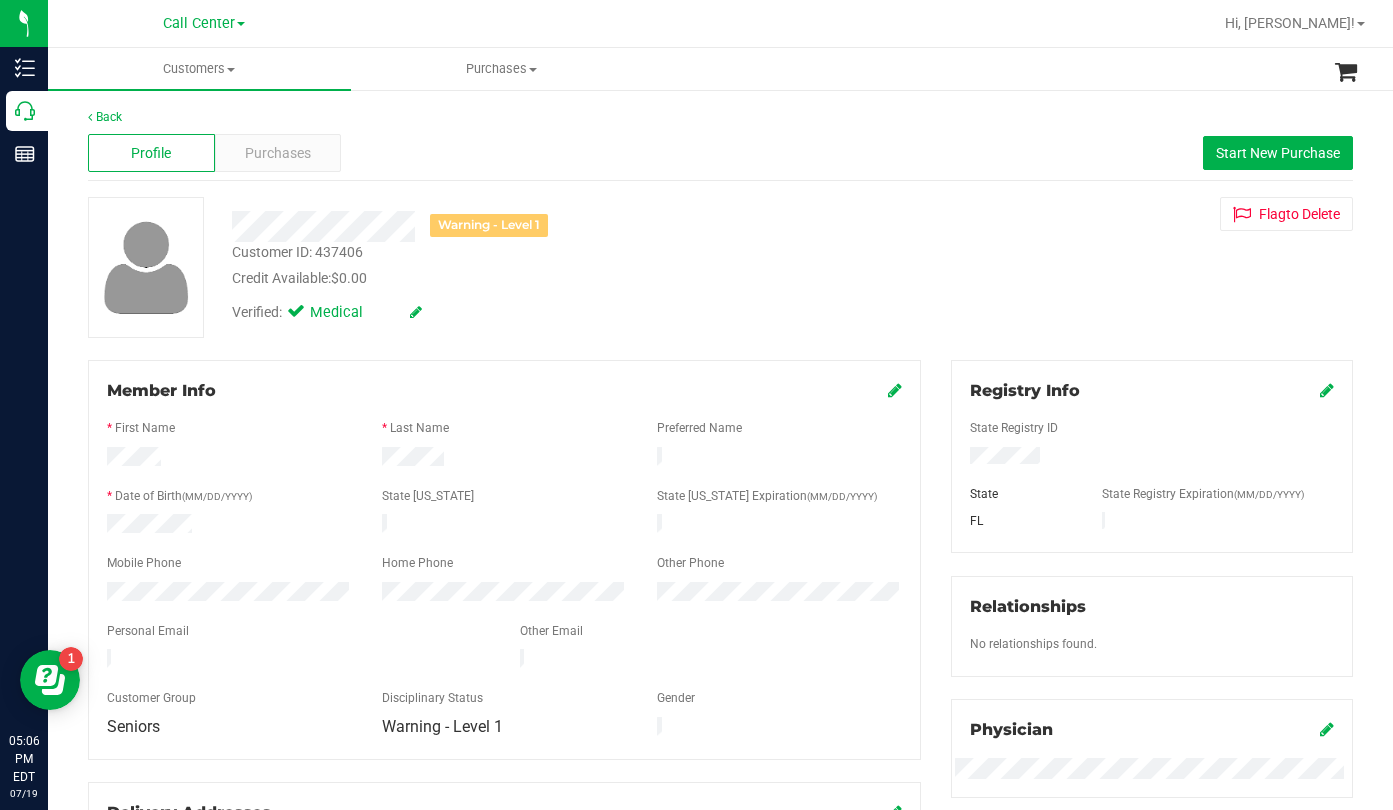 click on "Warning - Level 1
Customer ID: 437406
Credit Available:
$0.00
Verified:
Medical
Flag  to [GEOGRAPHIC_DATA]" at bounding box center [720, 267] 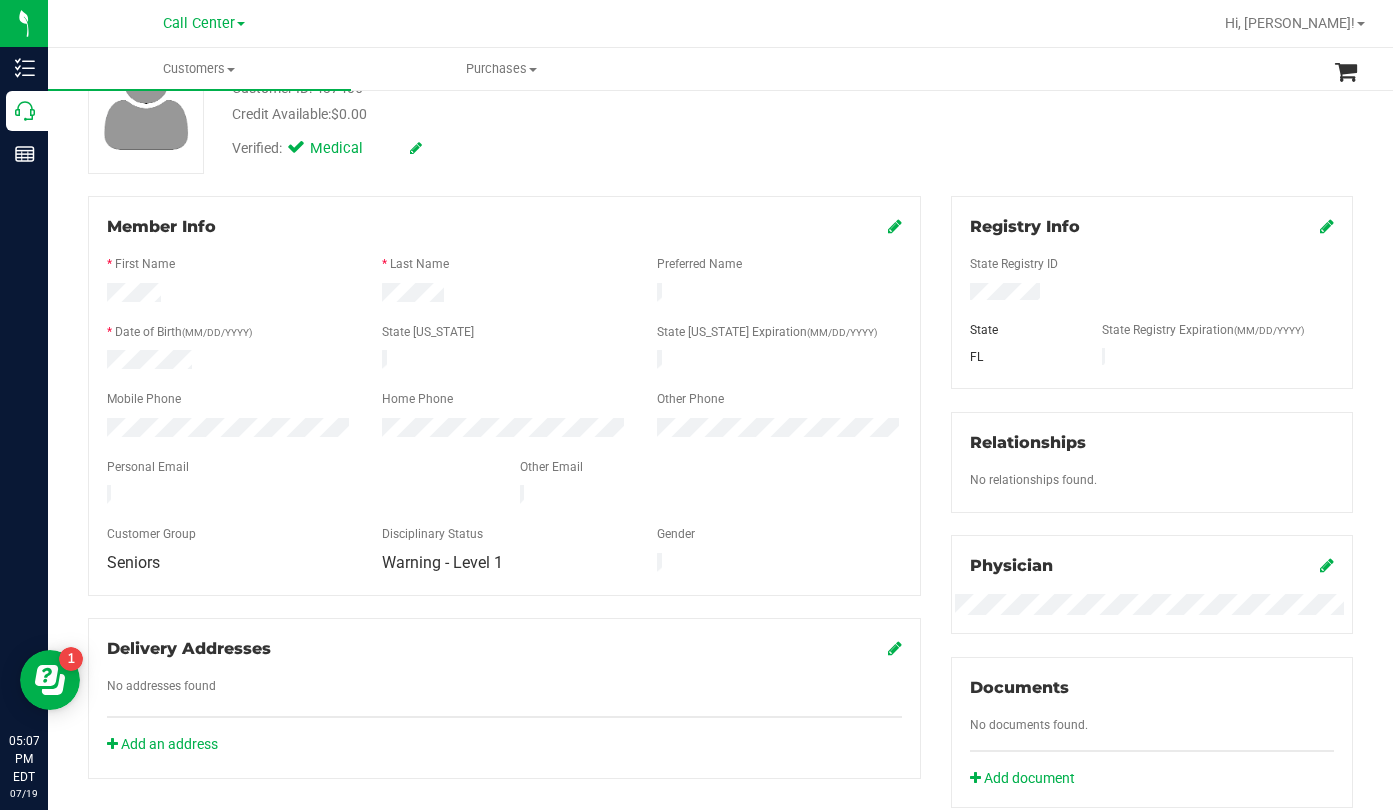 scroll, scrollTop: 0, scrollLeft: 0, axis: both 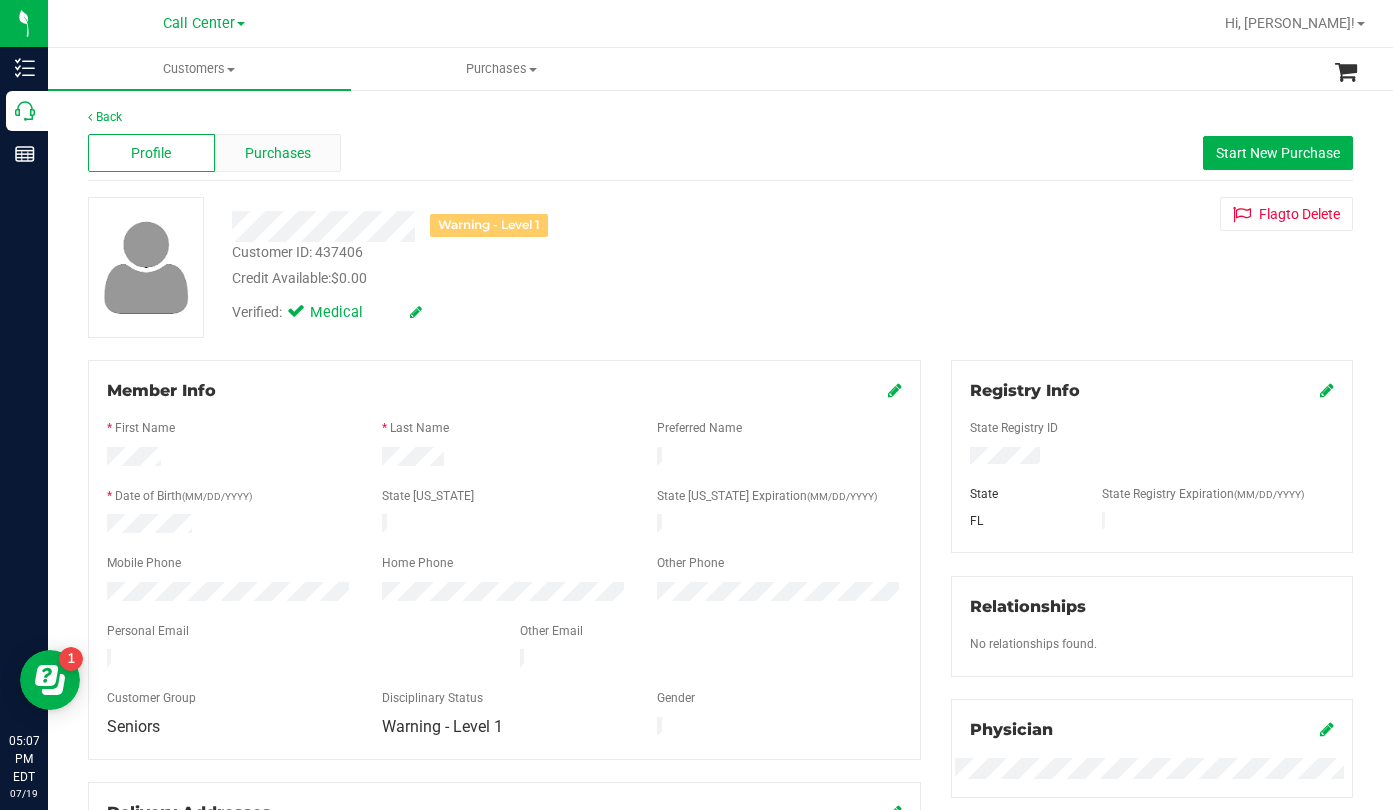 click on "Purchases" at bounding box center [278, 153] 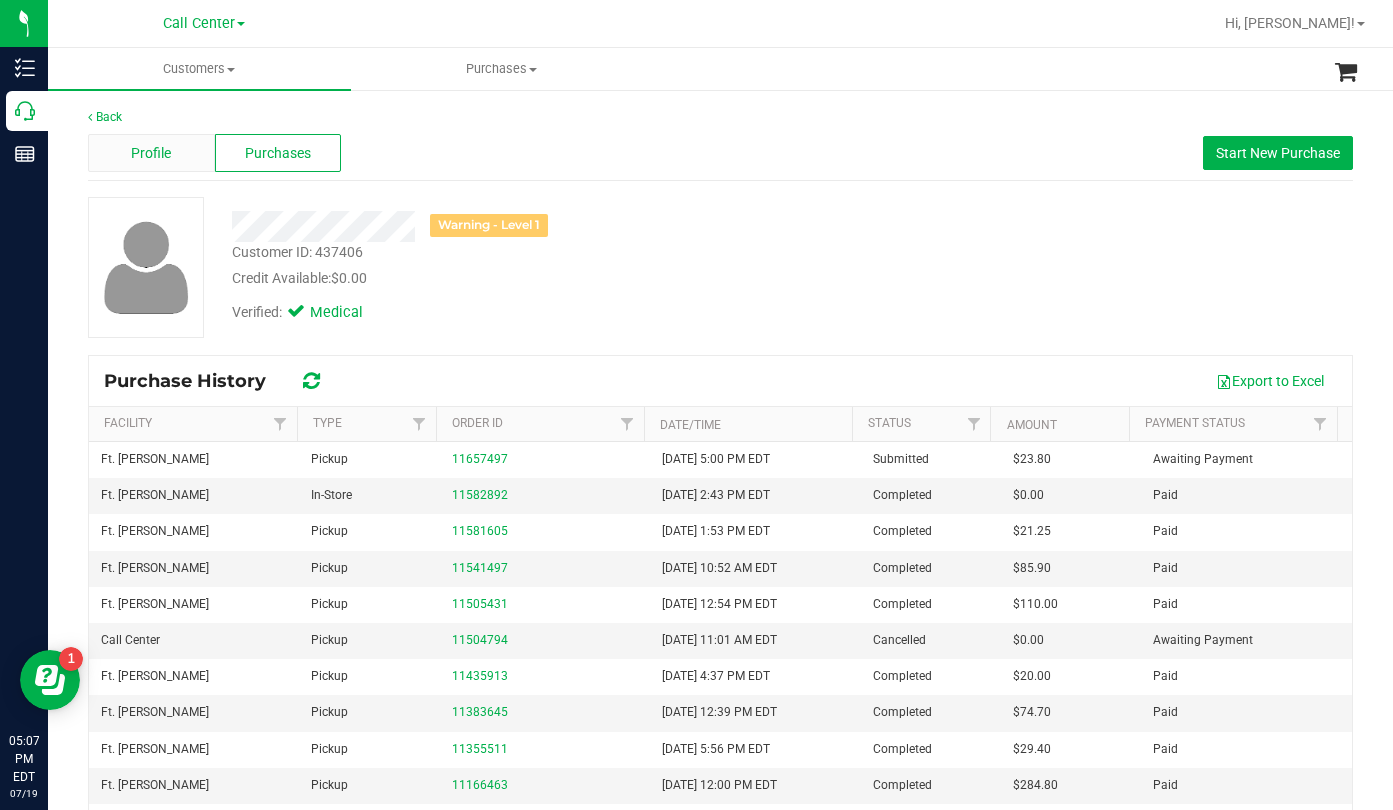 click on "Profile" at bounding box center [151, 153] 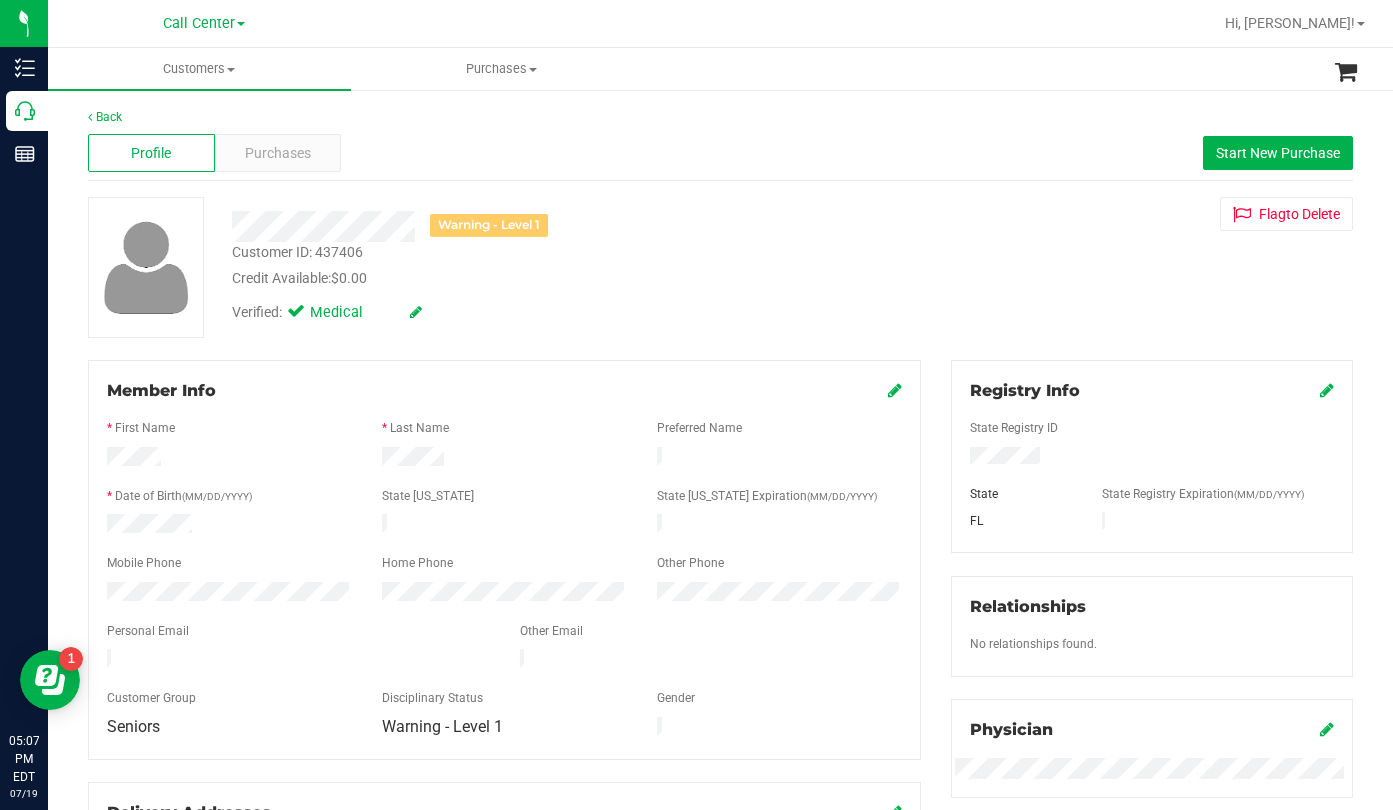 click on "Verified:
Medical" at bounding box center (541, 311) 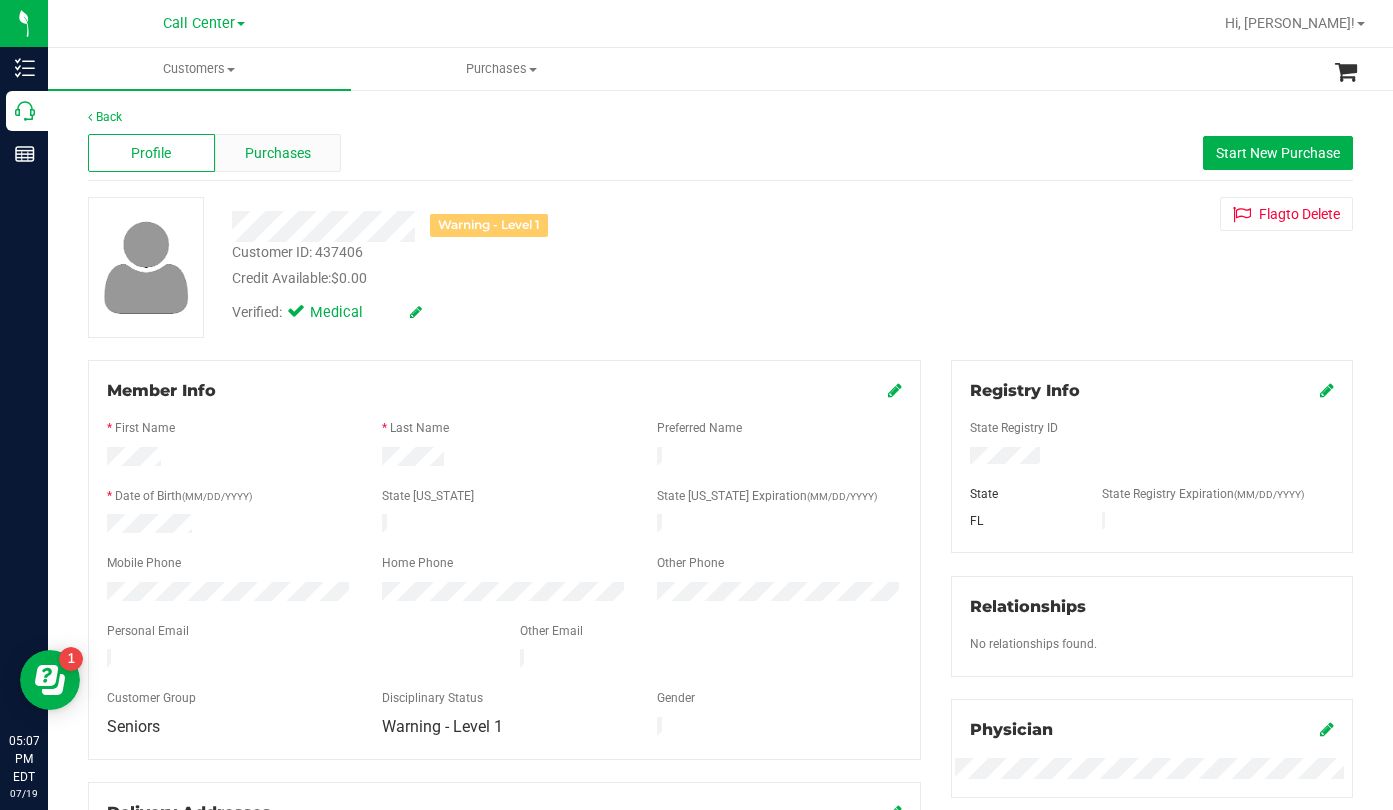 click on "Purchases" at bounding box center (278, 153) 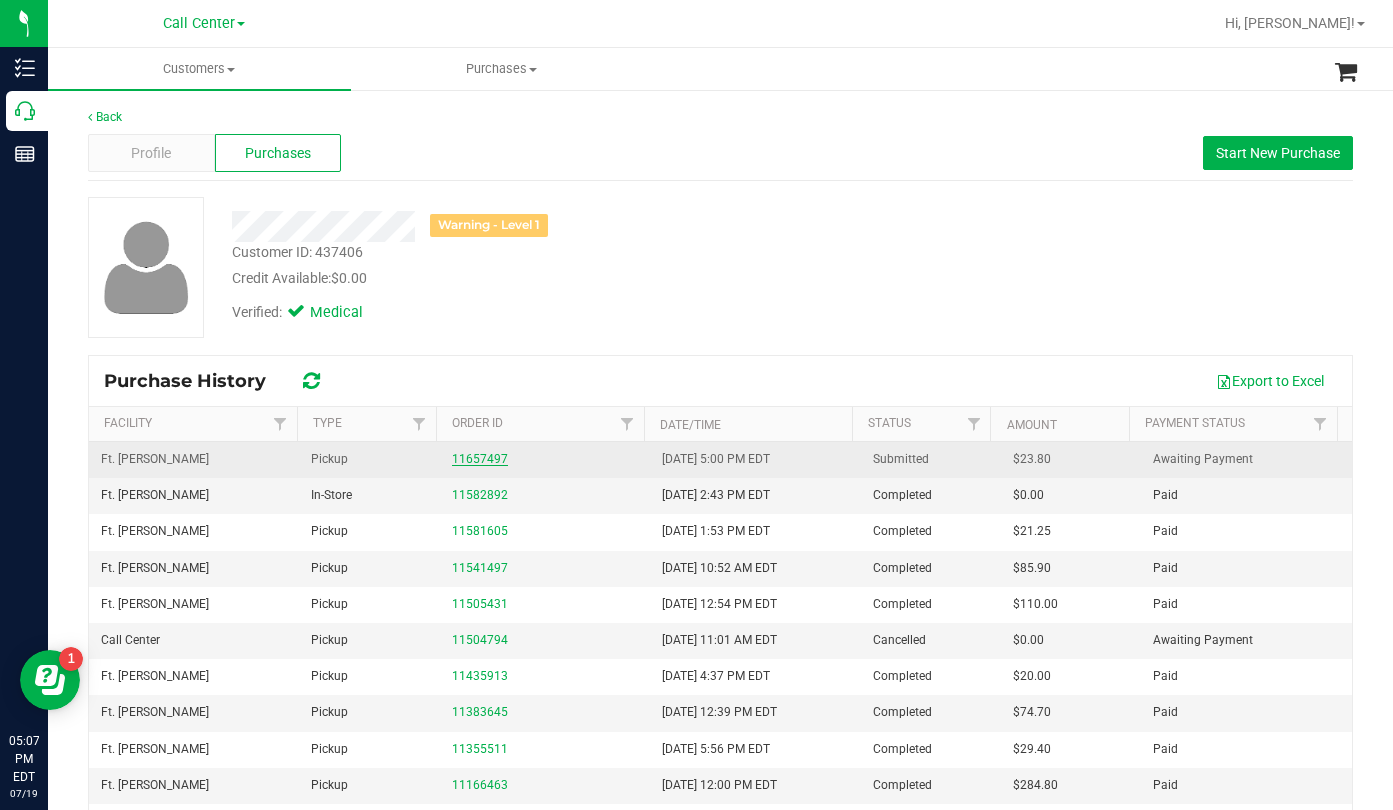 click on "11657497" at bounding box center (480, 459) 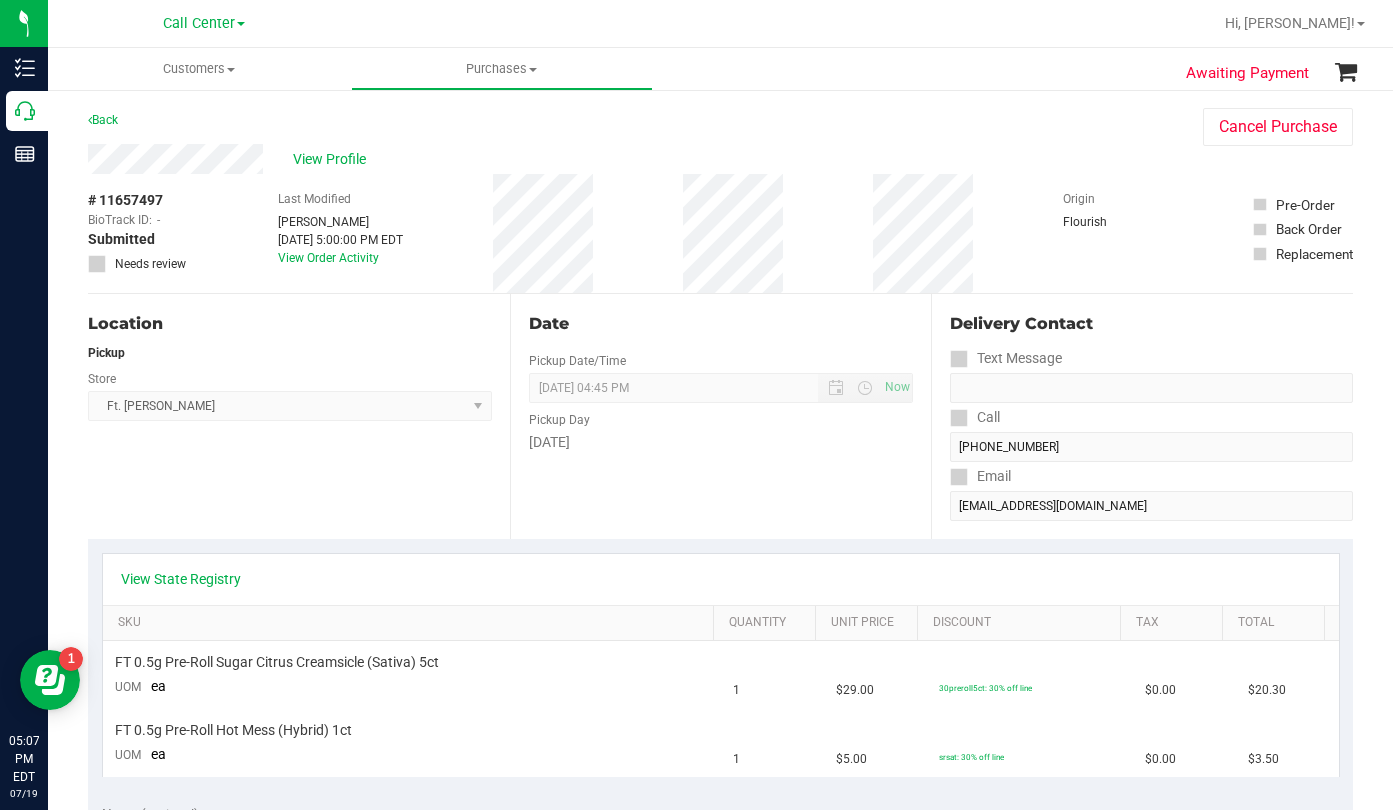 click on "Location
Pickup
Store
Ft. [PERSON_NAME] Select Store [PERSON_NAME][GEOGRAPHIC_DATA] [PERSON_NAME][GEOGRAPHIC_DATA] WC [GEOGRAPHIC_DATA] [PERSON_NAME][GEOGRAPHIC_DATA] WC [GEOGRAPHIC_DATA] WC Call Center [PERSON_NAME] [GEOGRAPHIC_DATA] WC [GEOGRAPHIC_DATA] WC [GEOGRAPHIC_DATA] WC [GEOGRAPHIC_DATA] WC [GEOGRAPHIC_DATA][PERSON_NAME] WC Ft. Lauderdale WC Ft. [PERSON_NAME] [GEOGRAPHIC_DATA] WC Jax Atlantic WC JAX [GEOGRAPHIC_DATA] REP Jax WC [GEOGRAPHIC_DATA][PERSON_NAME] WC [GEOGRAPHIC_DATA][PERSON_NAME][GEOGRAPHIC_DATA] [GEOGRAPHIC_DATA] REP [PERSON_NAME][GEOGRAPHIC_DATA] [GEOGRAPHIC_DATA] [GEOGRAPHIC_DATA] 72nd WC [GEOGRAPHIC_DATA] WC [GEOGRAPHIC_DATA] [GEOGRAPHIC_DATA] [GEOGRAPHIC_DATA] [GEOGRAPHIC_DATA] [GEOGRAPHIC_DATA] [GEOGRAPHIC_DATA] [GEOGRAPHIC_DATA][PERSON_NAME] [GEOGRAPHIC_DATA] WC [GEOGRAPHIC_DATA] Ocala WC [GEOGRAPHIC_DATA] [PERSON_NAME][GEOGRAPHIC_DATA] Colonial [PERSON_NAME][GEOGRAPHIC_DATA] [GEOGRAPHIC_DATA] REP [GEOGRAPHIC_DATA] [PERSON_NAME][GEOGRAPHIC_DATA] WC [GEOGRAPHIC_DATA] WC [GEOGRAPHIC_DATA] WC [GEOGRAPHIC_DATA] [GEOGRAPHIC_DATA] [GEOGRAPHIC_DATA] WC [GEOGRAPHIC_DATA] WC [GEOGRAPHIC_DATA][PERSON_NAME] [PERSON_NAME][GEOGRAPHIC_DATA] WC [GEOGRAPHIC_DATA] WC [GEOGRAPHIC_DATA][PERSON_NAME][GEOGRAPHIC_DATA] WC [GEOGRAPHIC_DATA] [GEOGRAPHIC_DATA] REP [GEOGRAPHIC_DATA] WC [GEOGRAPHIC_DATA] [GEOGRAPHIC_DATA] Testing [GEOGRAPHIC_DATA] Warehouse [GEOGRAPHIC_DATA] [GEOGRAPHIC_DATA] [GEOGRAPHIC_DATA] [GEOGRAPHIC_DATA] [GEOGRAPHIC_DATA] [GEOGRAPHIC_DATA] Plano Retail WPB DC WPB WC" at bounding box center (299, 416) 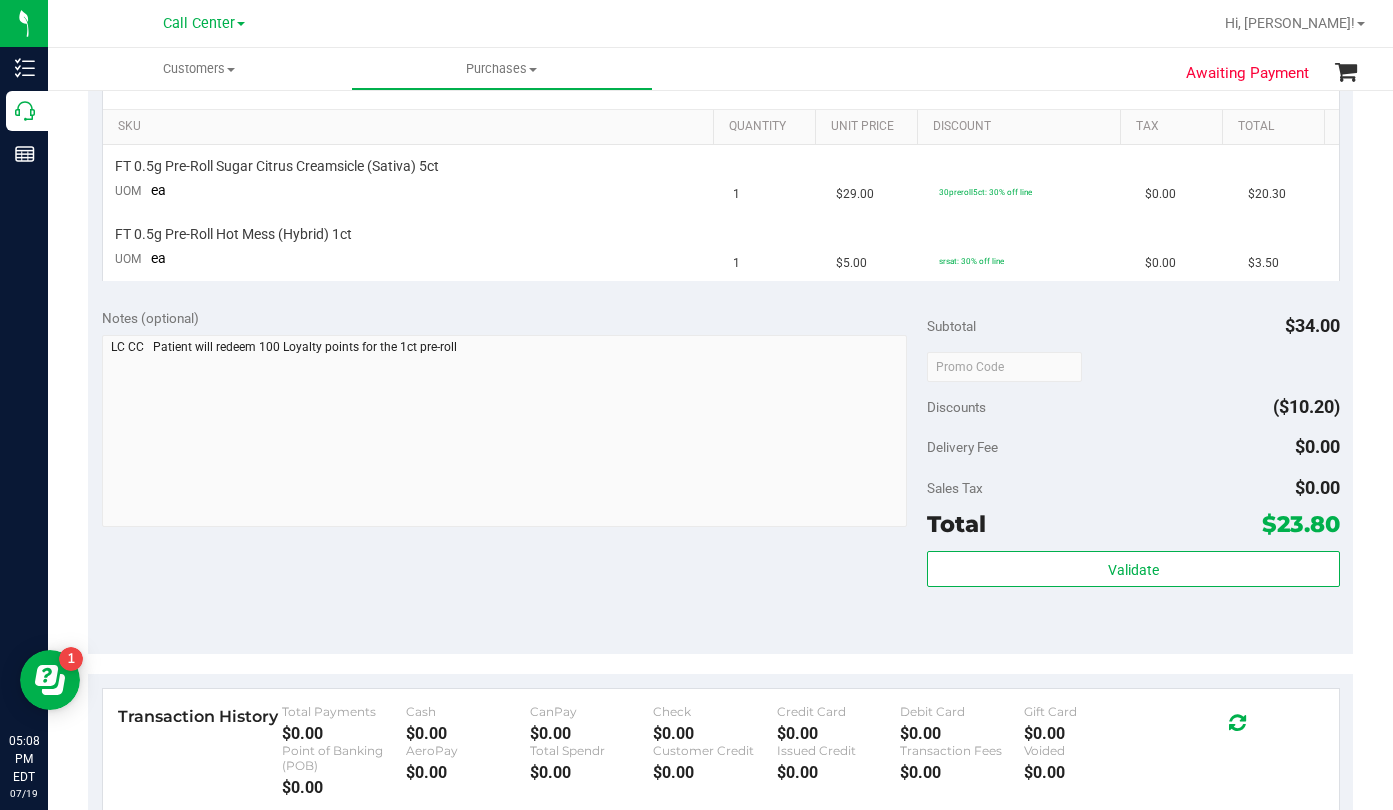 scroll, scrollTop: 500, scrollLeft: 0, axis: vertical 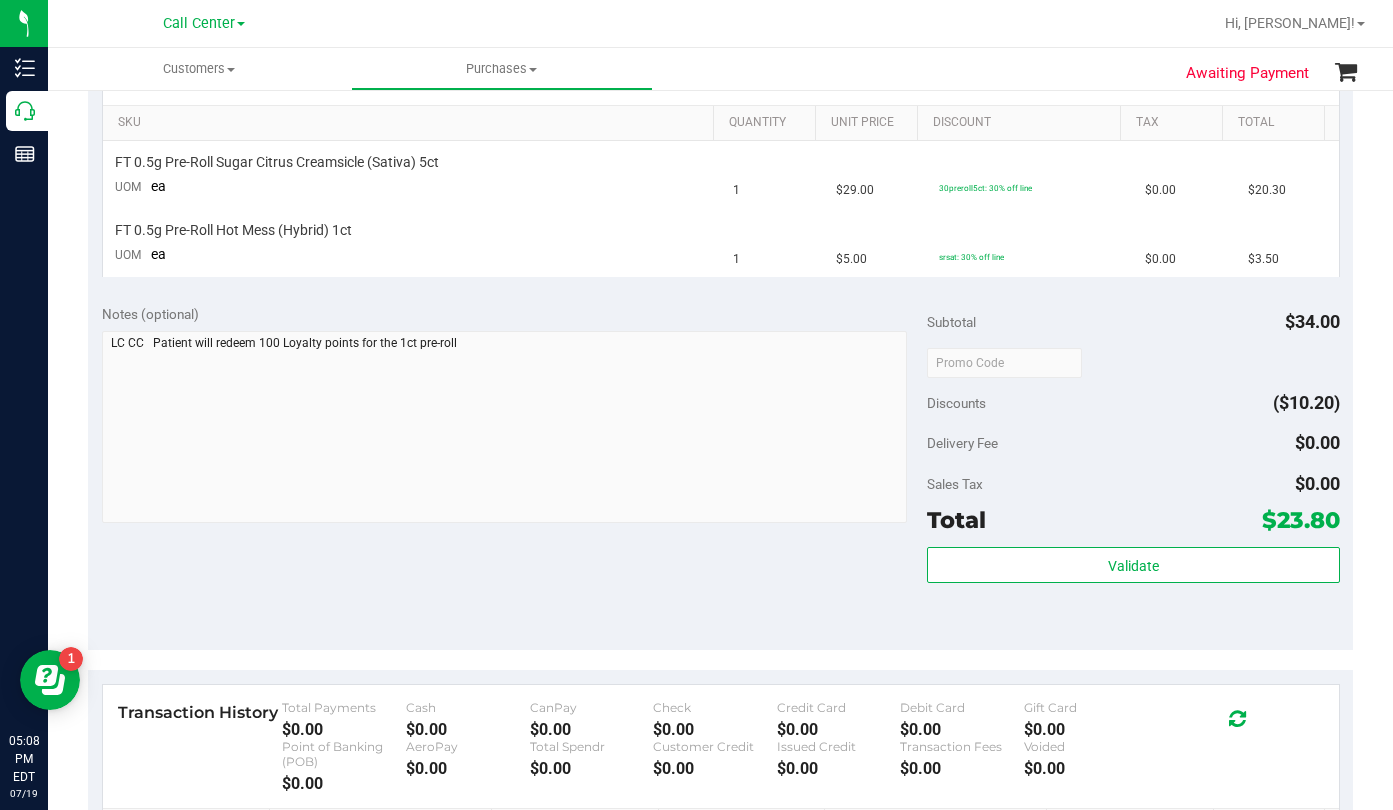 click on "Delivery Fee
$0.00" at bounding box center (1133, 443) 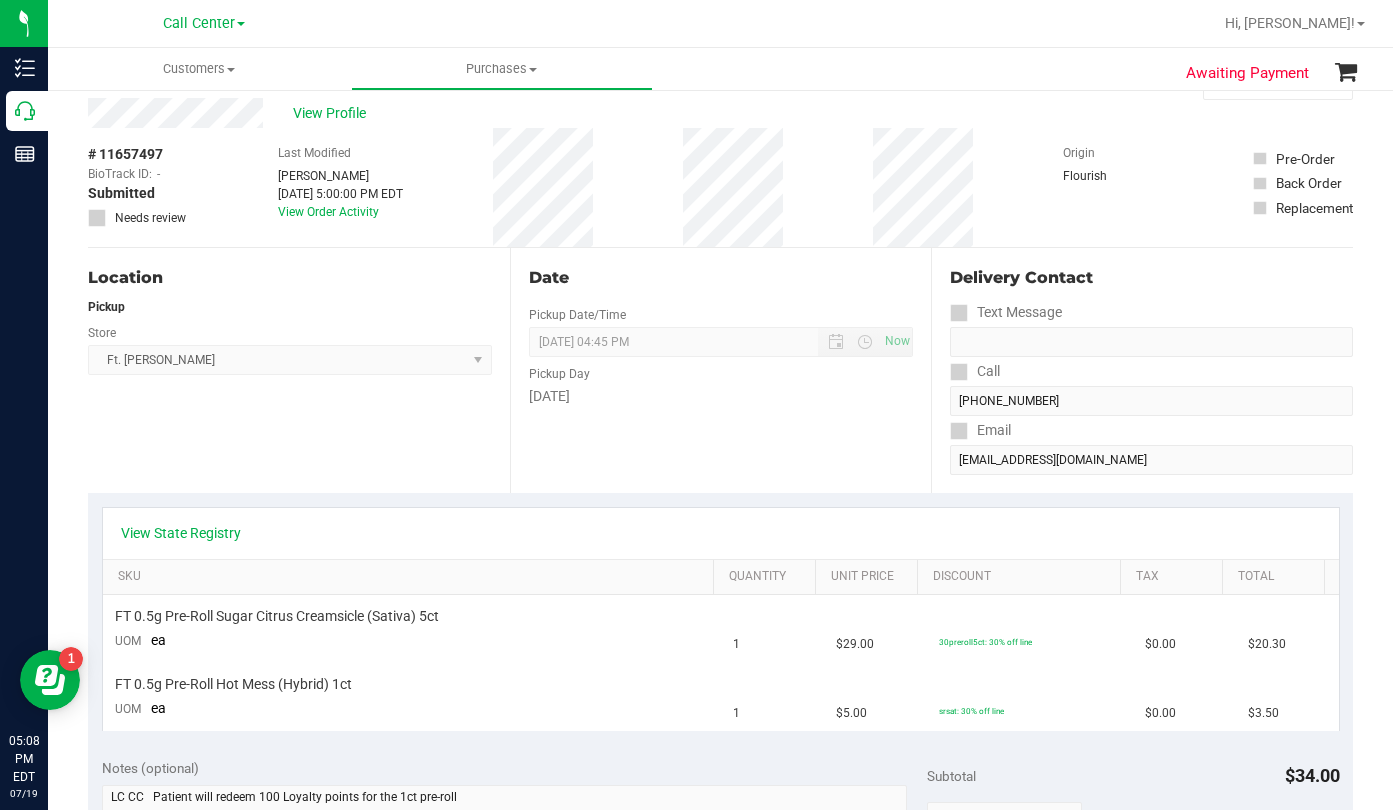 scroll, scrollTop: 0, scrollLeft: 0, axis: both 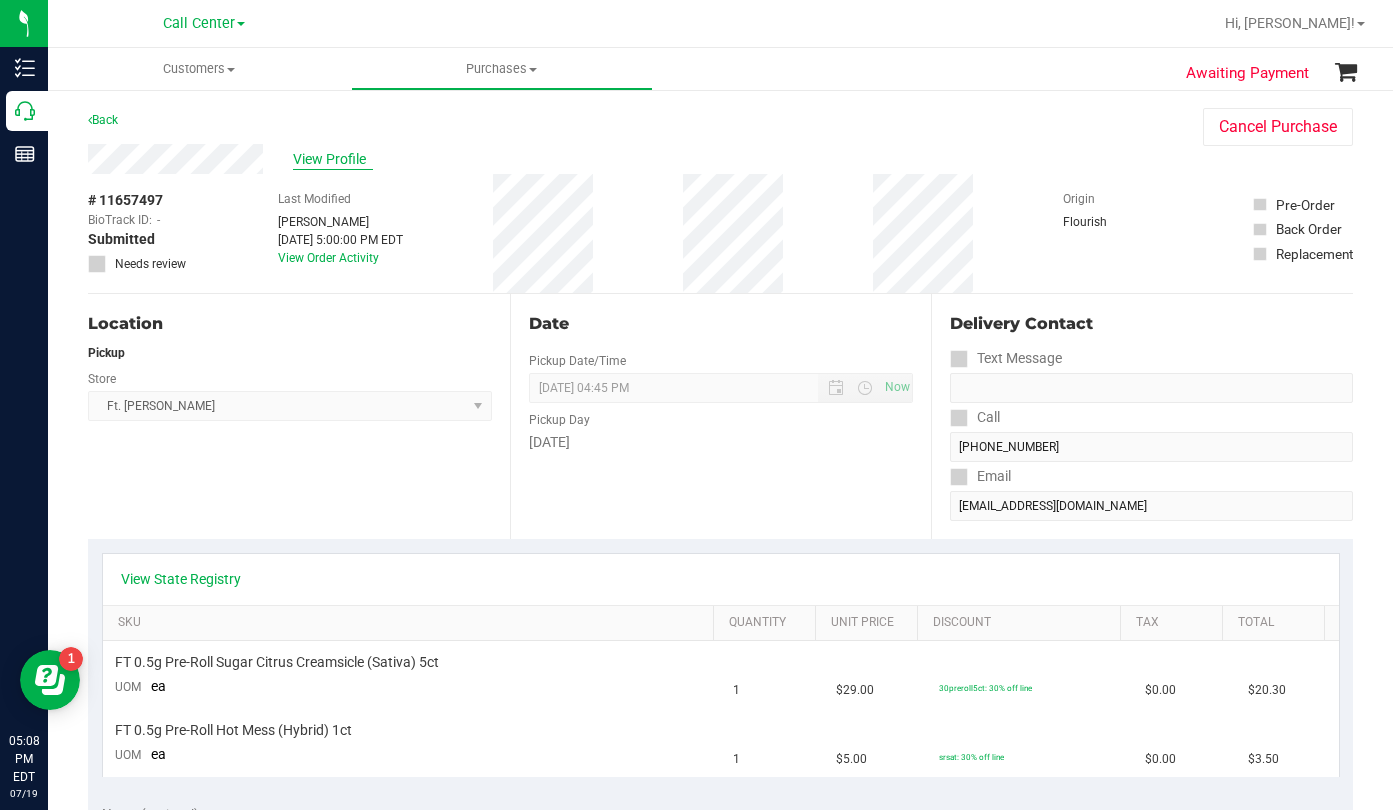 click on "View Profile" at bounding box center [333, 159] 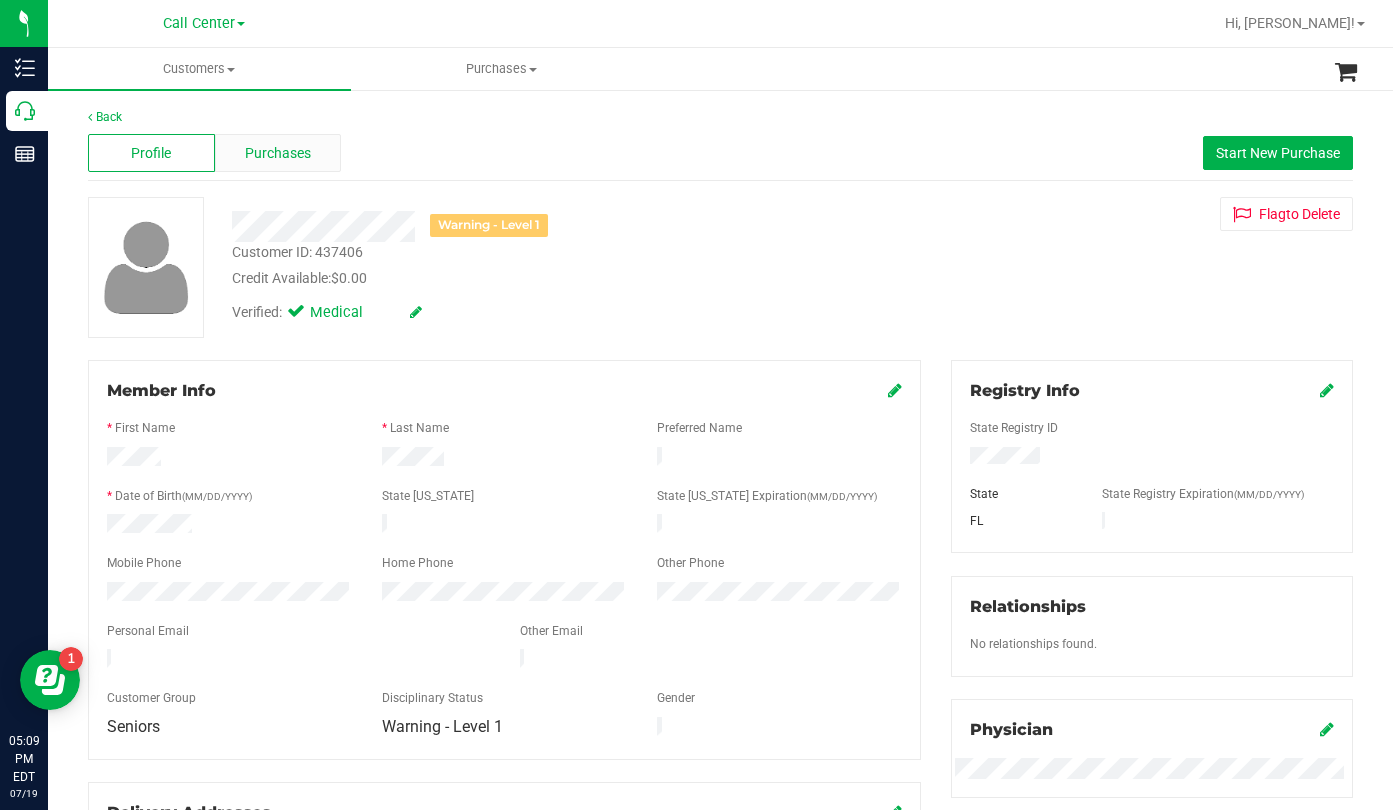 click on "Purchases" at bounding box center [278, 153] 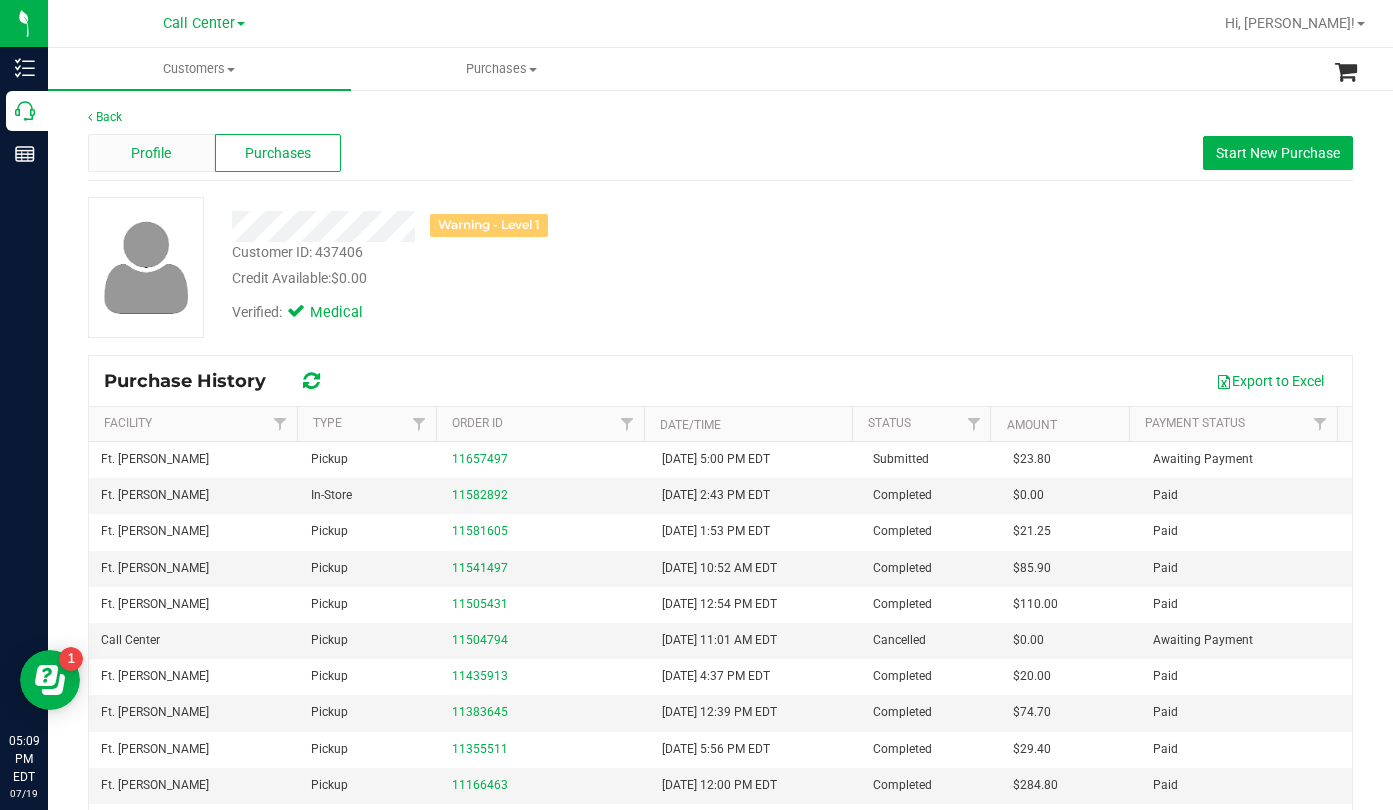 click on "Profile" at bounding box center [151, 153] 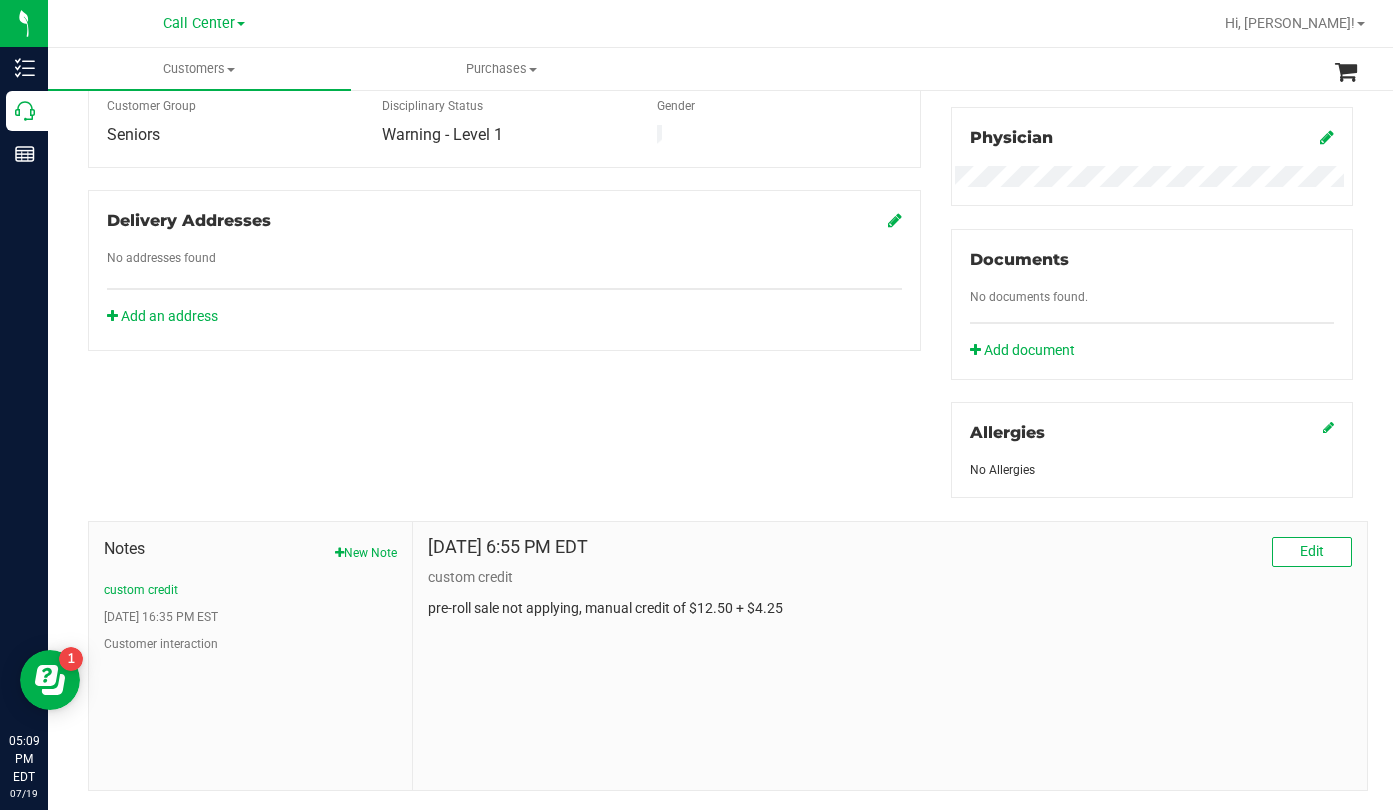scroll, scrollTop: 636, scrollLeft: 0, axis: vertical 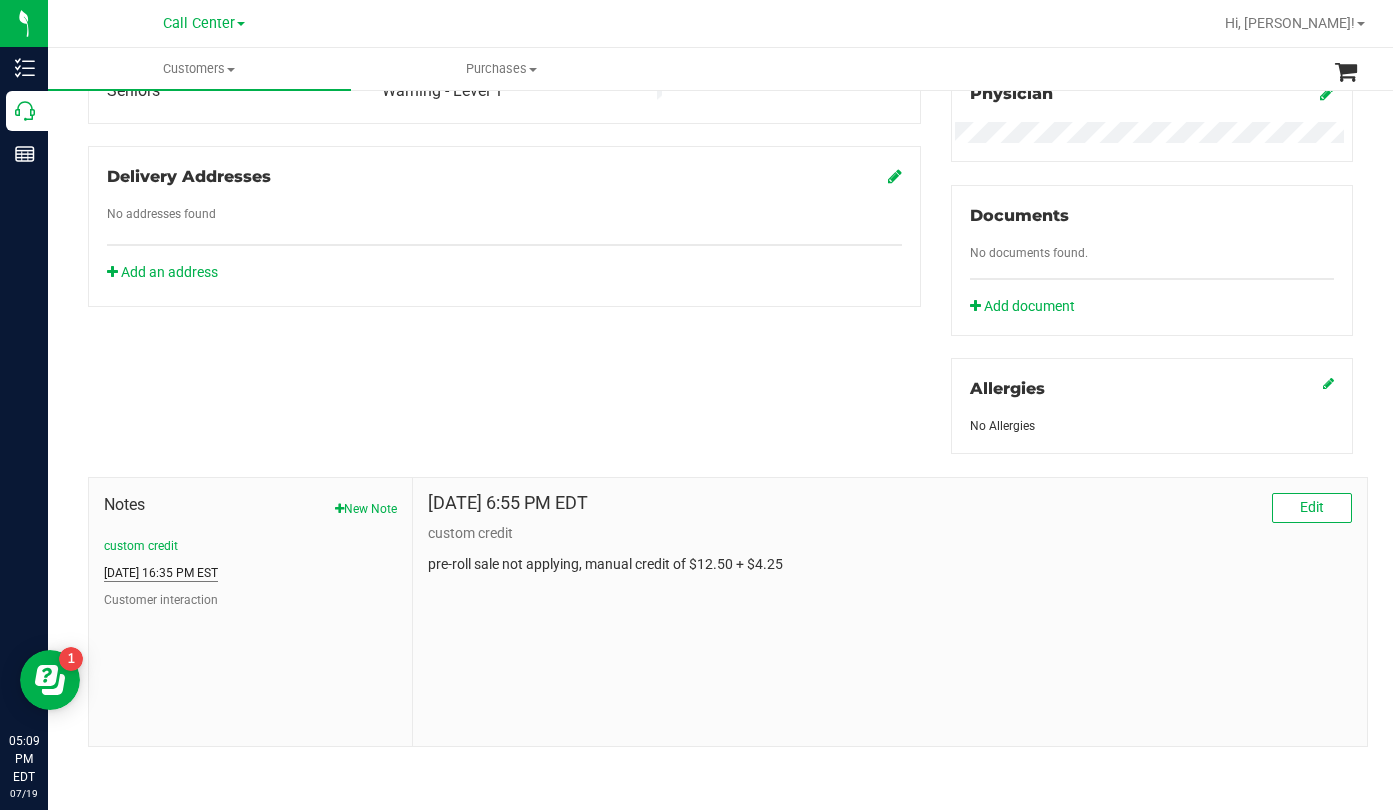click on "[DATE] 16:35 PM EST" at bounding box center (161, 573) 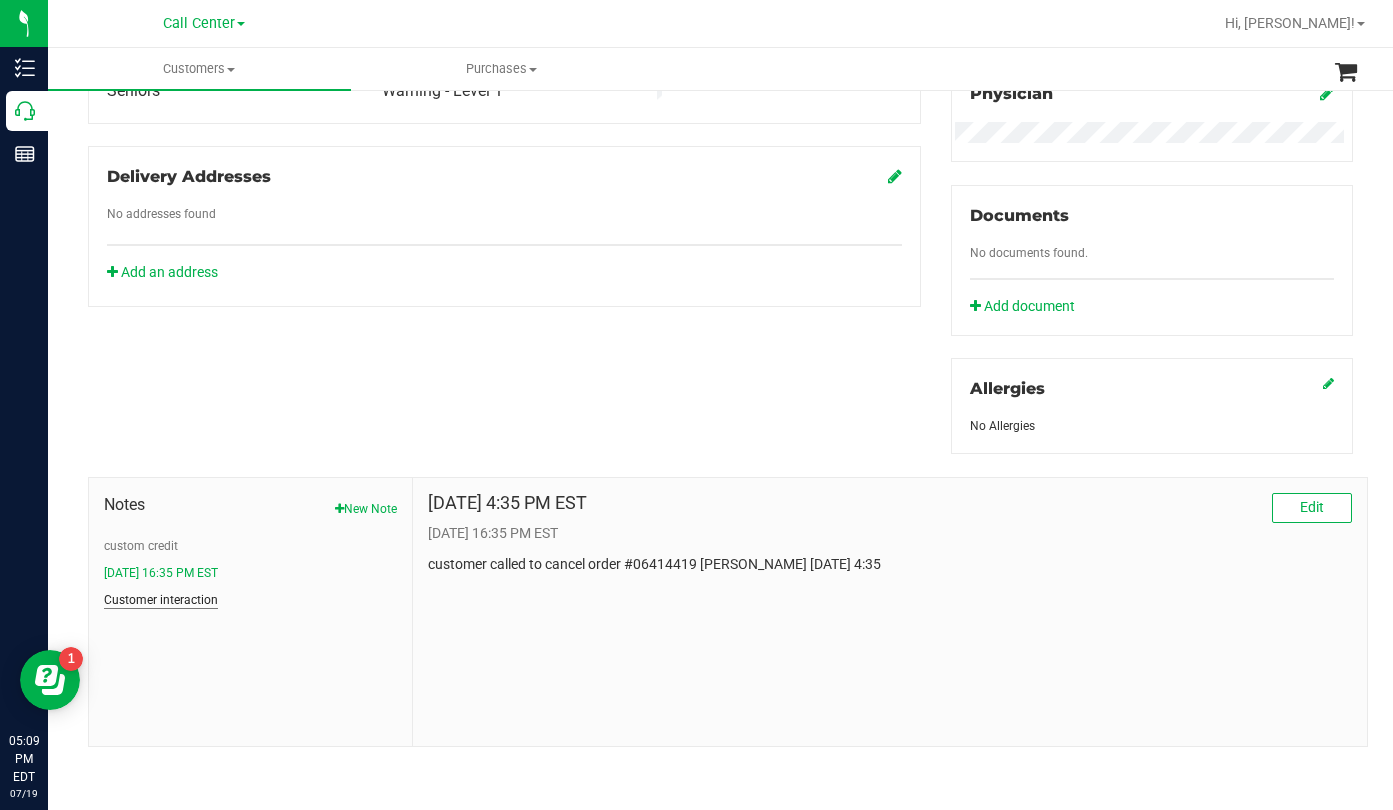 click on "Customer interaction" at bounding box center [161, 600] 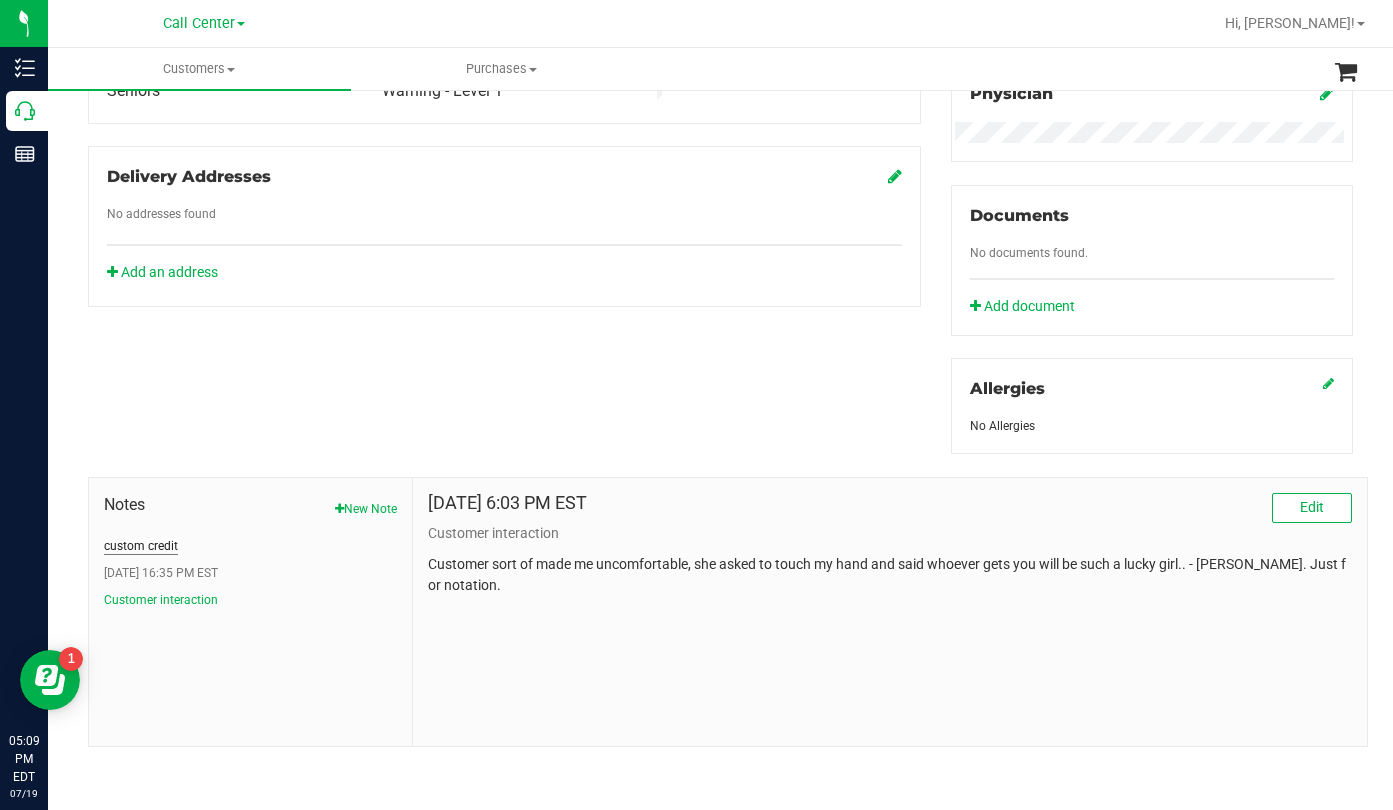 click on "custom credit" at bounding box center (141, 546) 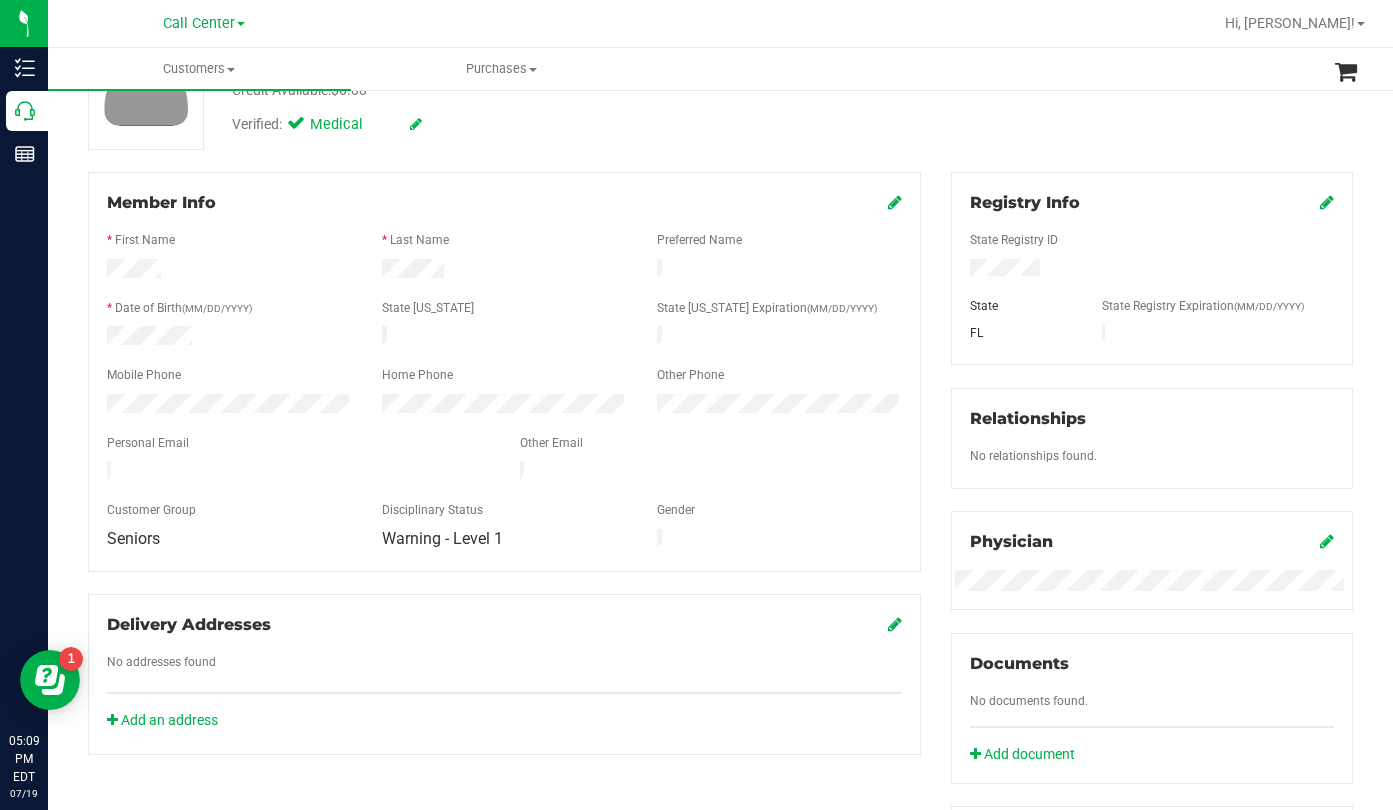 scroll, scrollTop: 0, scrollLeft: 0, axis: both 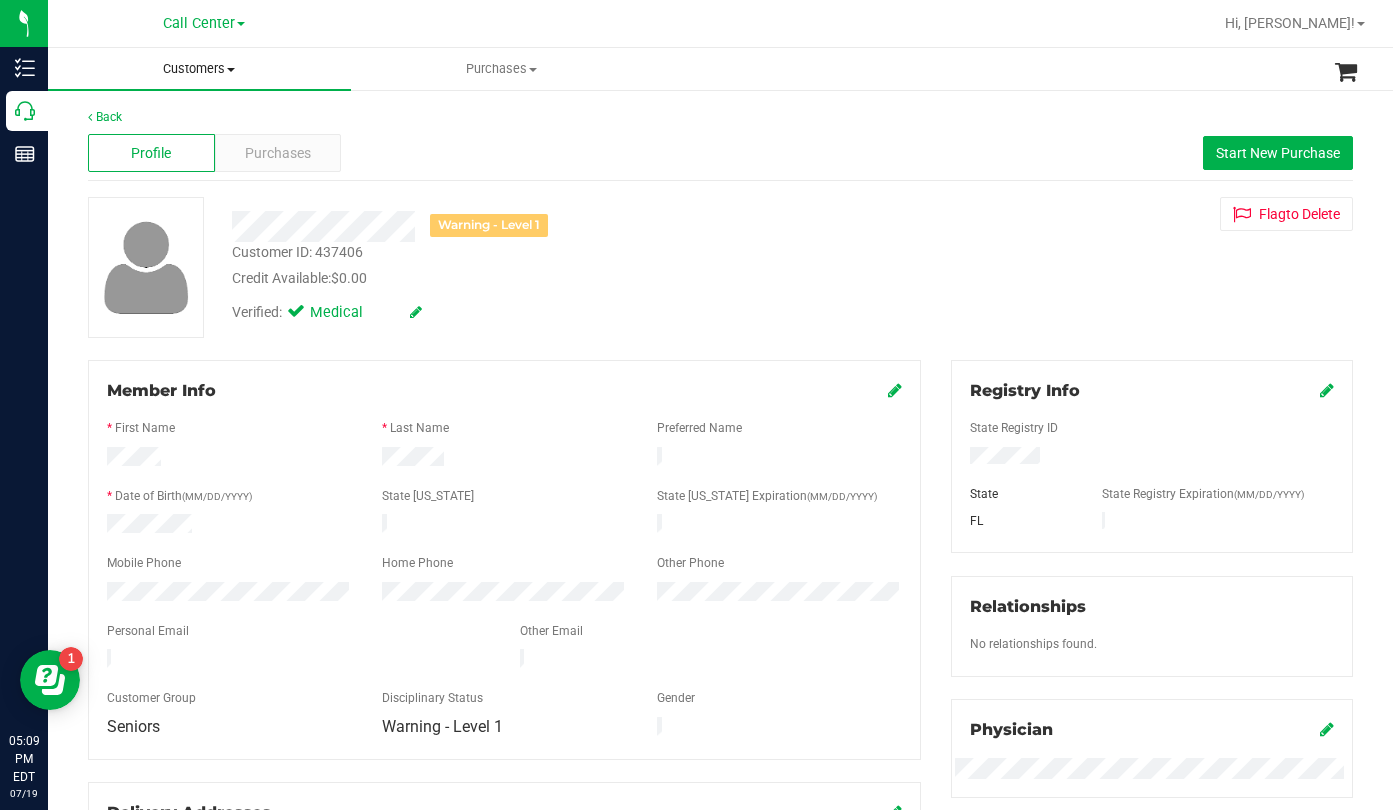 click at bounding box center (231, 70) 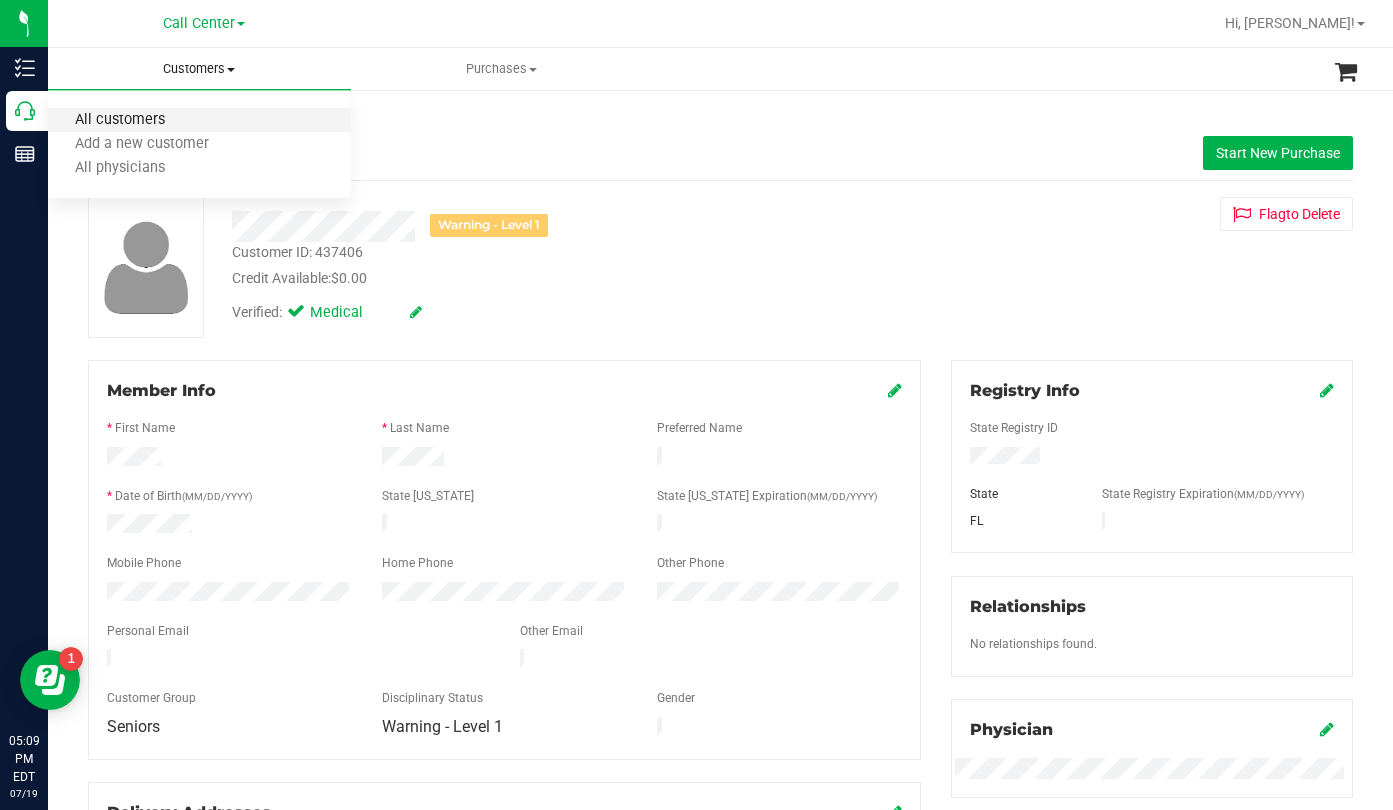click on "All customers" at bounding box center [120, 120] 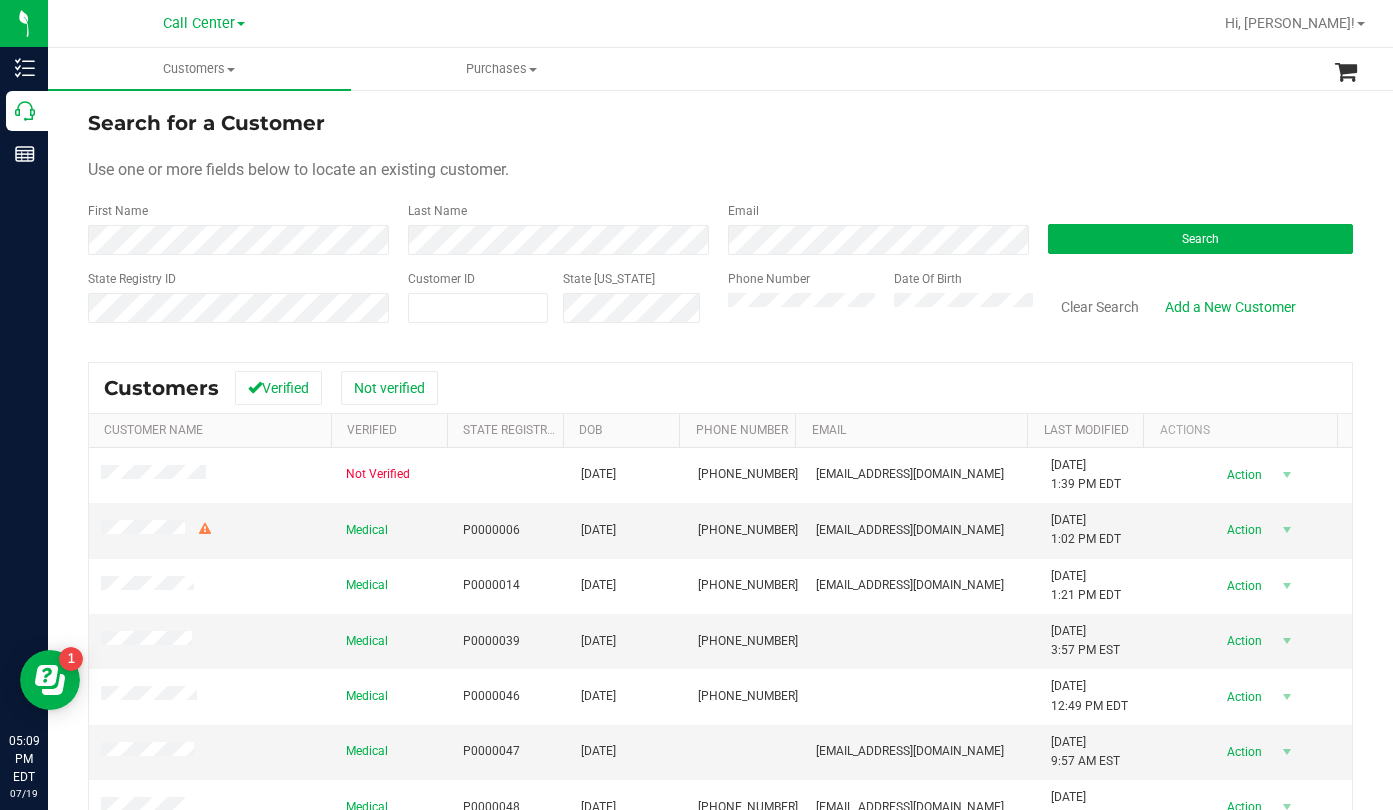 click on "Use one or more fields below to locate an existing customer." at bounding box center (720, 170) 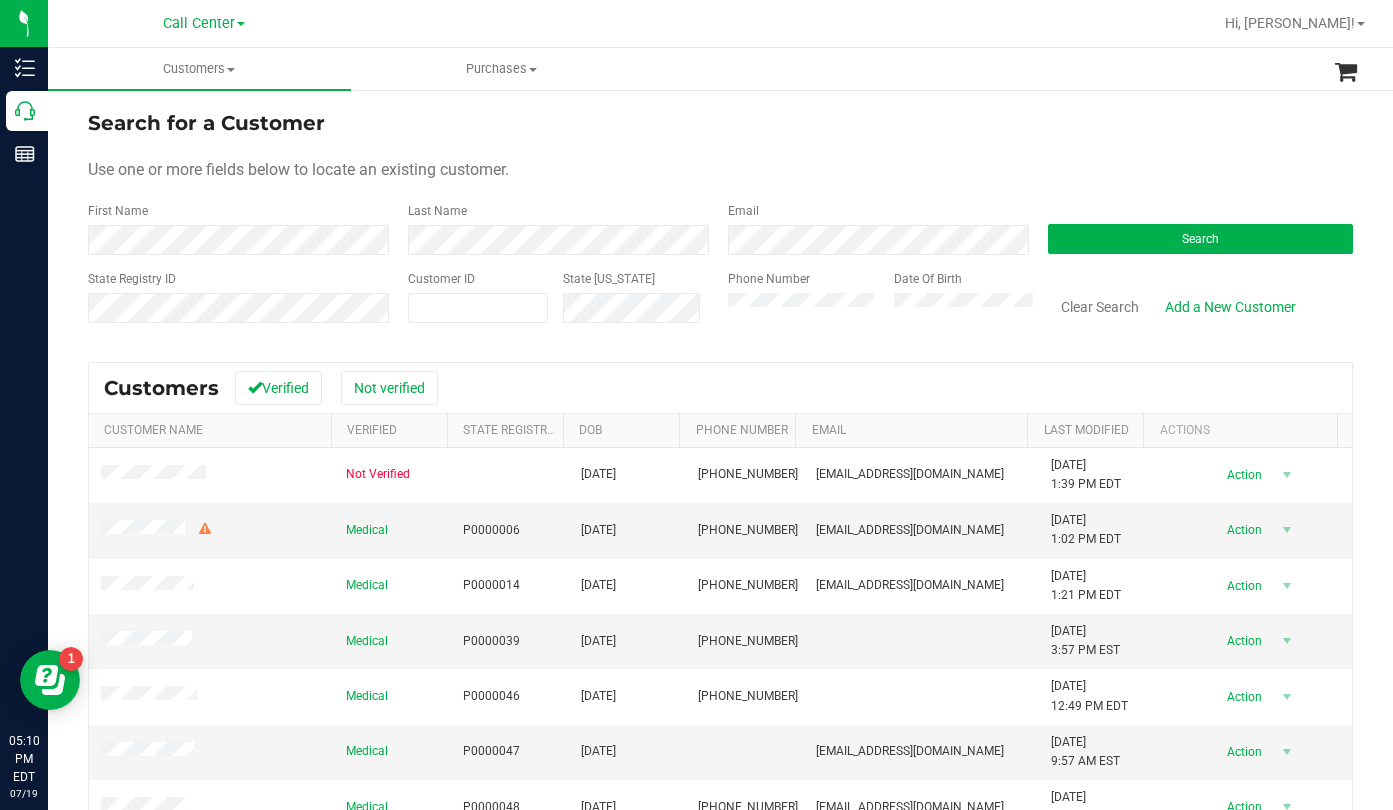 drag, startPoint x: 1206, startPoint y: 179, endPoint x: 1093, endPoint y: 208, distance: 116.6619 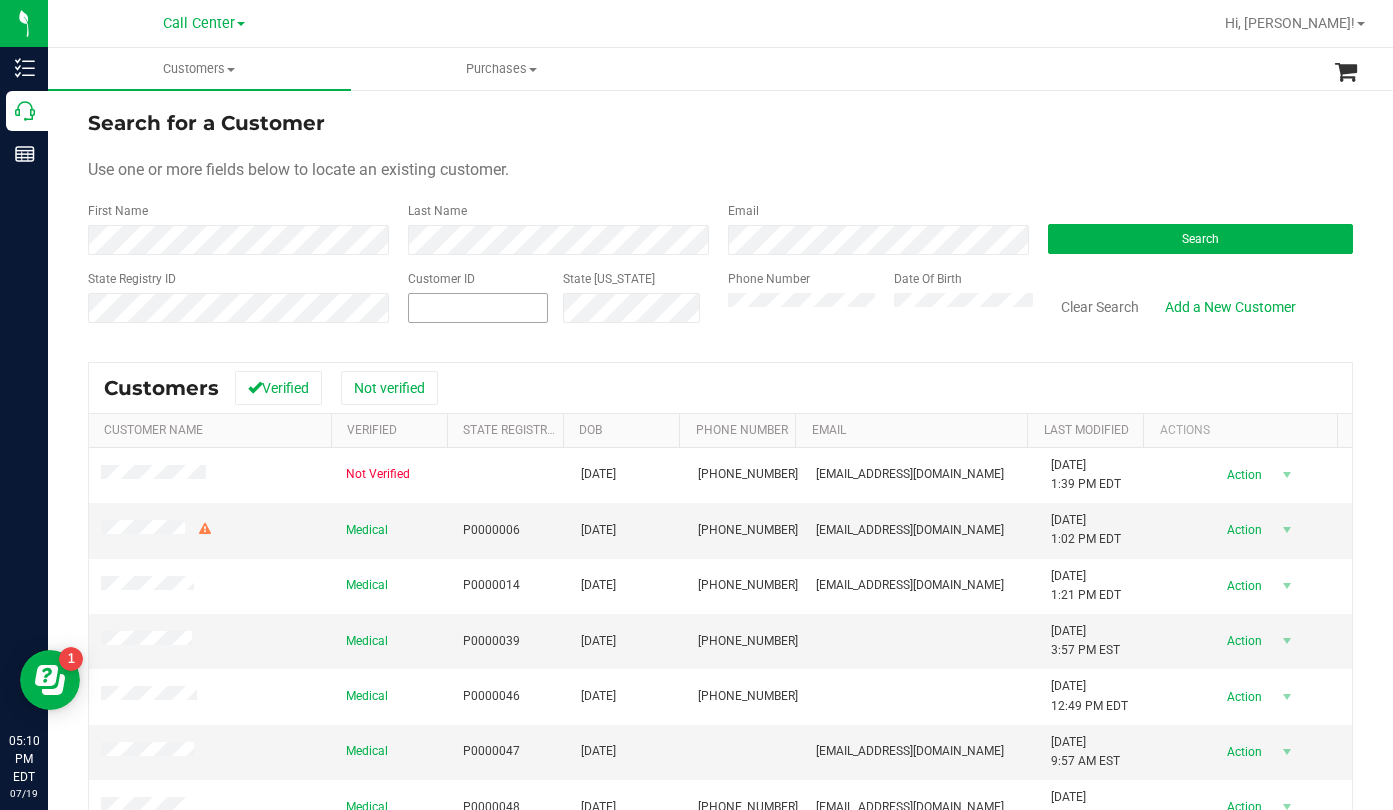 click at bounding box center [478, 308] 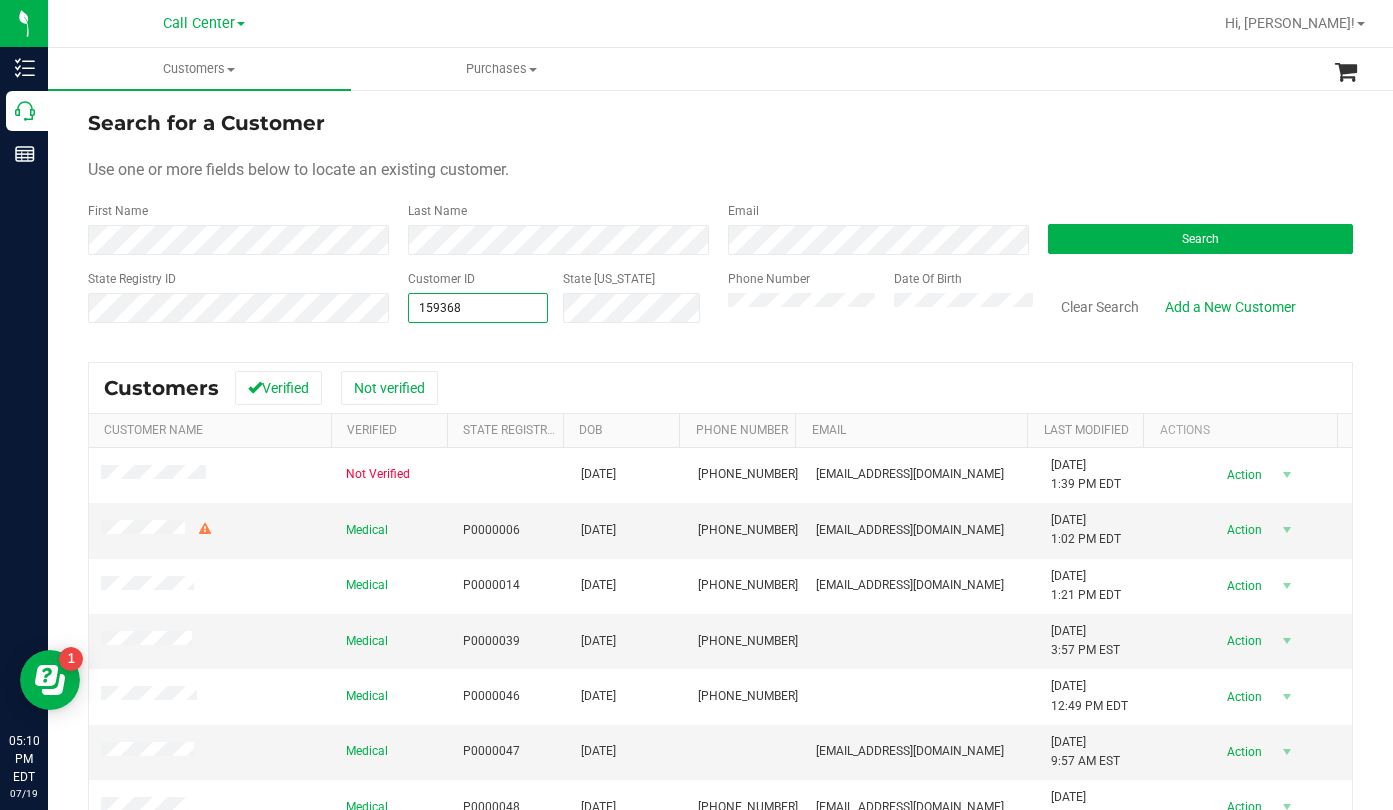 type on "1593681" 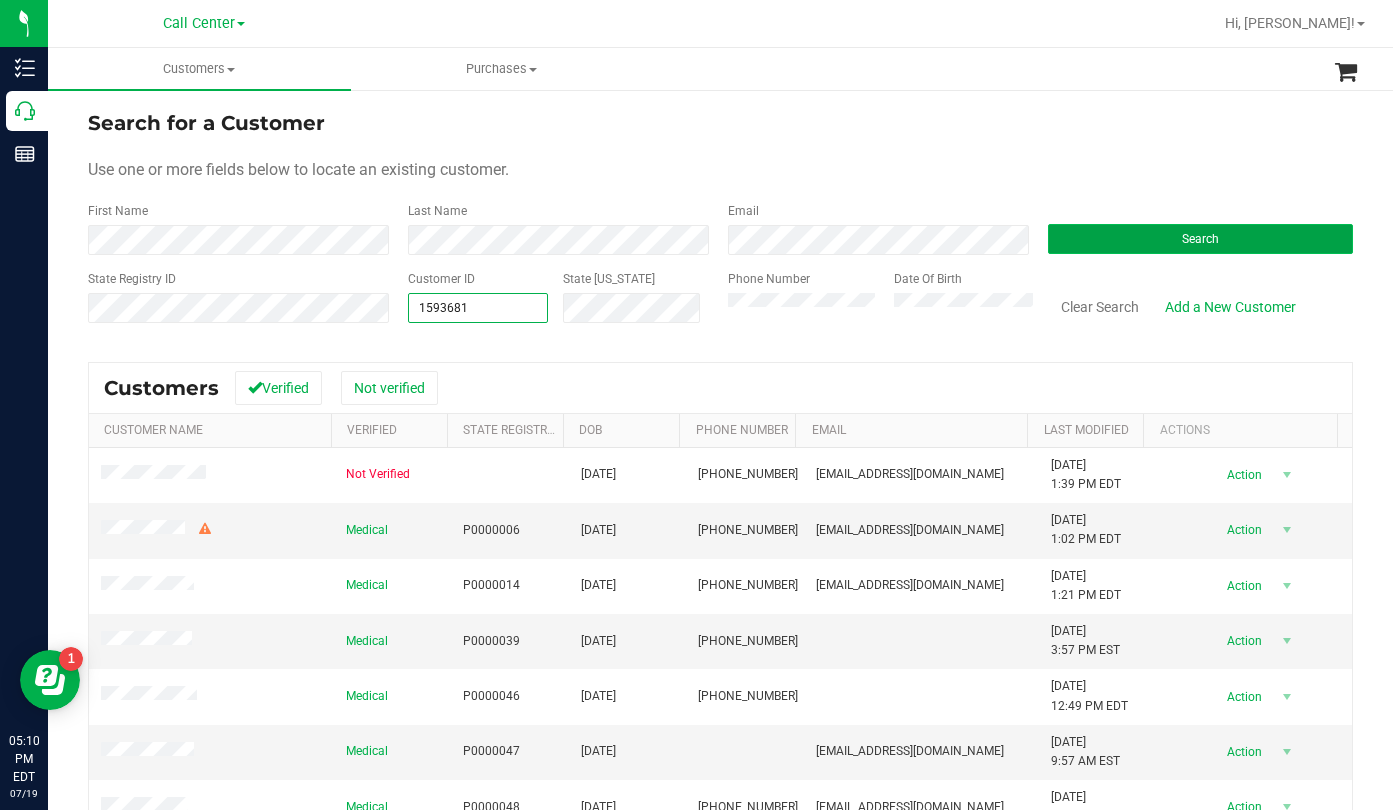 type on "1593681" 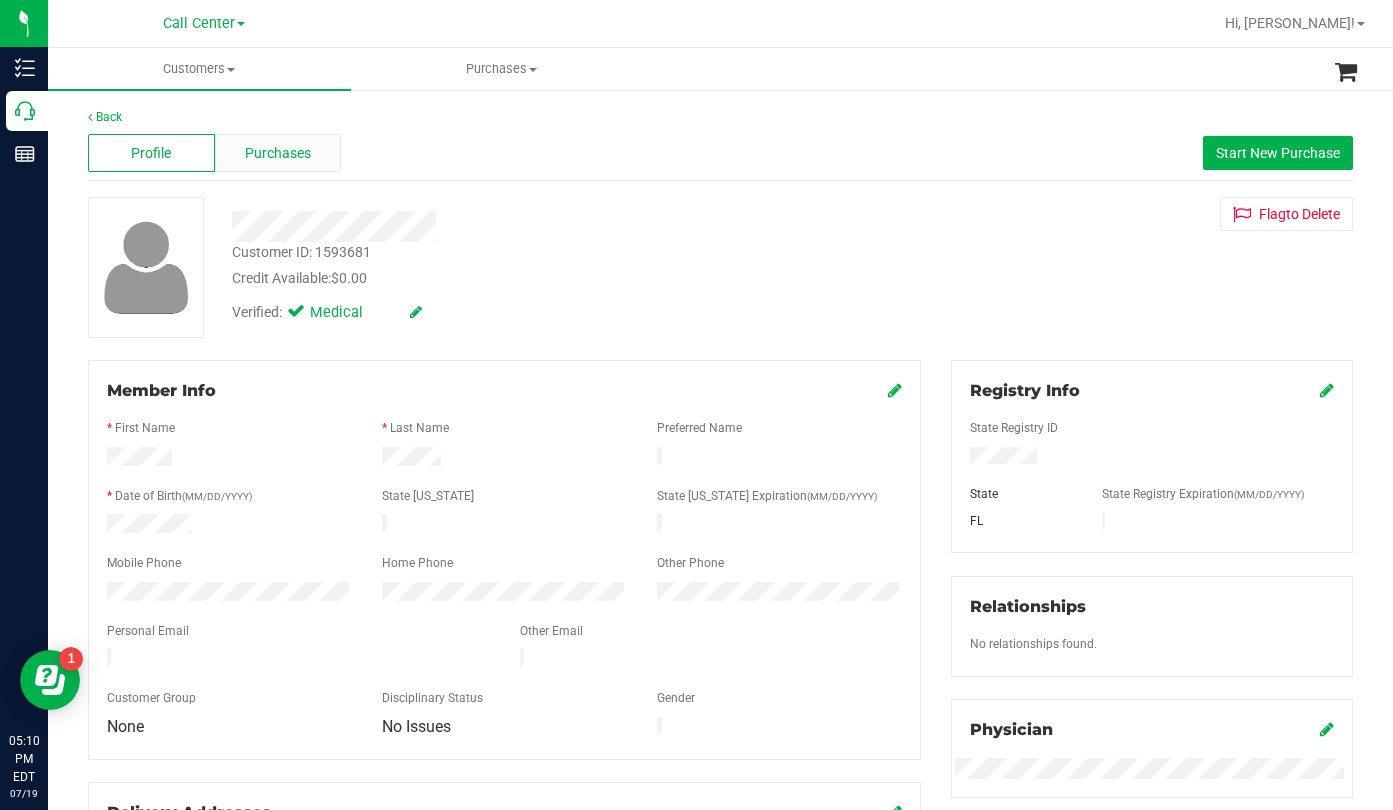 click on "Purchases" at bounding box center (278, 153) 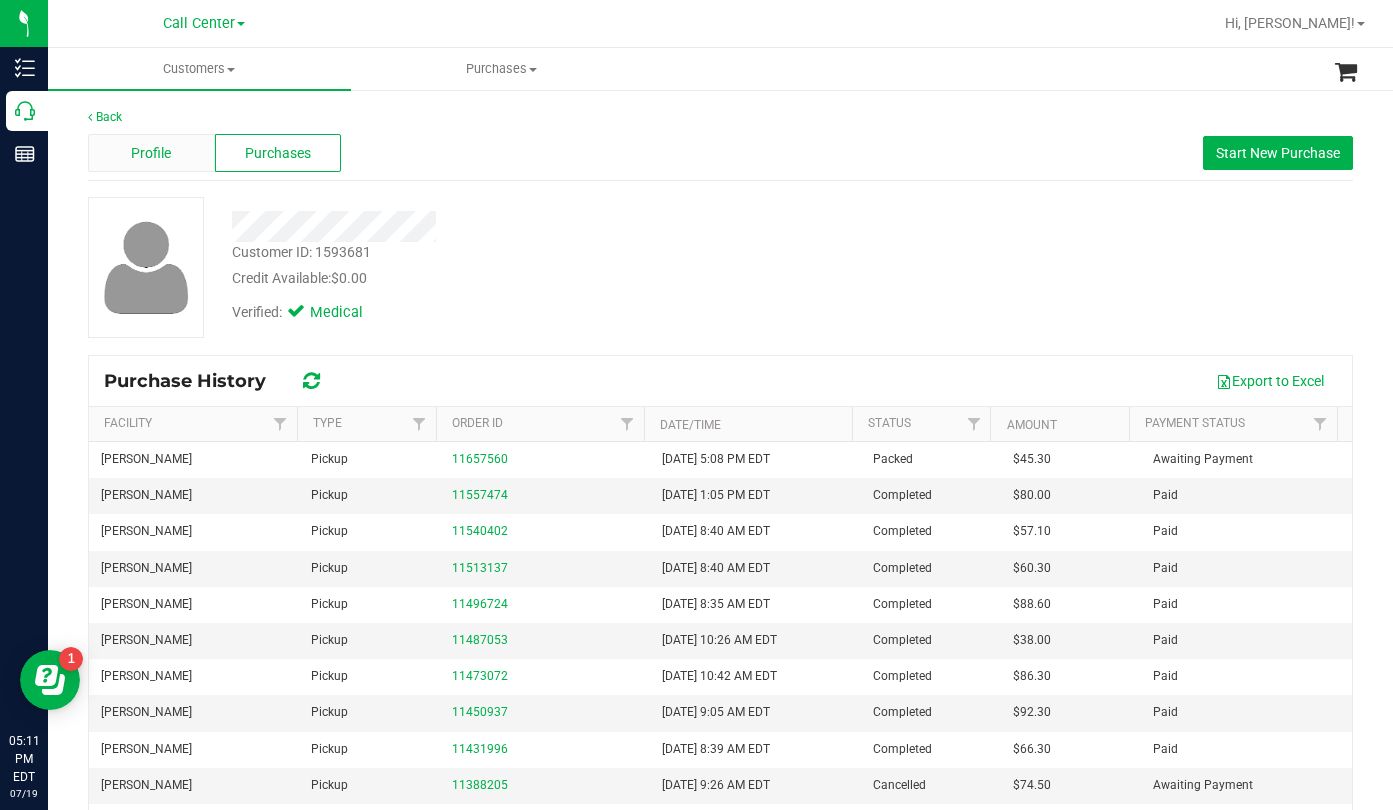 click on "Profile" at bounding box center [151, 153] 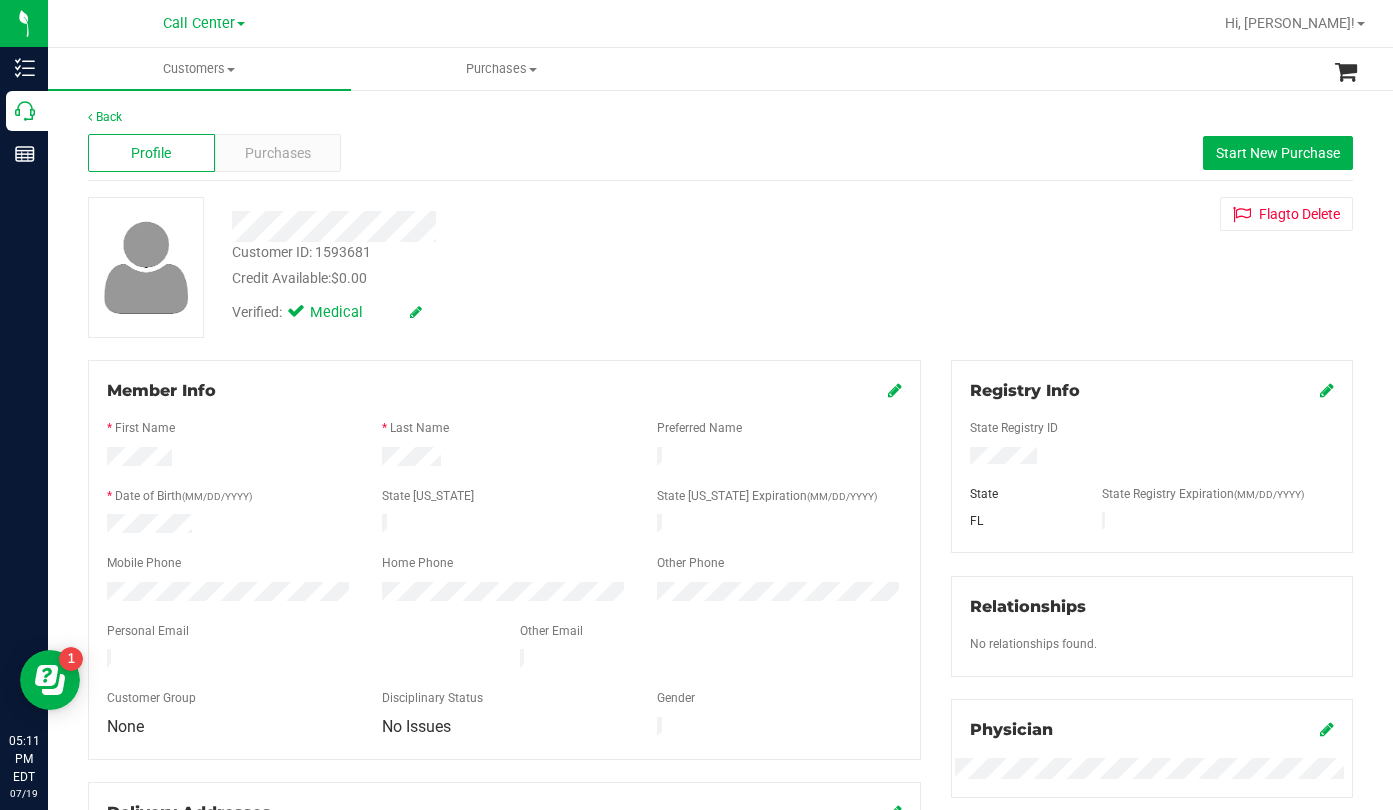 click on "Customer ID: 1593681
Credit Available:
$0.00
Verified:
Medical
Flag  to [GEOGRAPHIC_DATA]" at bounding box center [720, 267] 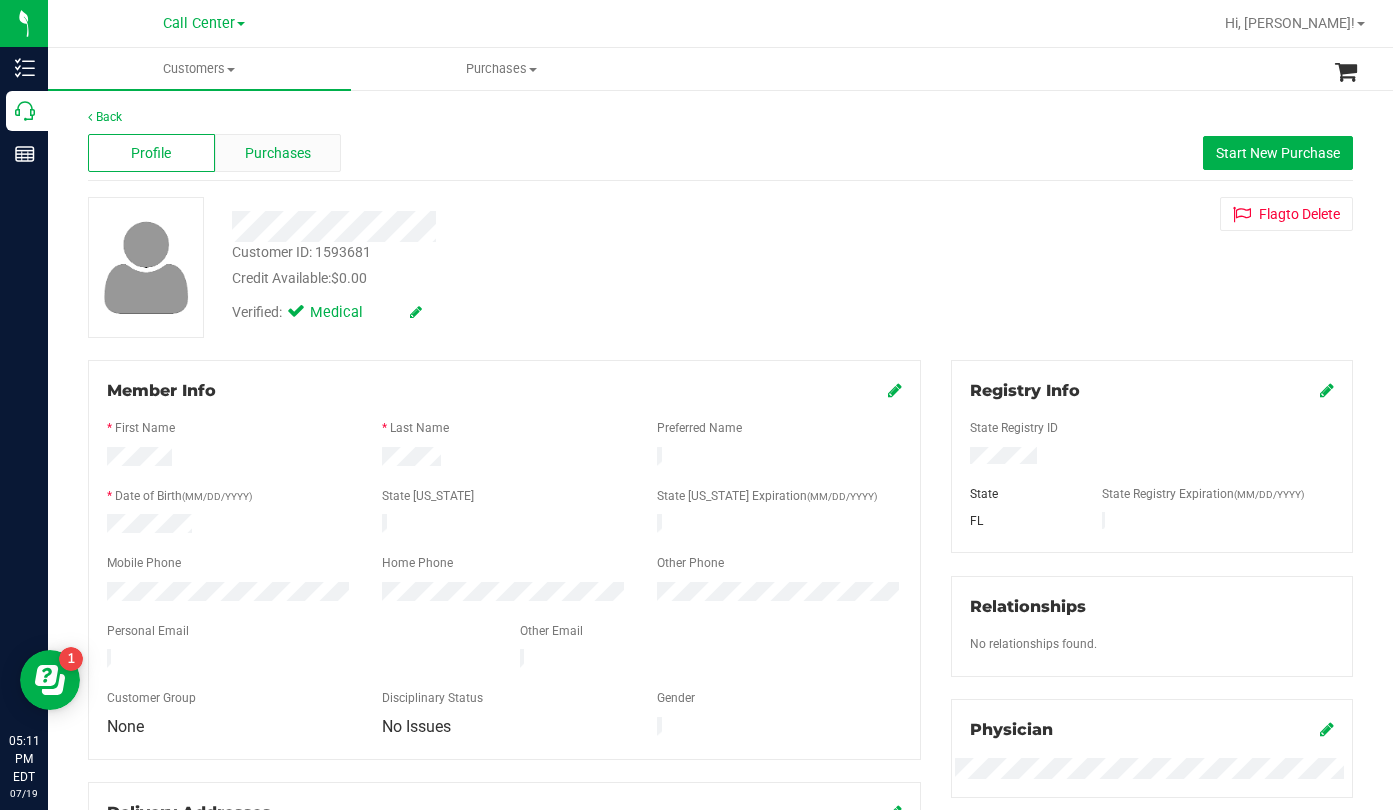 click on "Purchases" at bounding box center [278, 153] 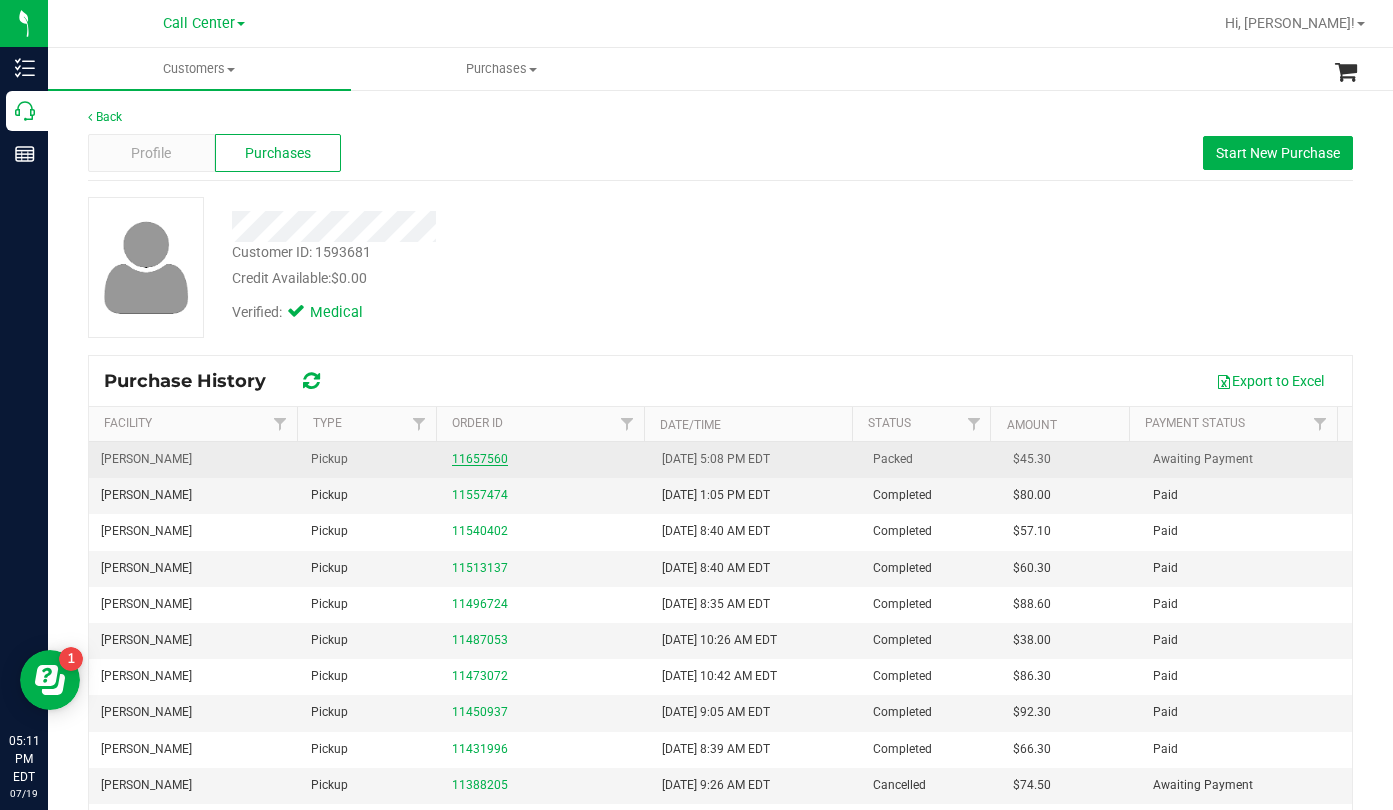 click on "11657560" at bounding box center (480, 459) 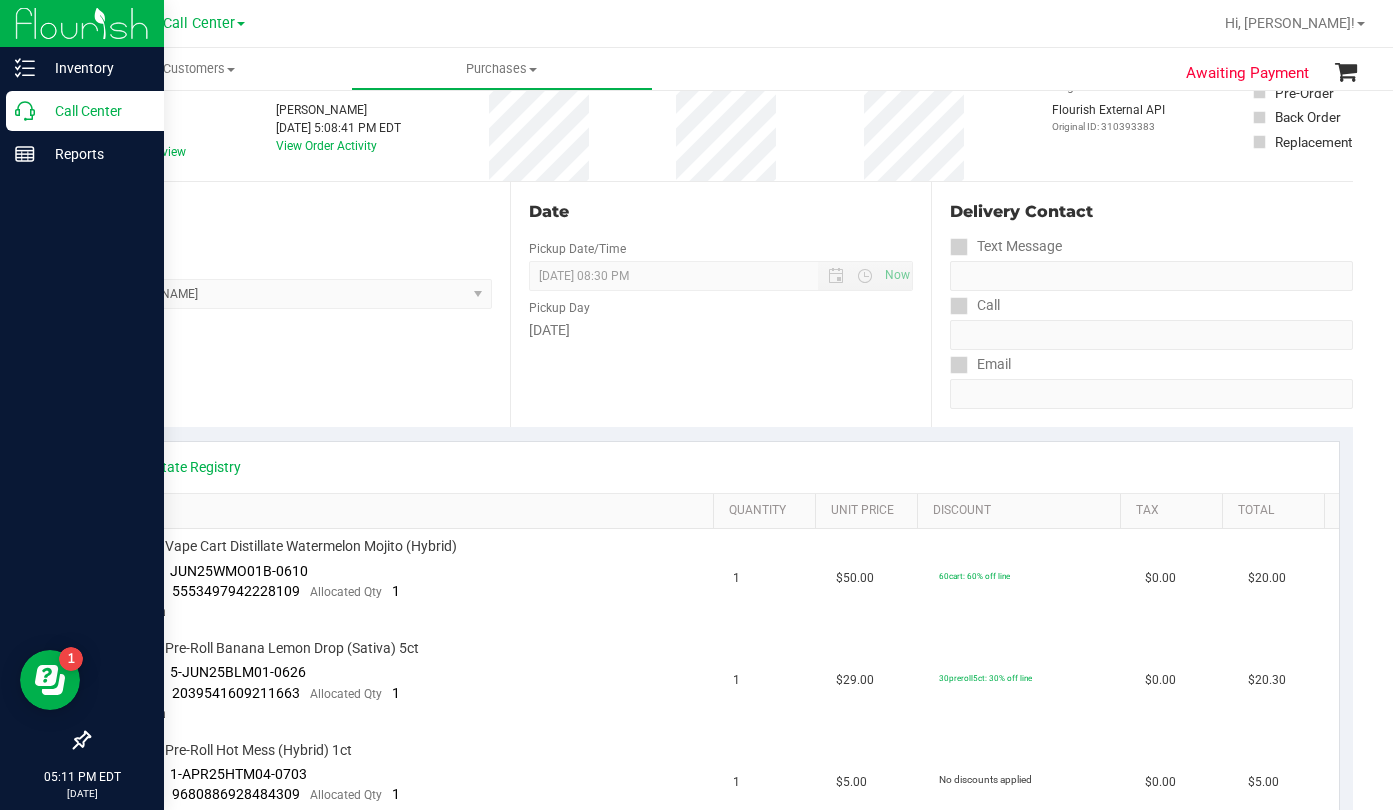 scroll, scrollTop: 100, scrollLeft: 0, axis: vertical 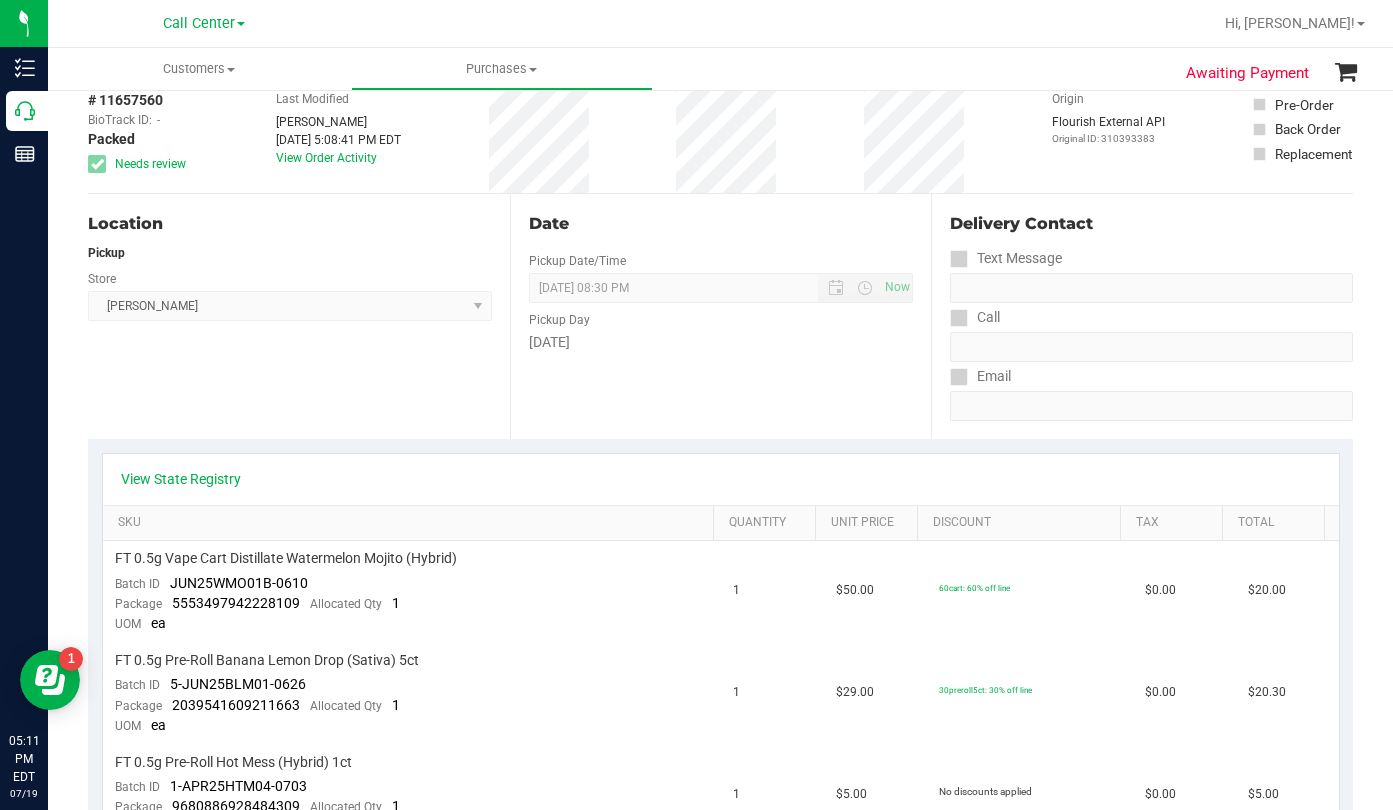 click on "Delivery Contact" at bounding box center [1151, 224] 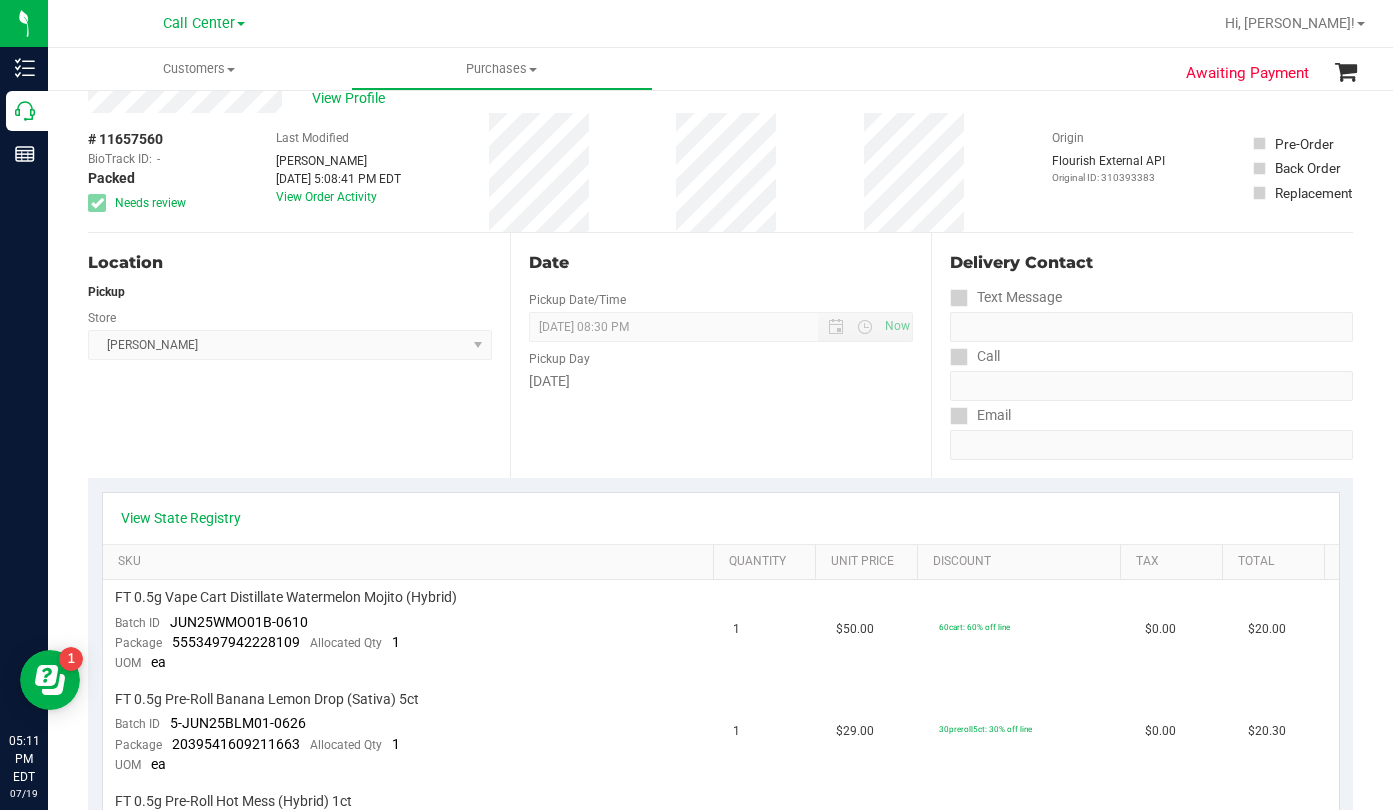 scroll, scrollTop: 0, scrollLeft: 0, axis: both 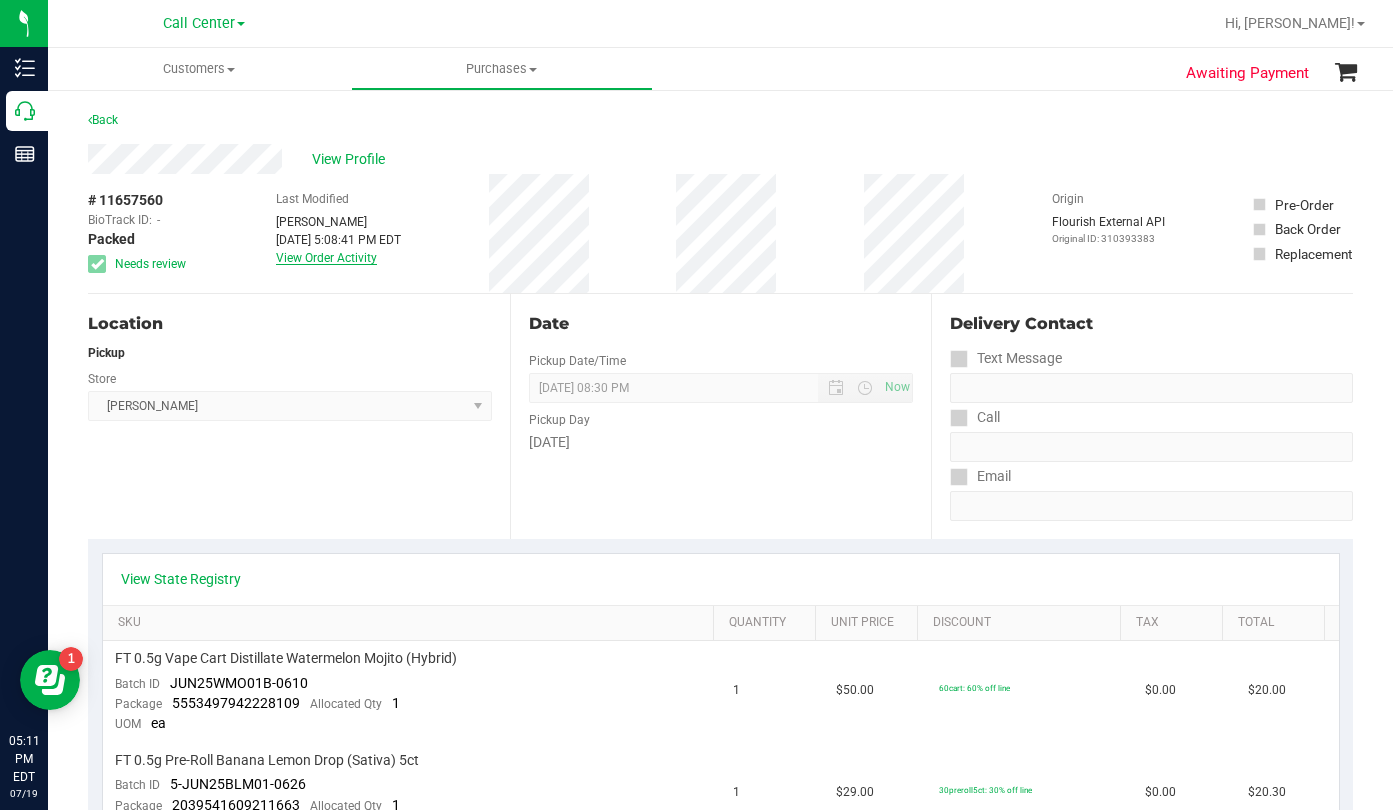 click on "View Order Activity" at bounding box center [326, 258] 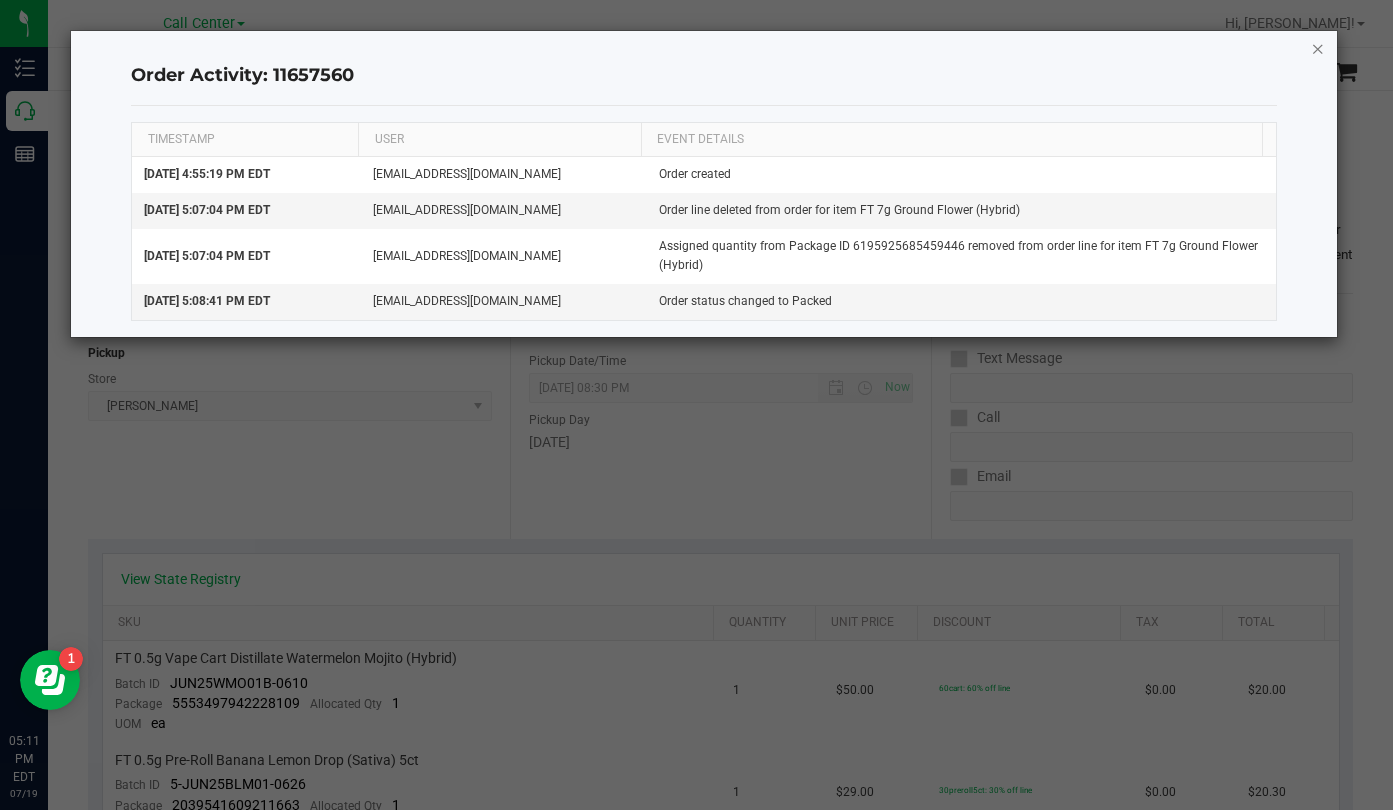 click 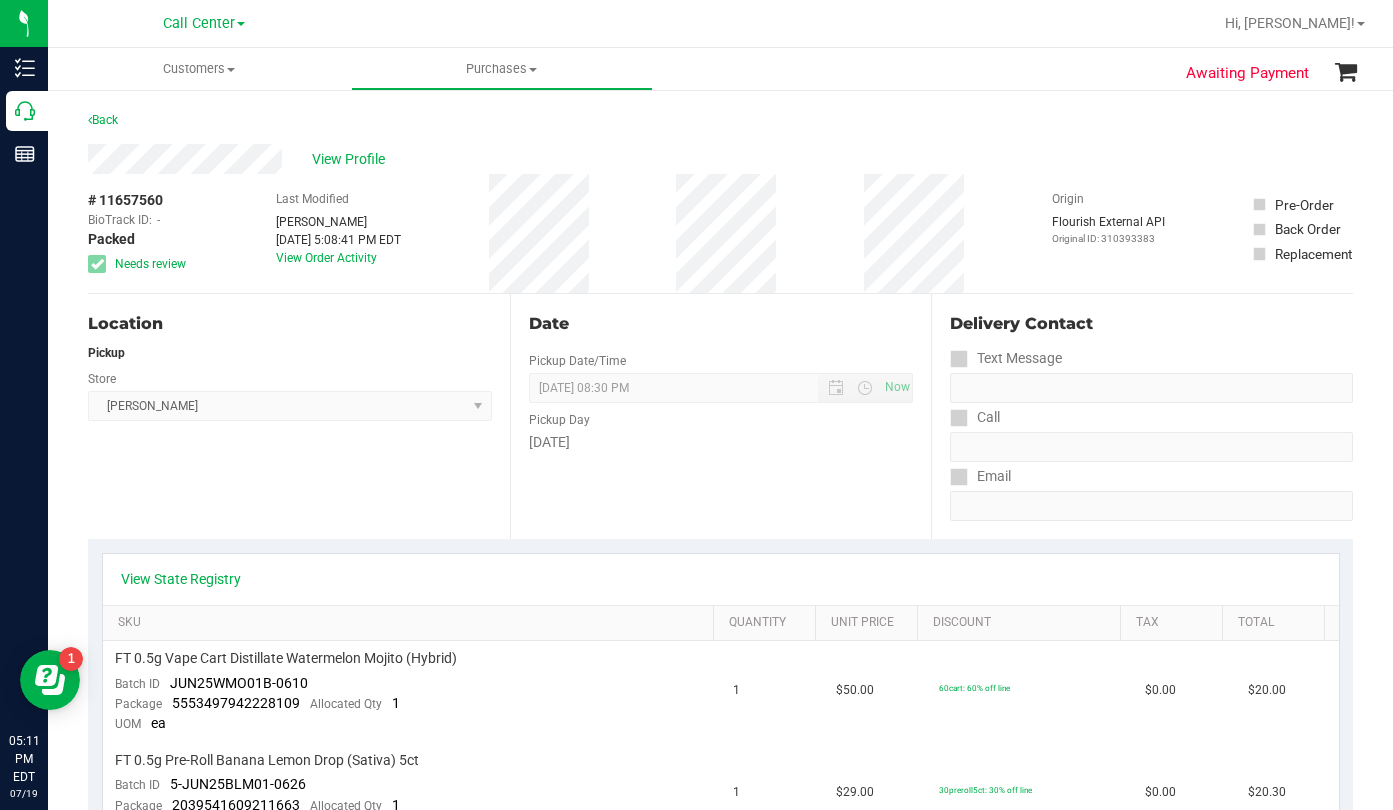 click on "Location
Pickup
Store
[GEOGRAPHIC_DATA][PERSON_NAME] Select Store [PERSON_NAME][GEOGRAPHIC_DATA] [PERSON_NAME][GEOGRAPHIC_DATA] WC [GEOGRAPHIC_DATA] [PERSON_NAME][GEOGRAPHIC_DATA] WC [GEOGRAPHIC_DATA] WC [GEOGRAPHIC_DATA] [PERSON_NAME] [GEOGRAPHIC_DATA] WC [GEOGRAPHIC_DATA] WC [GEOGRAPHIC_DATA] WC [GEOGRAPHIC_DATA] WC [GEOGRAPHIC_DATA][PERSON_NAME] WC Ft. Lauderdale WC Ft. [PERSON_NAME] [GEOGRAPHIC_DATA] WC Jax Atlantic WC JAX [GEOGRAPHIC_DATA] REP Jax WC [GEOGRAPHIC_DATA][PERSON_NAME] WC [GEOGRAPHIC_DATA][PERSON_NAME][GEOGRAPHIC_DATA] [GEOGRAPHIC_DATA] REP [PERSON_NAME][GEOGRAPHIC_DATA] [GEOGRAPHIC_DATA] [GEOGRAPHIC_DATA] 72nd WC [GEOGRAPHIC_DATA] WC [GEOGRAPHIC_DATA] [GEOGRAPHIC_DATA] [GEOGRAPHIC_DATA] [GEOGRAPHIC_DATA] [GEOGRAPHIC_DATA] [GEOGRAPHIC_DATA] [GEOGRAPHIC_DATA][PERSON_NAME] [GEOGRAPHIC_DATA] WC [GEOGRAPHIC_DATA] Ocala WC [GEOGRAPHIC_DATA] [PERSON_NAME][GEOGRAPHIC_DATA] Colonial [PERSON_NAME][GEOGRAPHIC_DATA] [GEOGRAPHIC_DATA] REP [GEOGRAPHIC_DATA] [PERSON_NAME][GEOGRAPHIC_DATA] WC [GEOGRAPHIC_DATA] WC [GEOGRAPHIC_DATA] WC [GEOGRAPHIC_DATA] [GEOGRAPHIC_DATA] [GEOGRAPHIC_DATA] WC [GEOGRAPHIC_DATA] WC [GEOGRAPHIC_DATA][PERSON_NAME] [PERSON_NAME][GEOGRAPHIC_DATA] WC [GEOGRAPHIC_DATA] WC [GEOGRAPHIC_DATA][PERSON_NAME][GEOGRAPHIC_DATA] WC [GEOGRAPHIC_DATA] [GEOGRAPHIC_DATA] REP [GEOGRAPHIC_DATA] WC [GEOGRAPHIC_DATA] [GEOGRAPHIC_DATA] Testing [GEOGRAPHIC_DATA] Warehouse [GEOGRAPHIC_DATA] [GEOGRAPHIC_DATA] [GEOGRAPHIC_DATA] [GEOGRAPHIC_DATA] [GEOGRAPHIC_DATA] [GEOGRAPHIC_DATA] Plano Retail WPB DC WPB WC" at bounding box center [299, 416] 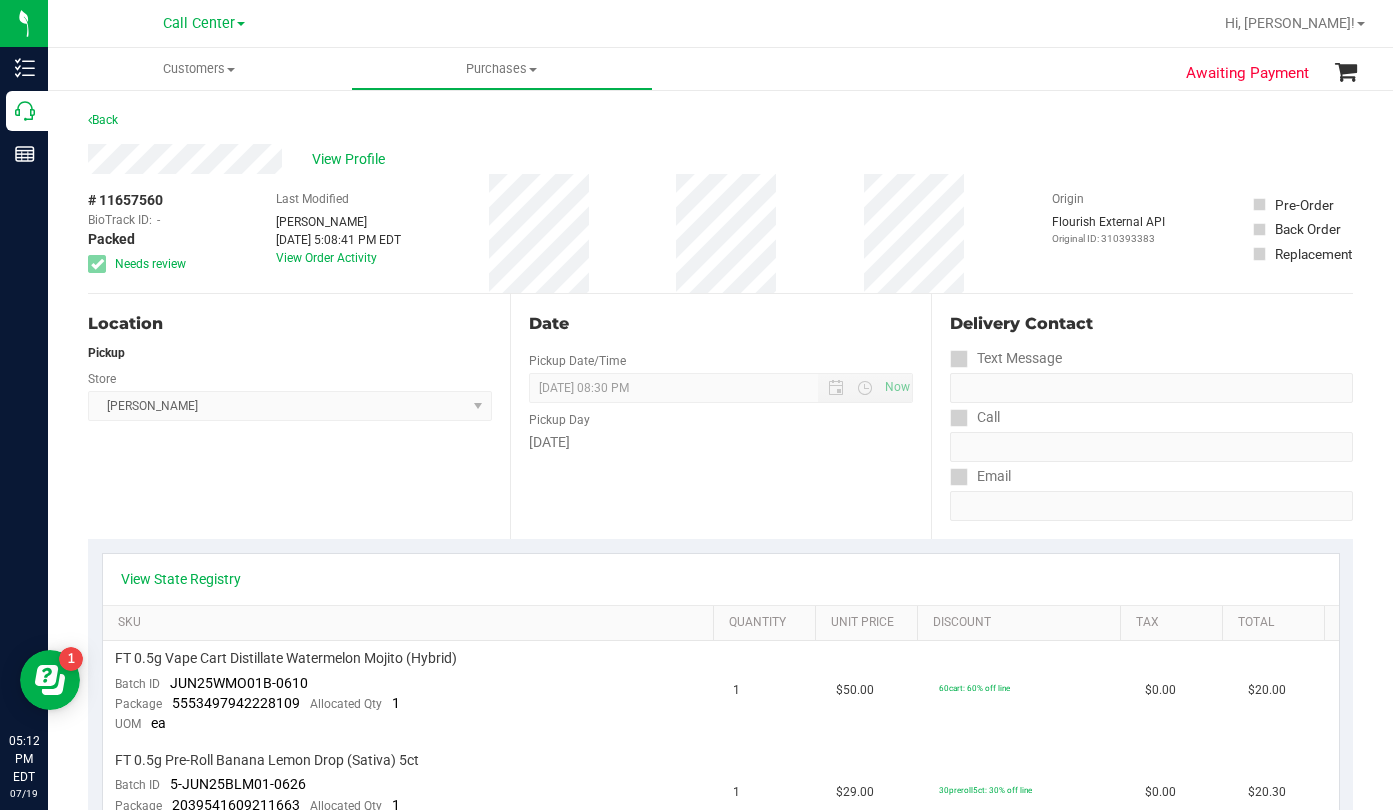 click on "Delivery Contact" at bounding box center [1151, 324] 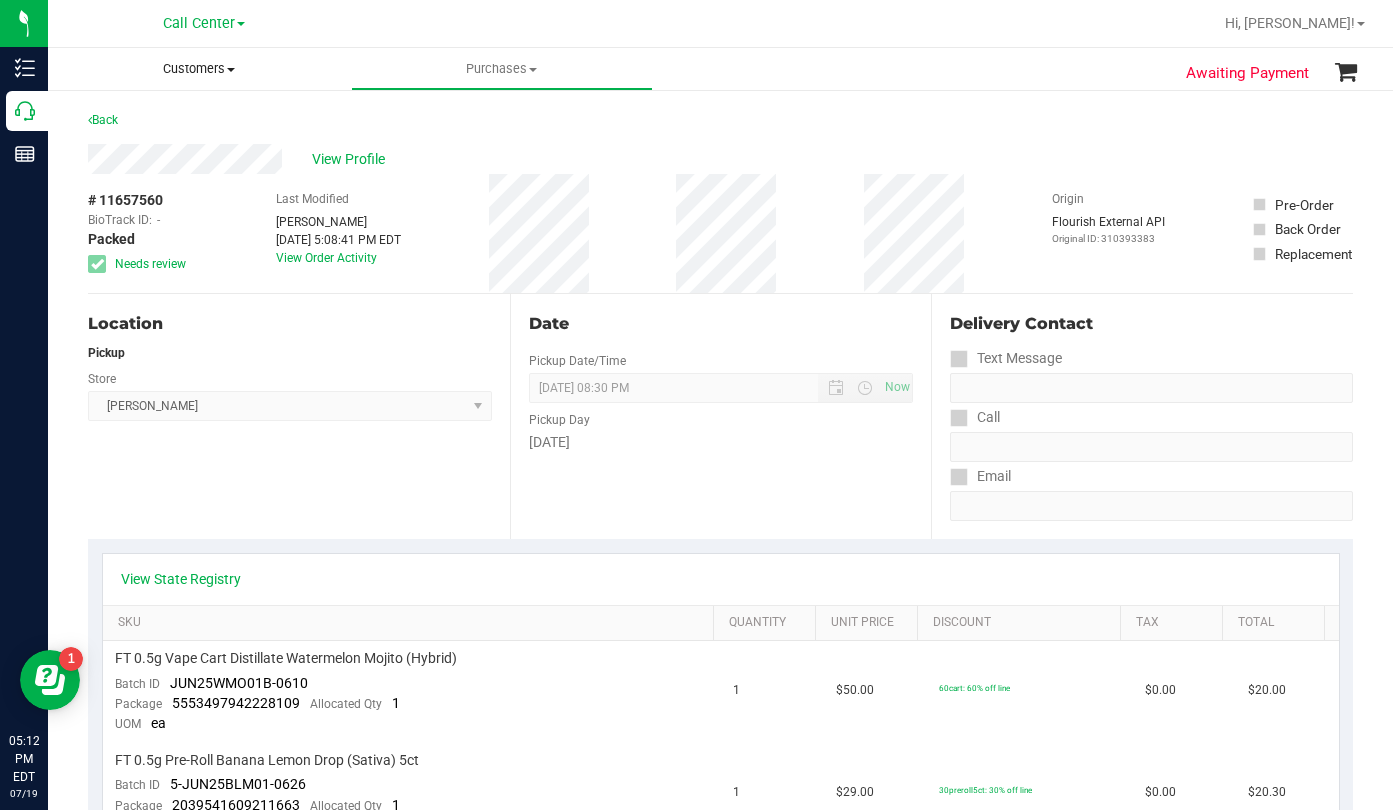 click on "Customers" at bounding box center (199, 69) 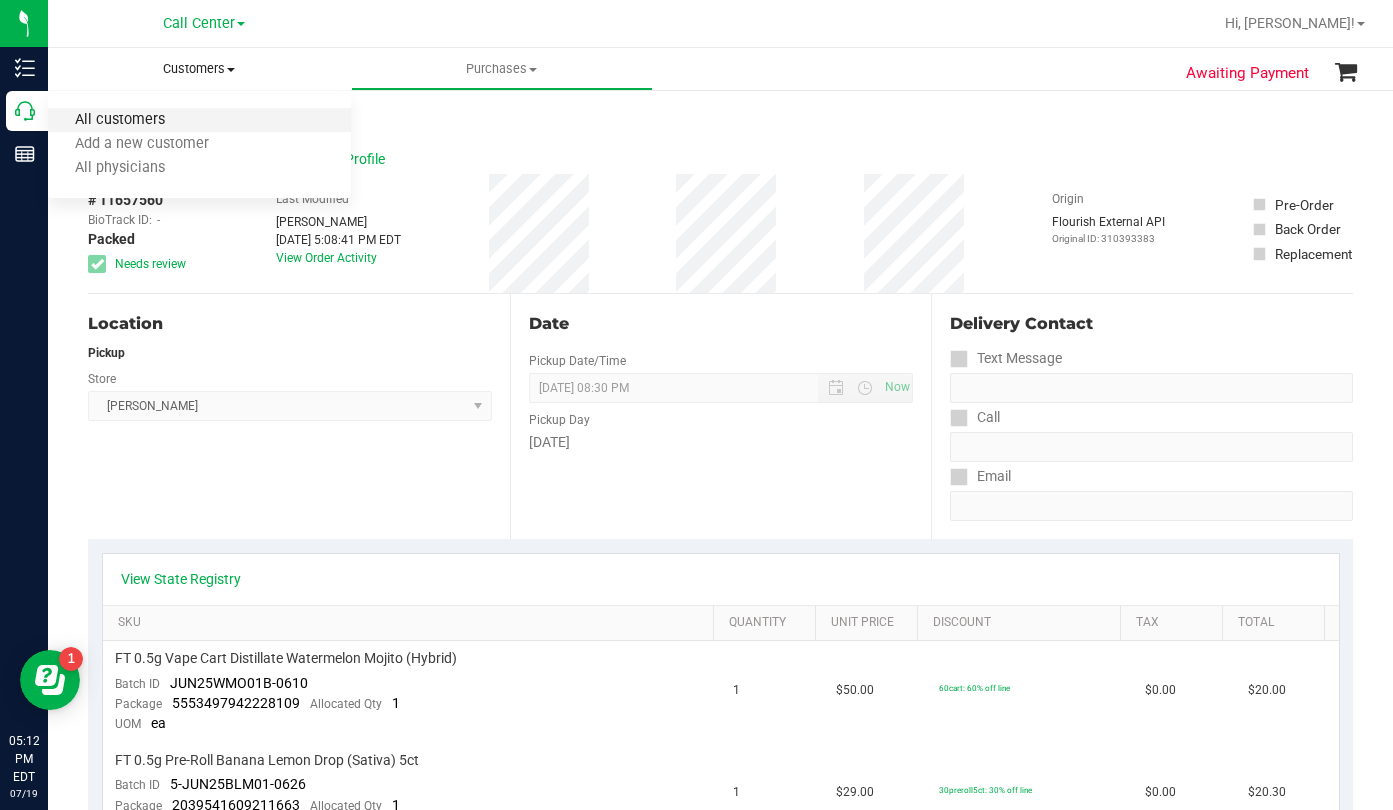 click on "All customers" at bounding box center [120, 120] 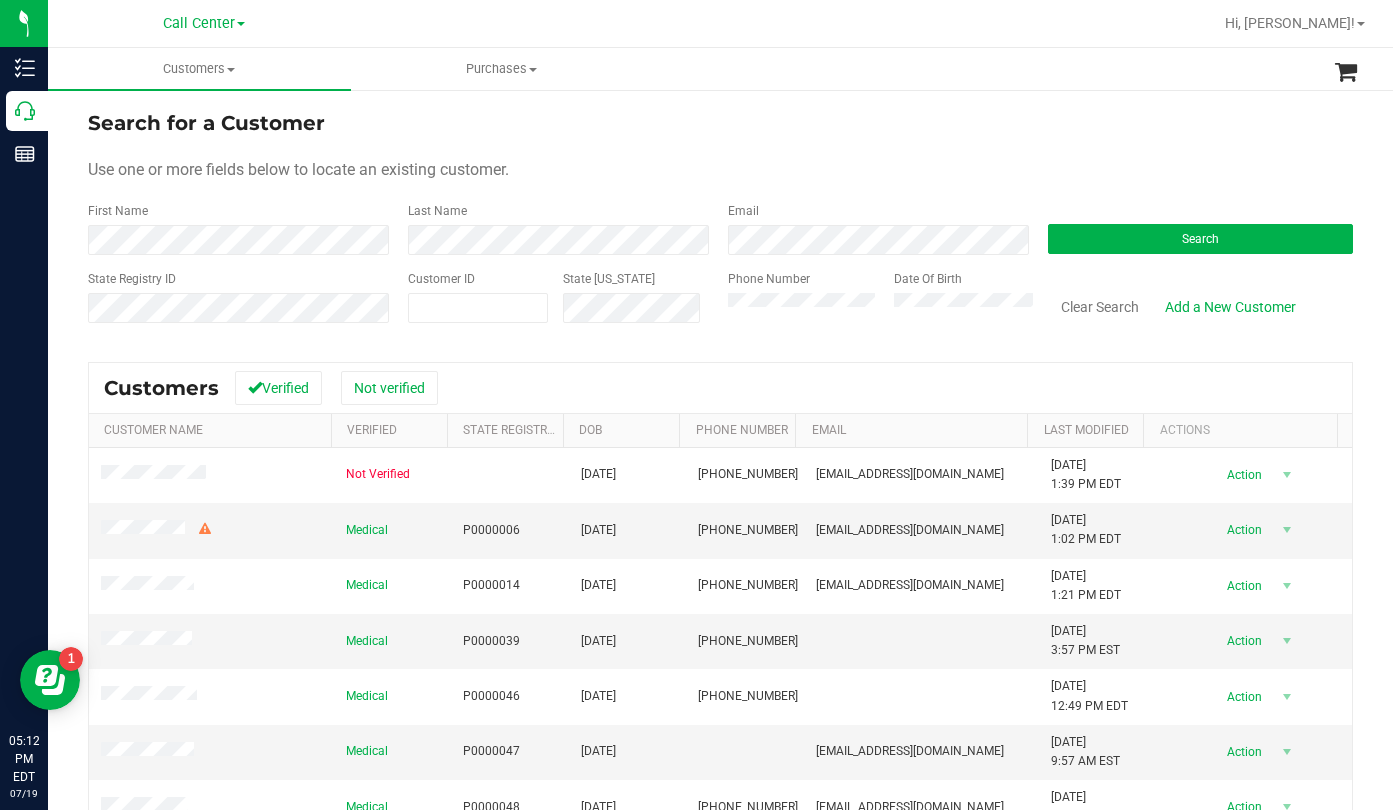 click on "Search for a Customer" at bounding box center [720, 123] 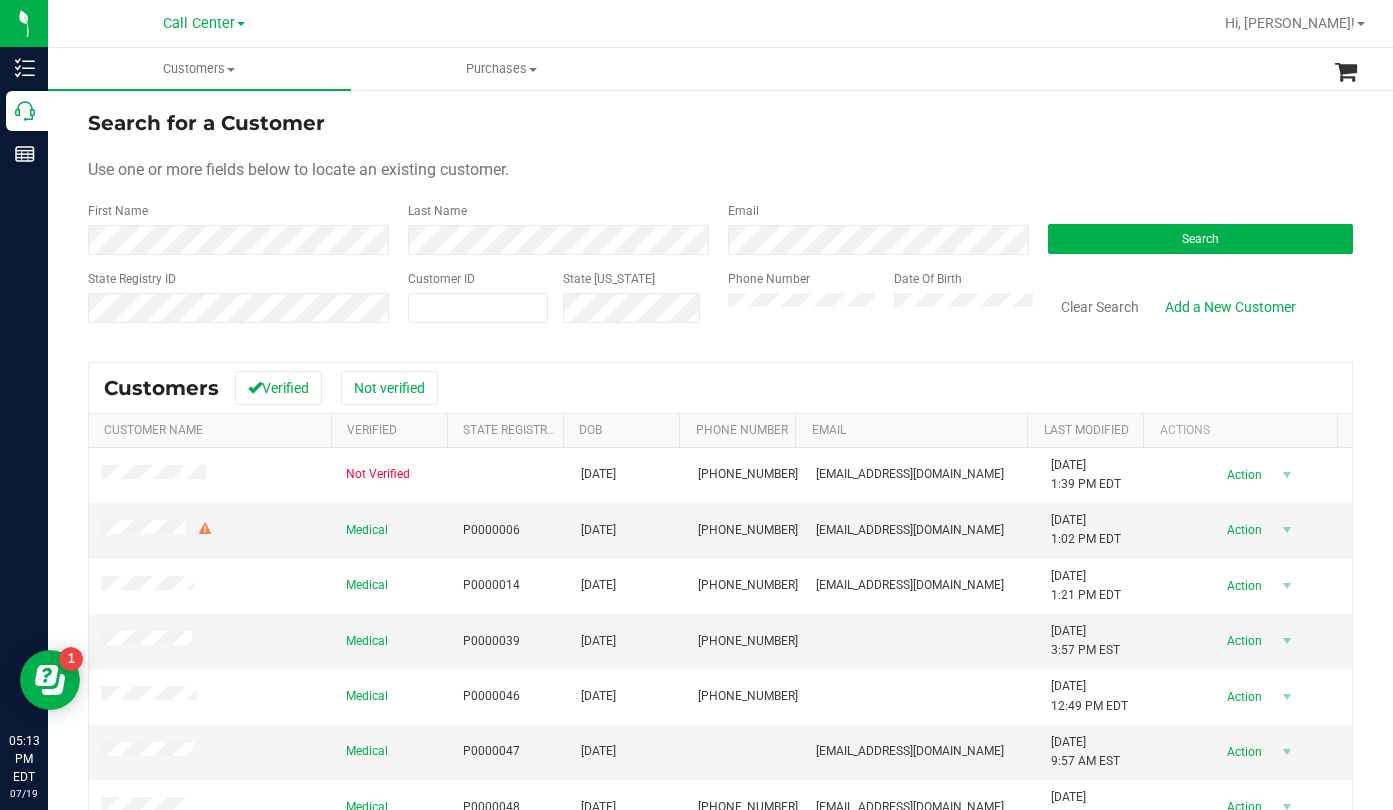 click on "Use one or more fields below to locate an existing customer." at bounding box center (720, 170) 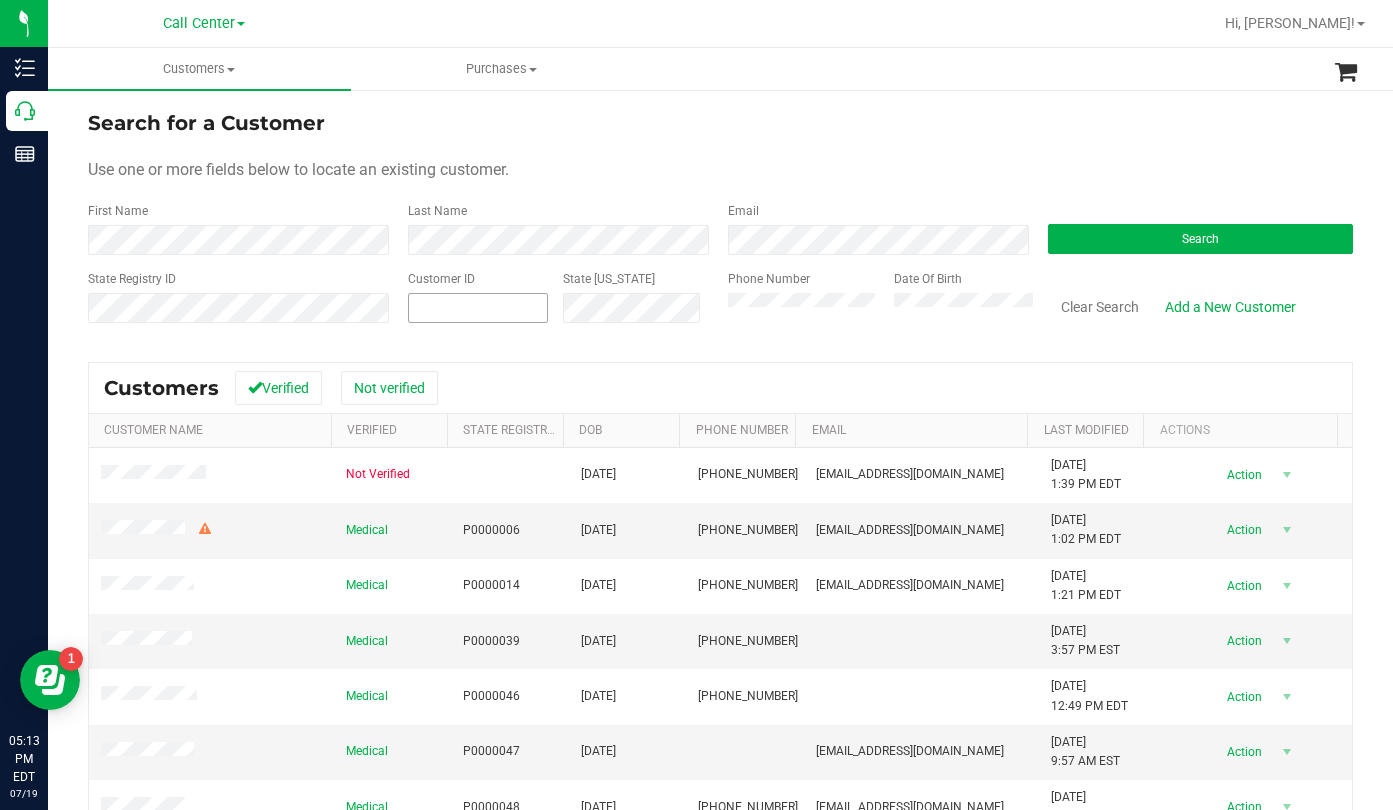 click at bounding box center (478, 308) 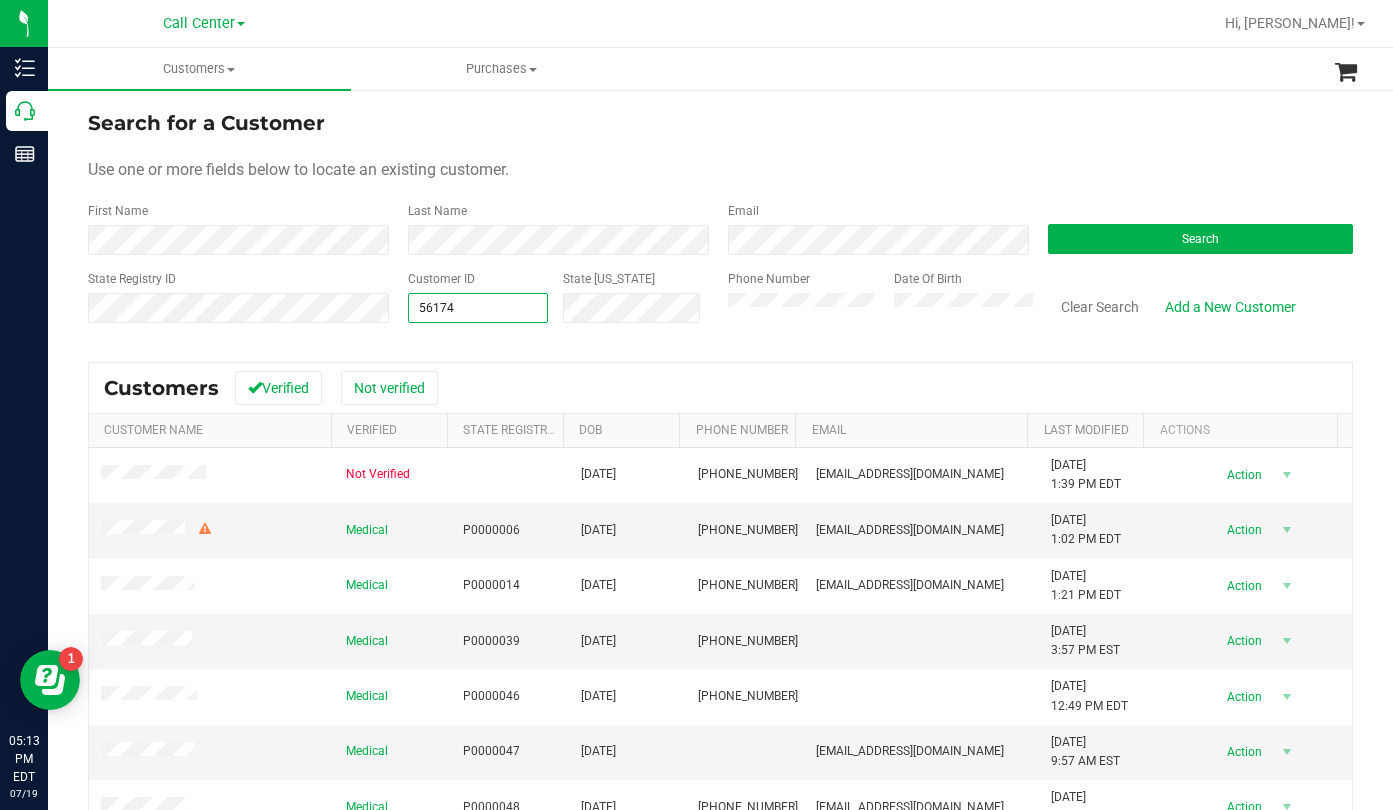type on "561741" 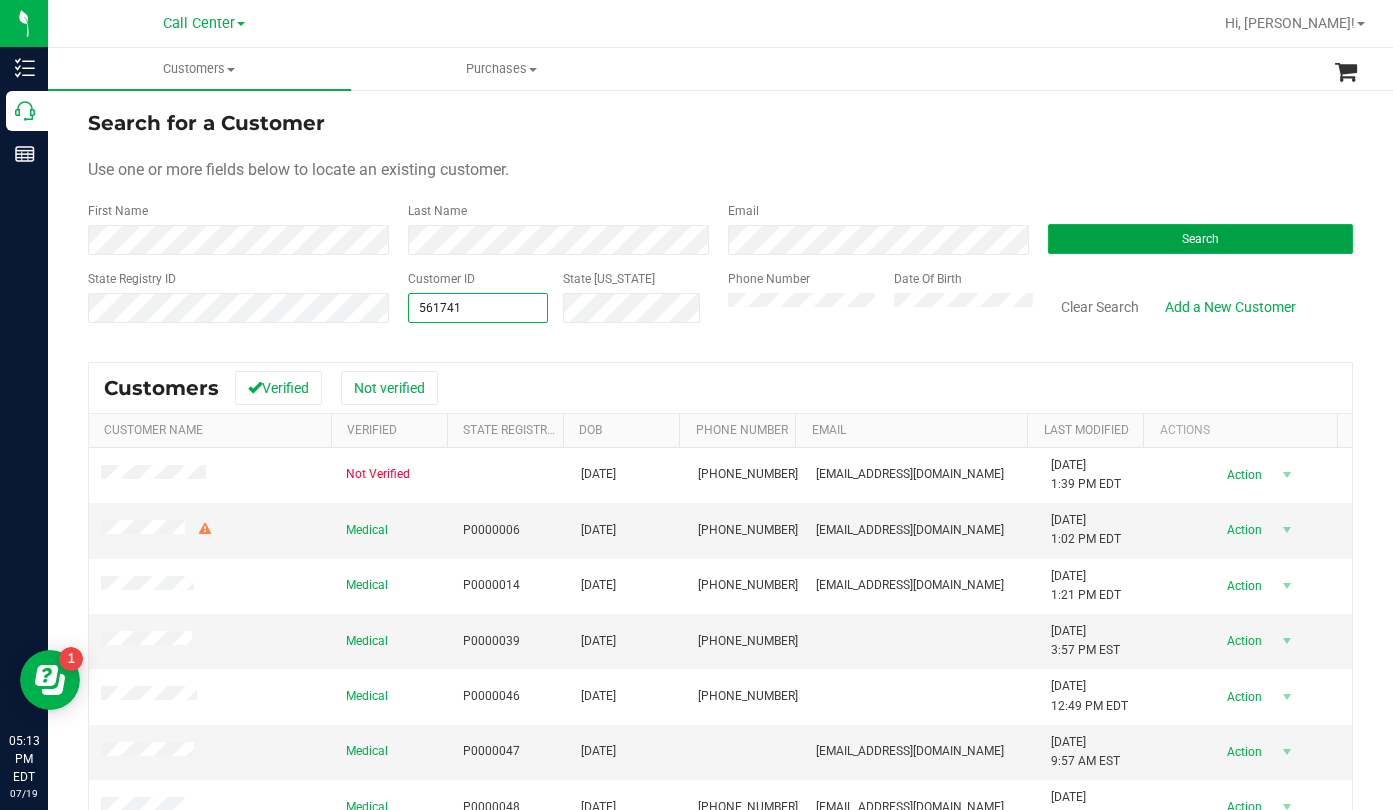 type on "561741" 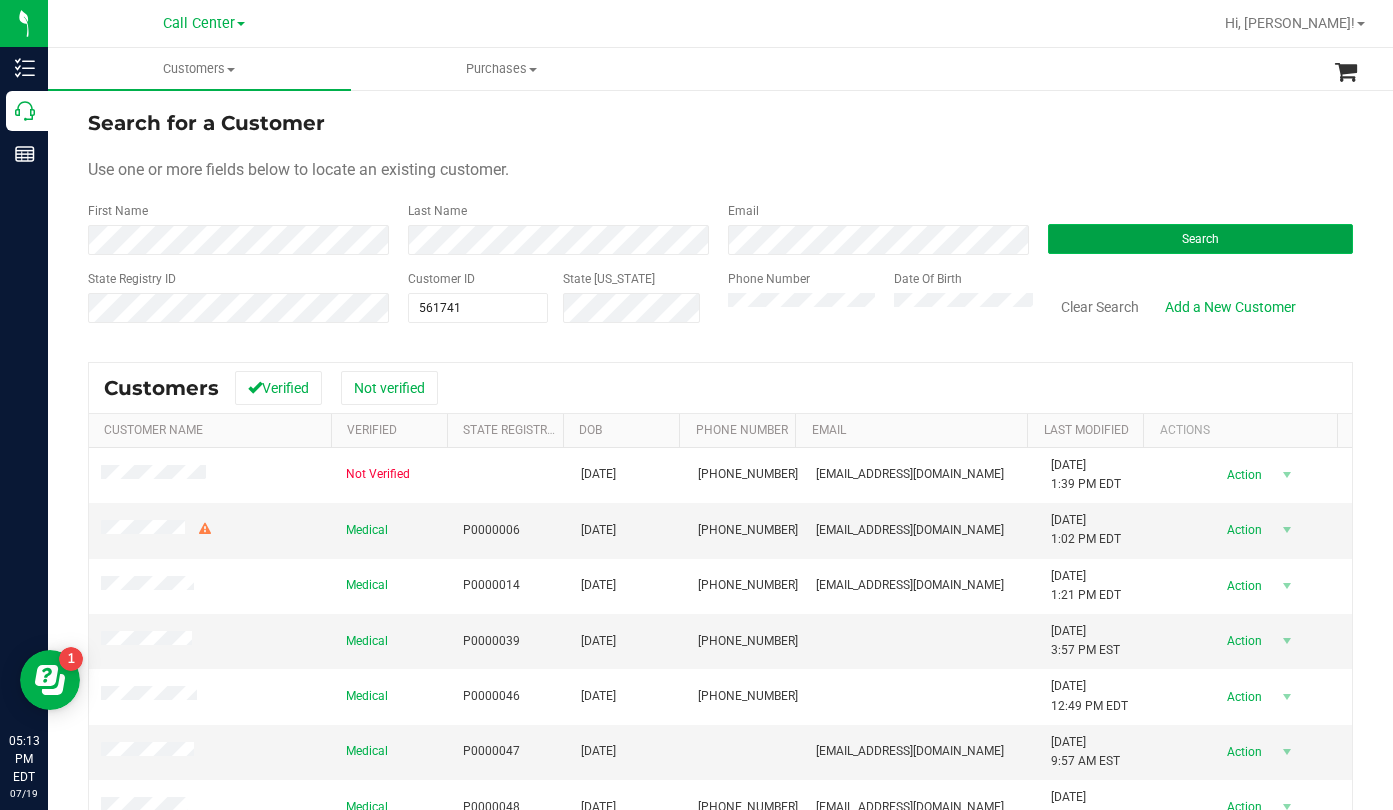 click on "Search" at bounding box center [1200, 239] 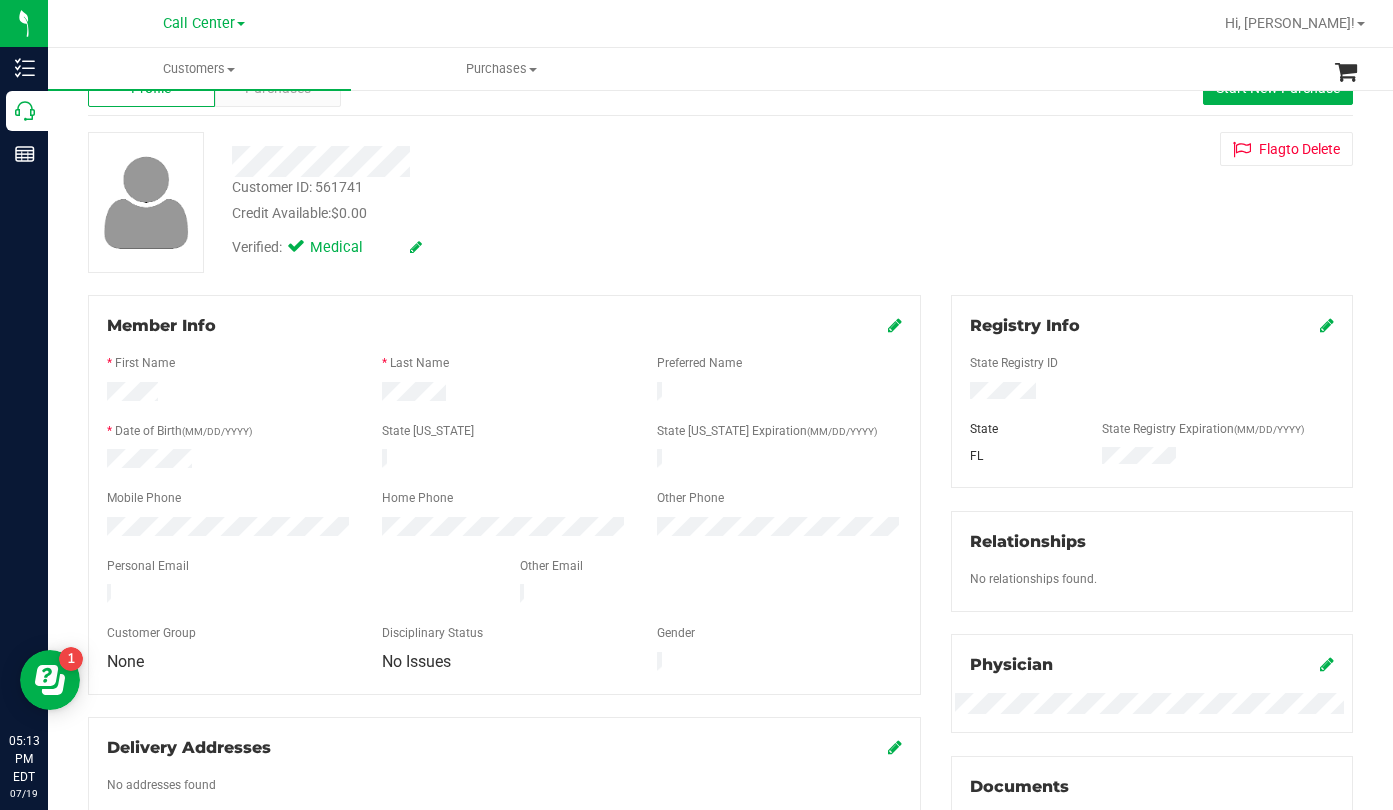 scroll, scrollTop: 100, scrollLeft: 0, axis: vertical 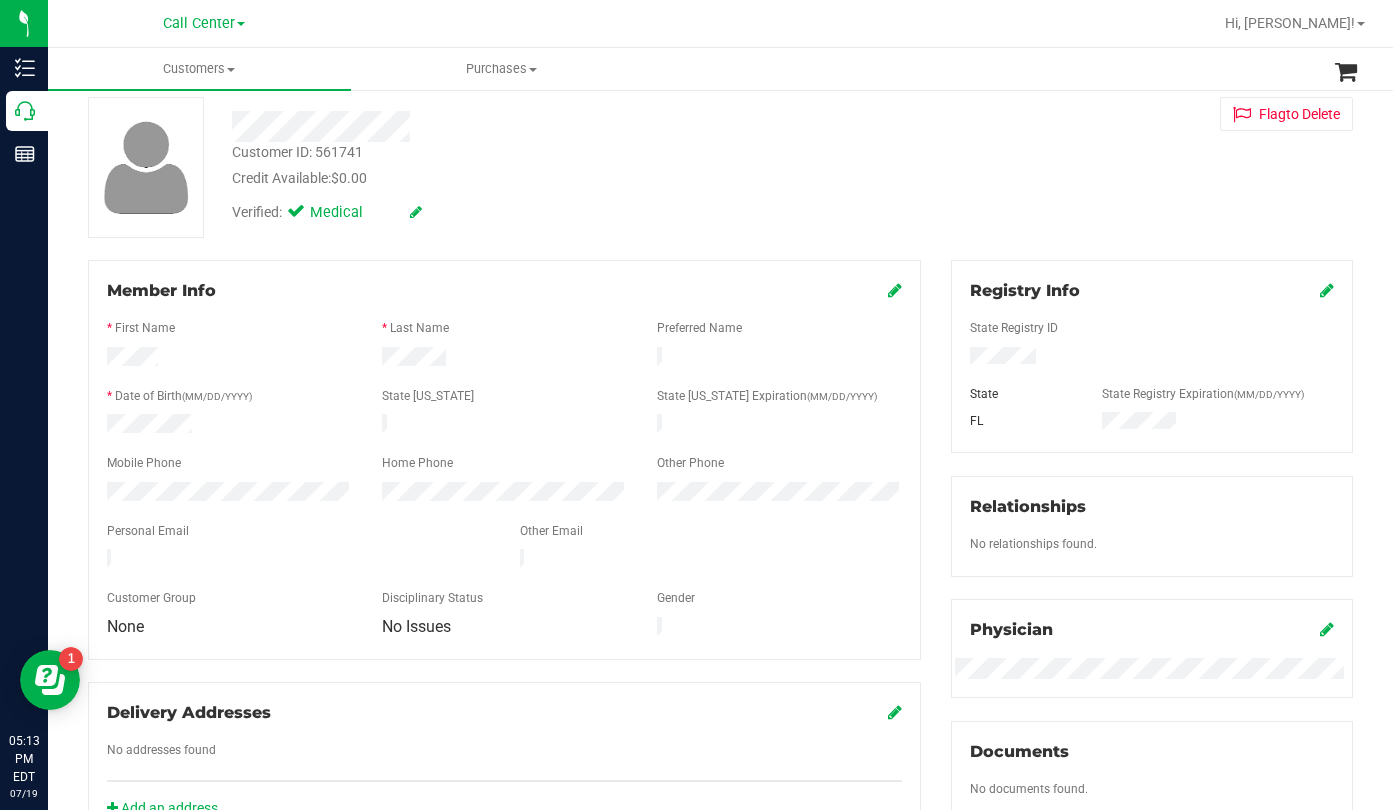 drag, startPoint x: 1189, startPoint y: 230, endPoint x: 792, endPoint y: 171, distance: 401.3602 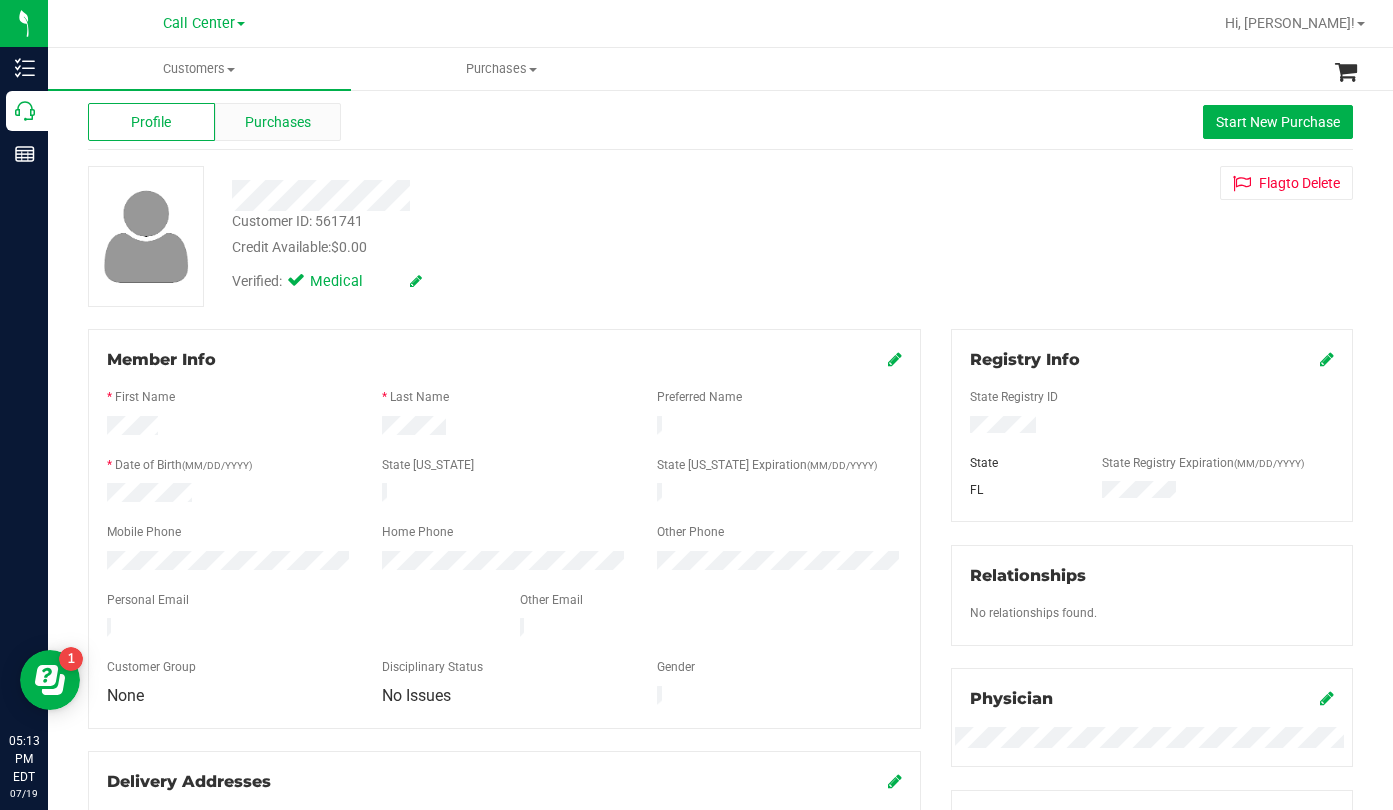 scroll, scrollTop: 0, scrollLeft: 0, axis: both 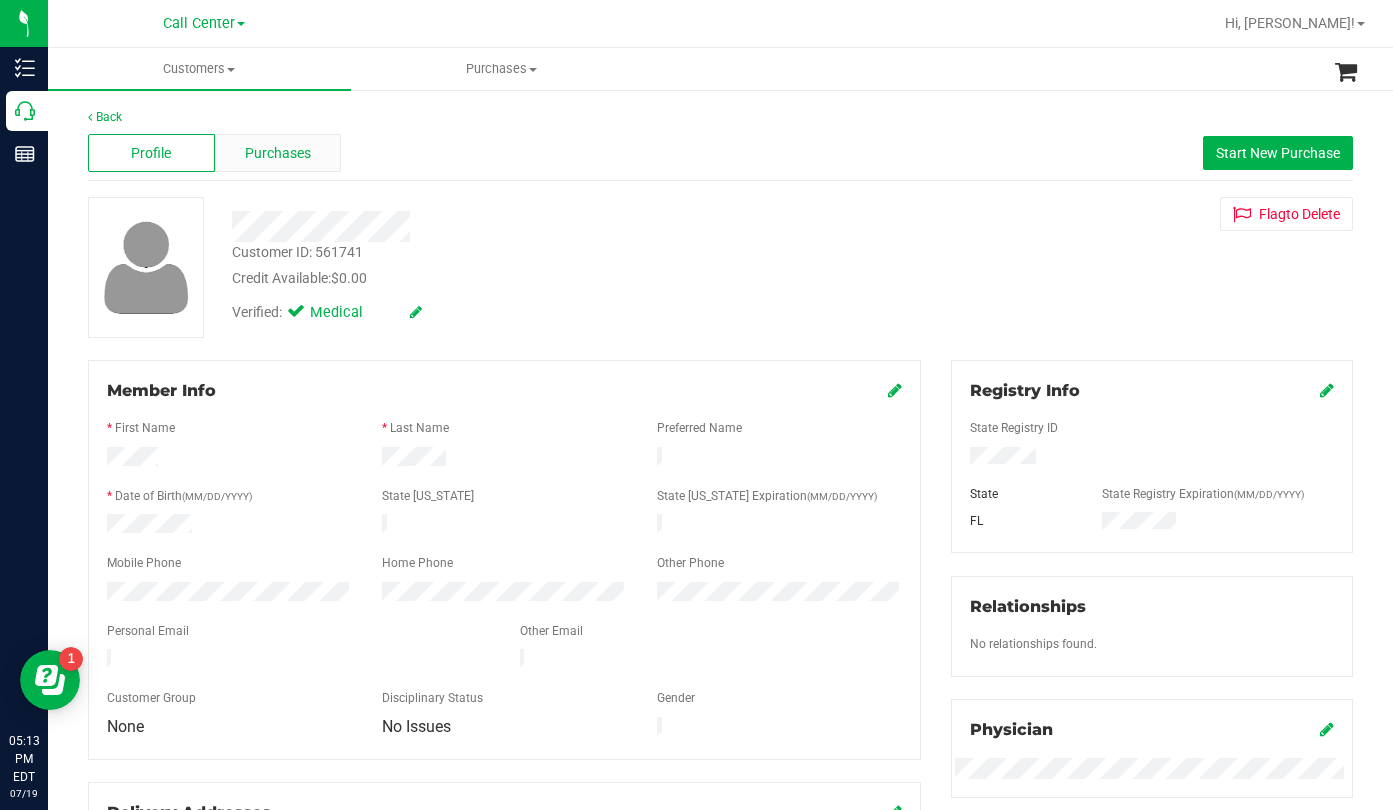 click on "Purchases" at bounding box center [278, 153] 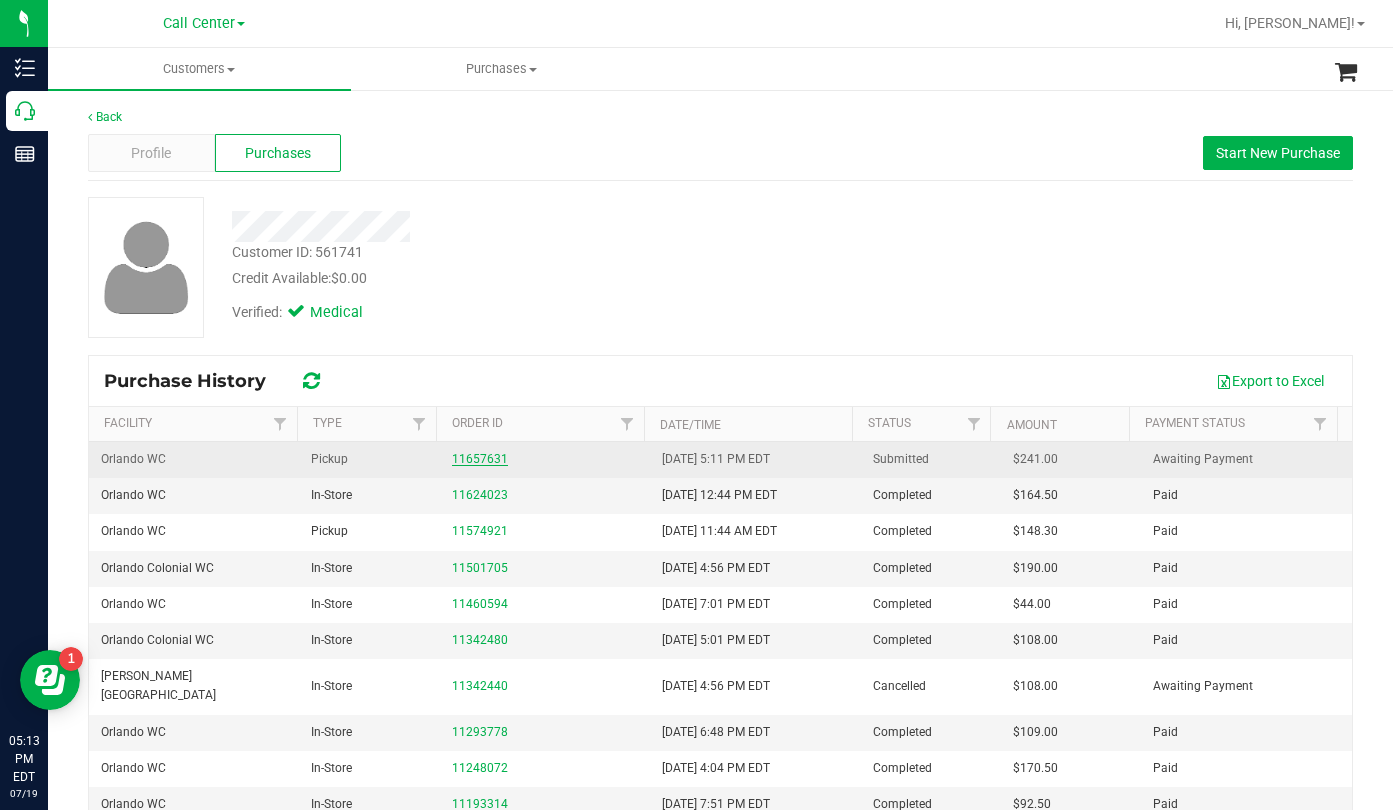click on "11657631" at bounding box center [480, 459] 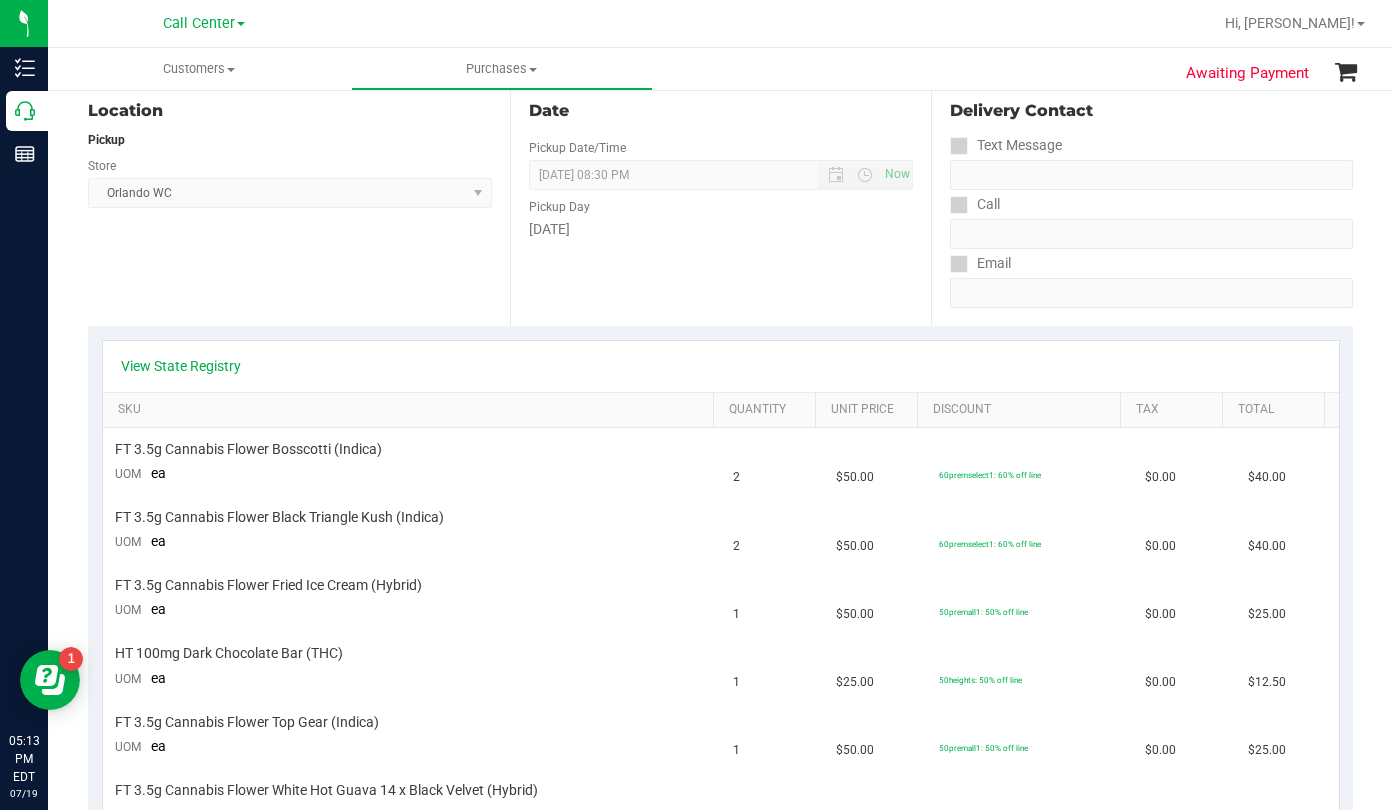 scroll, scrollTop: 200, scrollLeft: 0, axis: vertical 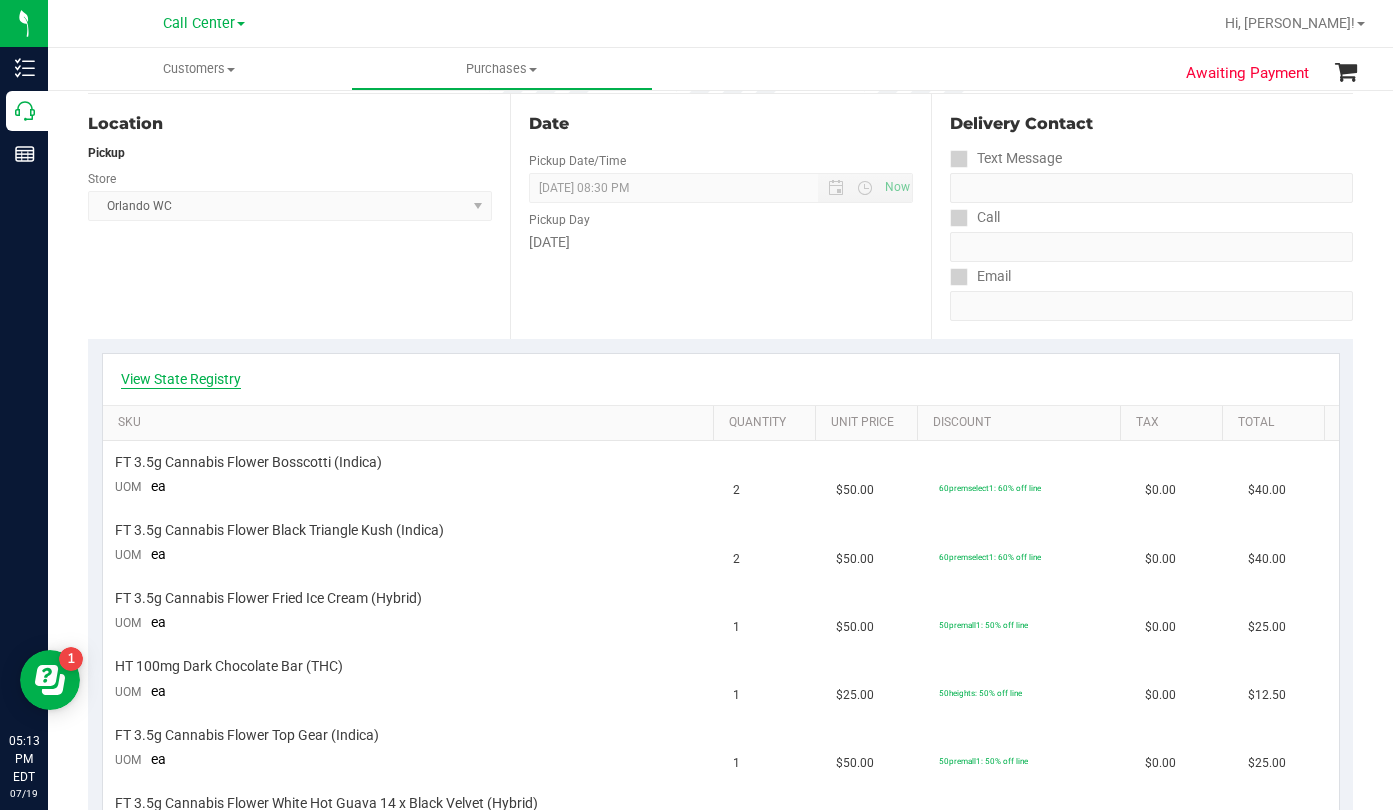 click on "View State Registry" at bounding box center [181, 379] 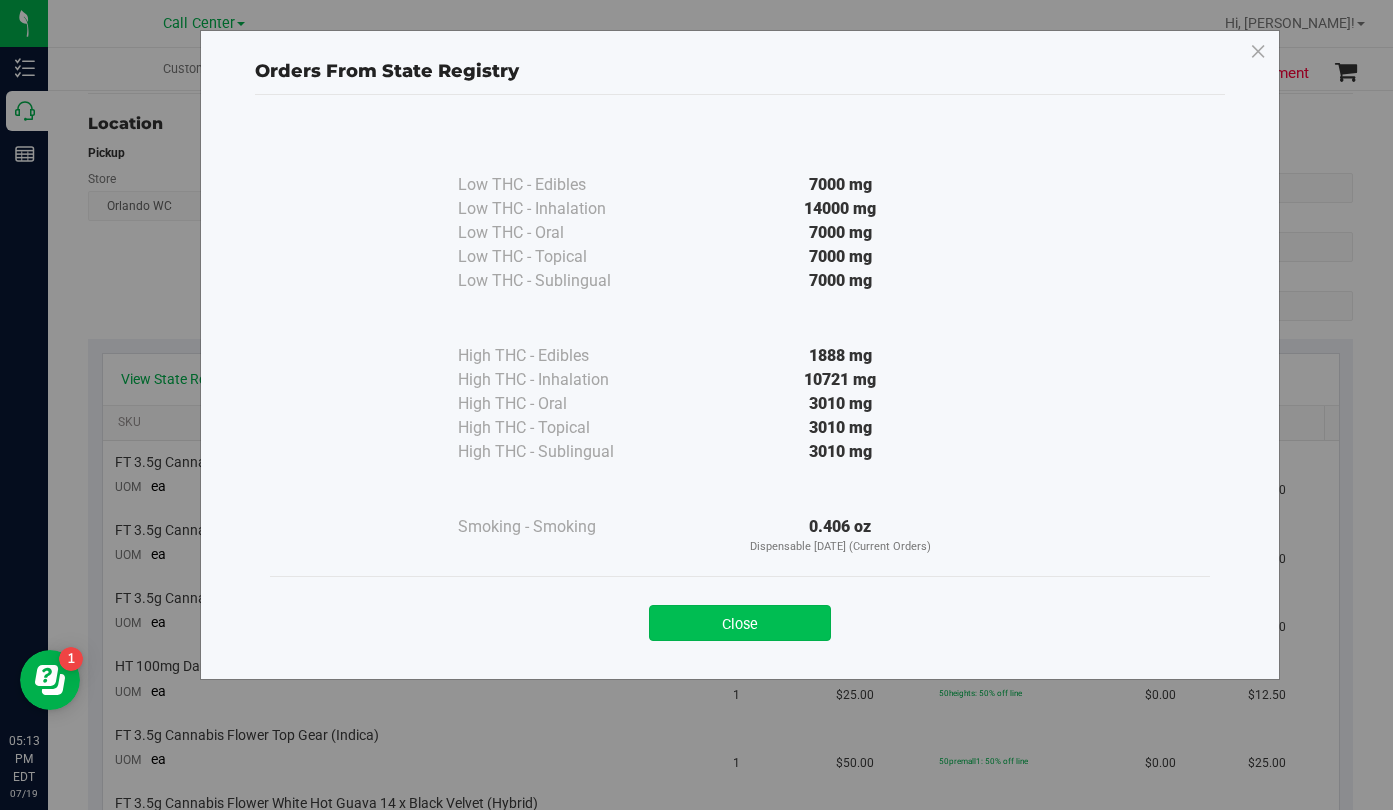 click on "Close" at bounding box center [740, 623] 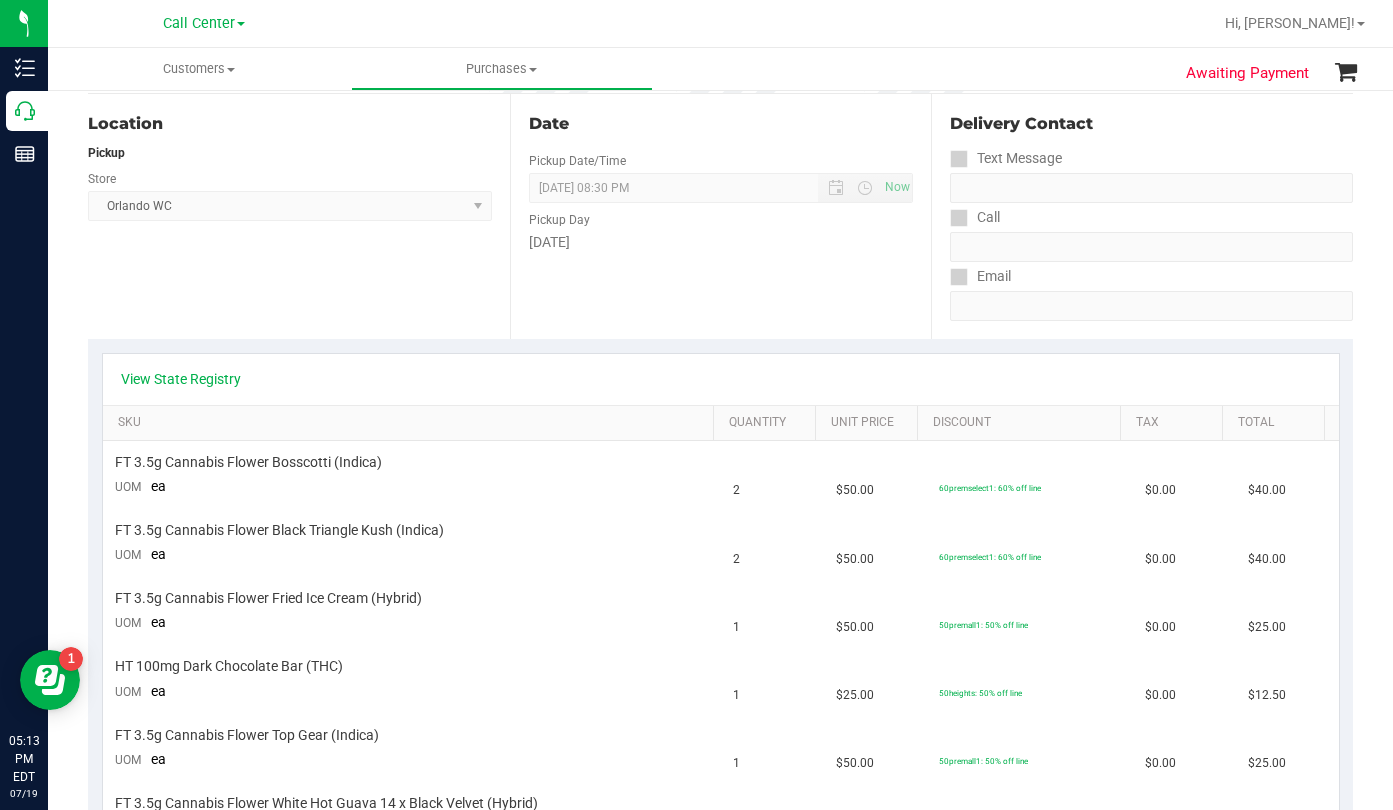 click on "View State Registry" at bounding box center [721, 379] 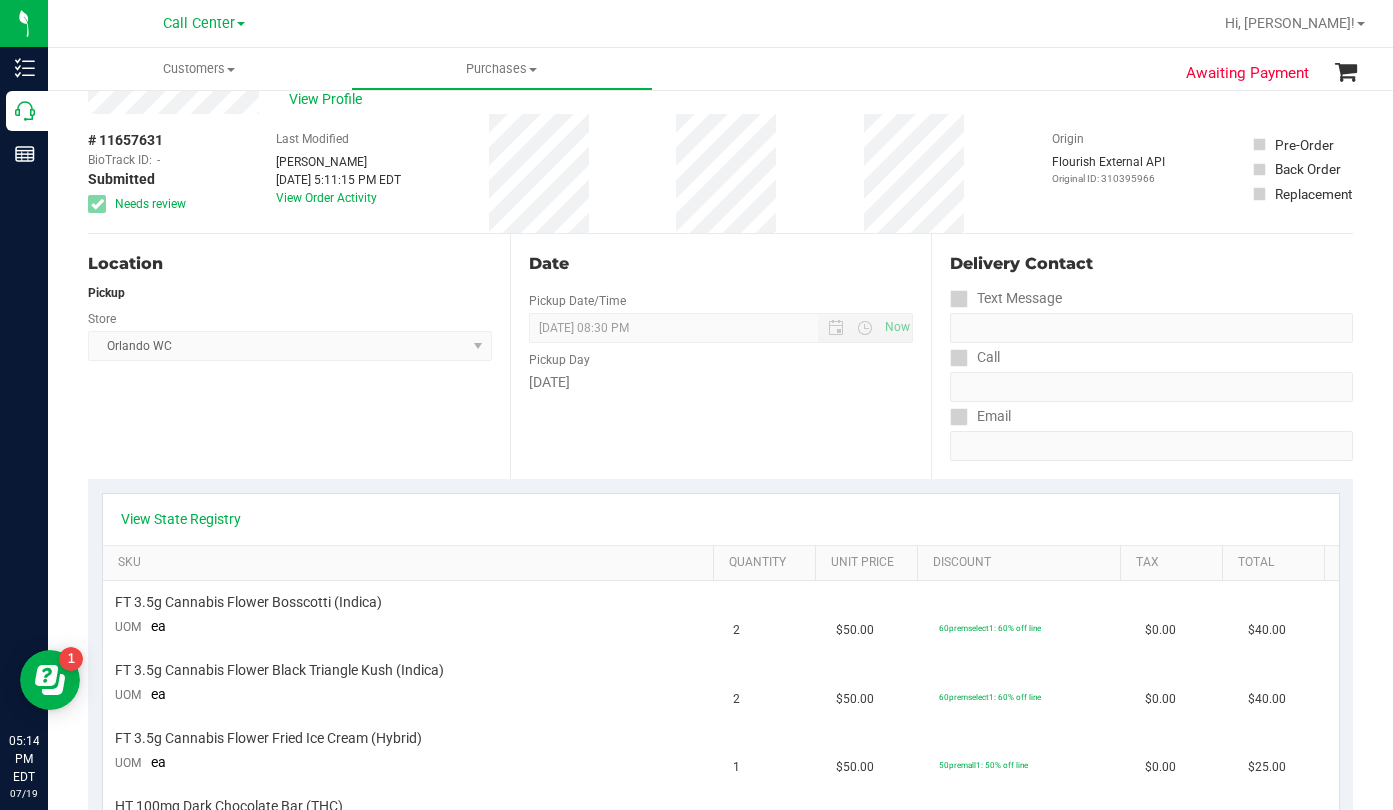 scroll, scrollTop: 0, scrollLeft: 0, axis: both 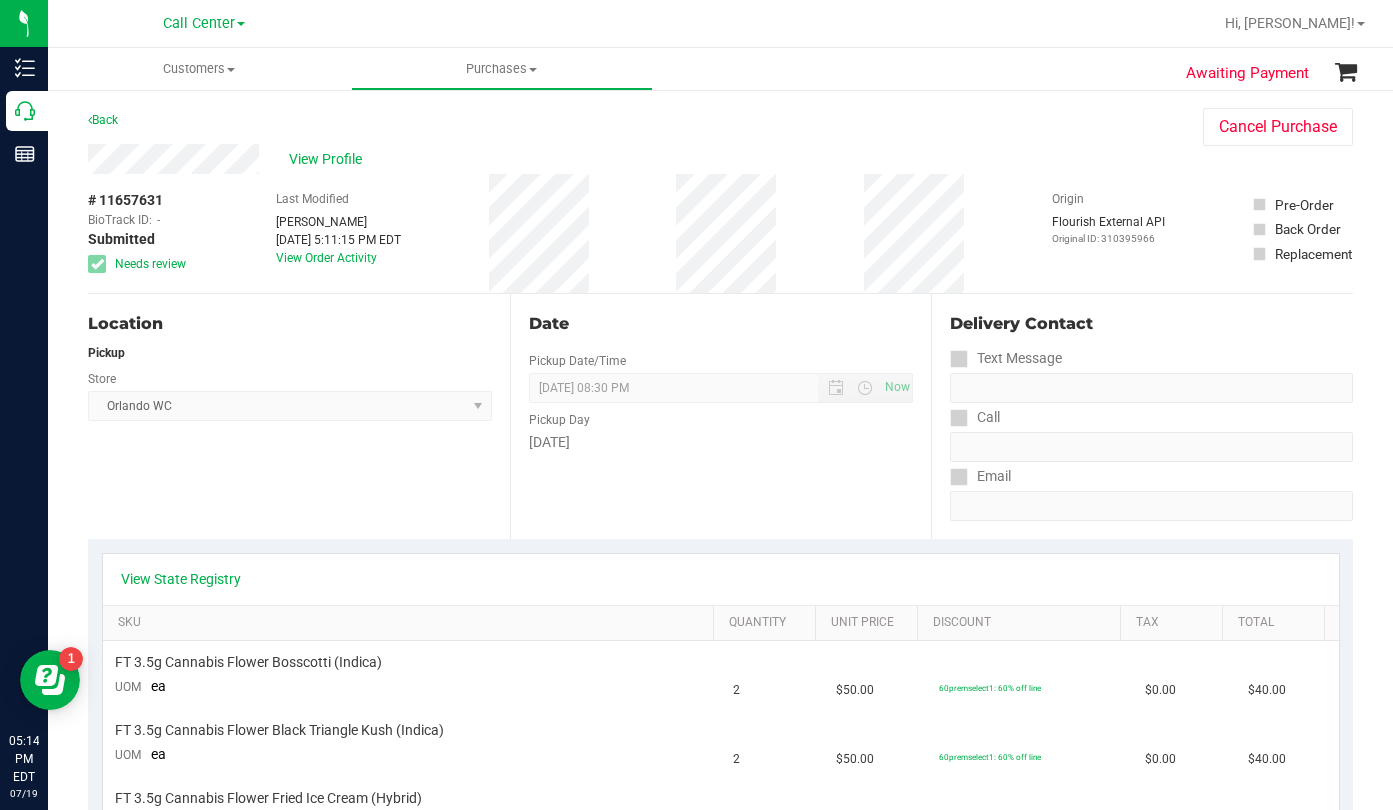 click on "Location
Pickup
Store
[GEOGRAPHIC_DATA] WC Select Store [PERSON_NAME][GEOGRAPHIC_DATA] [PERSON_NAME][GEOGRAPHIC_DATA] WC [GEOGRAPHIC_DATA] [PERSON_NAME][GEOGRAPHIC_DATA] WC [GEOGRAPHIC_DATA] WC [GEOGRAPHIC_DATA] [PERSON_NAME] [GEOGRAPHIC_DATA] WC [GEOGRAPHIC_DATA] WC [GEOGRAPHIC_DATA] WC [GEOGRAPHIC_DATA] WC [GEOGRAPHIC_DATA][PERSON_NAME] WC Ft. Lauderdale WC Ft. [PERSON_NAME] [GEOGRAPHIC_DATA] WC Jax Atlantic WC JAX [GEOGRAPHIC_DATA] REP Jax WC [GEOGRAPHIC_DATA][PERSON_NAME] WC [GEOGRAPHIC_DATA][PERSON_NAME][GEOGRAPHIC_DATA] [GEOGRAPHIC_DATA] REP [PERSON_NAME][GEOGRAPHIC_DATA] [GEOGRAPHIC_DATA] [GEOGRAPHIC_DATA] 72nd WC [GEOGRAPHIC_DATA] WC [GEOGRAPHIC_DATA] [GEOGRAPHIC_DATA] [GEOGRAPHIC_DATA] [GEOGRAPHIC_DATA] [GEOGRAPHIC_DATA] [GEOGRAPHIC_DATA] [GEOGRAPHIC_DATA][PERSON_NAME] [GEOGRAPHIC_DATA] WC [GEOGRAPHIC_DATA] Ocala WC [GEOGRAPHIC_DATA] [PERSON_NAME][GEOGRAPHIC_DATA] Colonial [PERSON_NAME][GEOGRAPHIC_DATA] [GEOGRAPHIC_DATA] REP [GEOGRAPHIC_DATA] [PERSON_NAME][GEOGRAPHIC_DATA] WC [GEOGRAPHIC_DATA] WC [GEOGRAPHIC_DATA] WC [GEOGRAPHIC_DATA] [GEOGRAPHIC_DATA] [GEOGRAPHIC_DATA] WC [GEOGRAPHIC_DATA] WC [GEOGRAPHIC_DATA][PERSON_NAME] [PERSON_NAME][GEOGRAPHIC_DATA] WC [GEOGRAPHIC_DATA] WC [GEOGRAPHIC_DATA][PERSON_NAME][GEOGRAPHIC_DATA] WC [GEOGRAPHIC_DATA] [GEOGRAPHIC_DATA] REP [GEOGRAPHIC_DATA] WC [GEOGRAPHIC_DATA] [GEOGRAPHIC_DATA] Testing [GEOGRAPHIC_DATA] Warehouse [GEOGRAPHIC_DATA] [GEOGRAPHIC_DATA] [GEOGRAPHIC_DATA] [GEOGRAPHIC_DATA] [GEOGRAPHIC_DATA] [GEOGRAPHIC_DATA] Plano Retail [GEOGRAPHIC_DATA] WC" at bounding box center (299, 416) 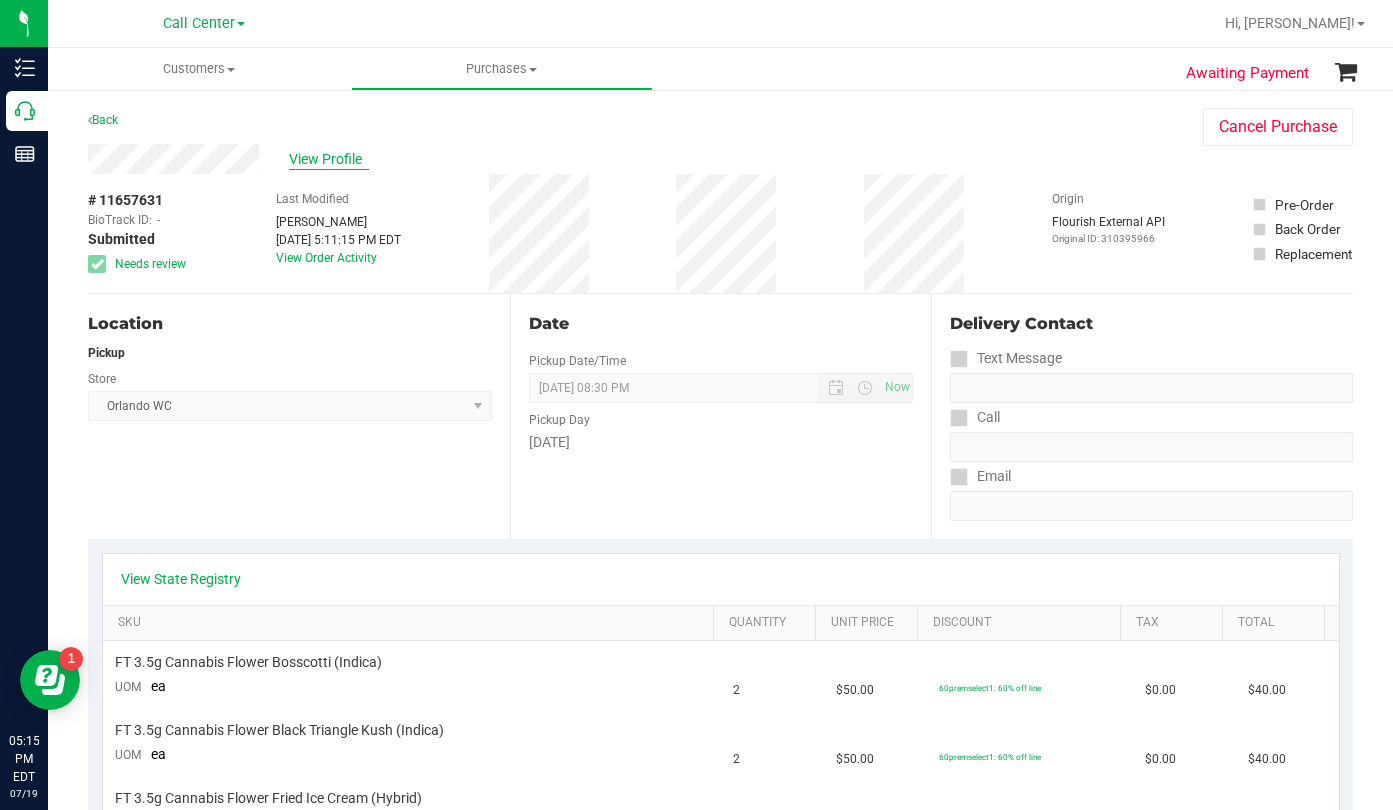 click on "View Profile" at bounding box center (329, 159) 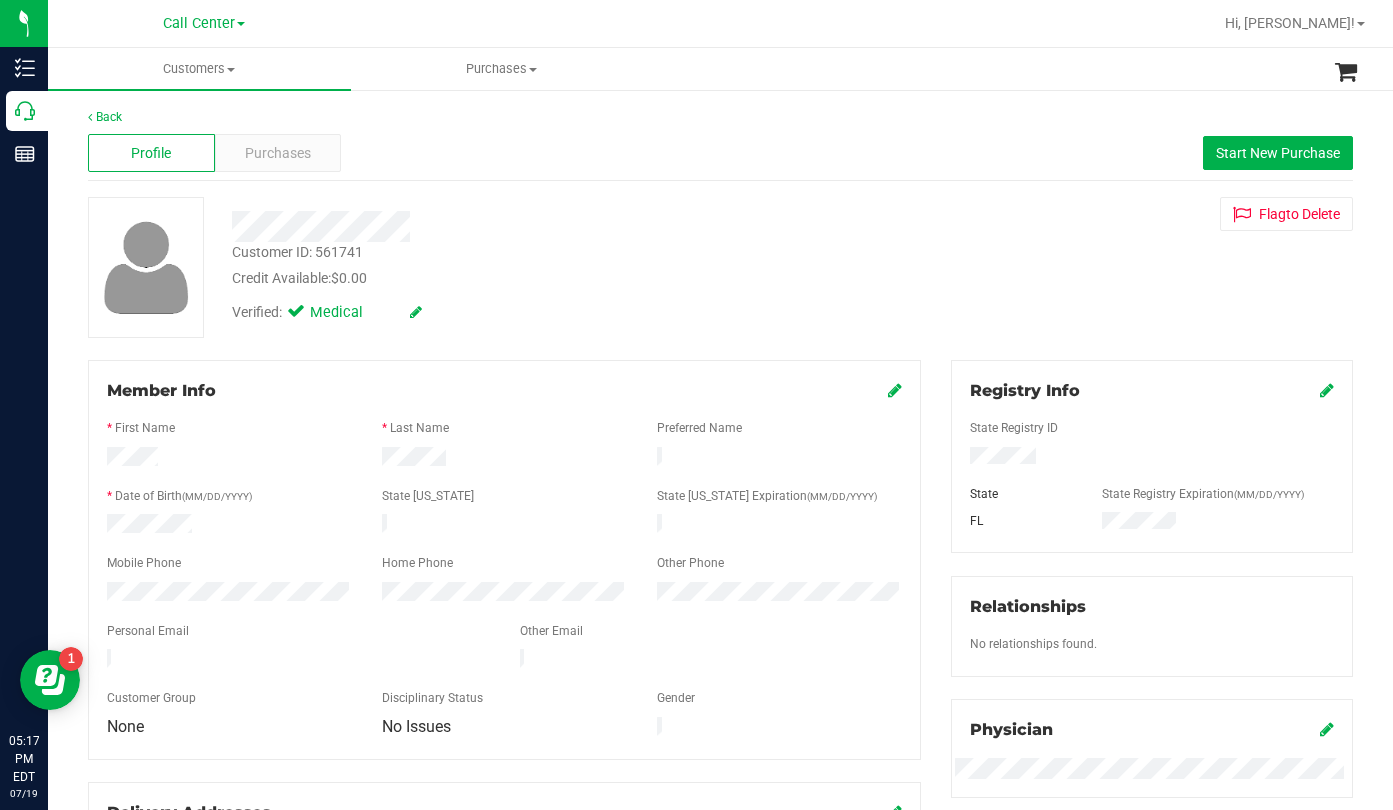 drag, startPoint x: 1107, startPoint y: 270, endPoint x: 990, endPoint y: 271, distance: 117.00427 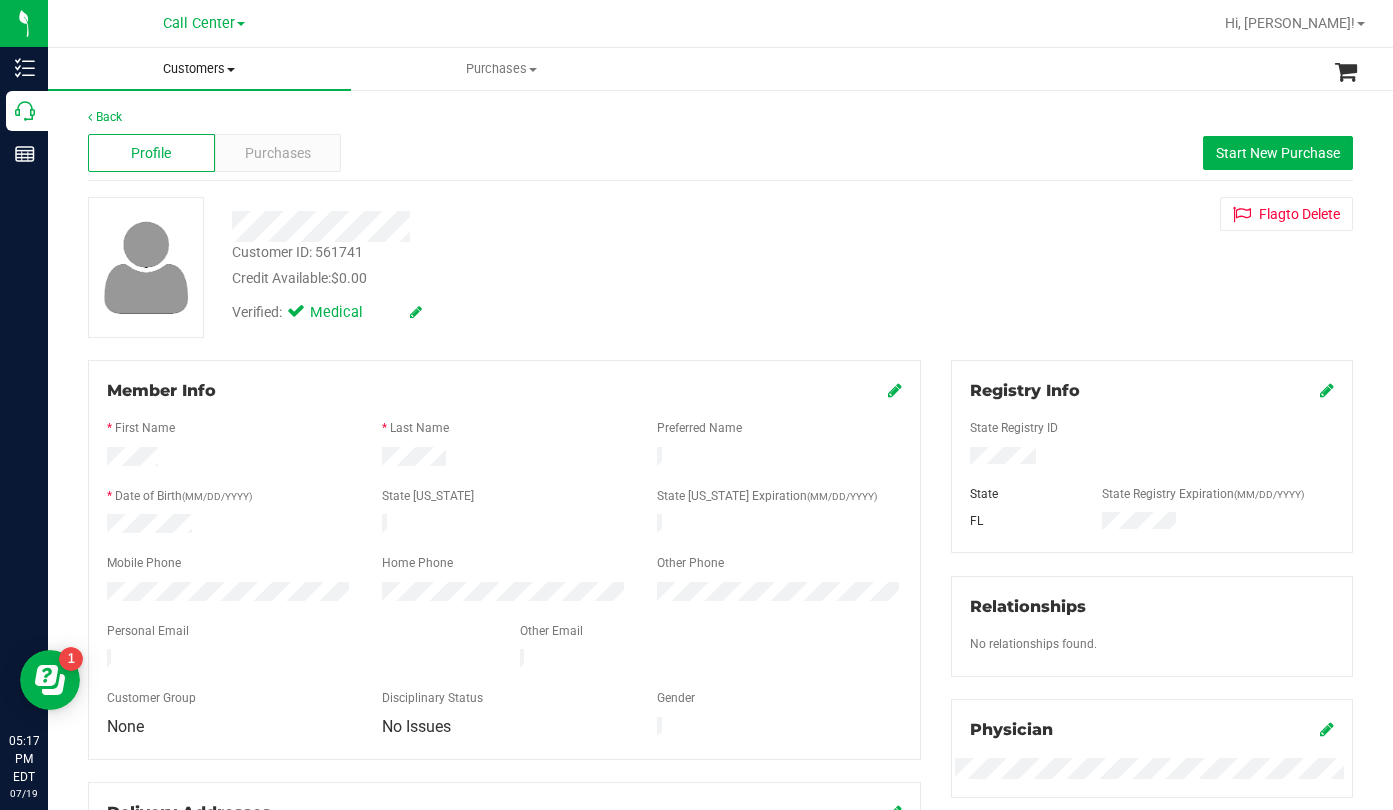 click at bounding box center (231, 70) 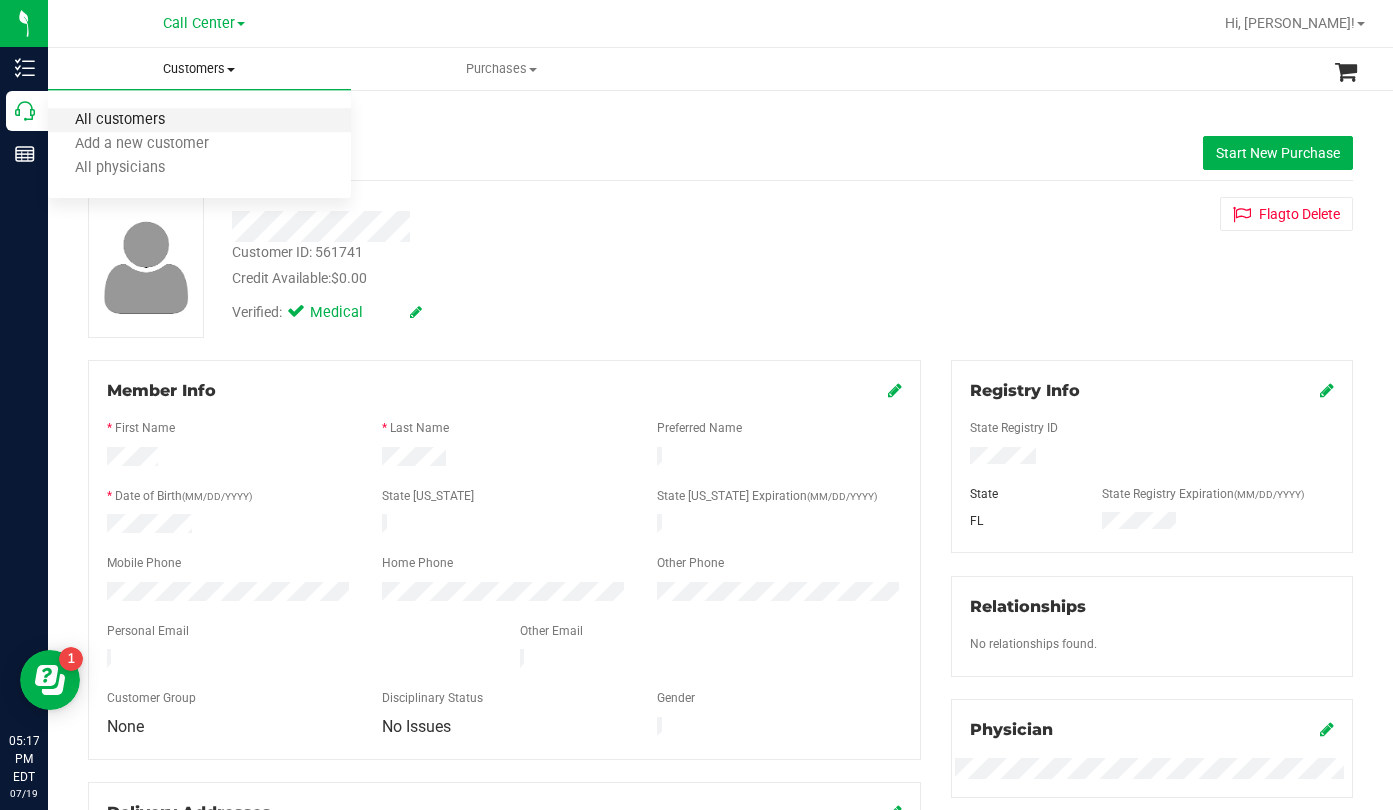 click on "All customers" at bounding box center [120, 120] 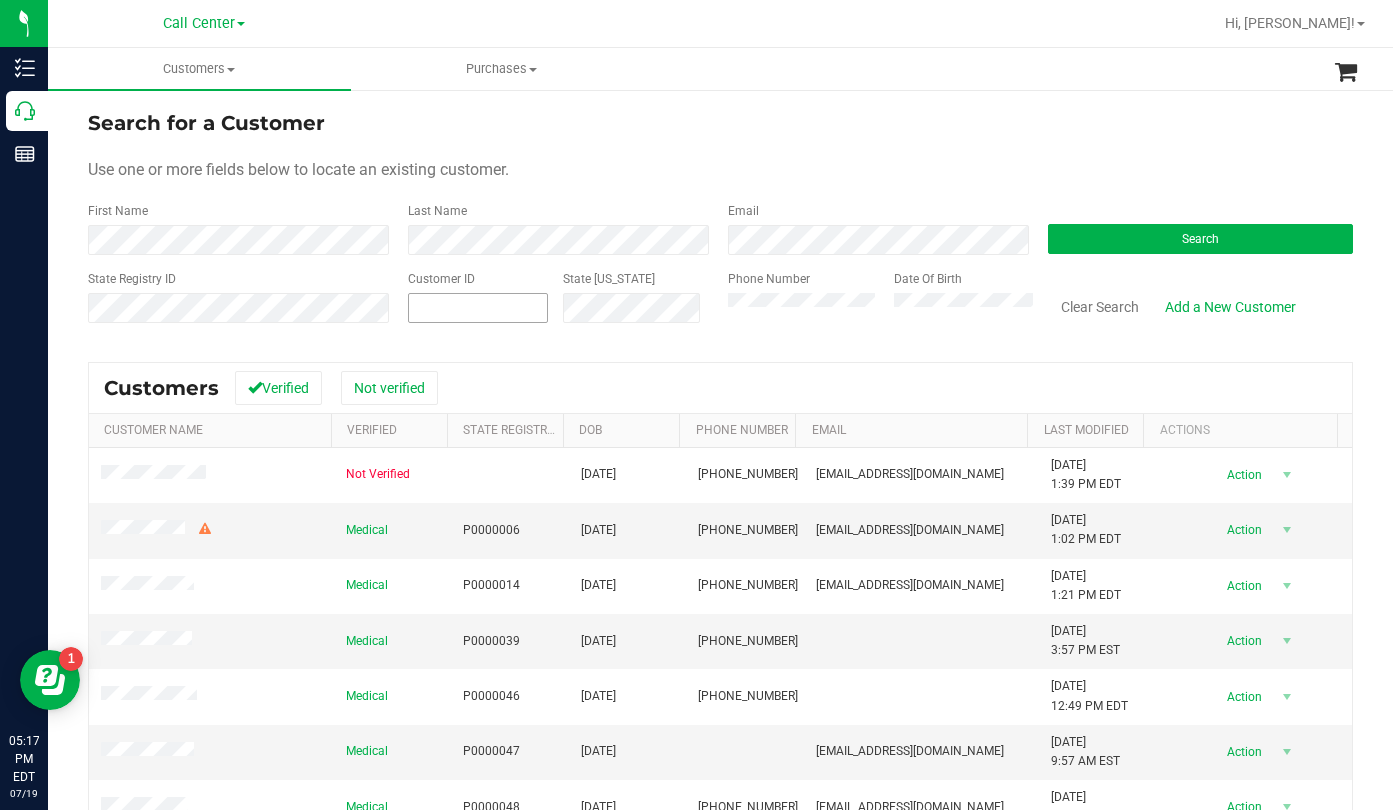 click at bounding box center [478, 308] 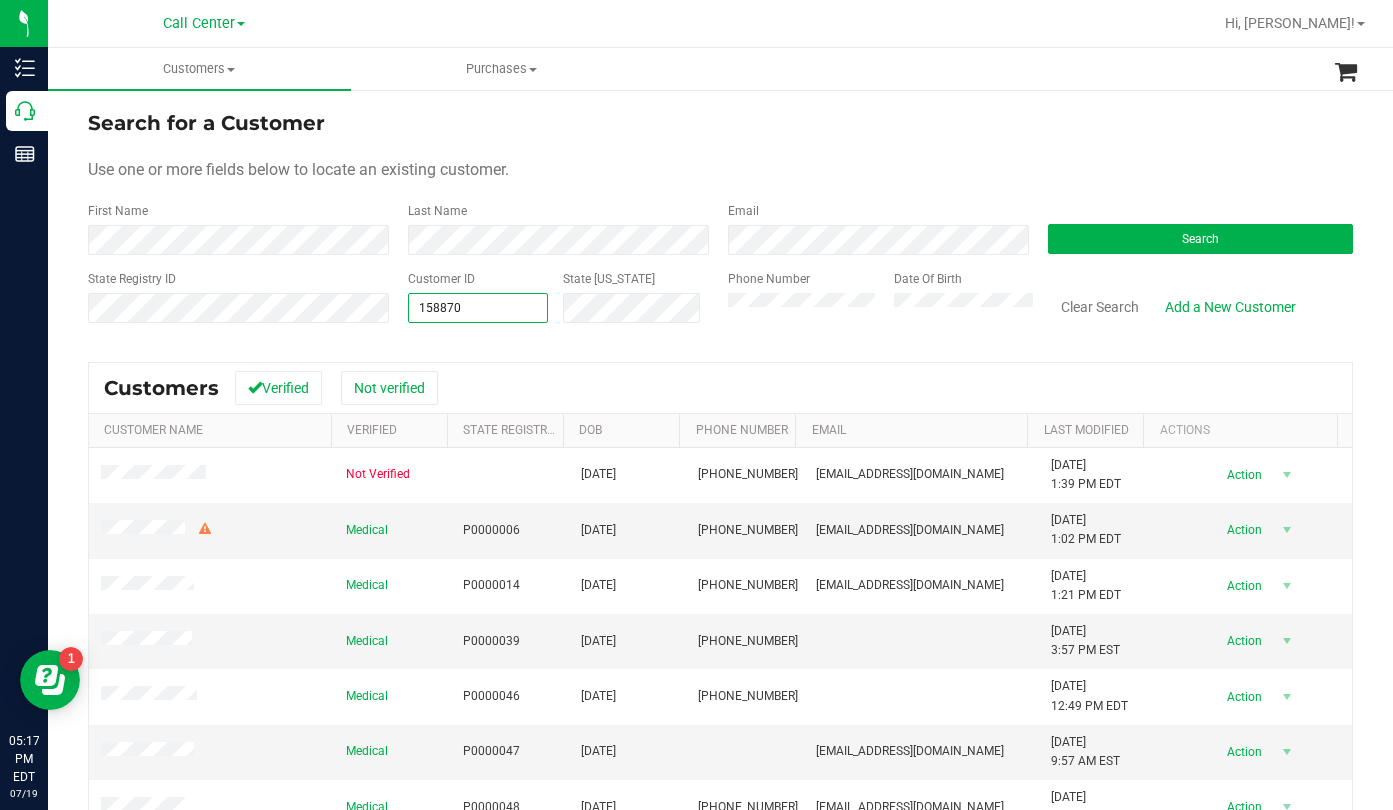 type on "1588706" 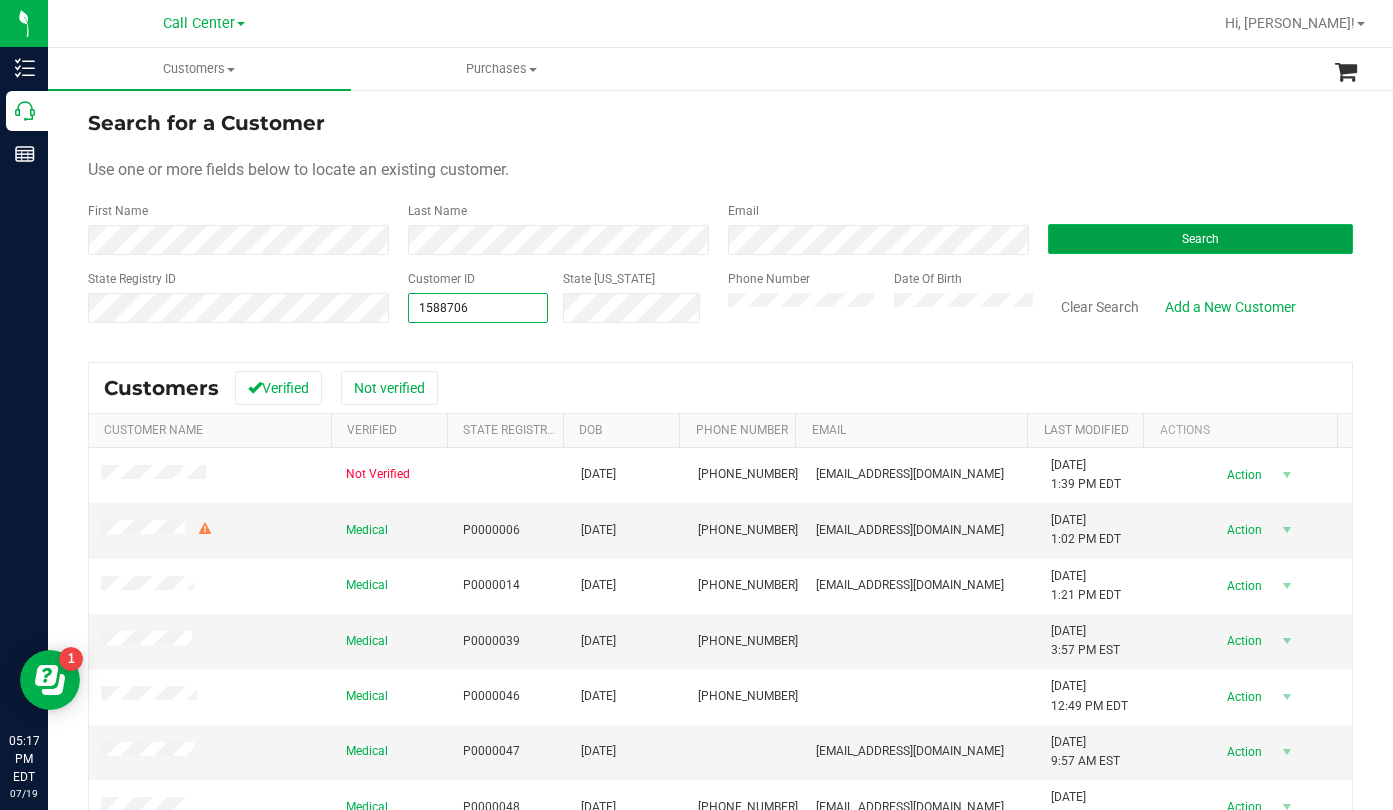 type on "1588706" 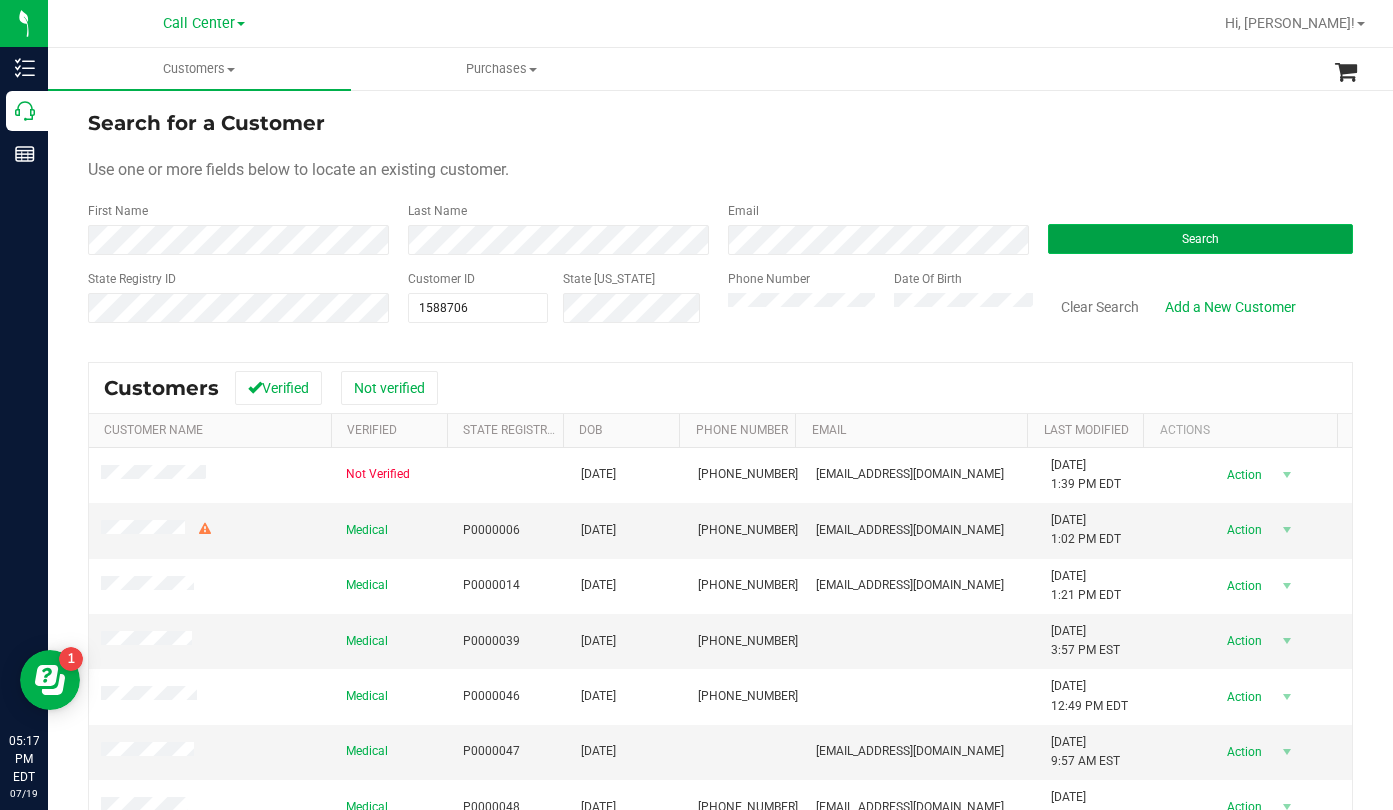 click on "Search" at bounding box center (1200, 239) 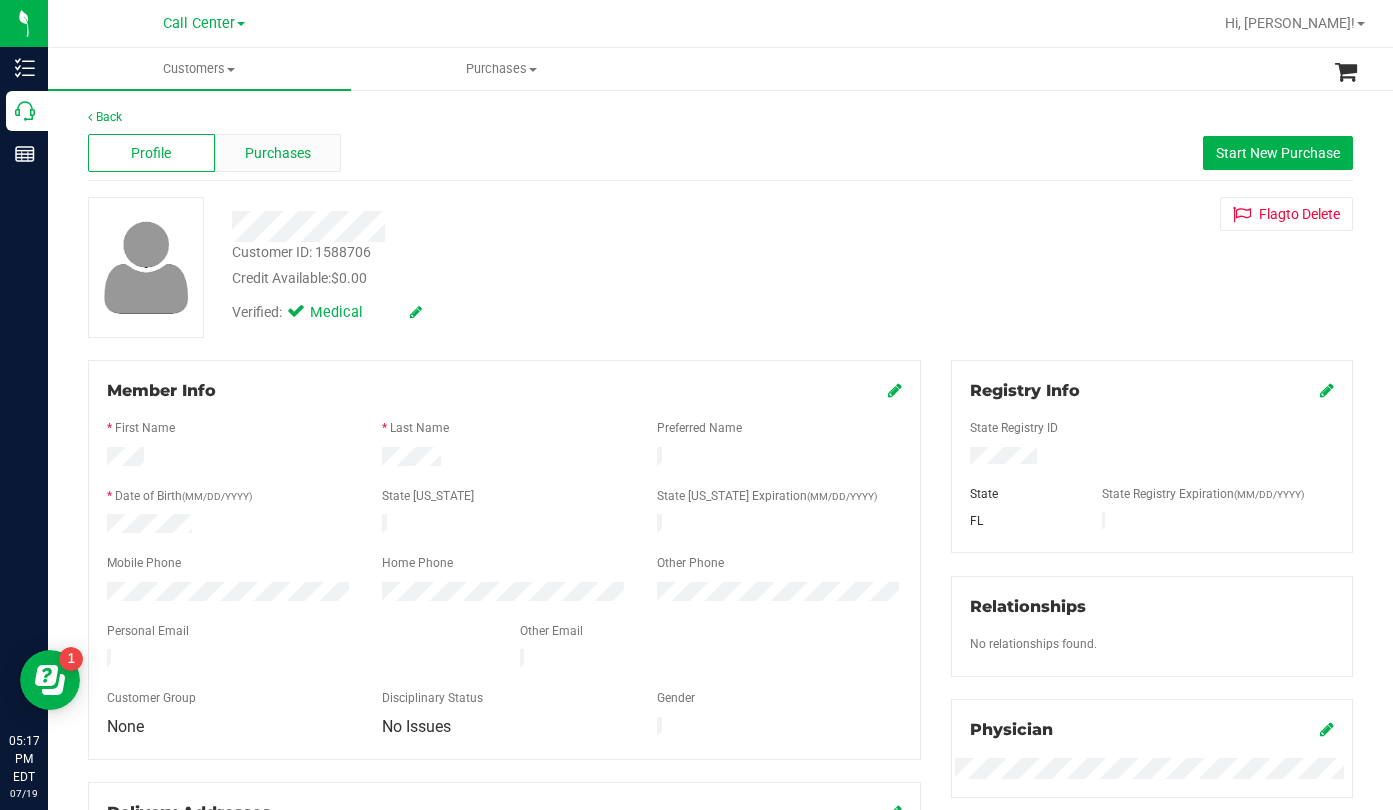 click on "Purchases" at bounding box center (278, 153) 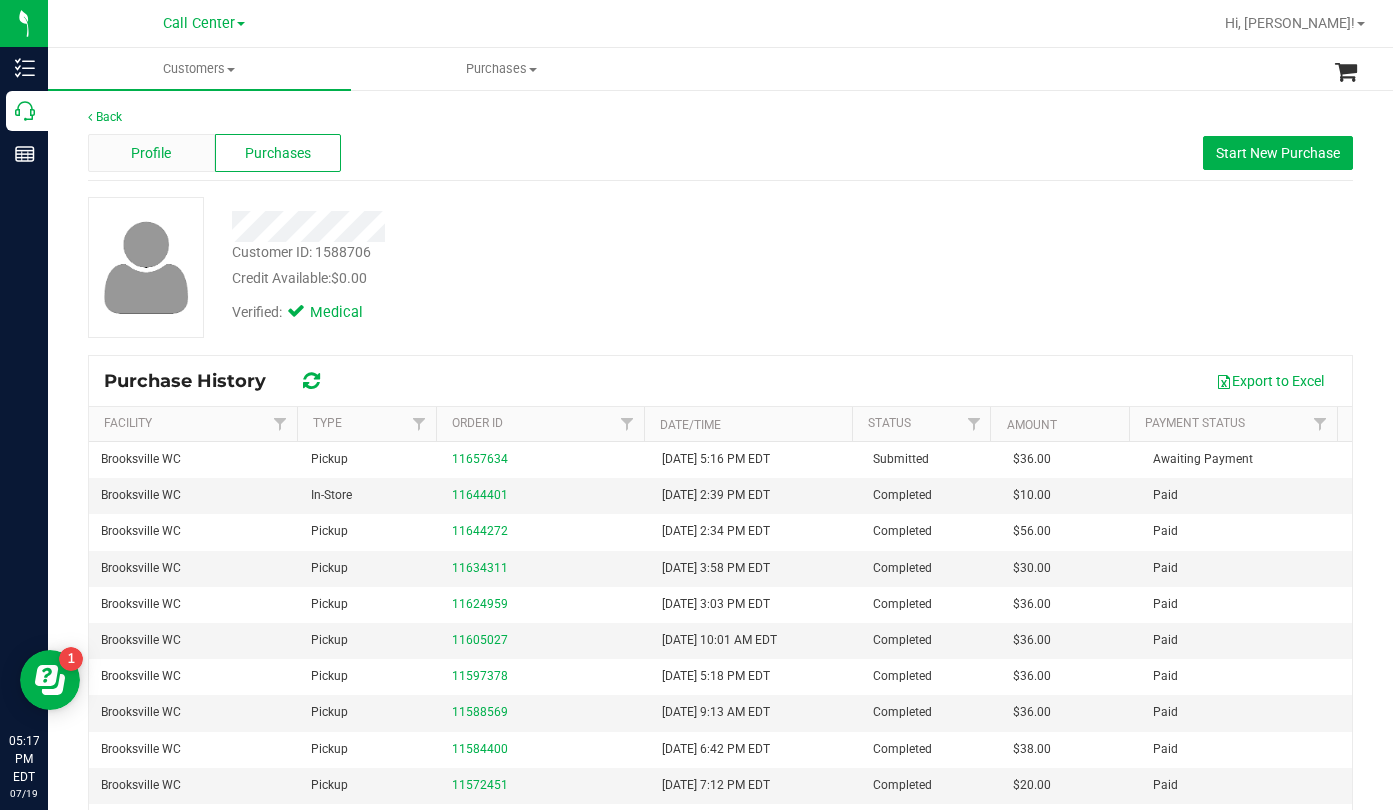 click on "Profile" at bounding box center (151, 153) 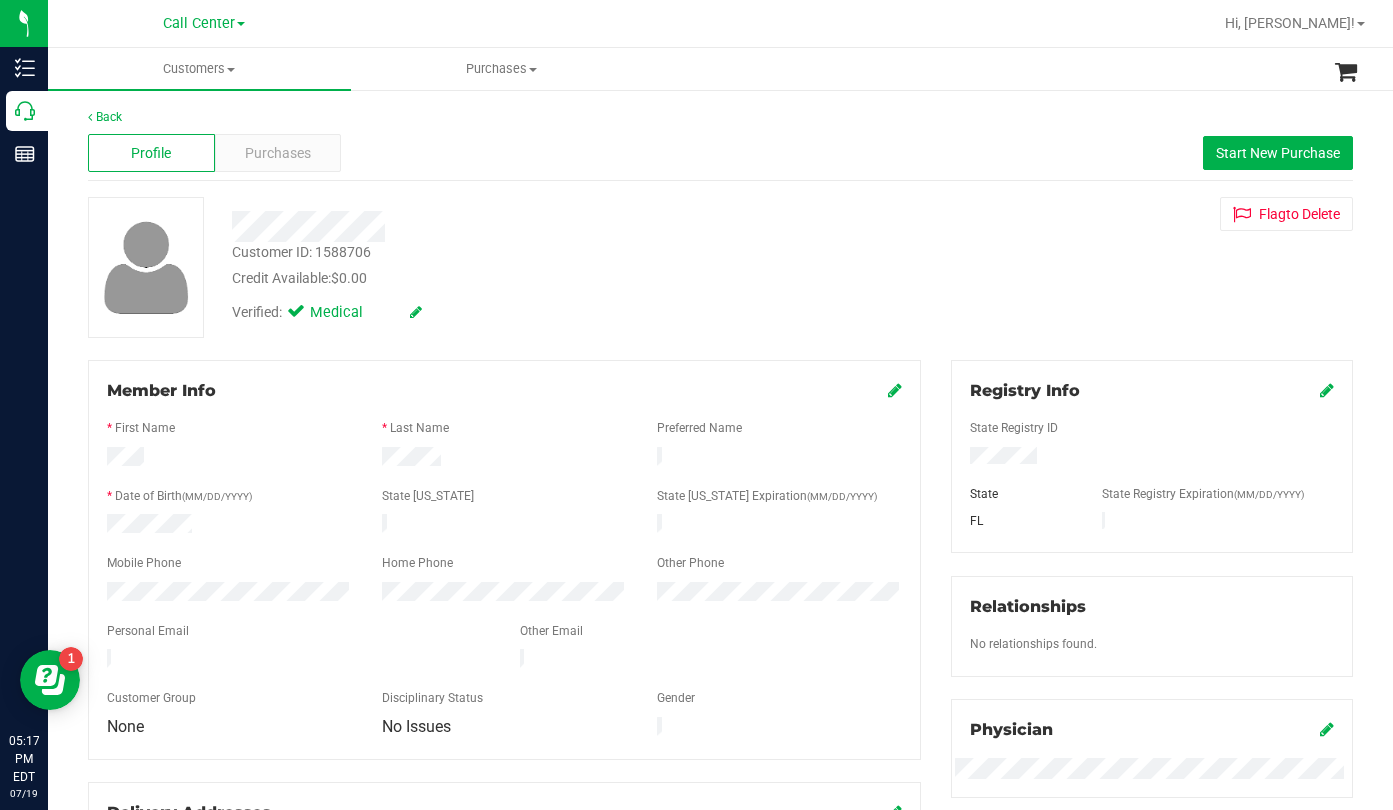 drag, startPoint x: 1116, startPoint y: 303, endPoint x: 948, endPoint y: 287, distance: 168.76018 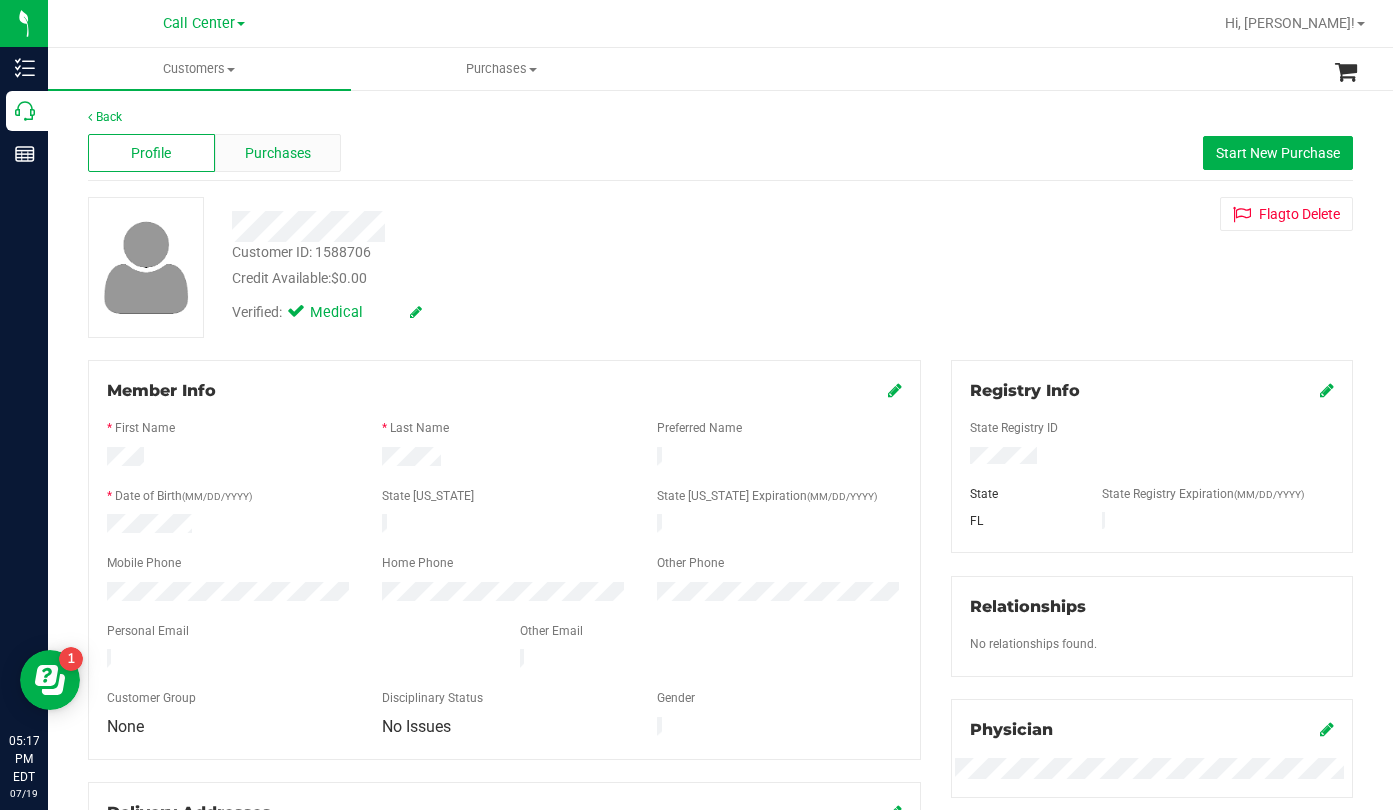click on "Purchases" at bounding box center (278, 153) 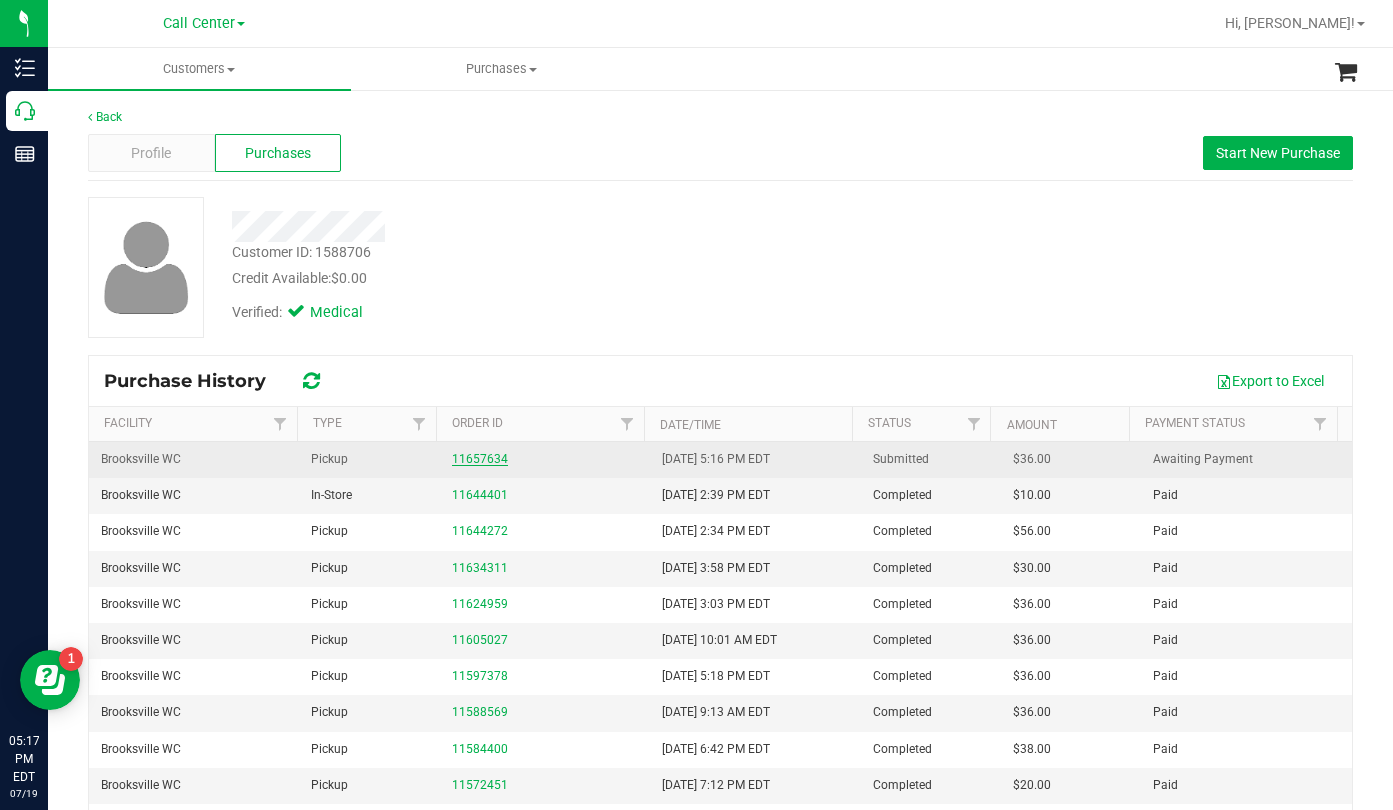 click on "11657634" at bounding box center [480, 459] 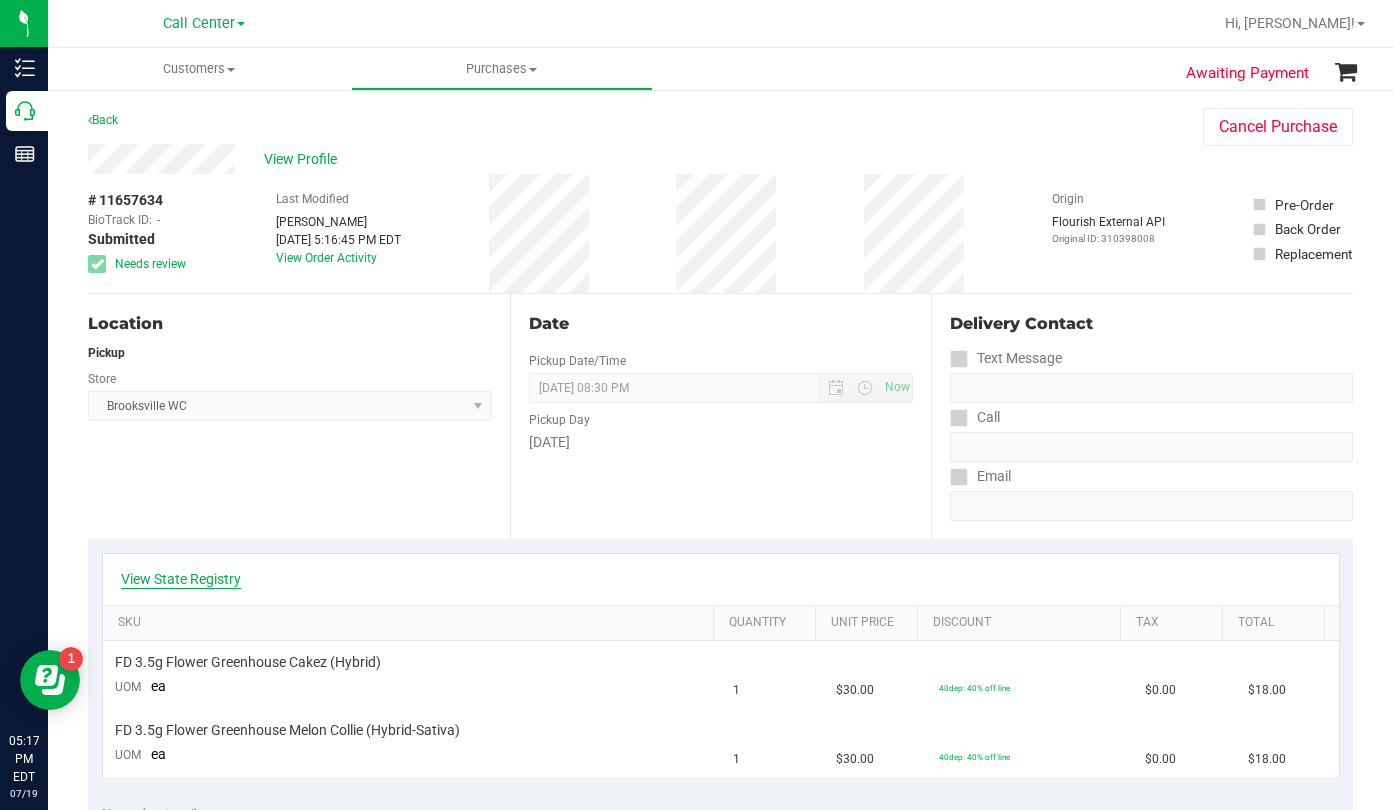 click on "View State Registry" at bounding box center [181, 579] 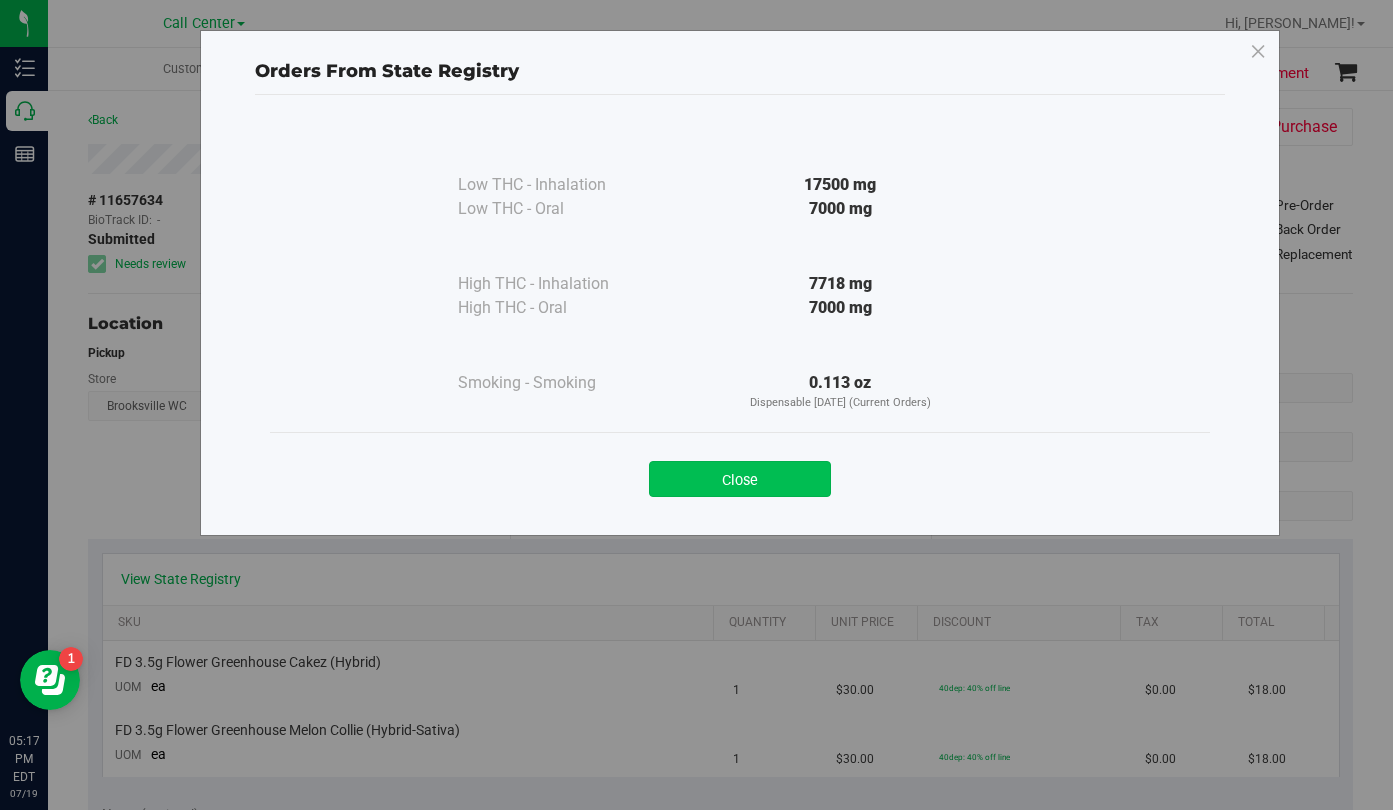 click on "Close" at bounding box center [740, 479] 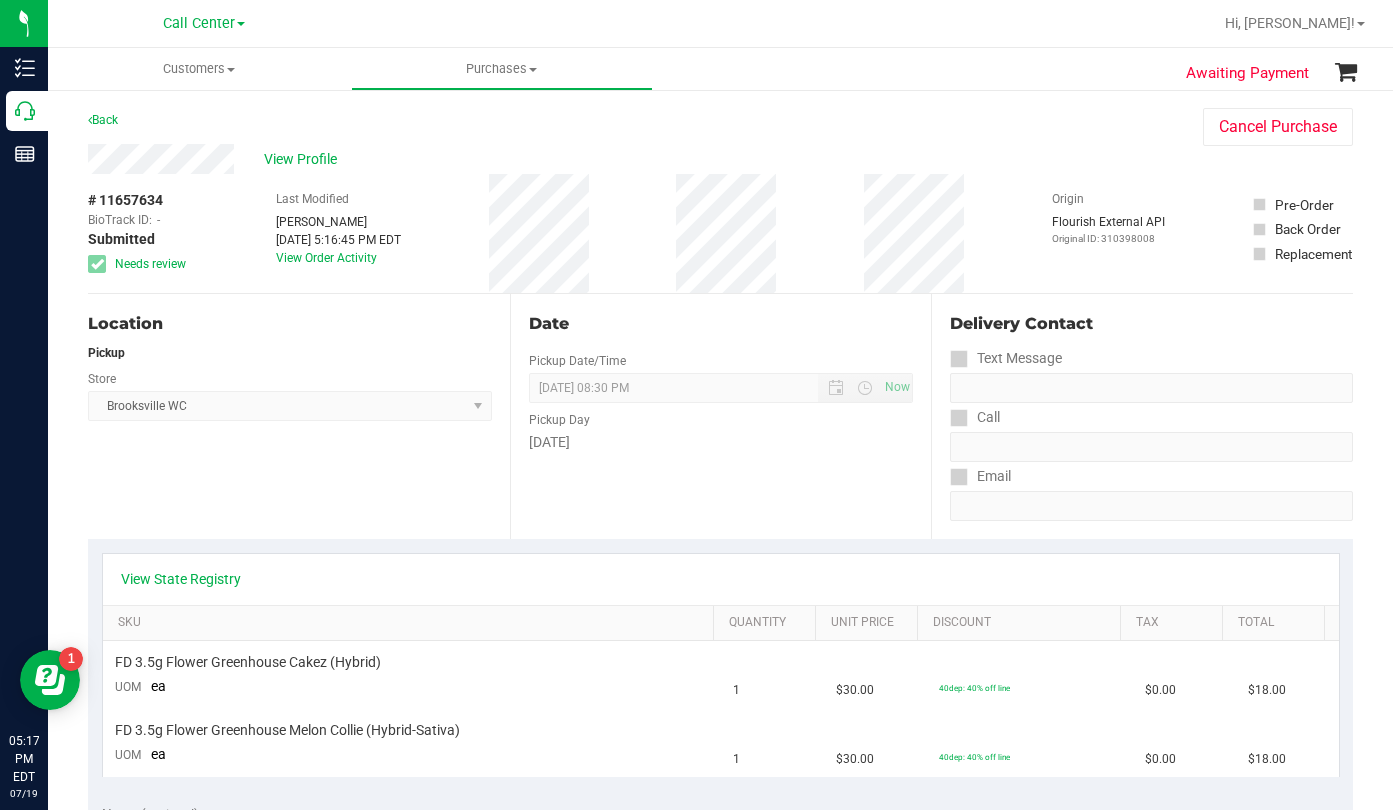 click on "View Profile" at bounding box center (625, 159) 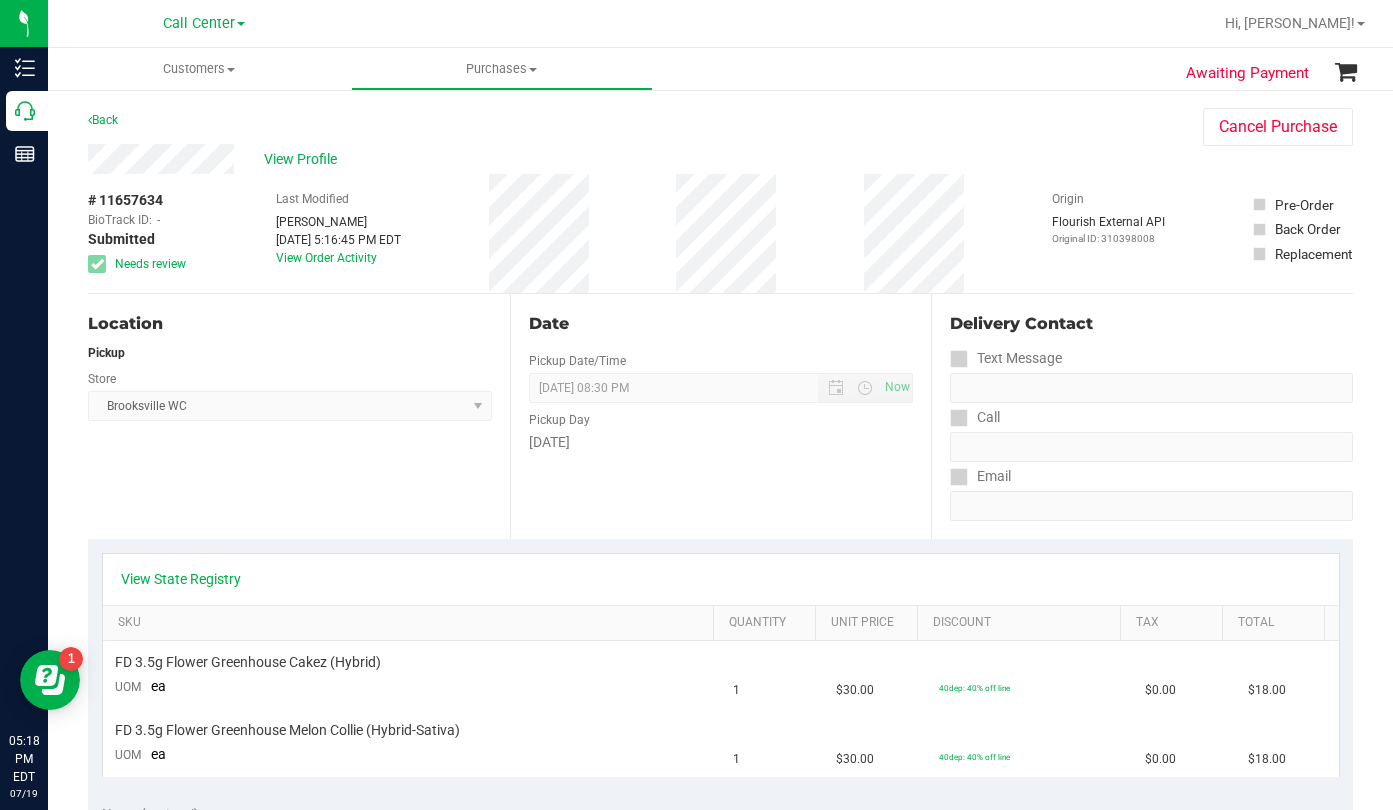 click on "Origin
Flourish External API
Original ID: 310398008" at bounding box center (1108, 233) 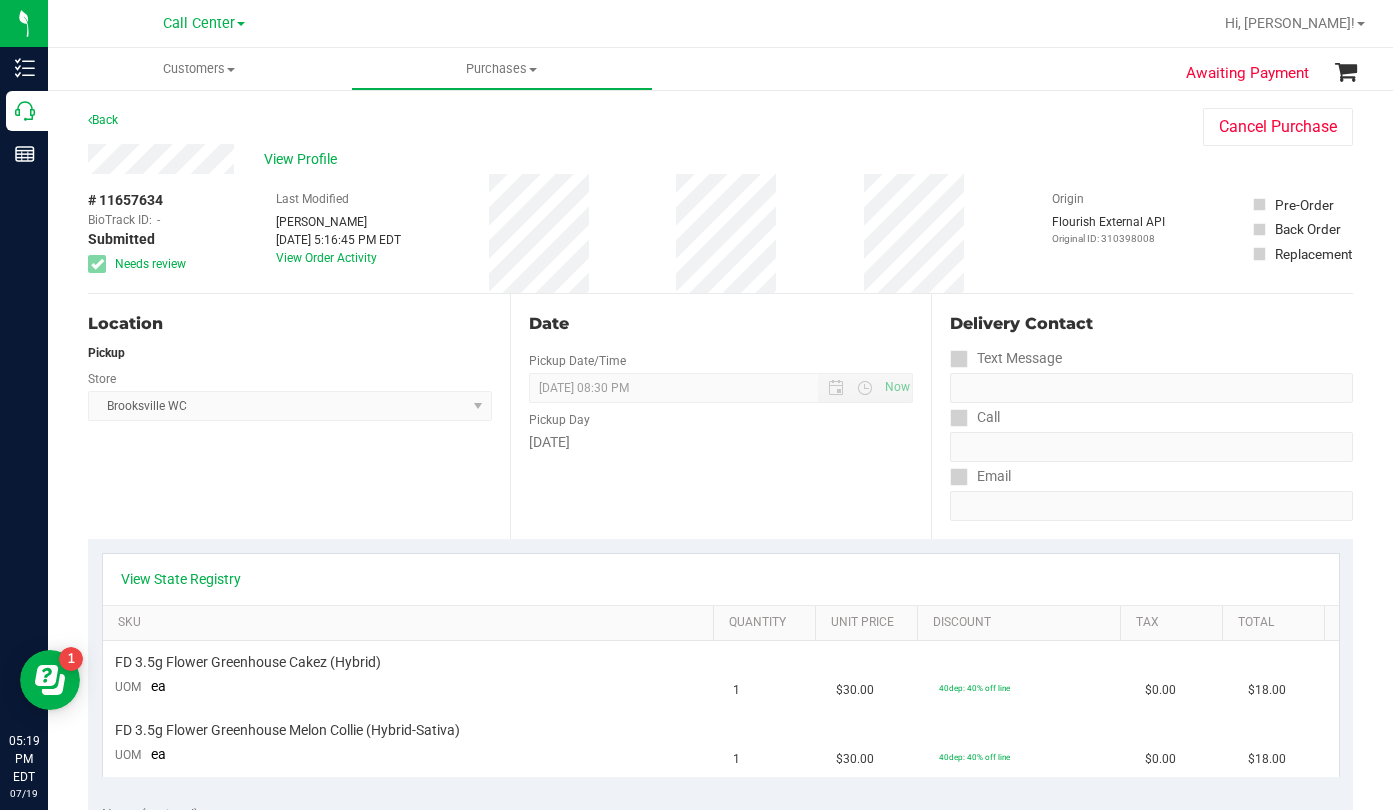 click on "View Profile" at bounding box center (625, 159) 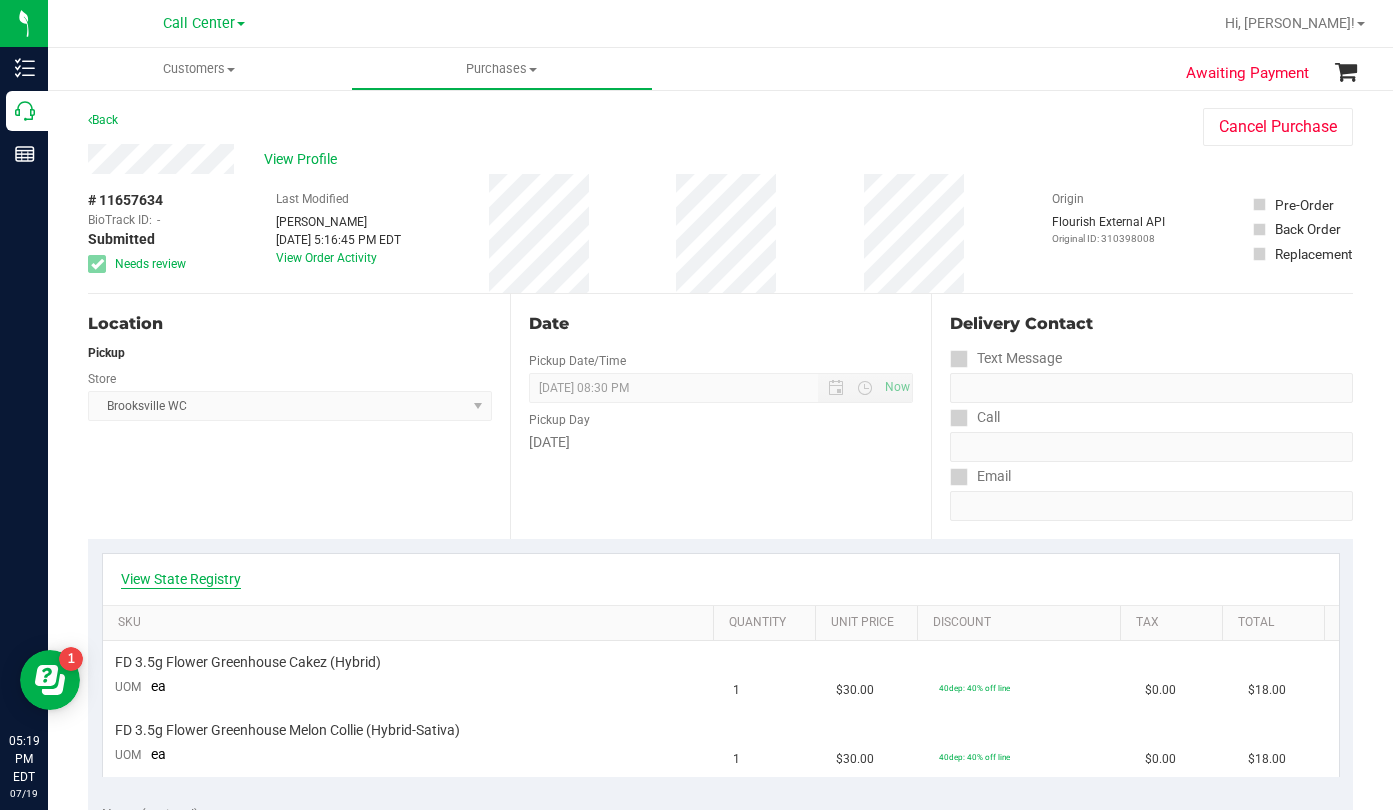 click on "View State Registry" at bounding box center (181, 579) 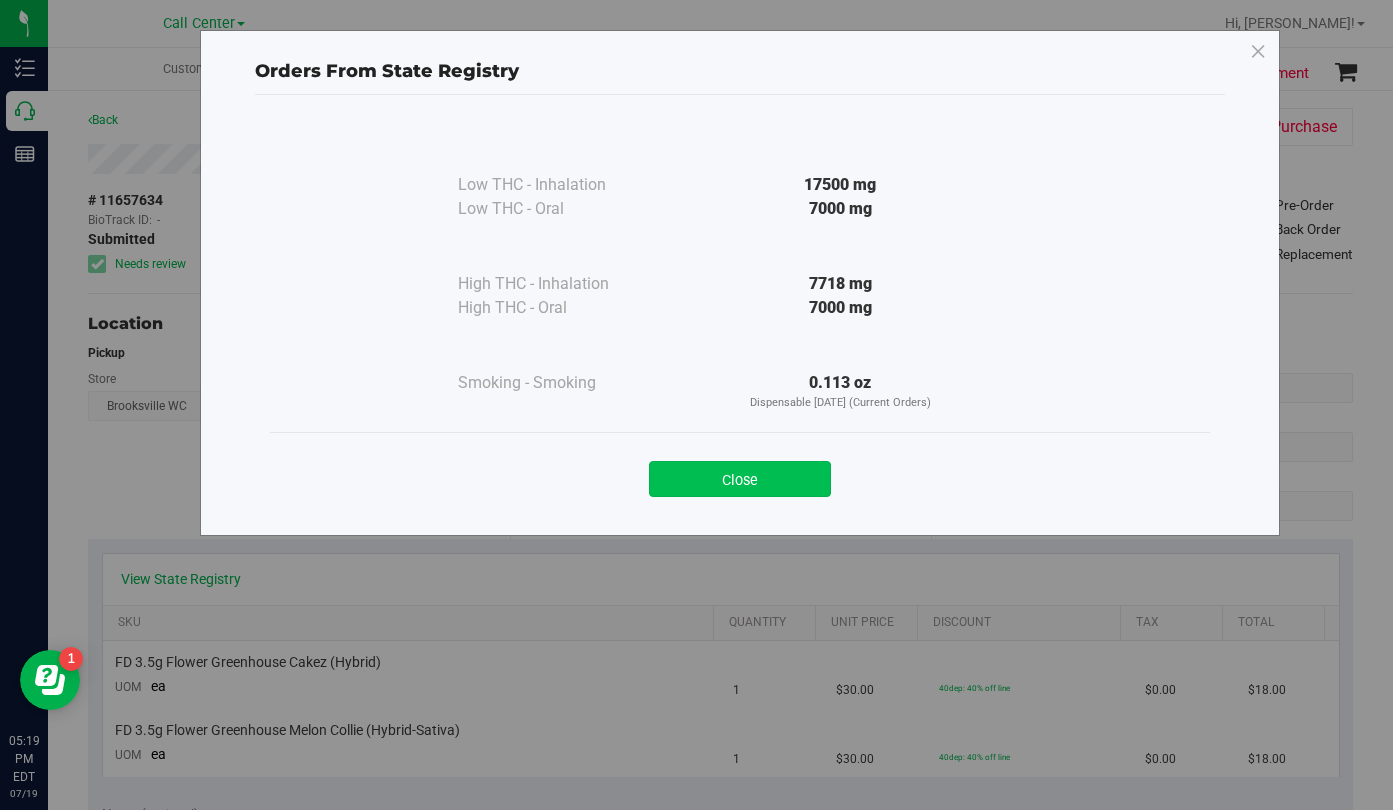click on "Close" at bounding box center (740, 479) 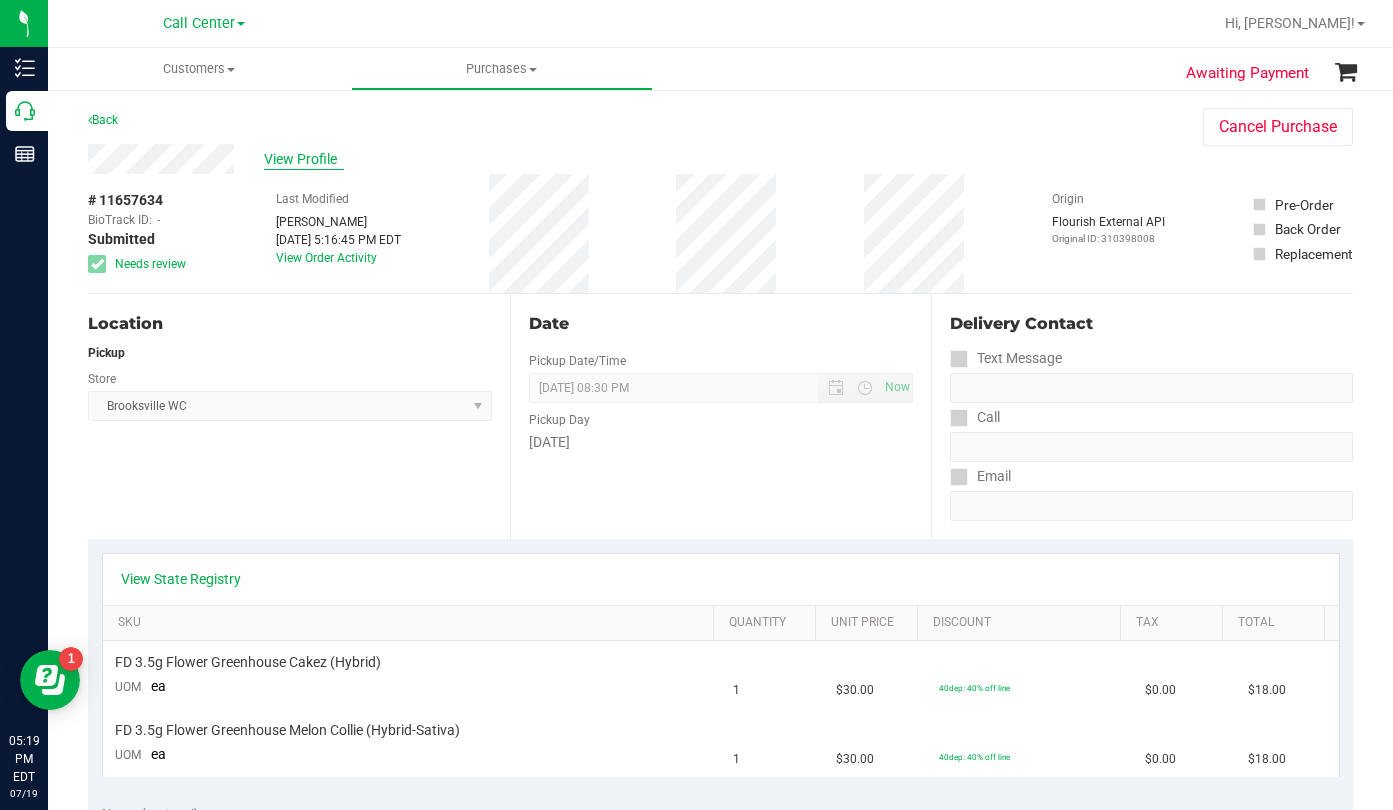 click on "View Profile" at bounding box center (304, 159) 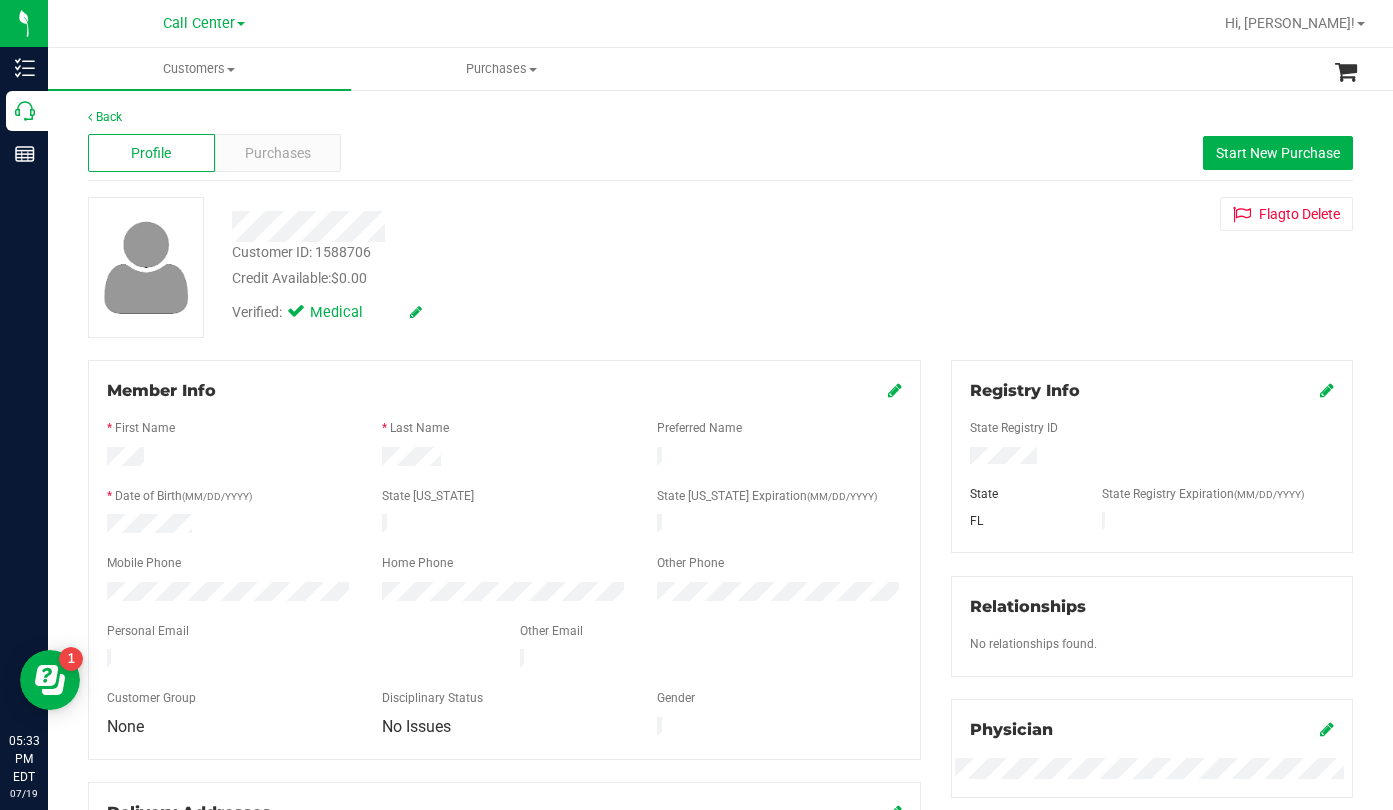 click on "Customer ID: 1588706
Credit Available:
$0.00
Verified:
Medical
Flag  to [GEOGRAPHIC_DATA]" at bounding box center (720, 267) 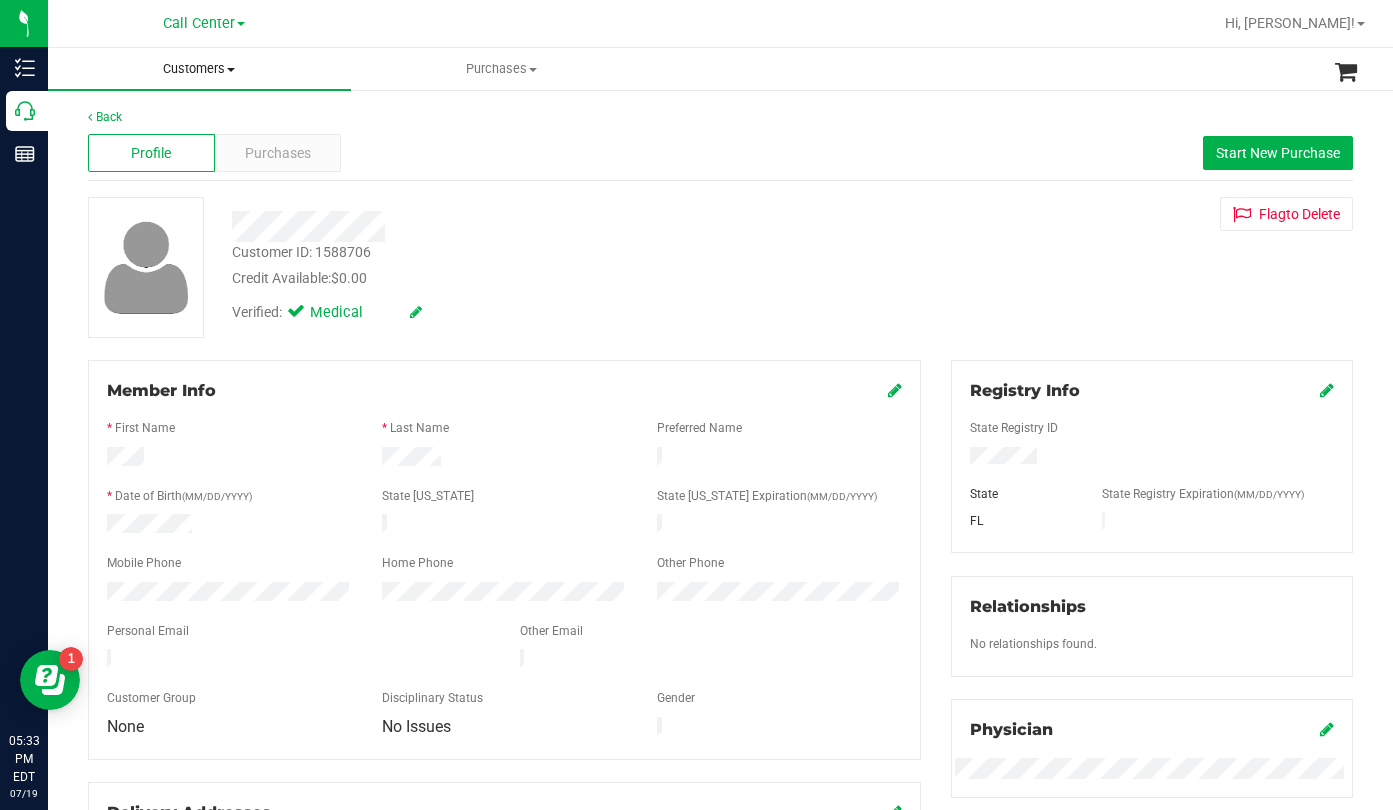 click at bounding box center [231, 70] 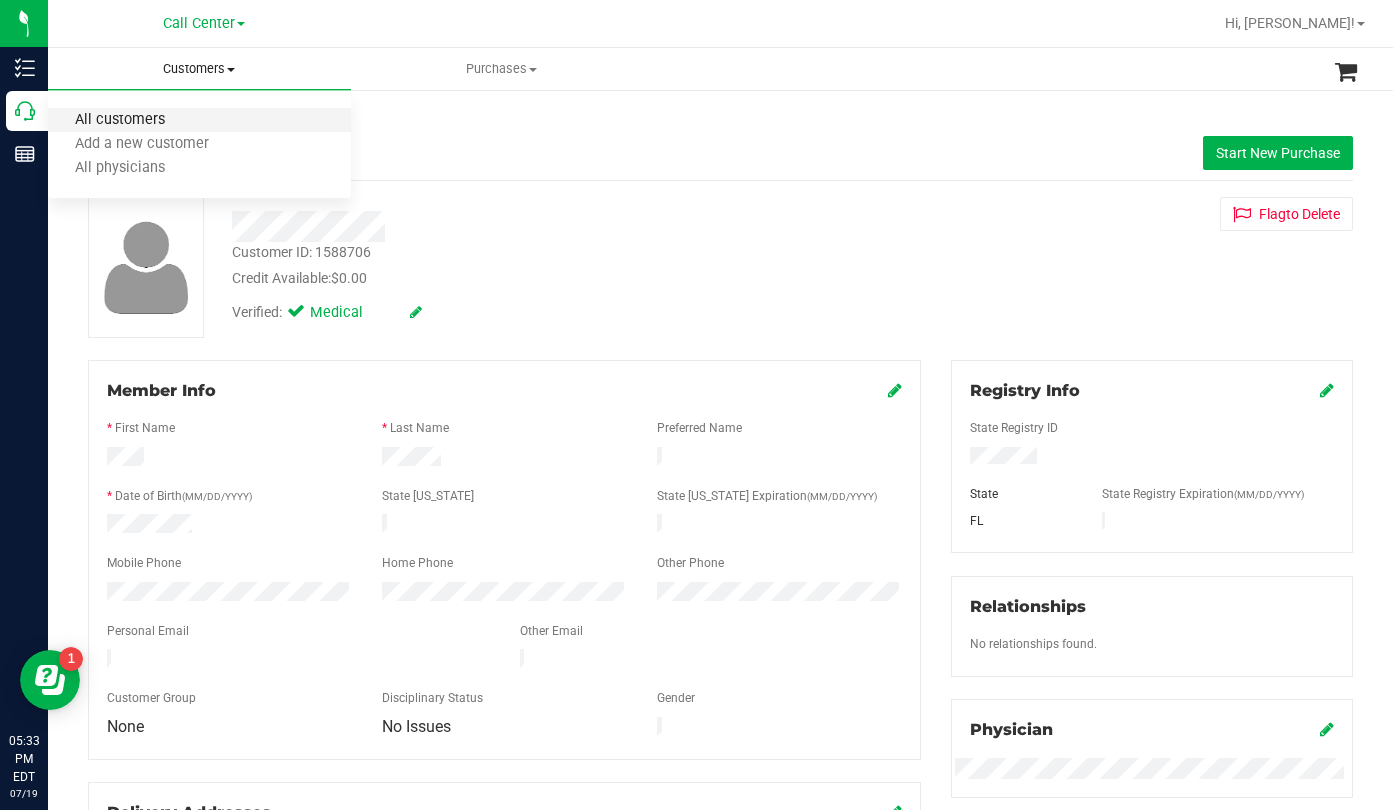 click on "All customers" at bounding box center (120, 120) 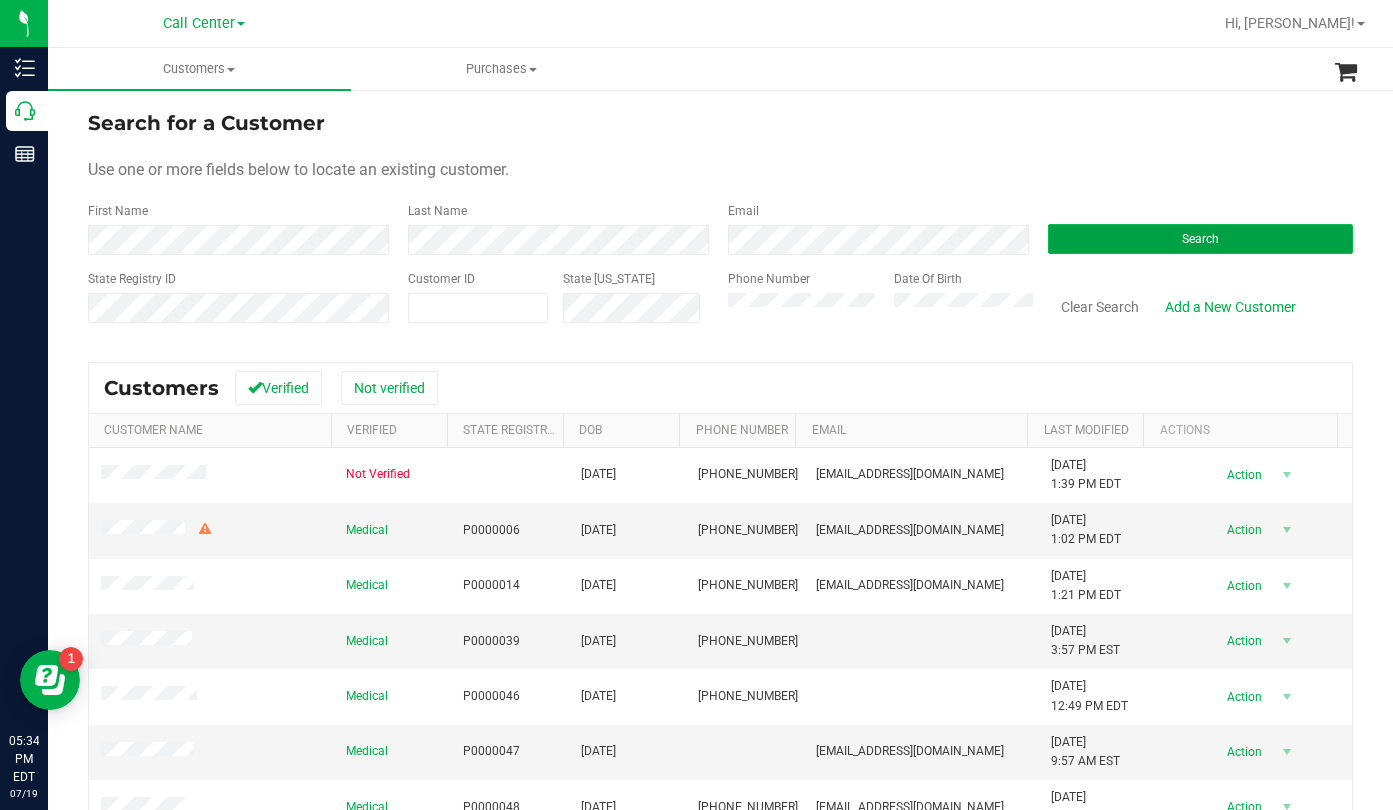 click on "Search" at bounding box center [1200, 239] 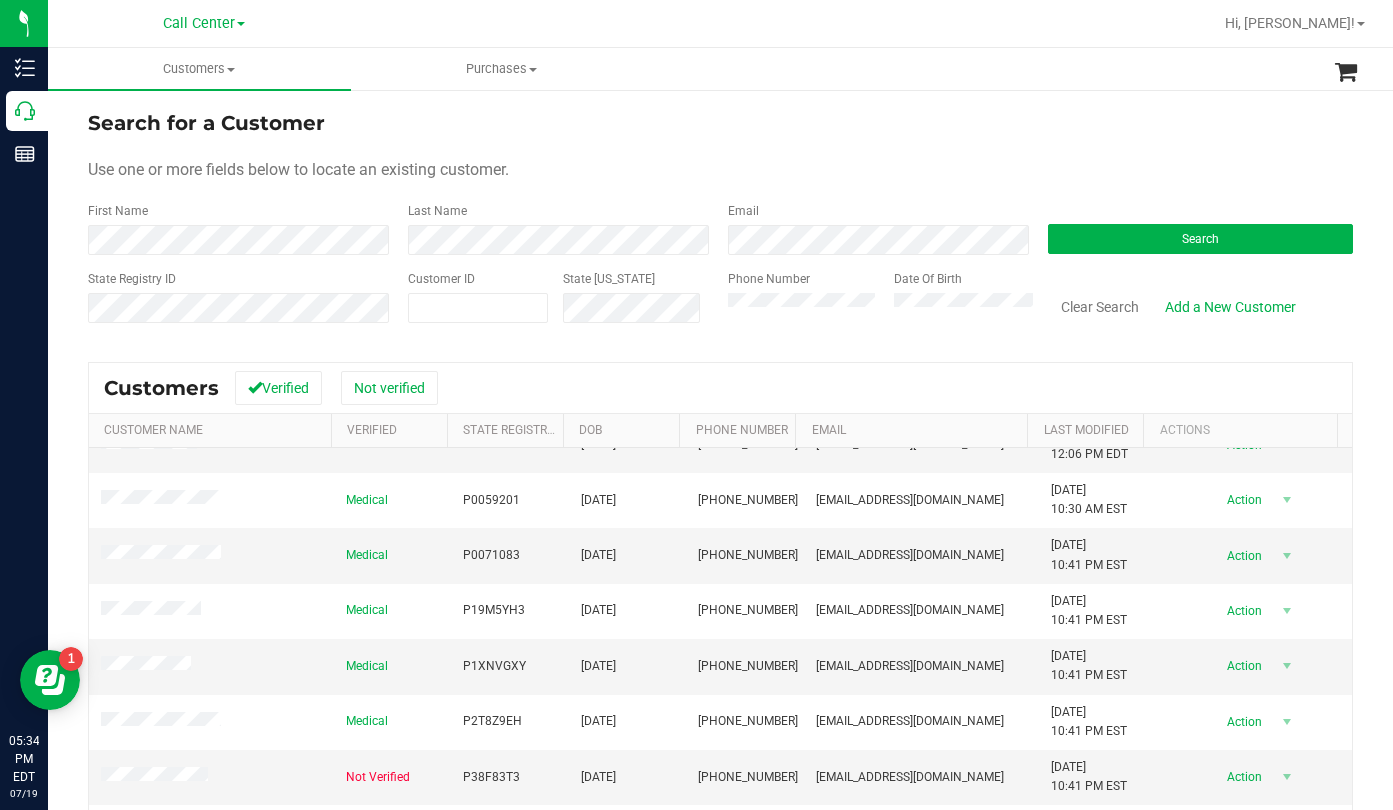 scroll, scrollTop: 197, scrollLeft: 0, axis: vertical 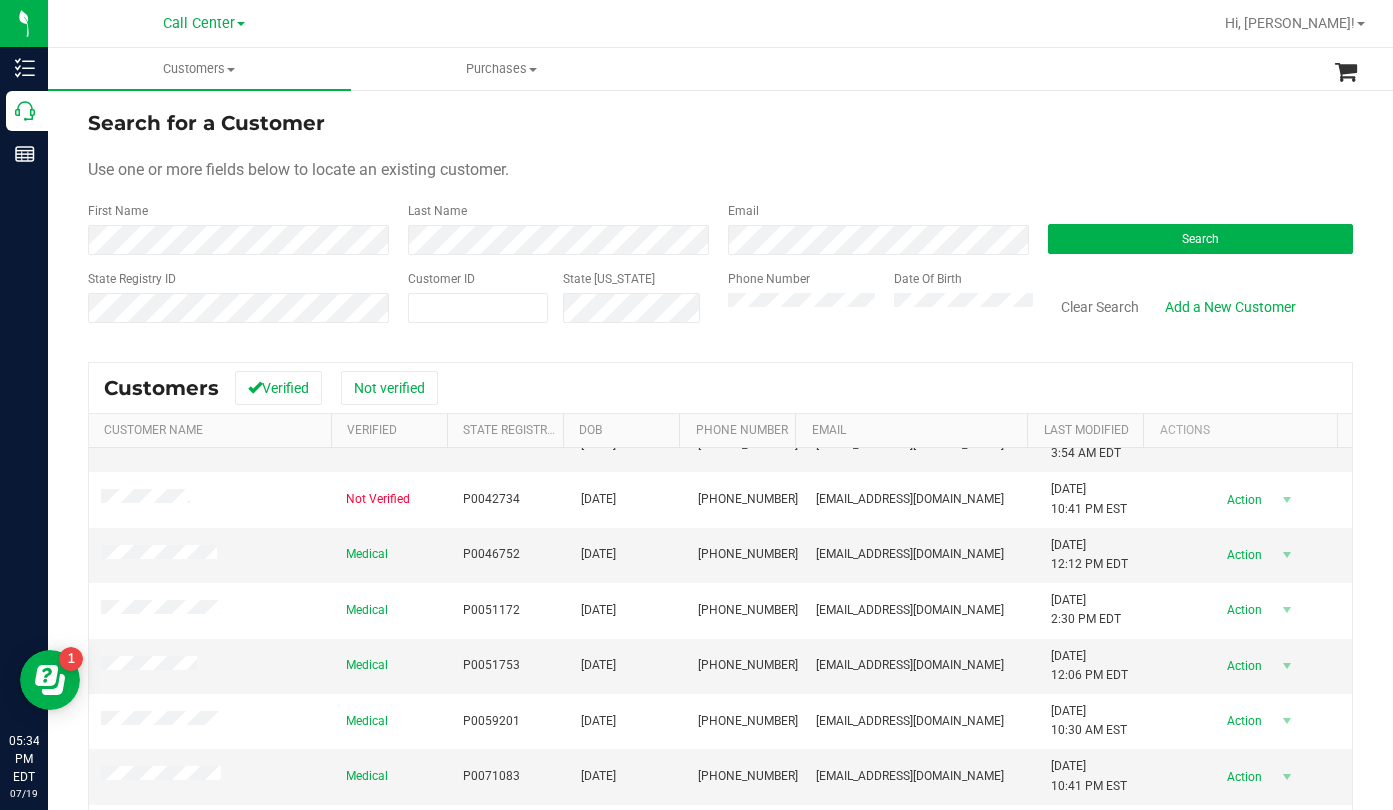 drag, startPoint x: 1081, startPoint y: 164, endPoint x: 1049, endPoint y: 187, distance: 39.40812 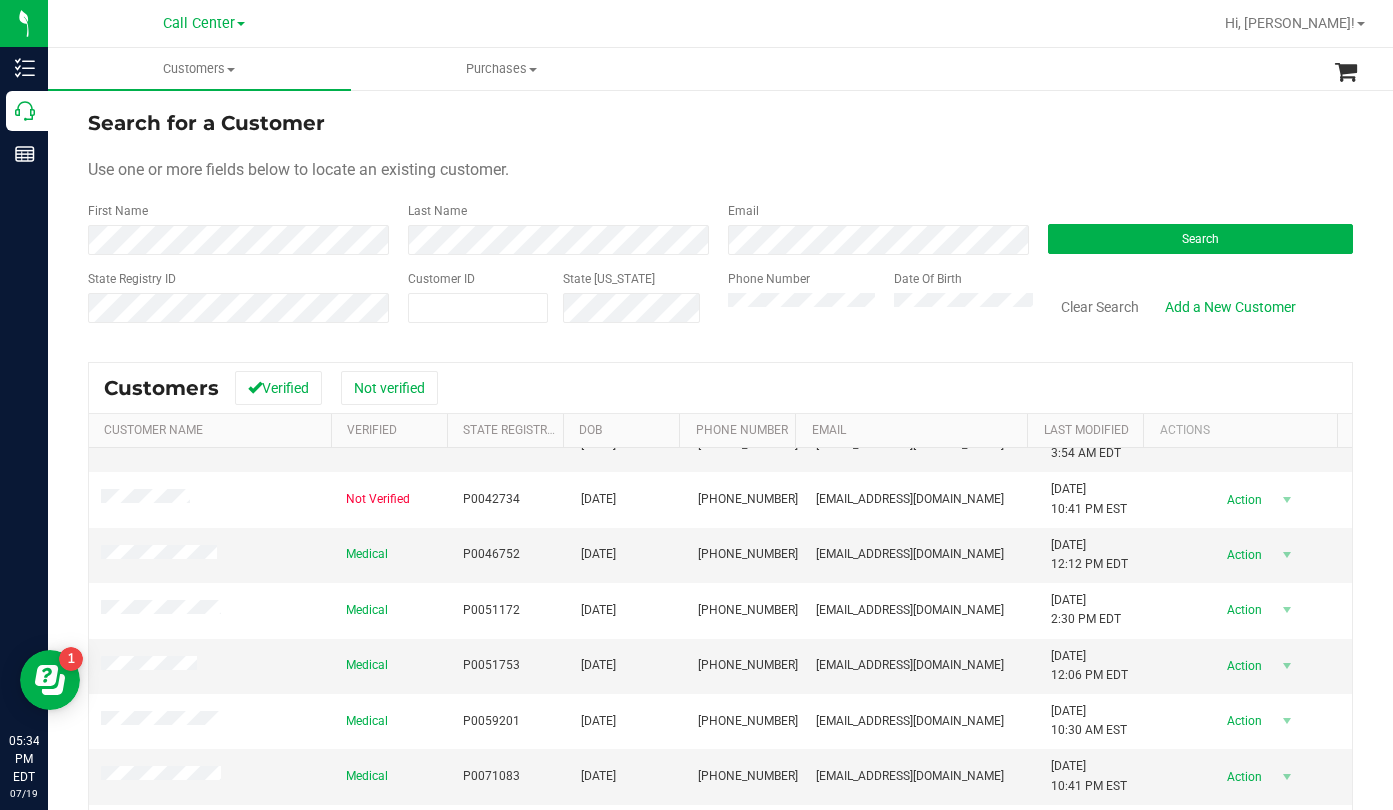 click on "Phone Number" at bounding box center (803, 305) 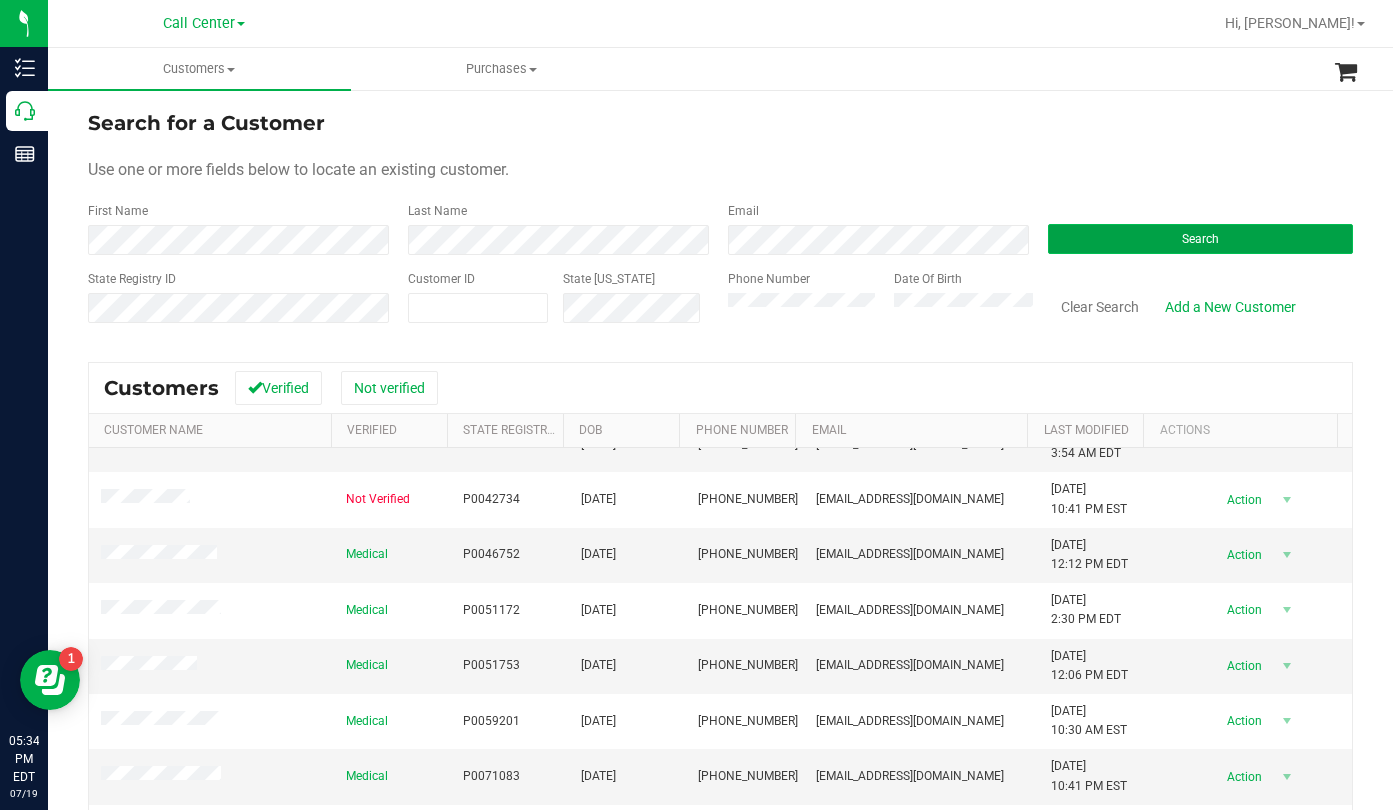 click on "Search" at bounding box center (1200, 239) 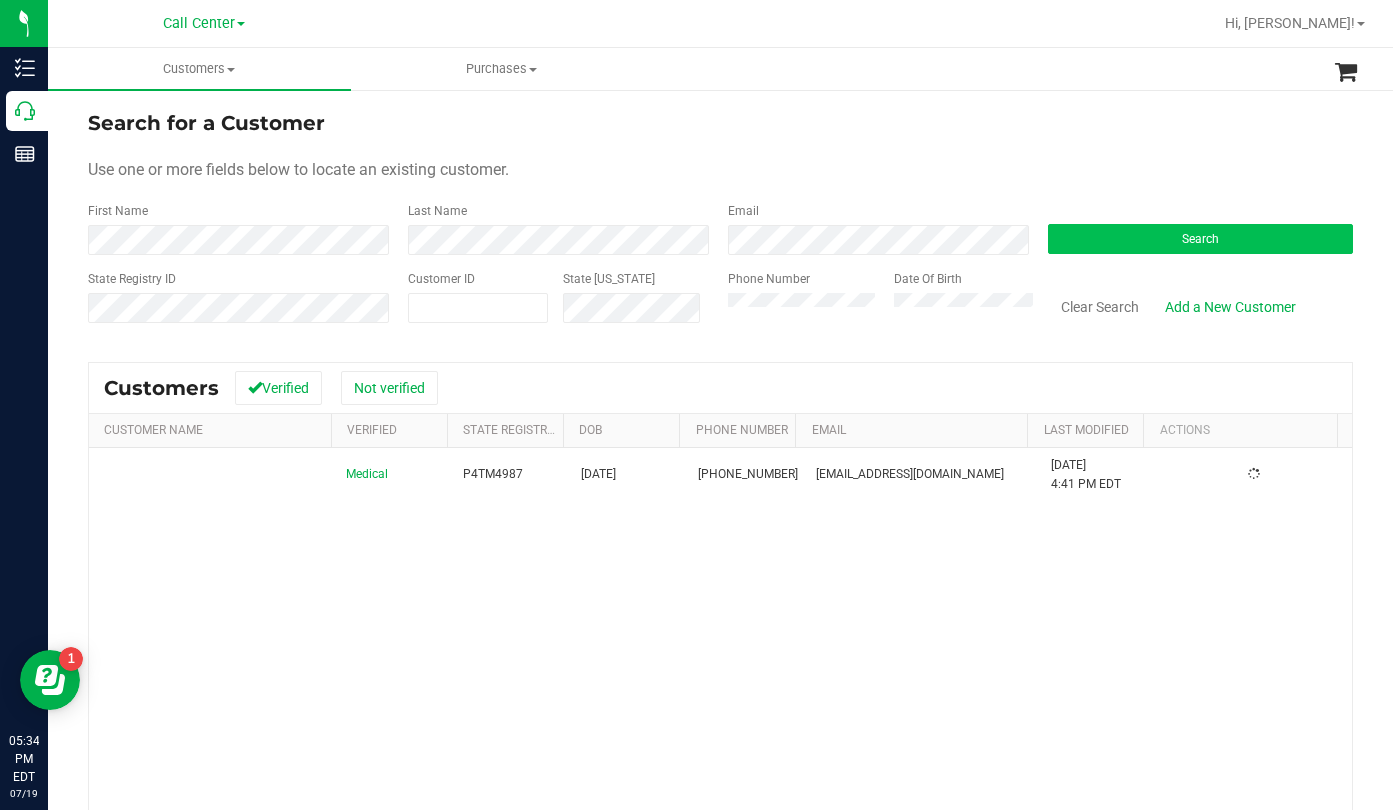scroll, scrollTop: 0, scrollLeft: 0, axis: both 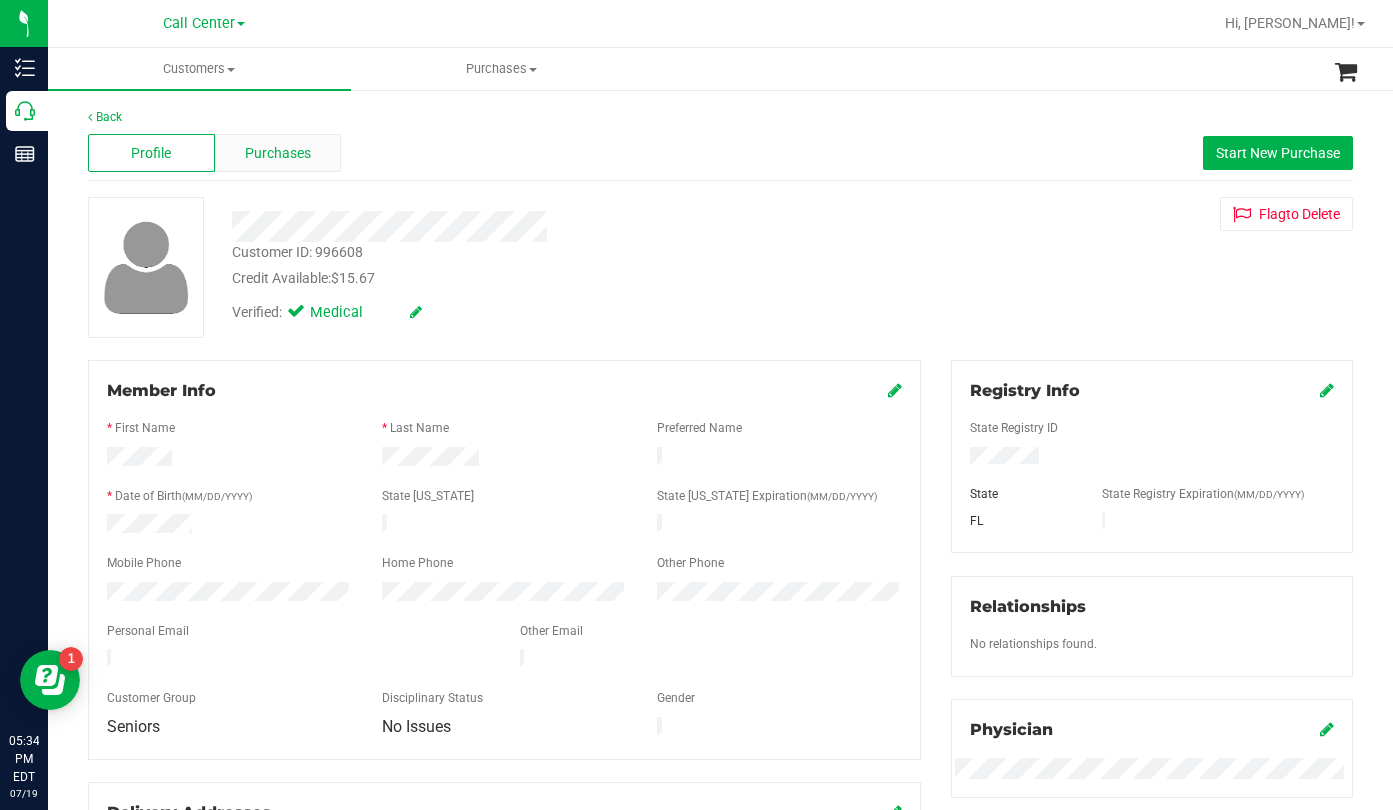 click on "Purchases" at bounding box center (278, 153) 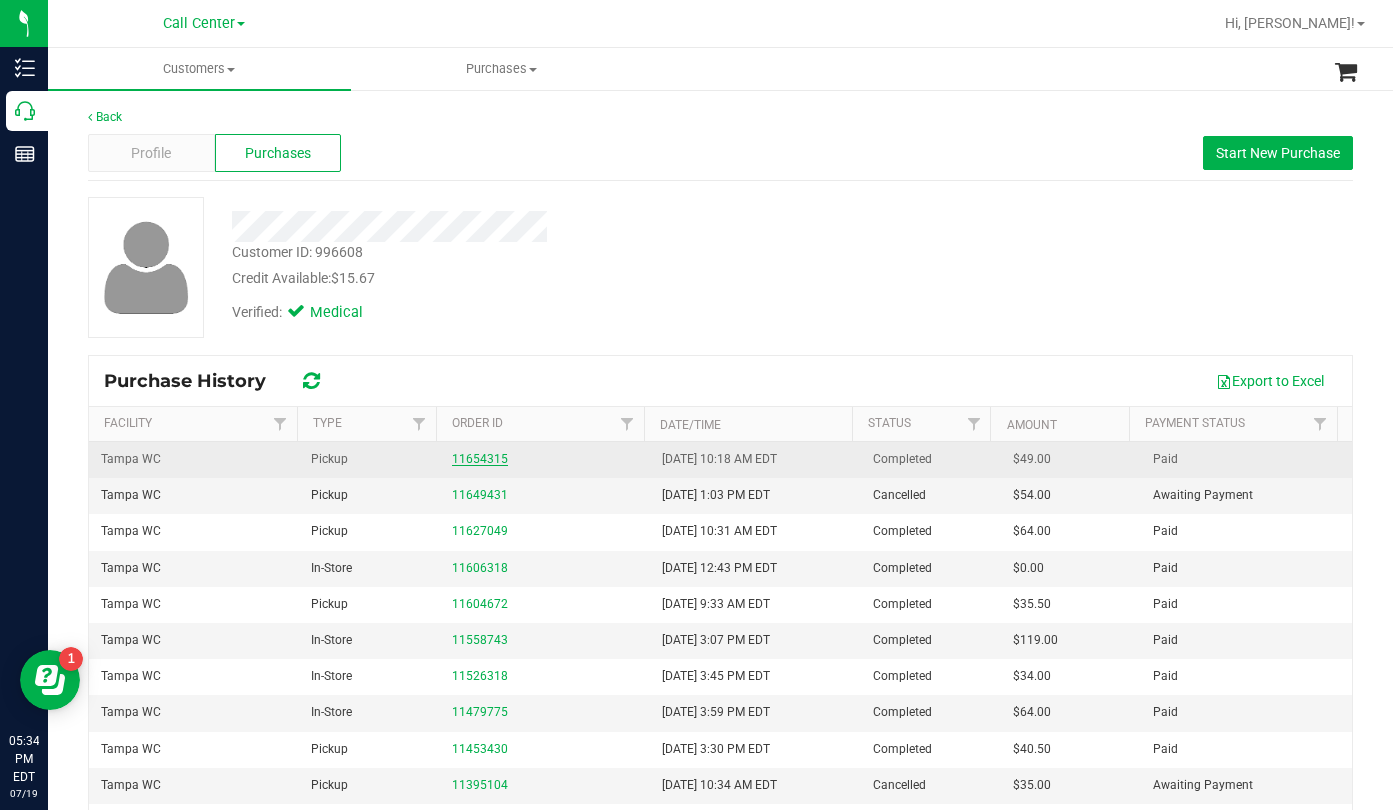 click on "11654315" at bounding box center (480, 459) 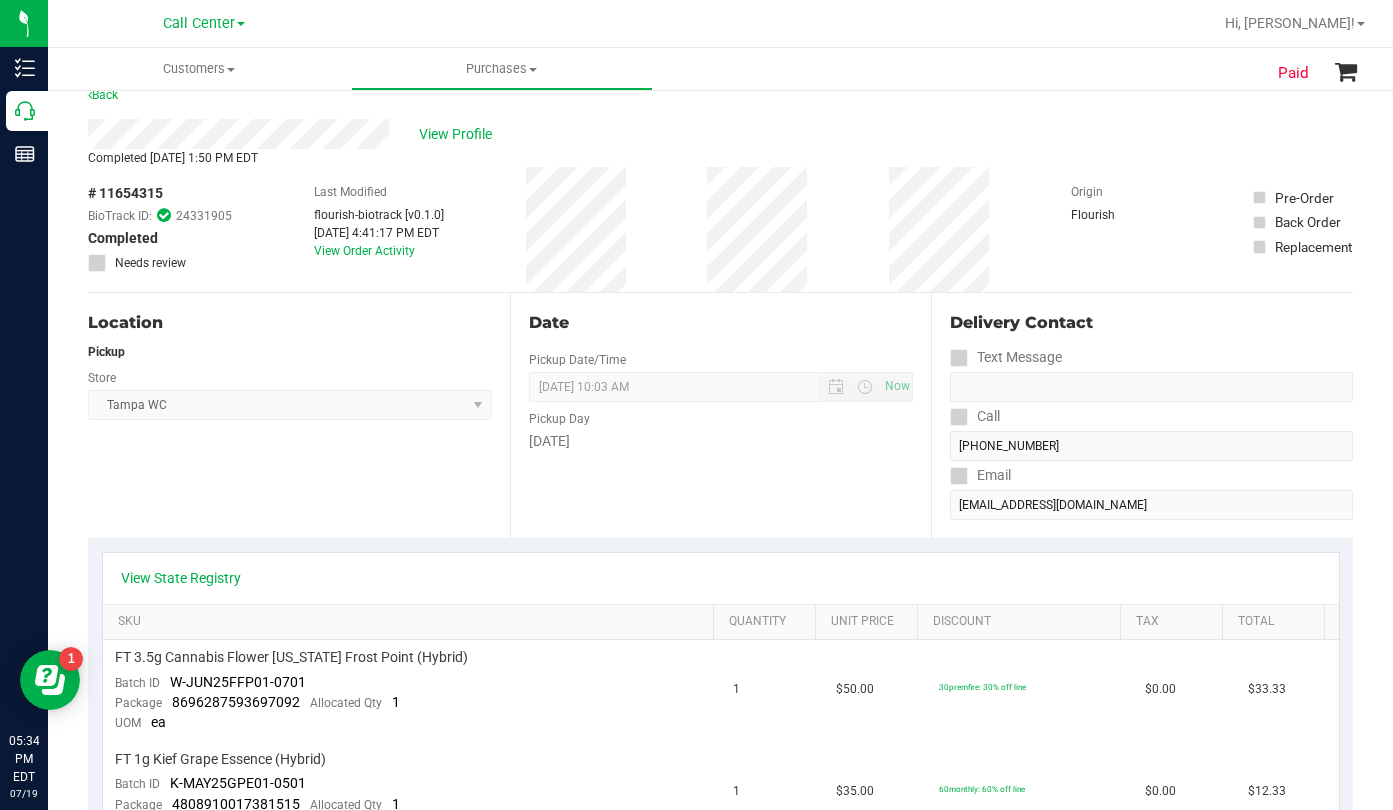 scroll, scrollTop: 0, scrollLeft: 0, axis: both 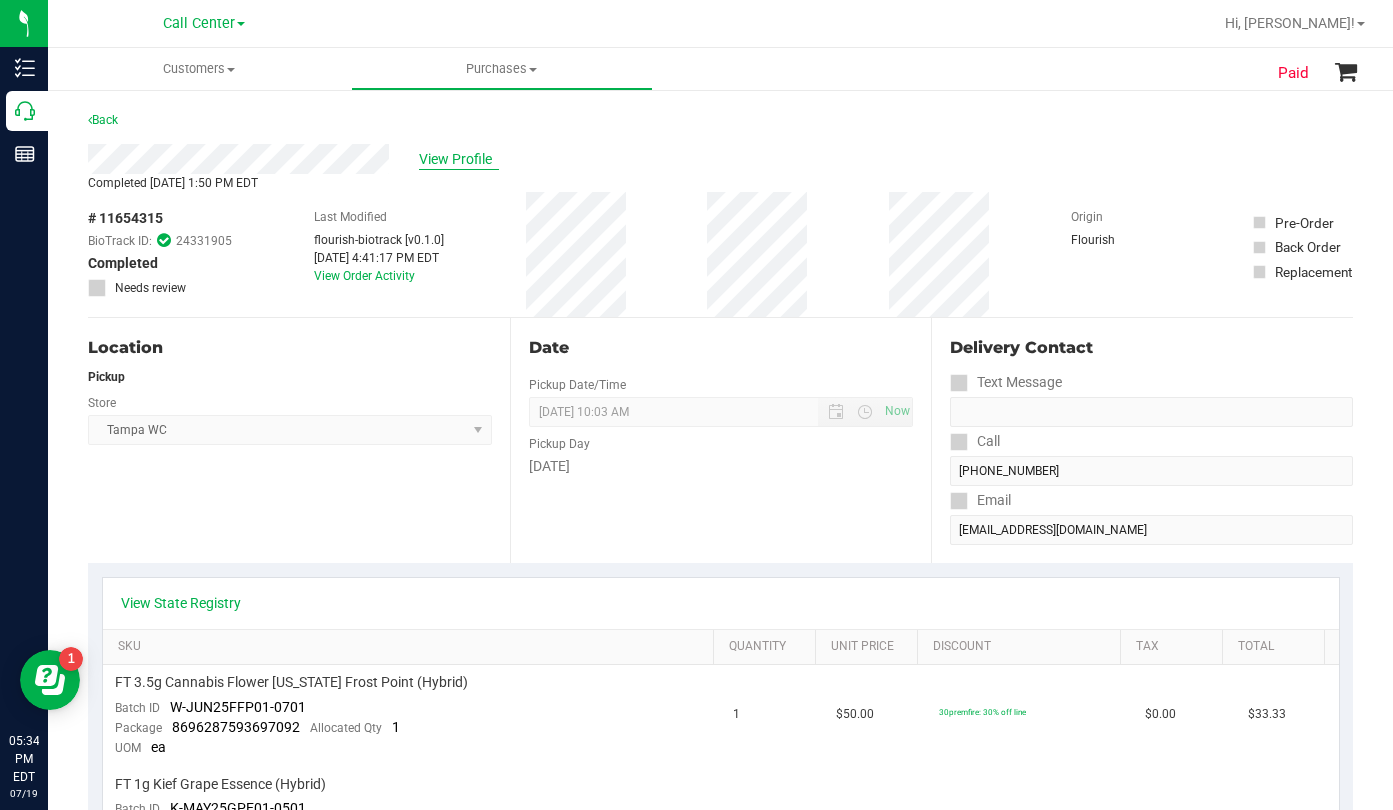 click on "View Profile" at bounding box center (459, 159) 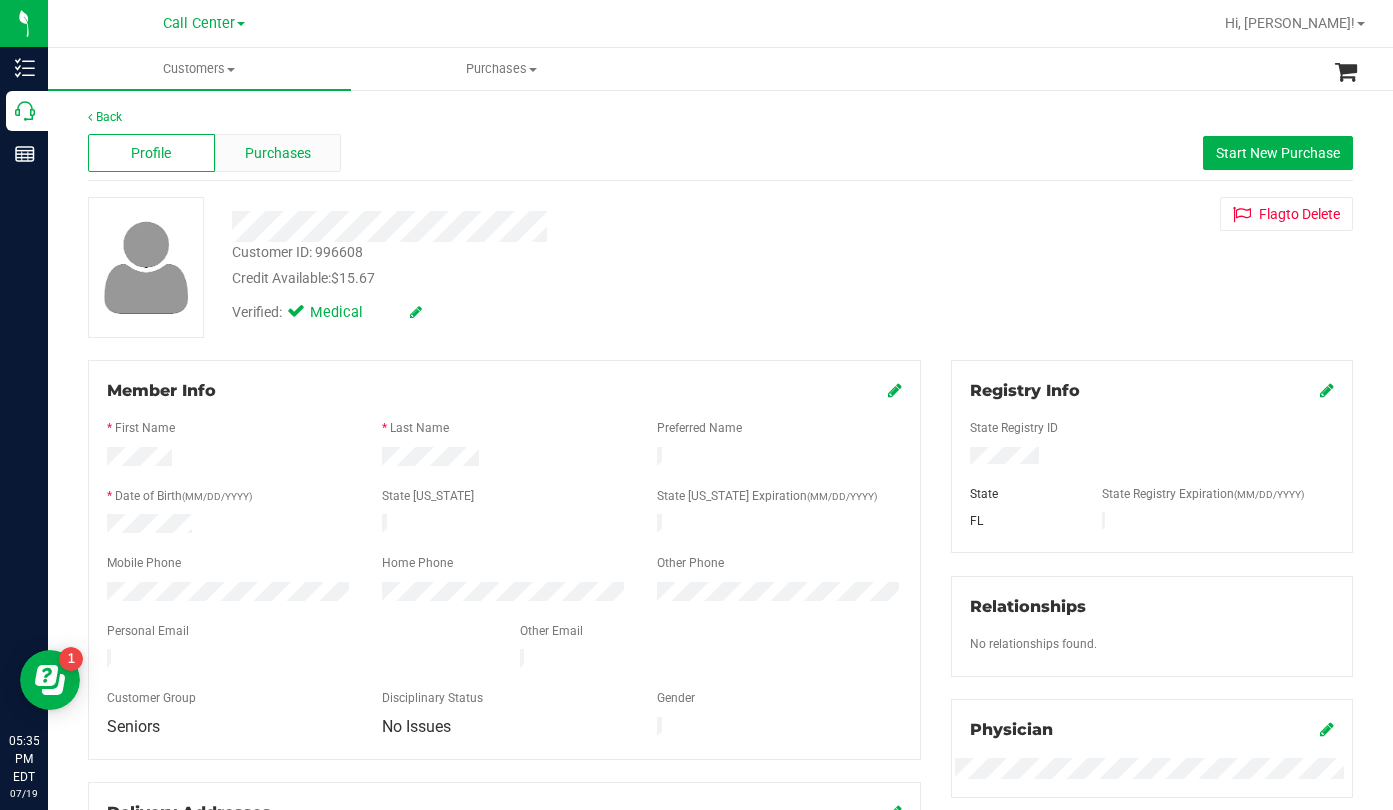 click on "Purchases" at bounding box center [278, 153] 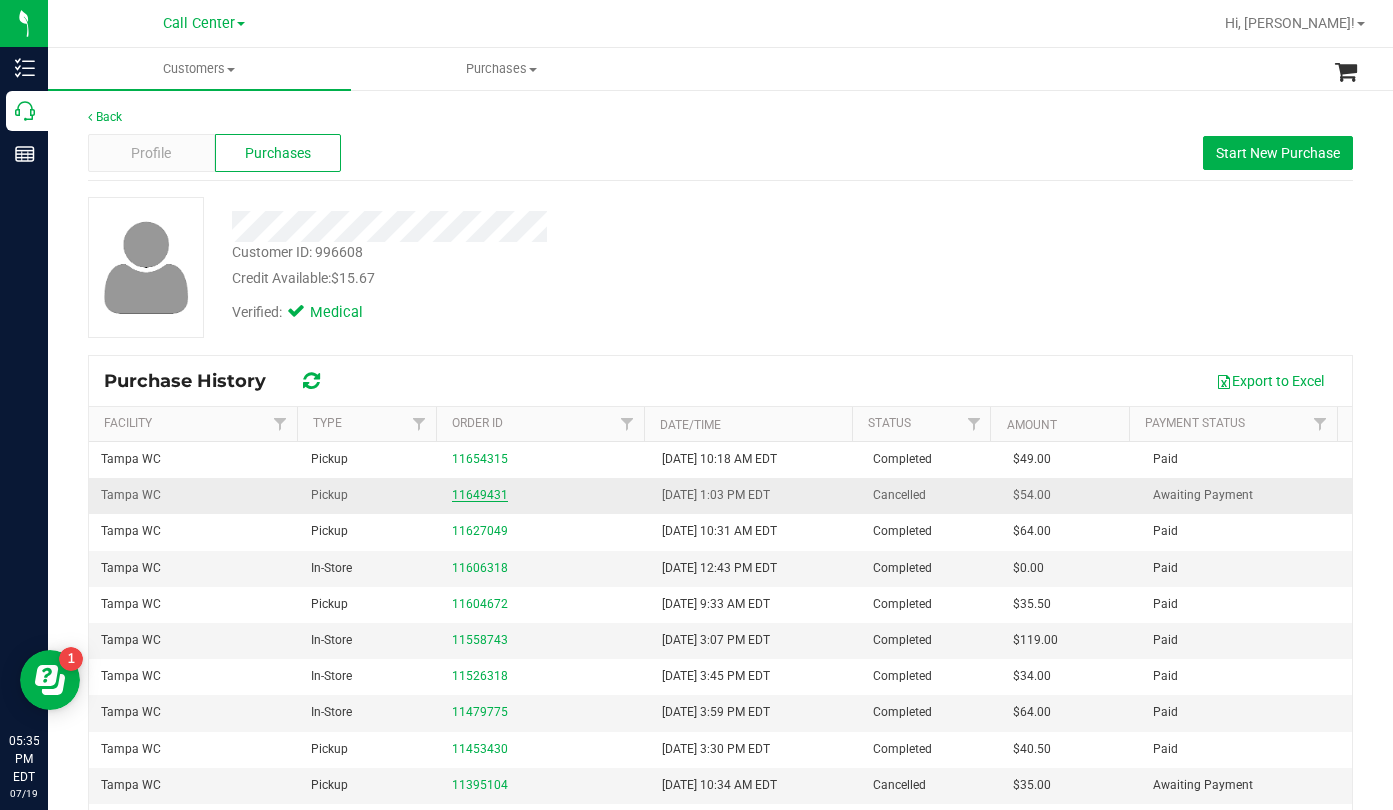 click on "11649431" at bounding box center [480, 495] 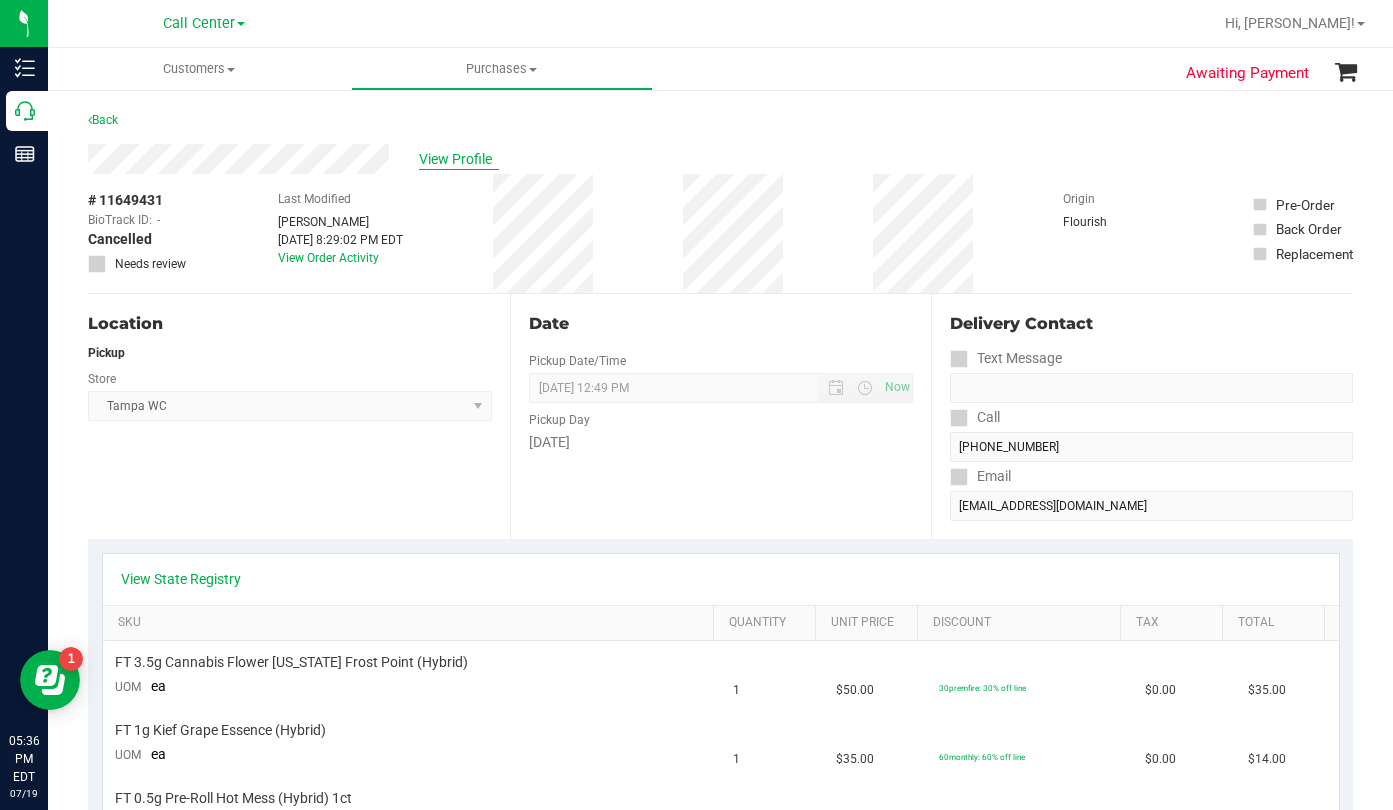 click on "View Profile" at bounding box center (459, 159) 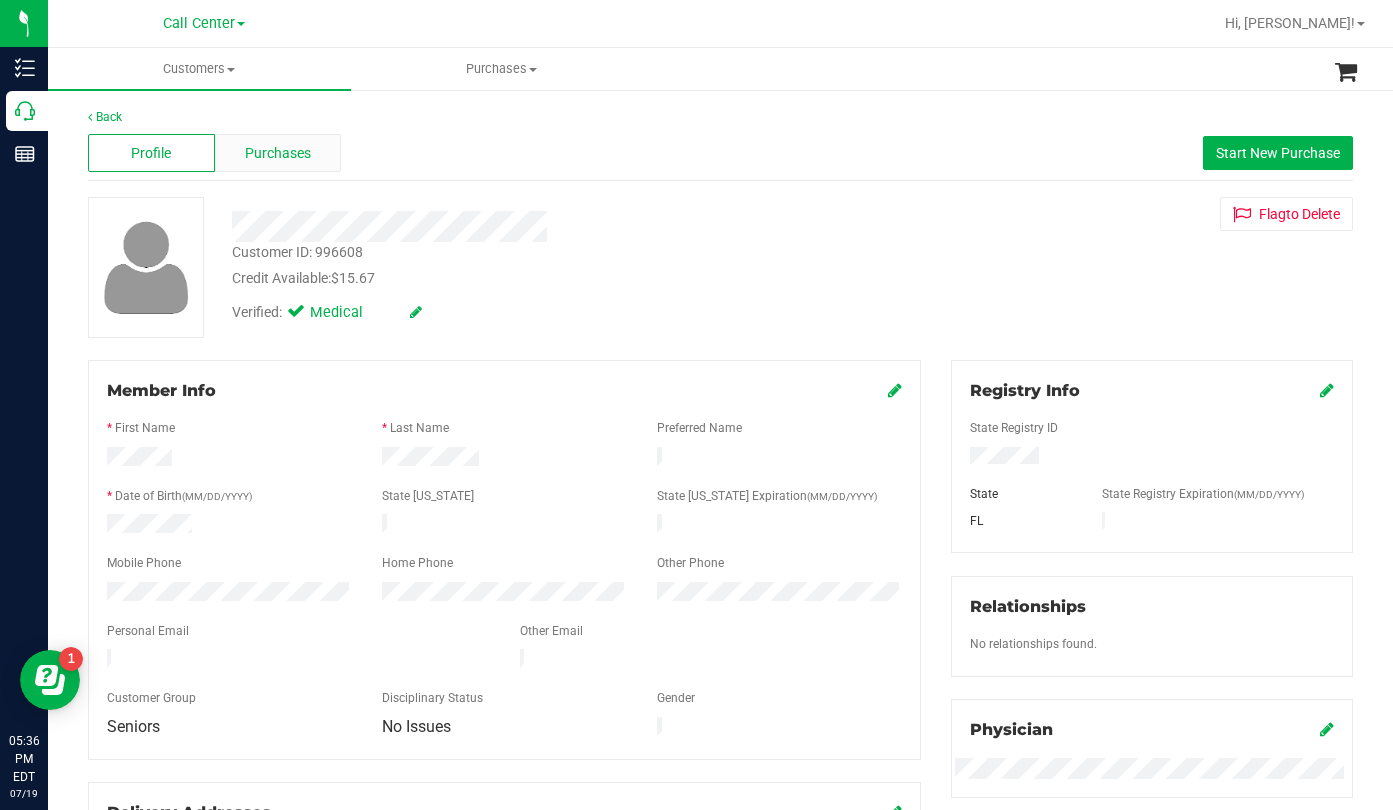 click on "Purchases" at bounding box center [278, 153] 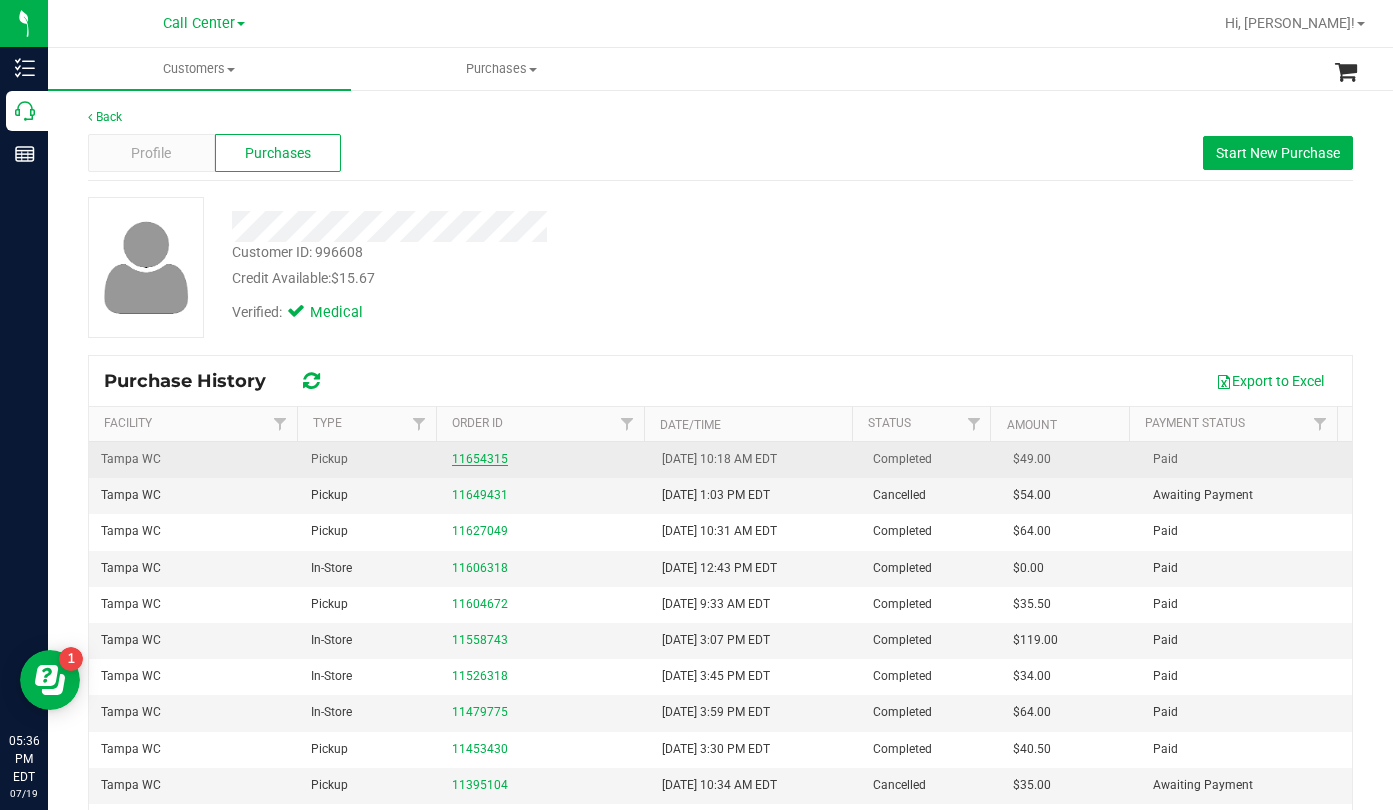 click on "11654315" at bounding box center [480, 459] 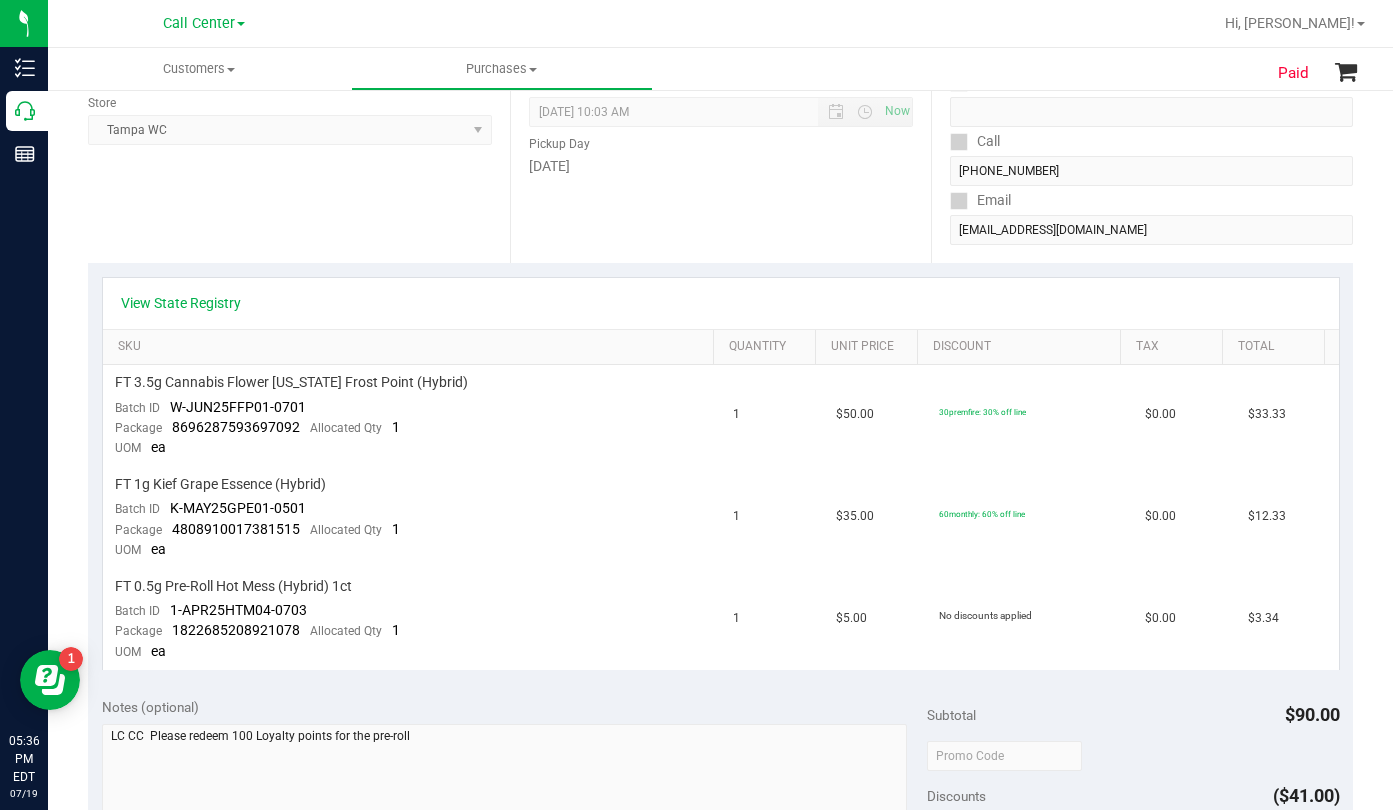 scroll, scrollTop: 0, scrollLeft: 0, axis: both 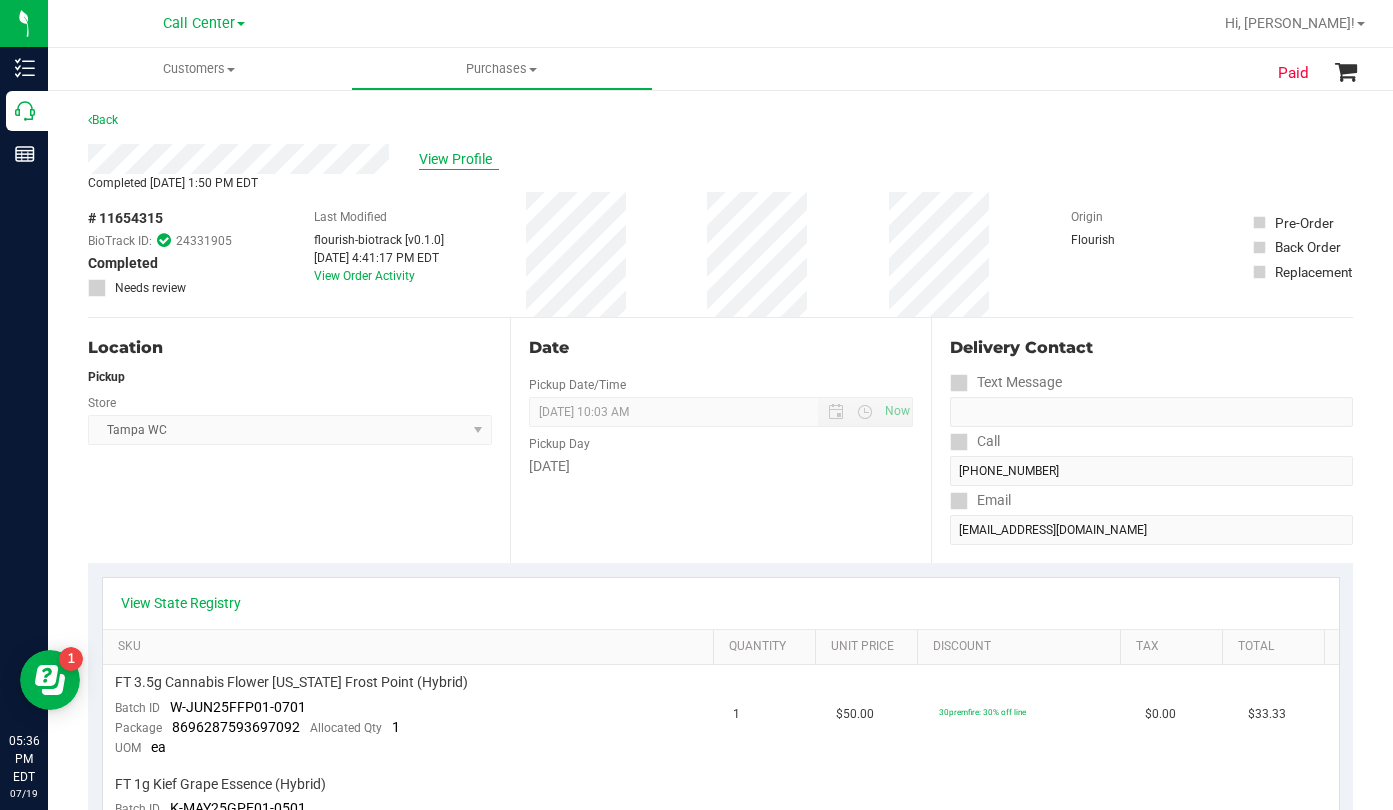 click on "View Profile" at bounding box center (459, 159) 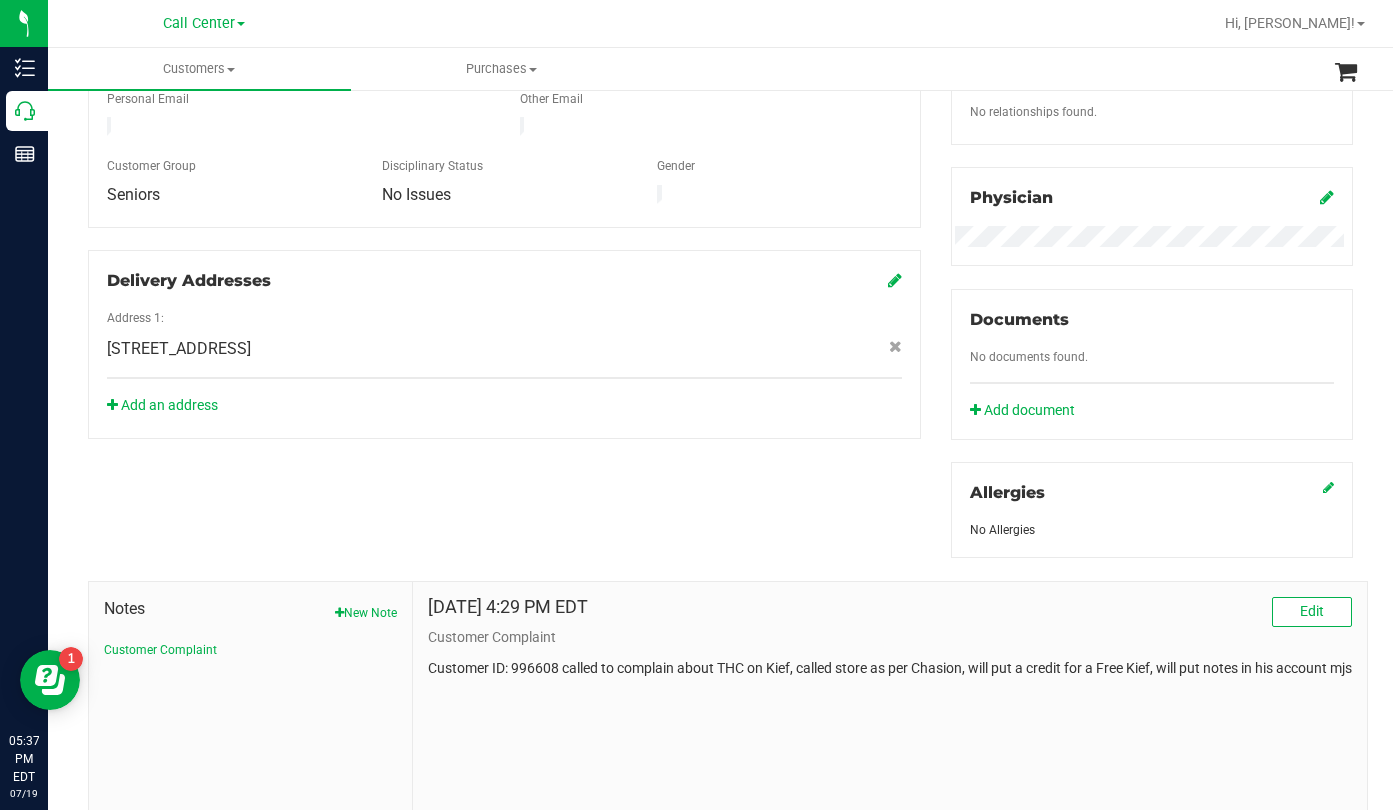 scroll, scrollTop: 636, scrollLeft: 0, axis: vertical 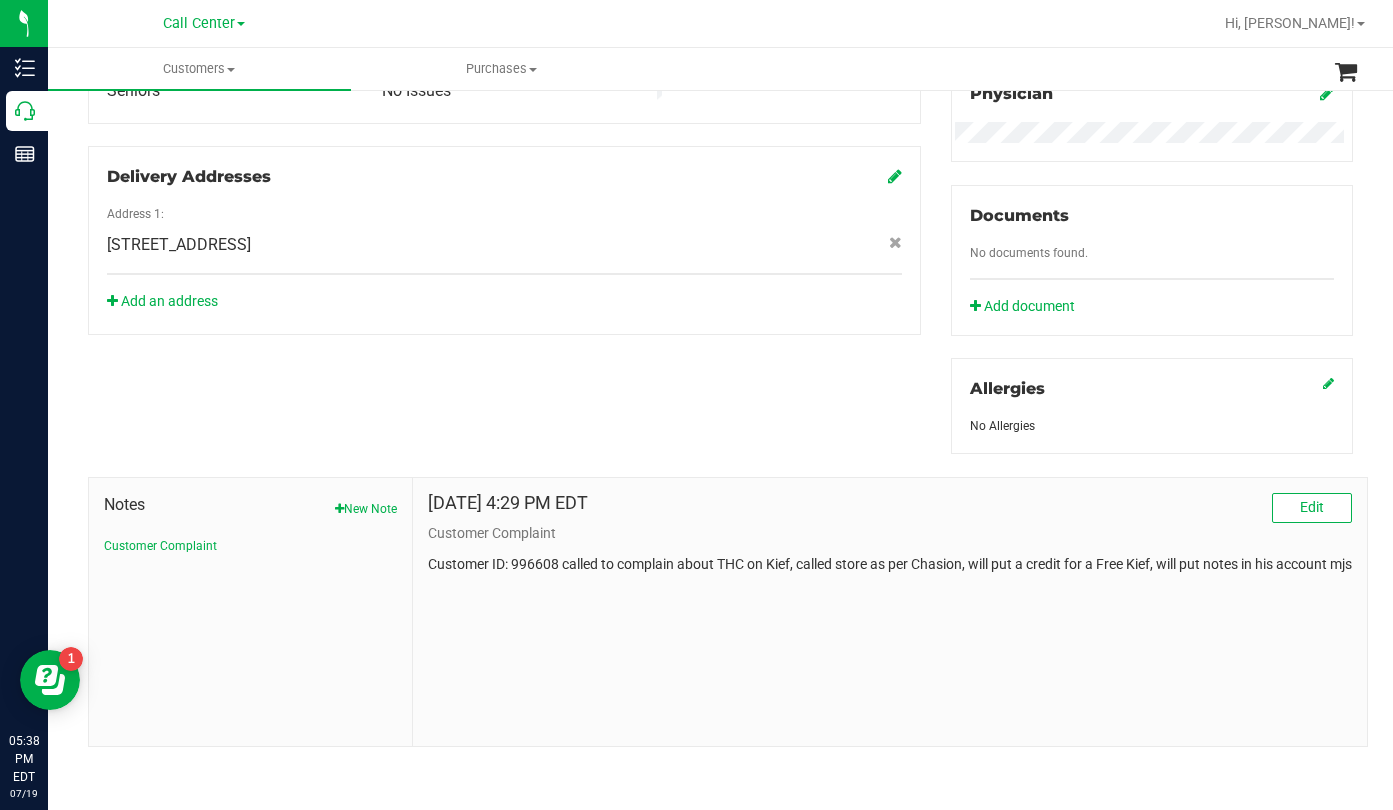 click on "[DATE] 4:29 PM EDT
Edit
Customer Complaint
Customer ID: 996608  called to complain about THC on Kief, called store as per Chasion, will put a credit for a Free Kief, will put notes in his account mjs" at bounding box center (890, 612) 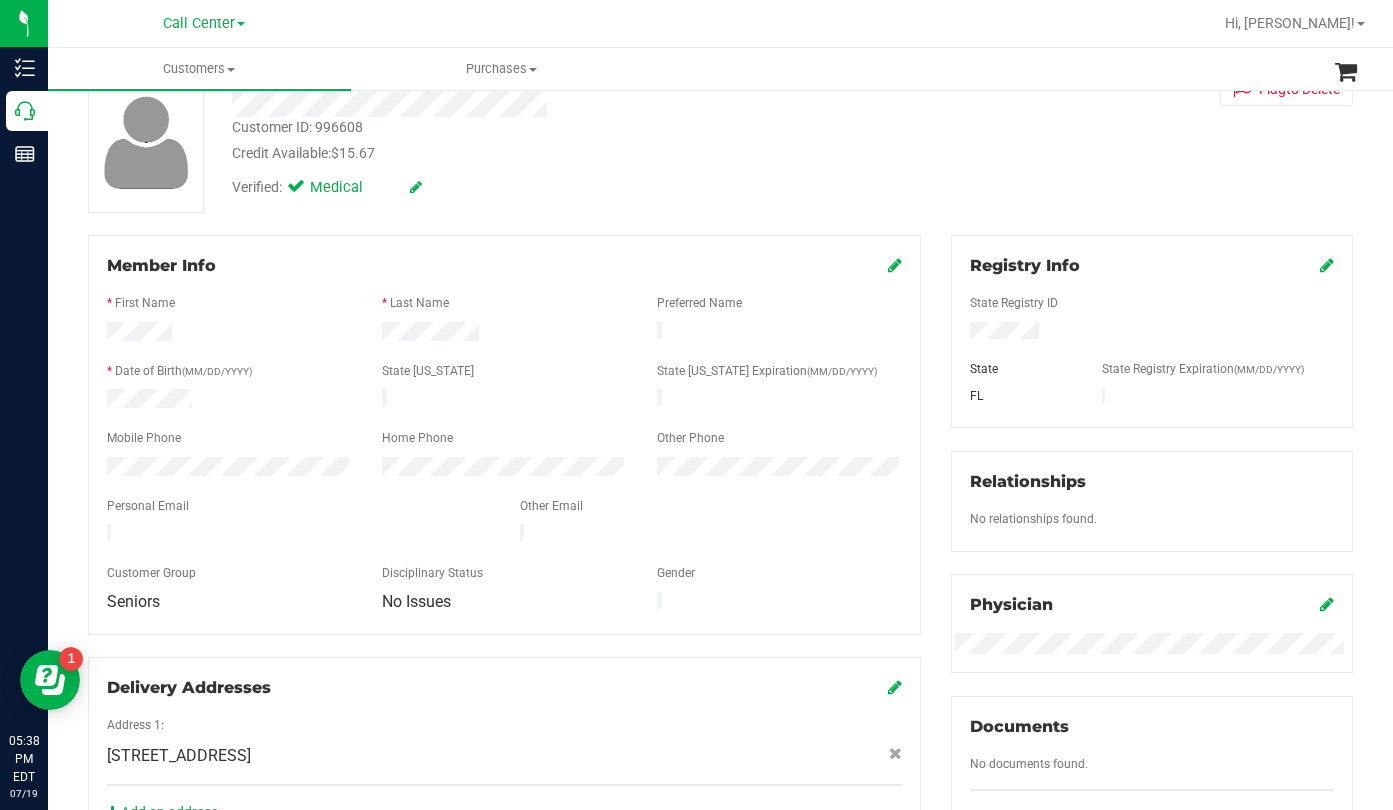 scroll, scrollTop: 0, scrollLeft: 0, axis: both 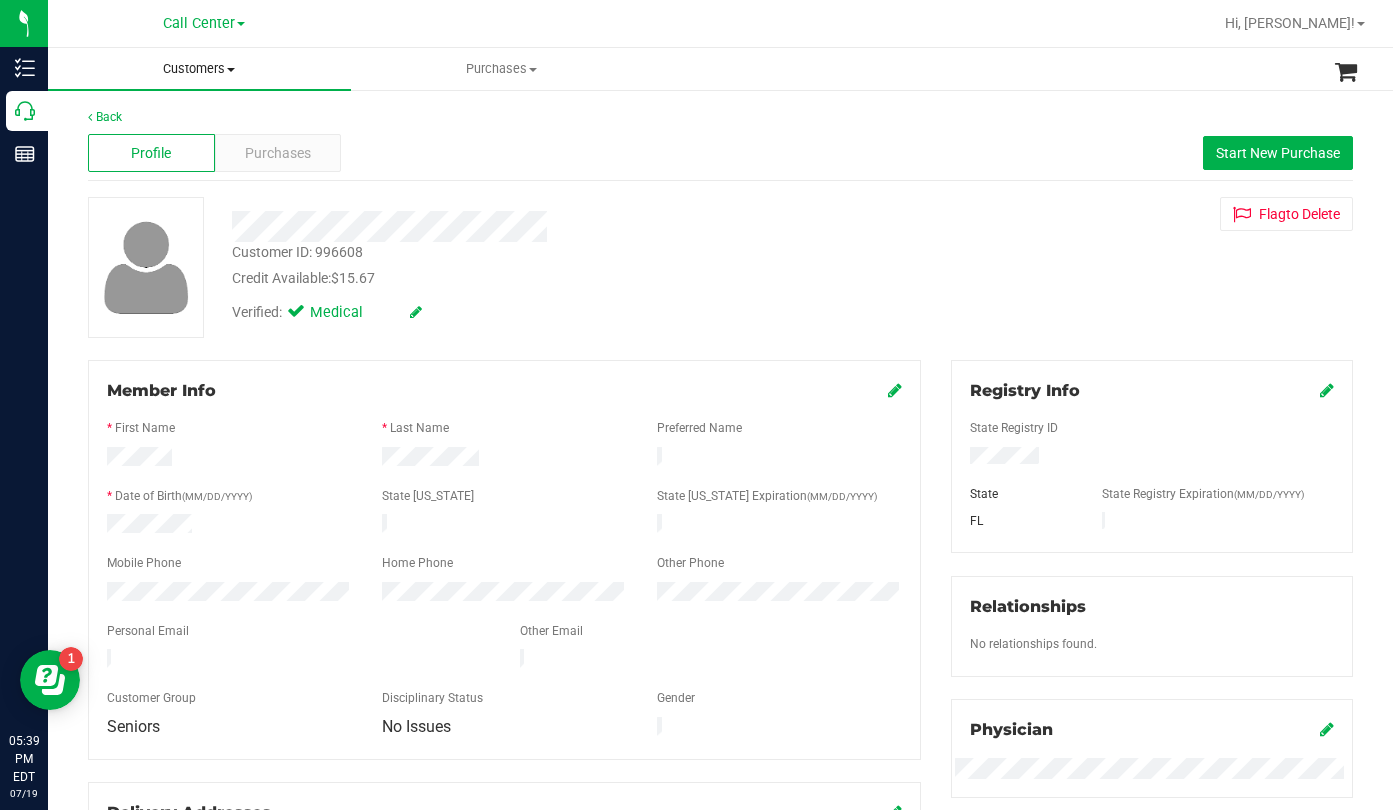 click on "Customers" at bounding box center [199, 69] 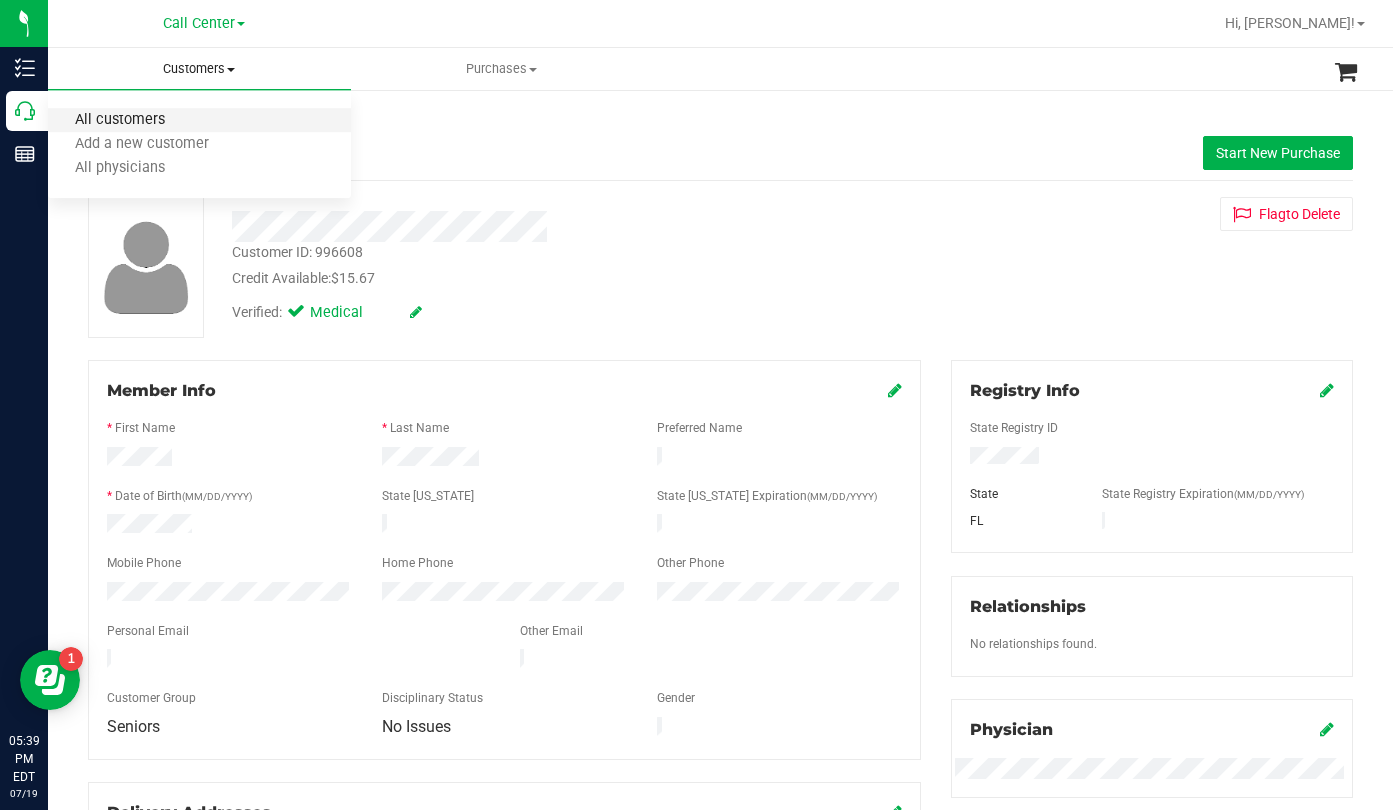 click on "All customers" at bounding box center (120, 120) 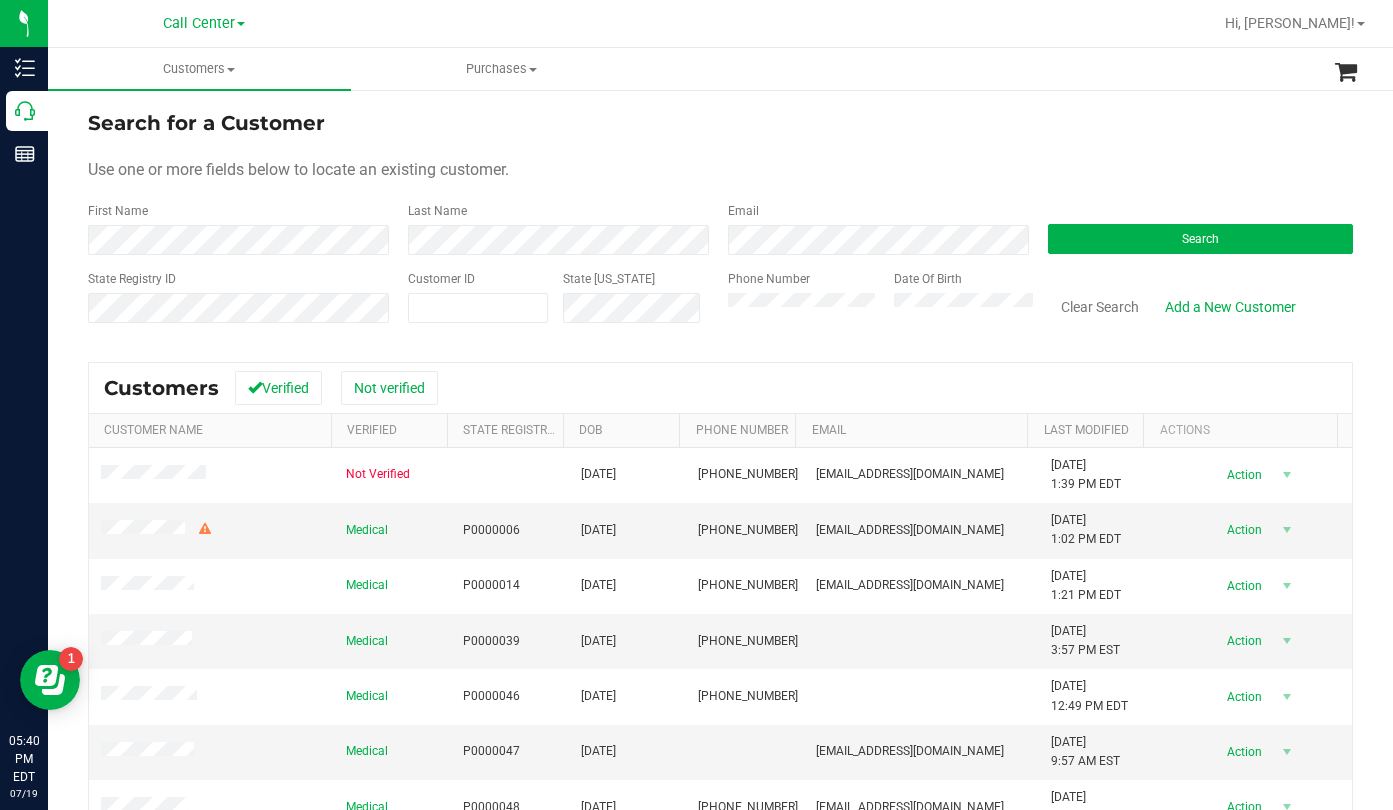 click on "Search for a Customer
Use one or more fields below to locate an existing customer.
First Name
Last Name
Email
Search
State Registry ID
Customer ID
State [US_STATE]
Phone Number
Date Of Birth" at bounding box center (720, 224) 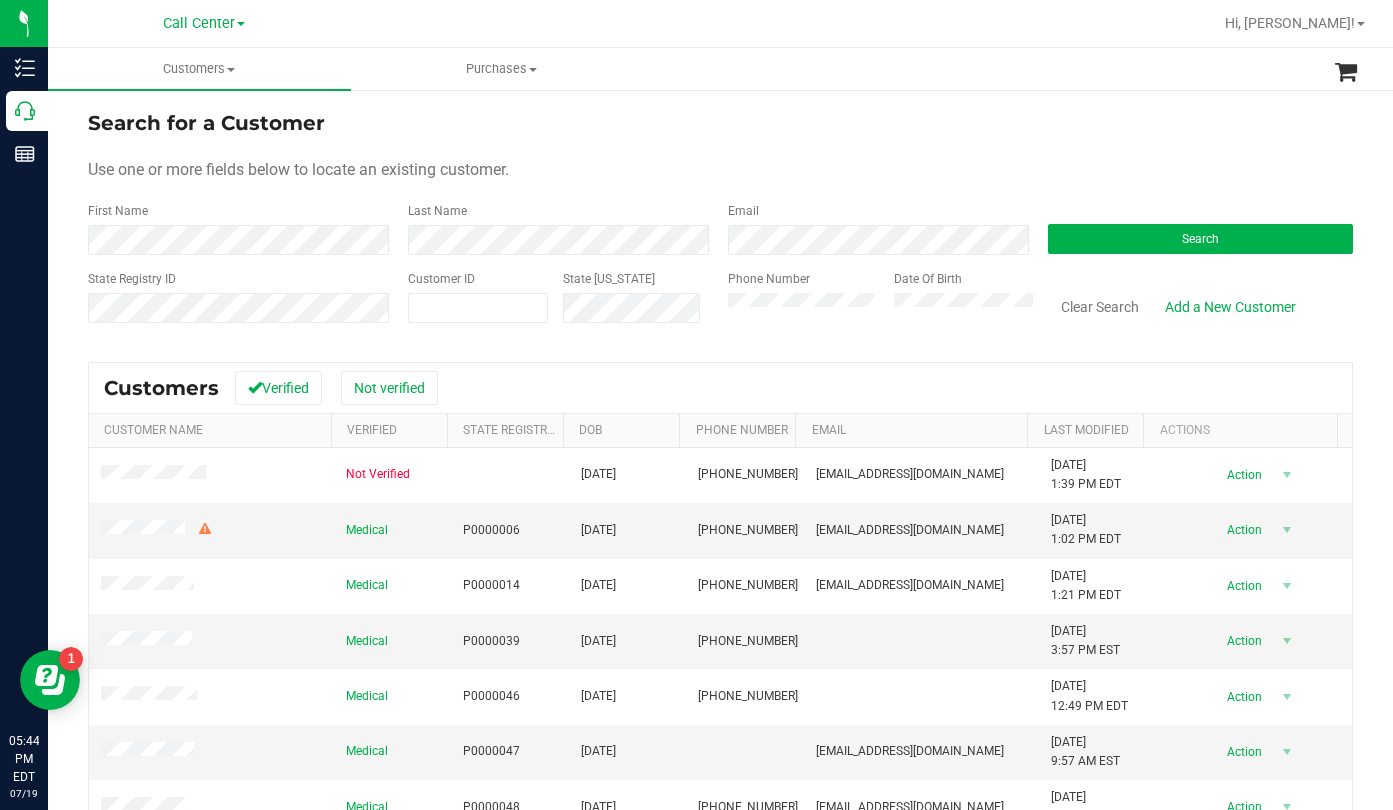 click on "Use one or more fields below to locate an existing customer." at bounding box center (720, 170) 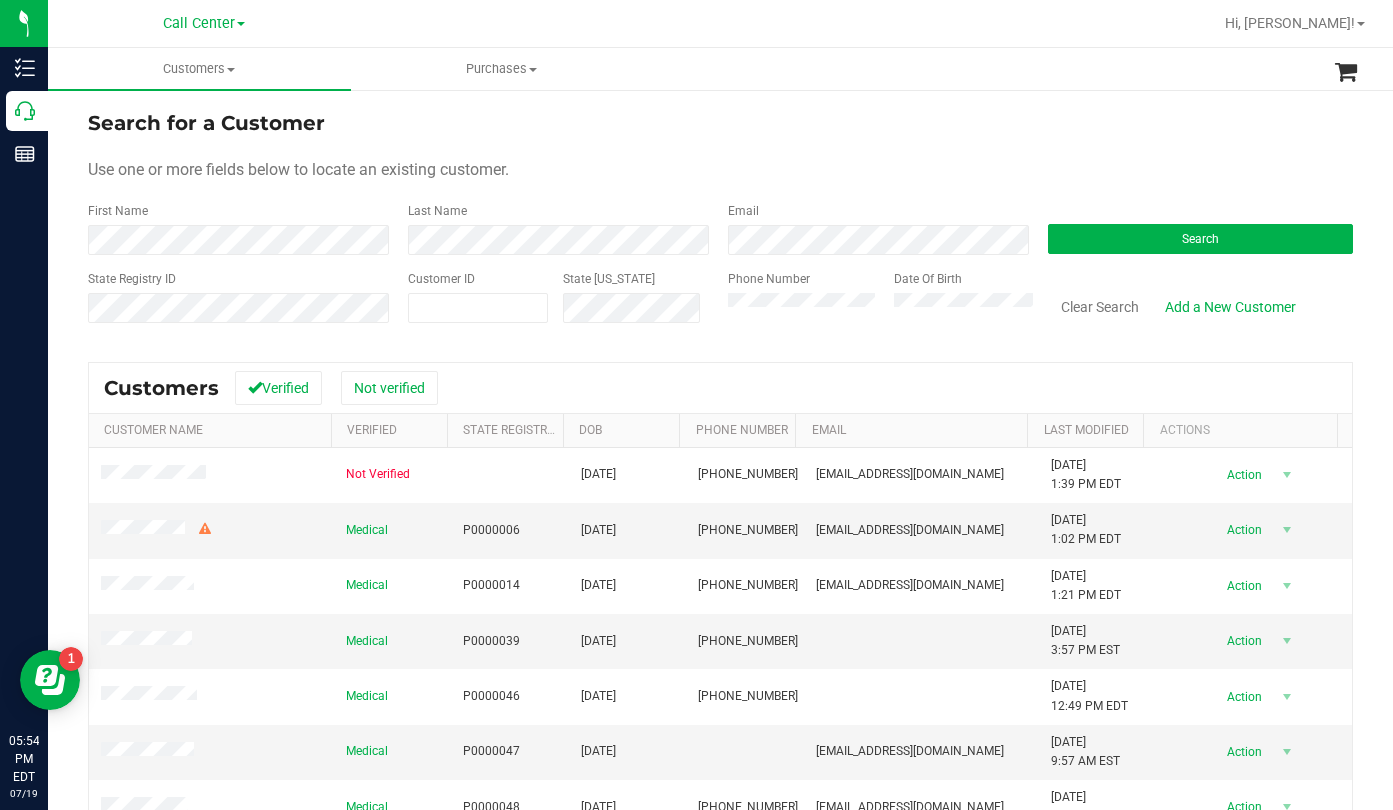 drag, startPoint x: 1051, startPoint y: 168, endPoint x: 1029, endPoint y: 172, distance: 22.36068 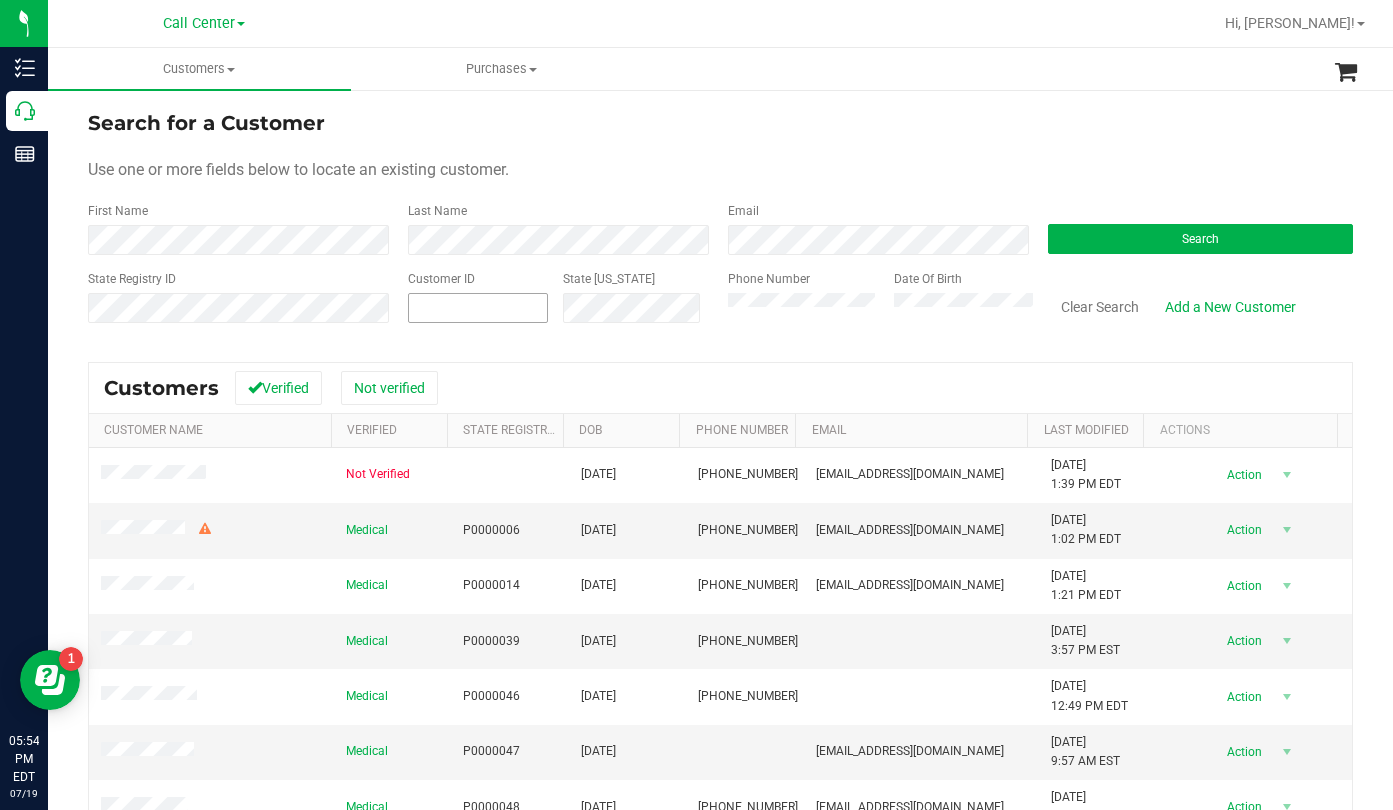 click at bounding box center [478, 308] 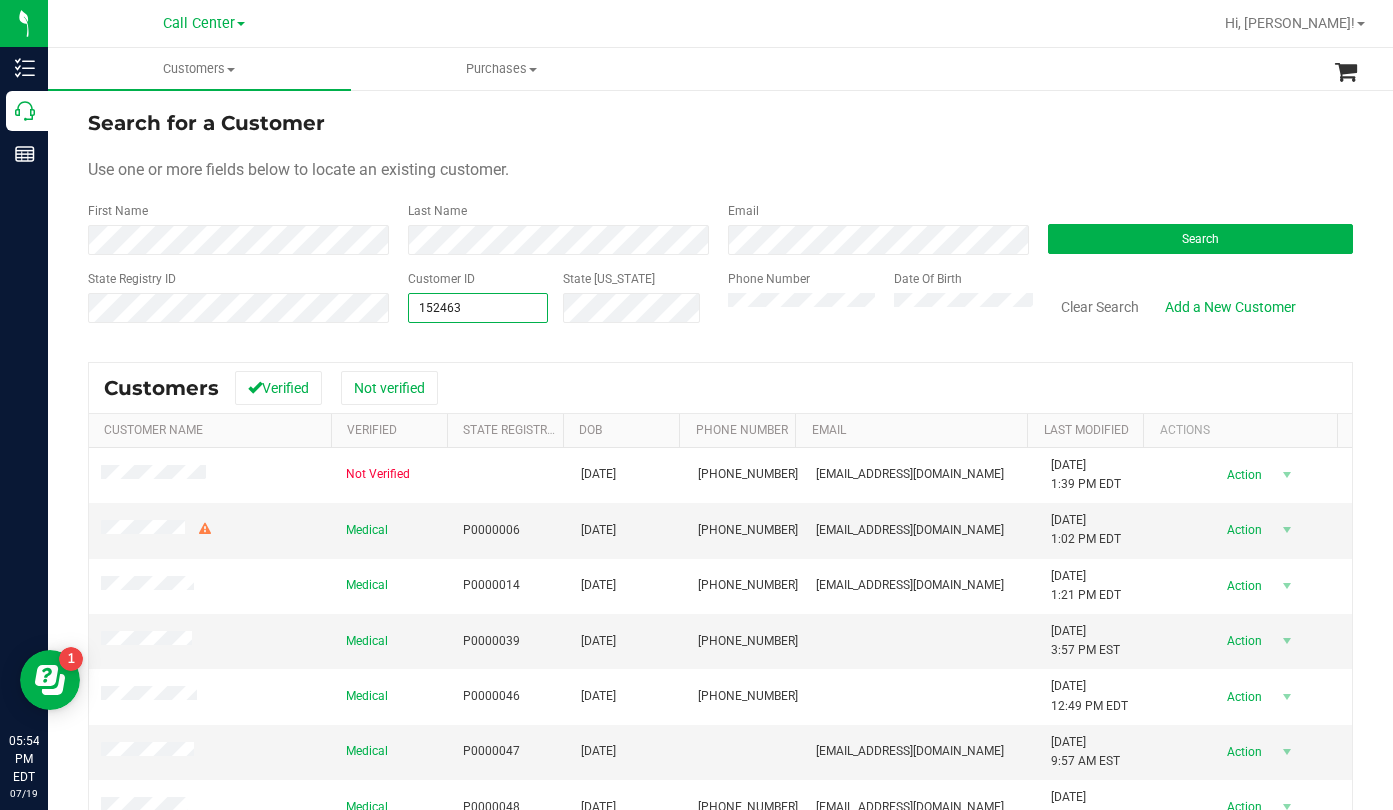 type on "1524632" 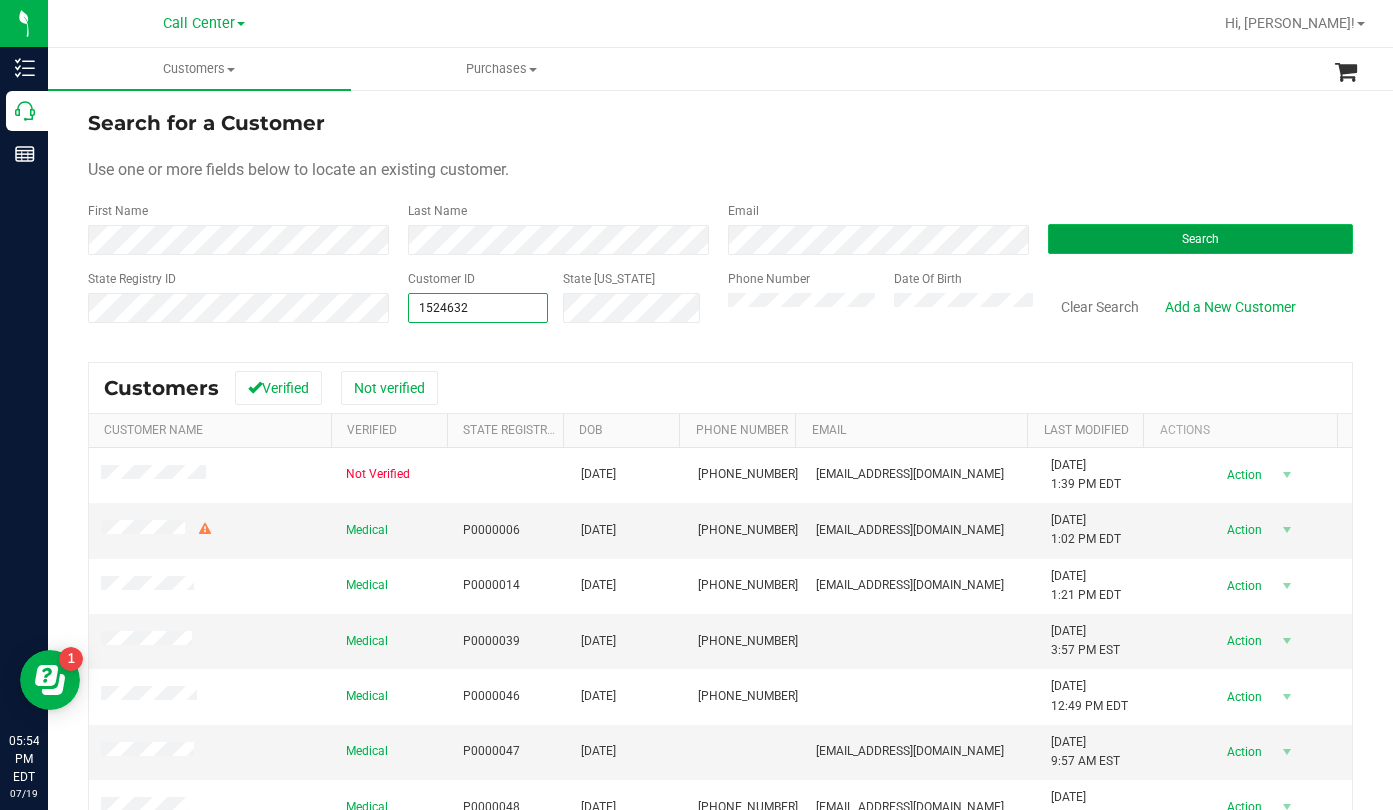 type on "1524632" 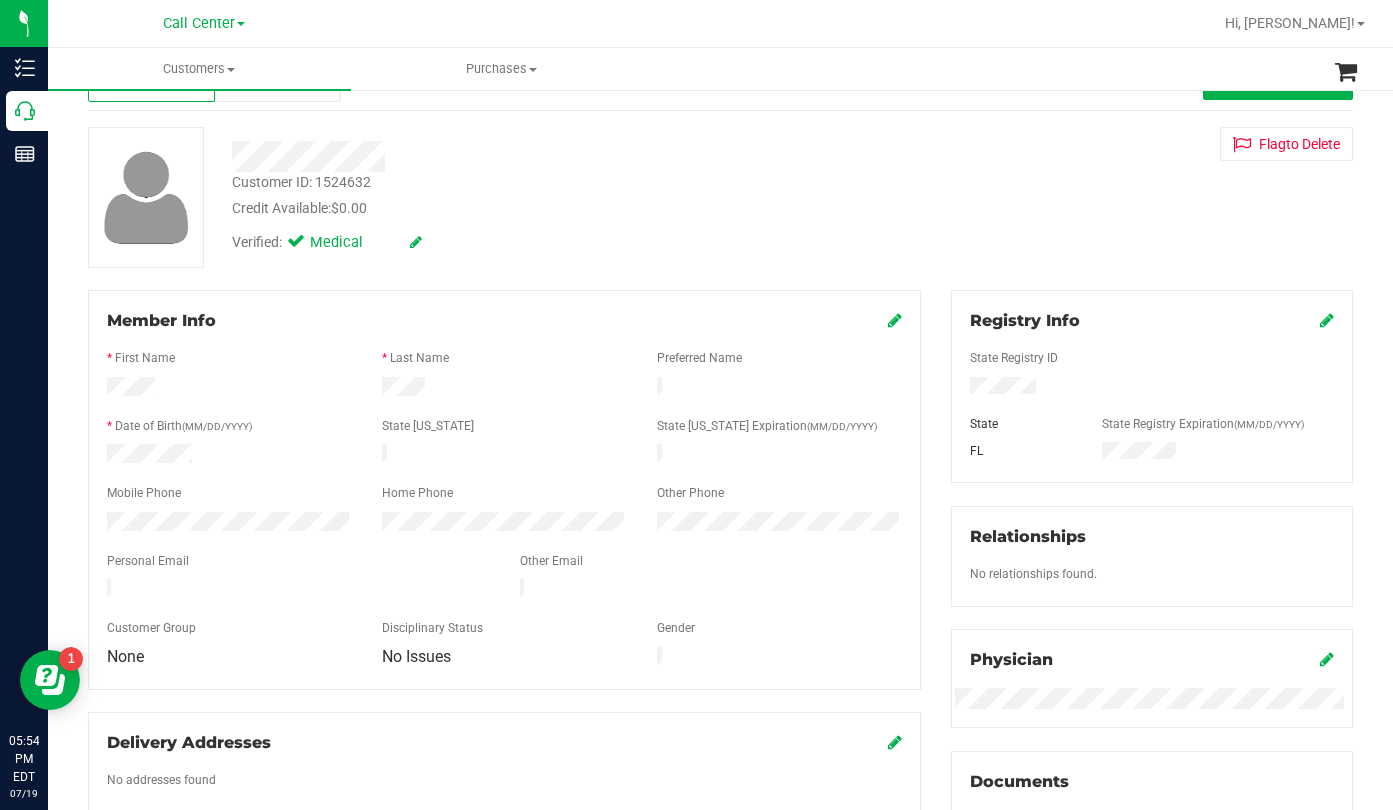 scroll, scrollTop: 100, scrollLeft: 0, axis: vertical 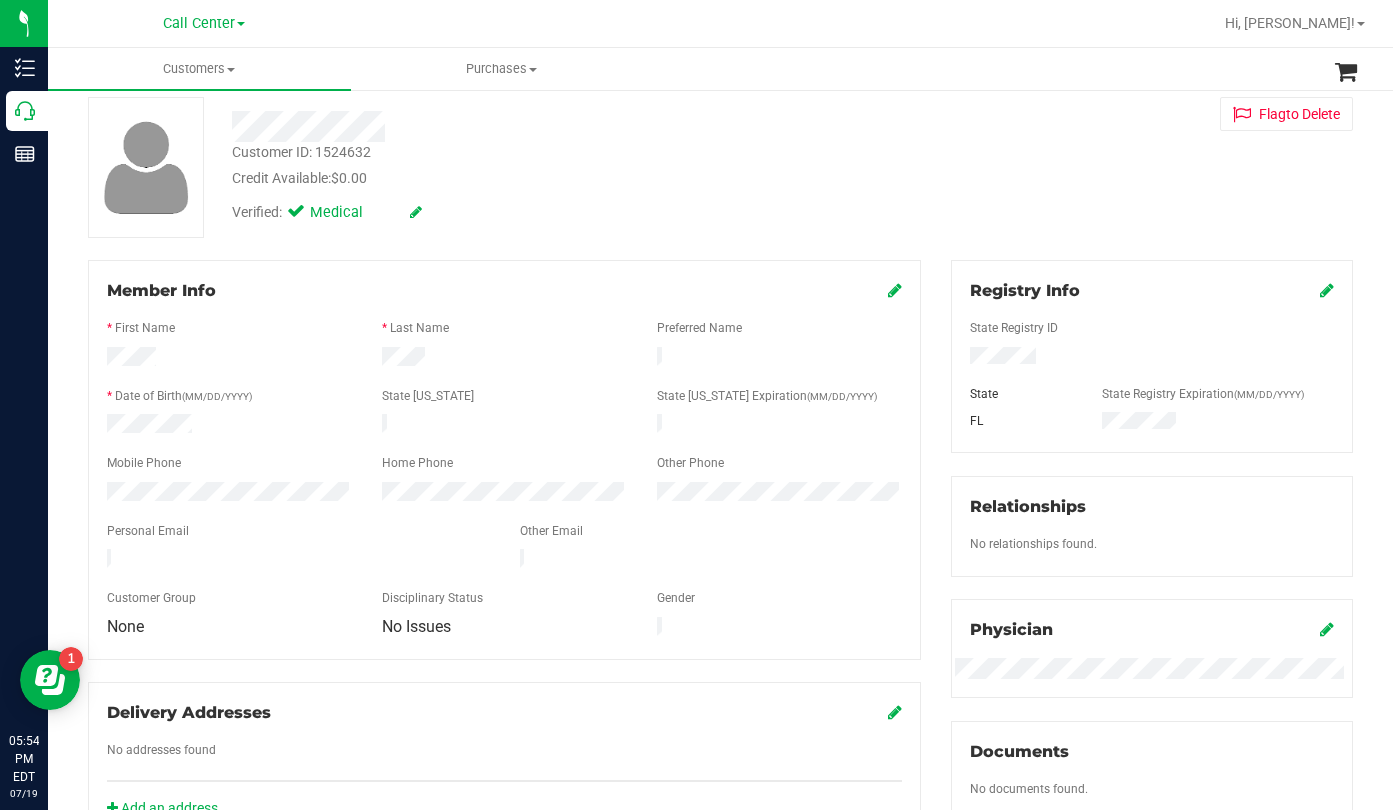 click on "State Registry ID" at bounding box center [1152, 330] 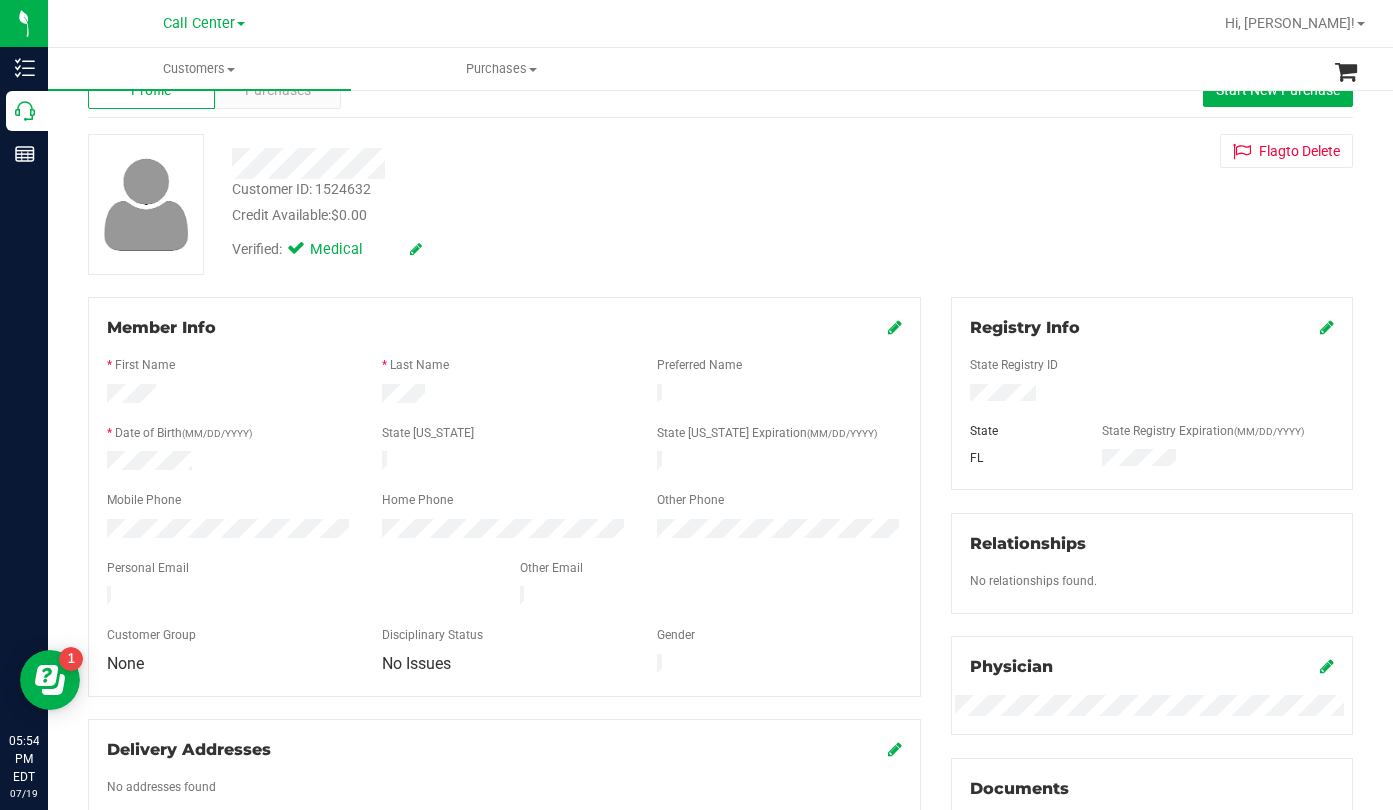 scroll, scrollTop: 0, scrollLeft: 0, axis: both 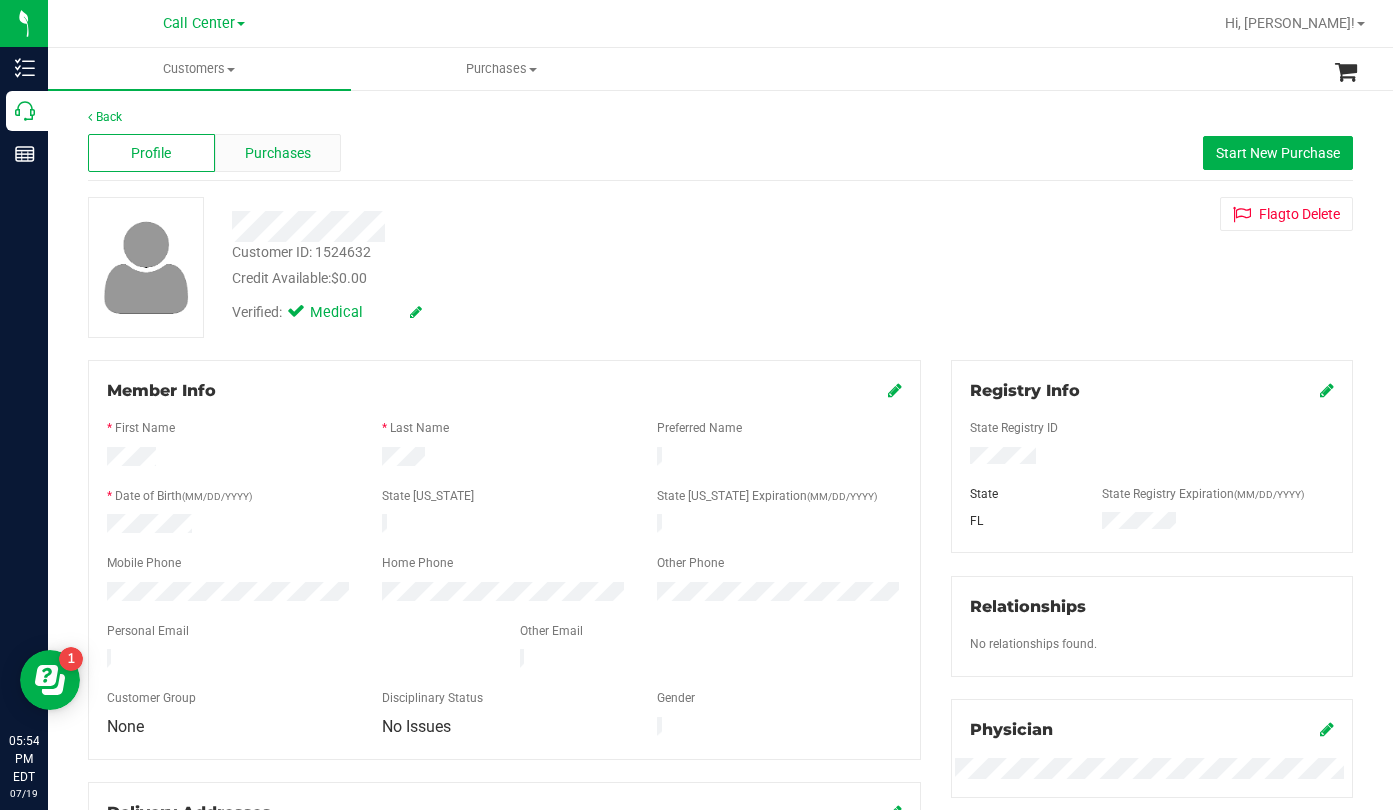 click on "Purchases" at bounding box center [278, 153] 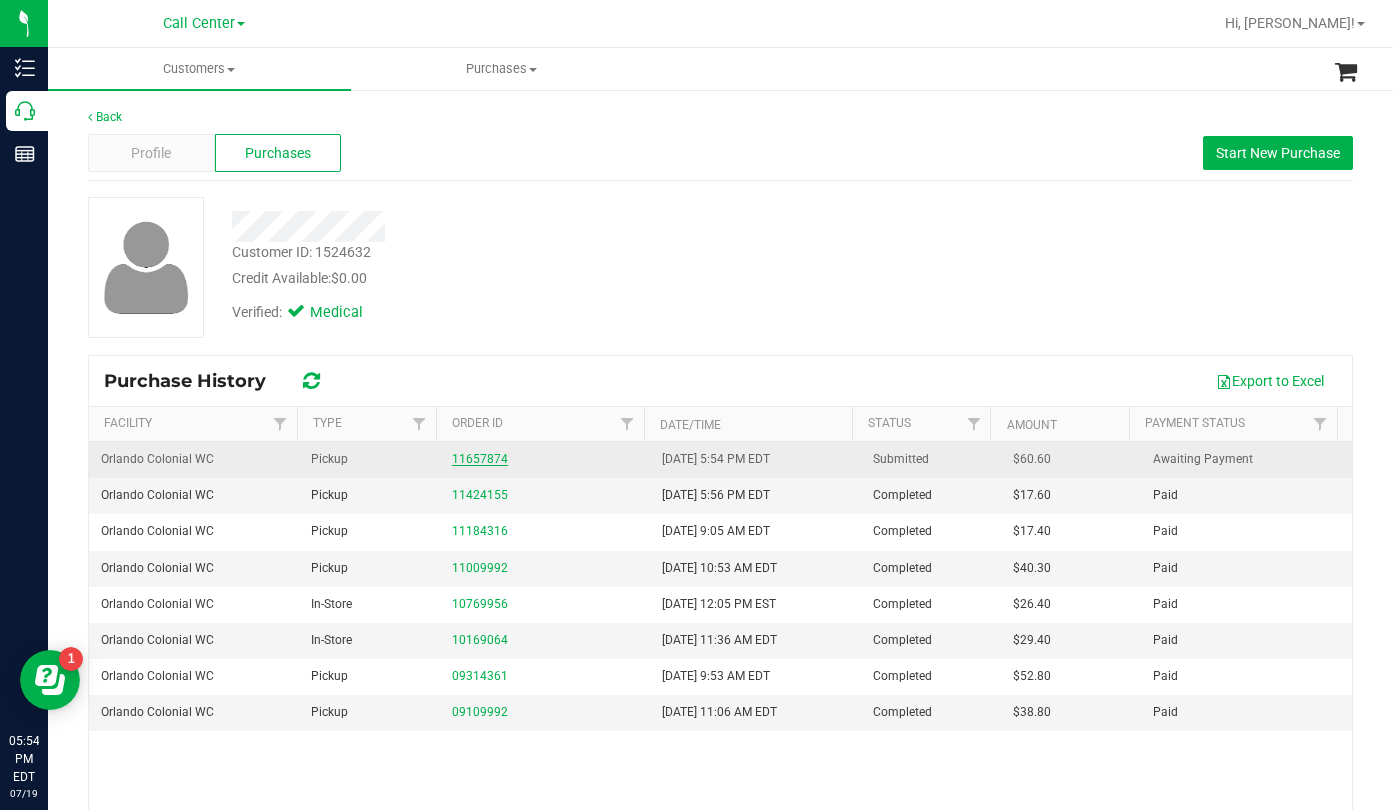 click on "11657874" at bounding box center (480, 459) 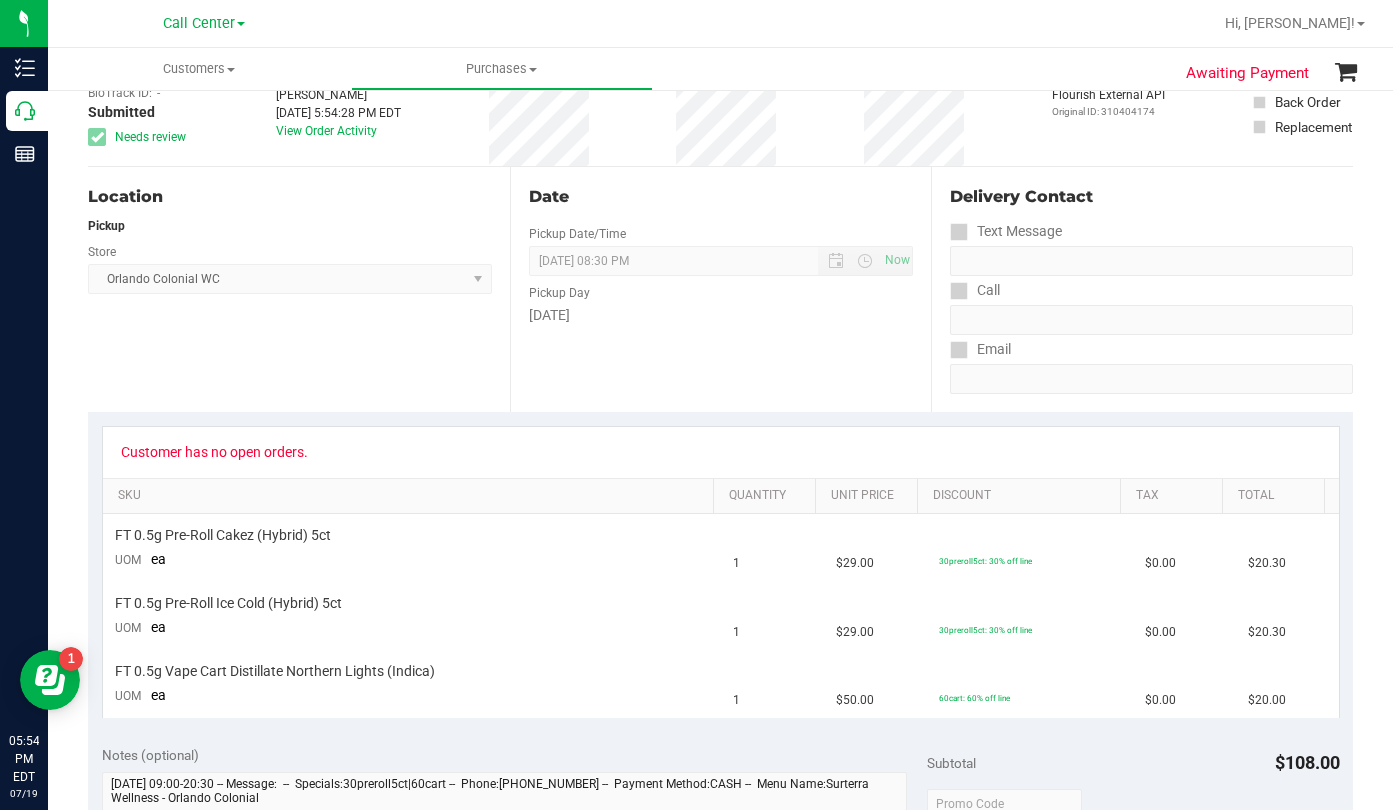 scroll, scrollTop: 0, scrollLeft: 0, axis: both 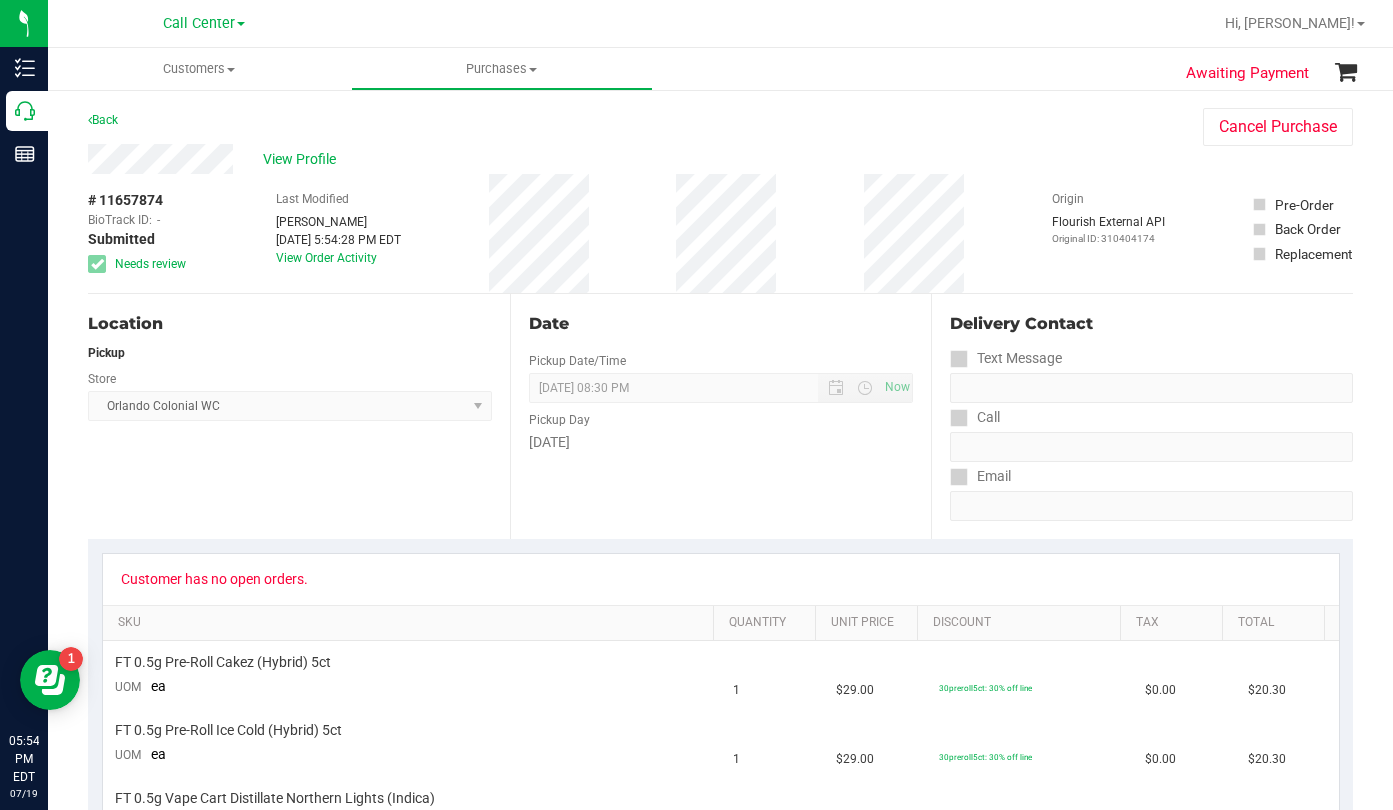 click on "View Profile" at bounding box center [625, 159] 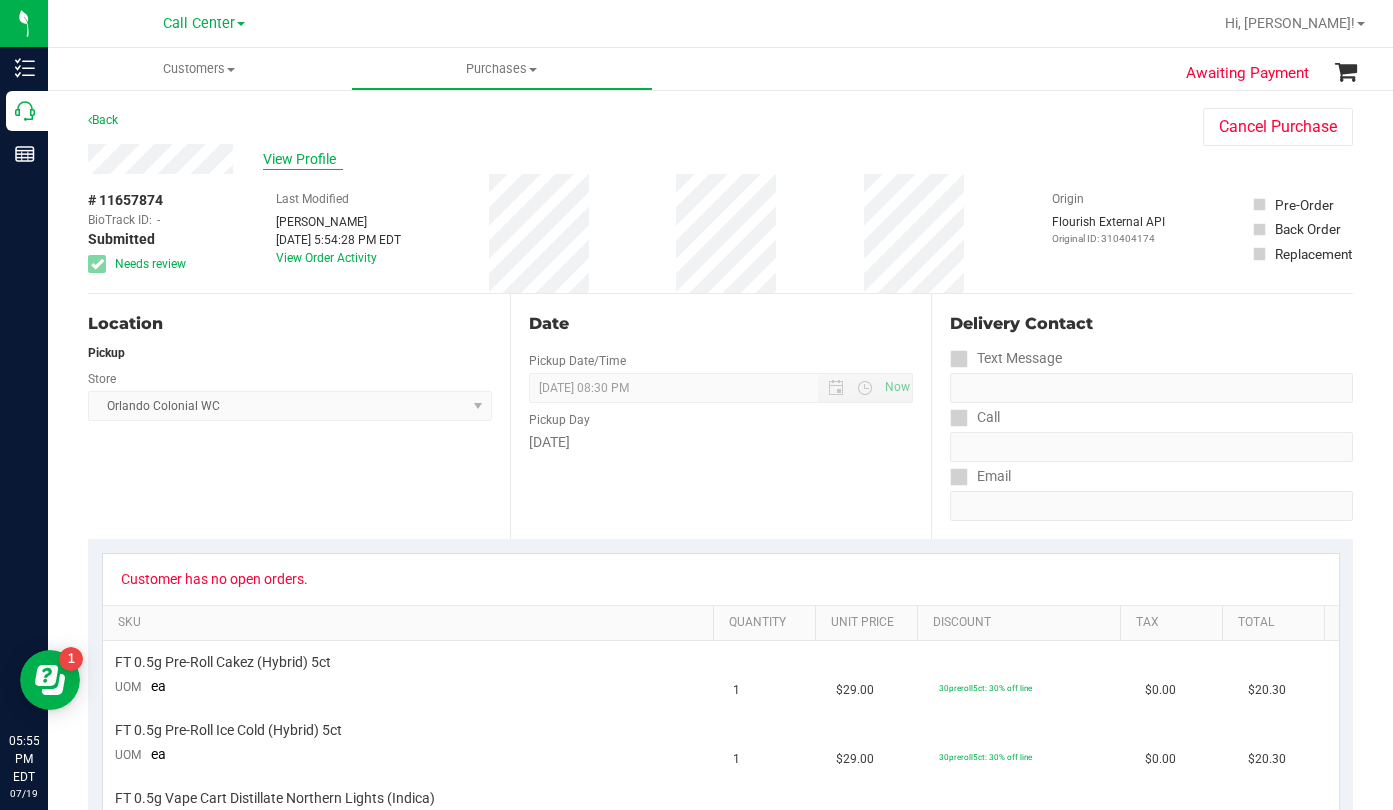 click on "View Profile" at bounding box center (303, 159) 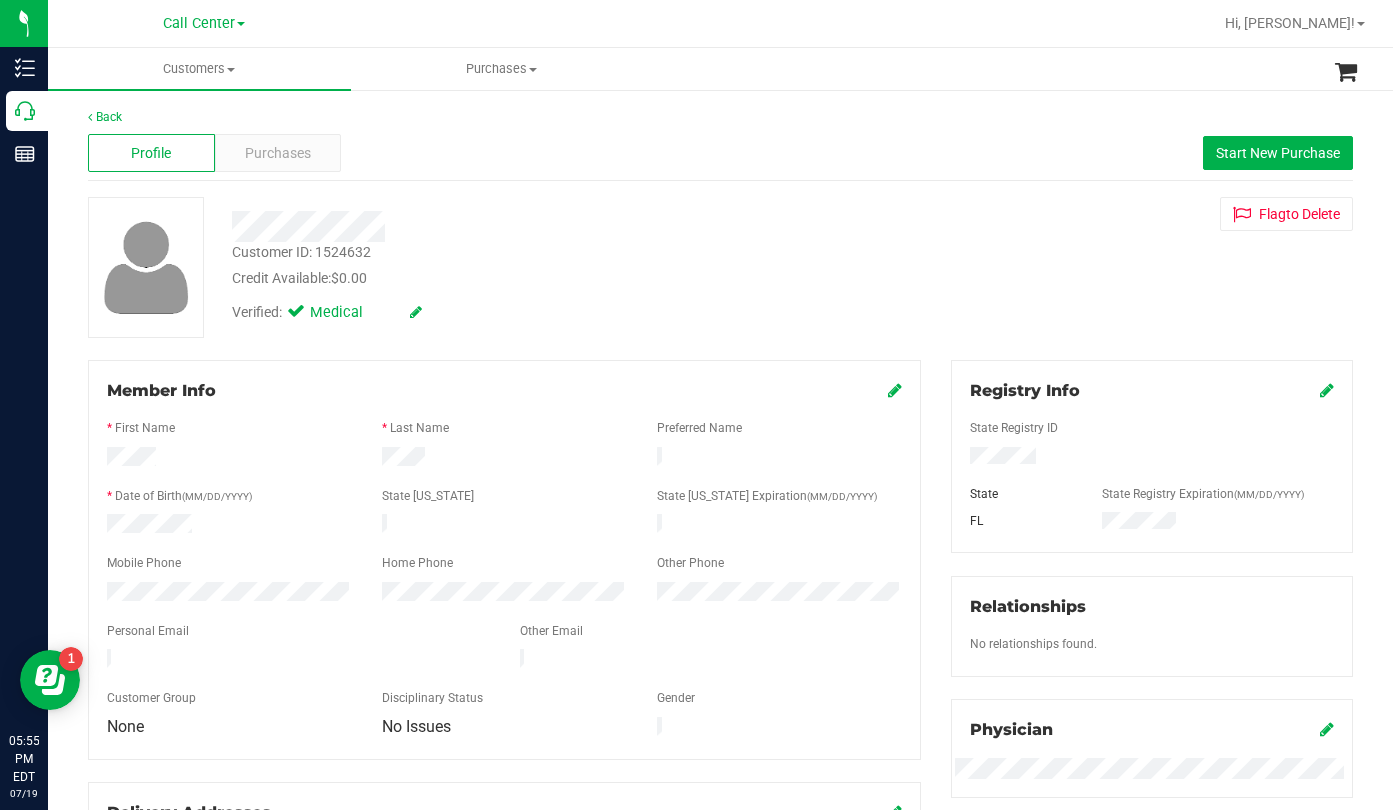 click on "Customer ID: 1524632
Credit Available:
$0.00
Verified:
Medical
Flag  to [GEOGRAPHIC_DATA]" at bounding box center (720, 267) 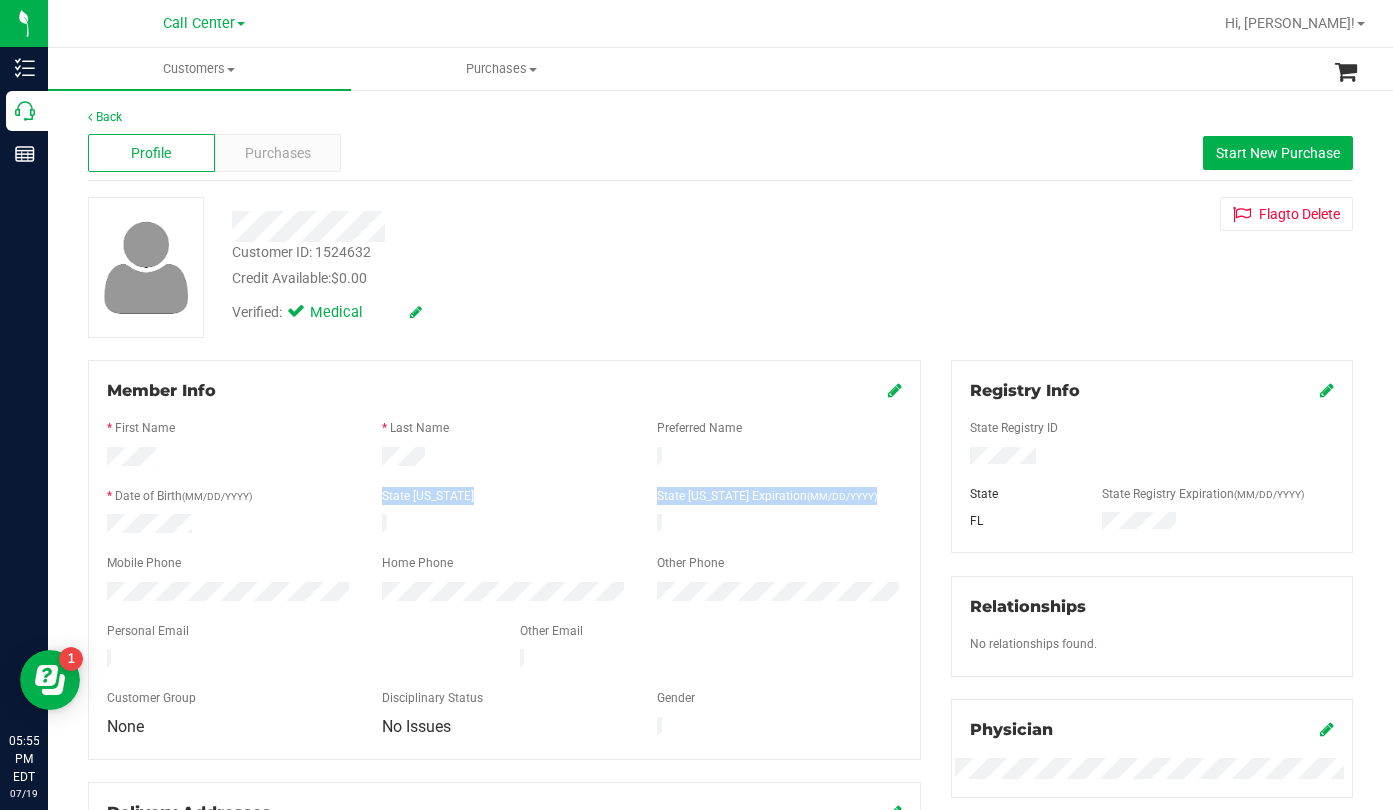 click on "Member Info
*
First Name
*
Last Name
Preferred Name
*
Date of Birth
(MM/DD/YYYY)
State [US_STATE]
State [US_STATE] Expiration
(MM/DD/YYYY)" at bounding box center [504, 560] 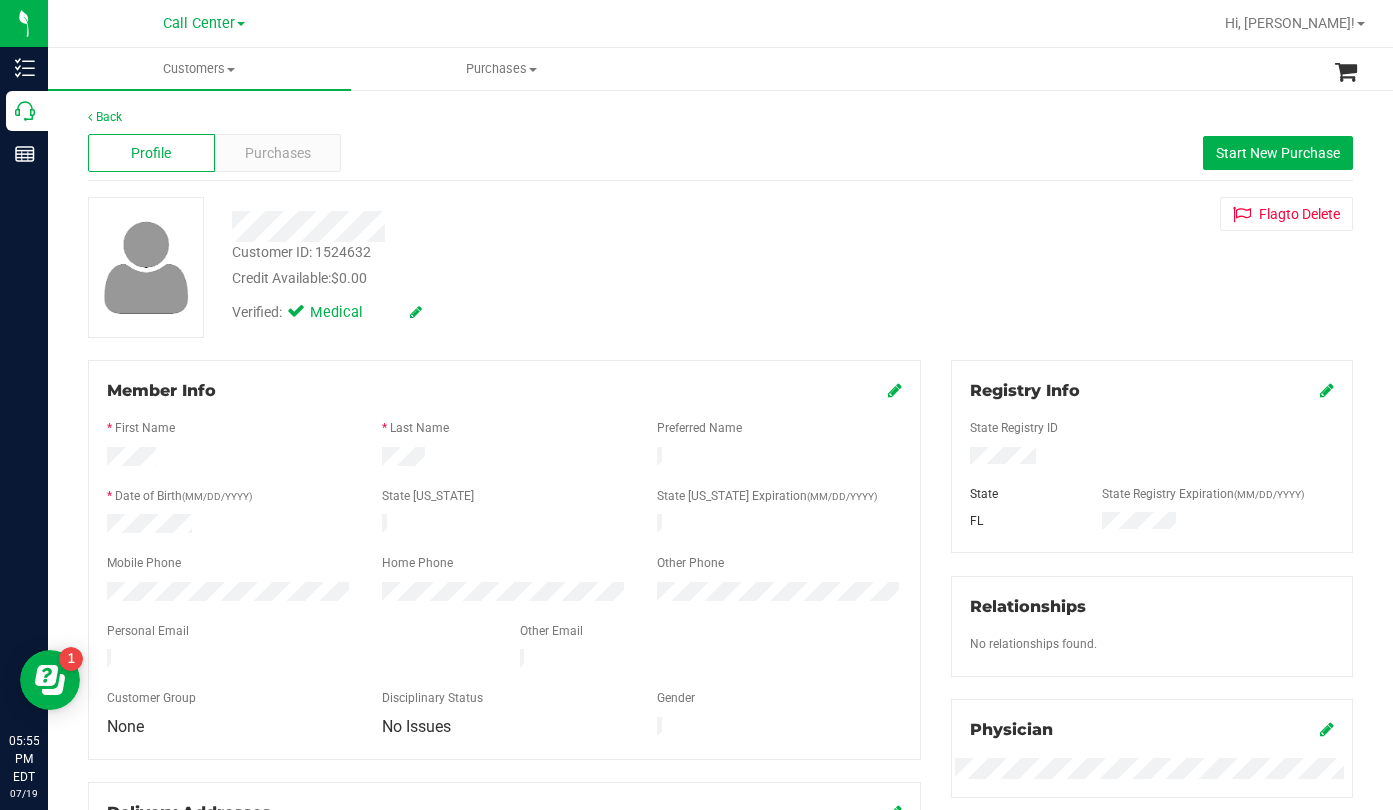 click at bounding box center (229, 526) 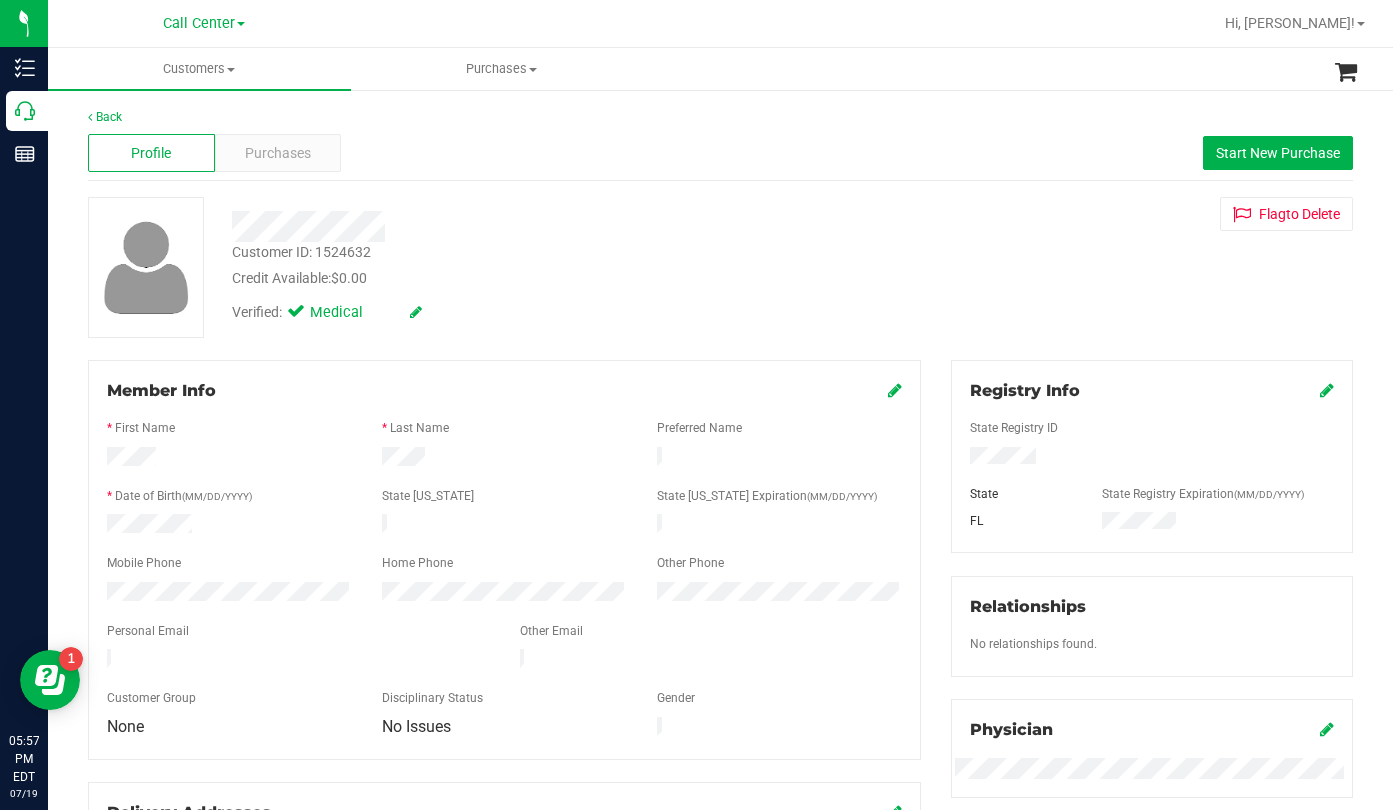 click on "Back
Profile
Purchases
Start New Purchase
Customer ID: 1524632
Credit Available:
$0.00
Verified:
Medical" at bounding box center (720, 745) 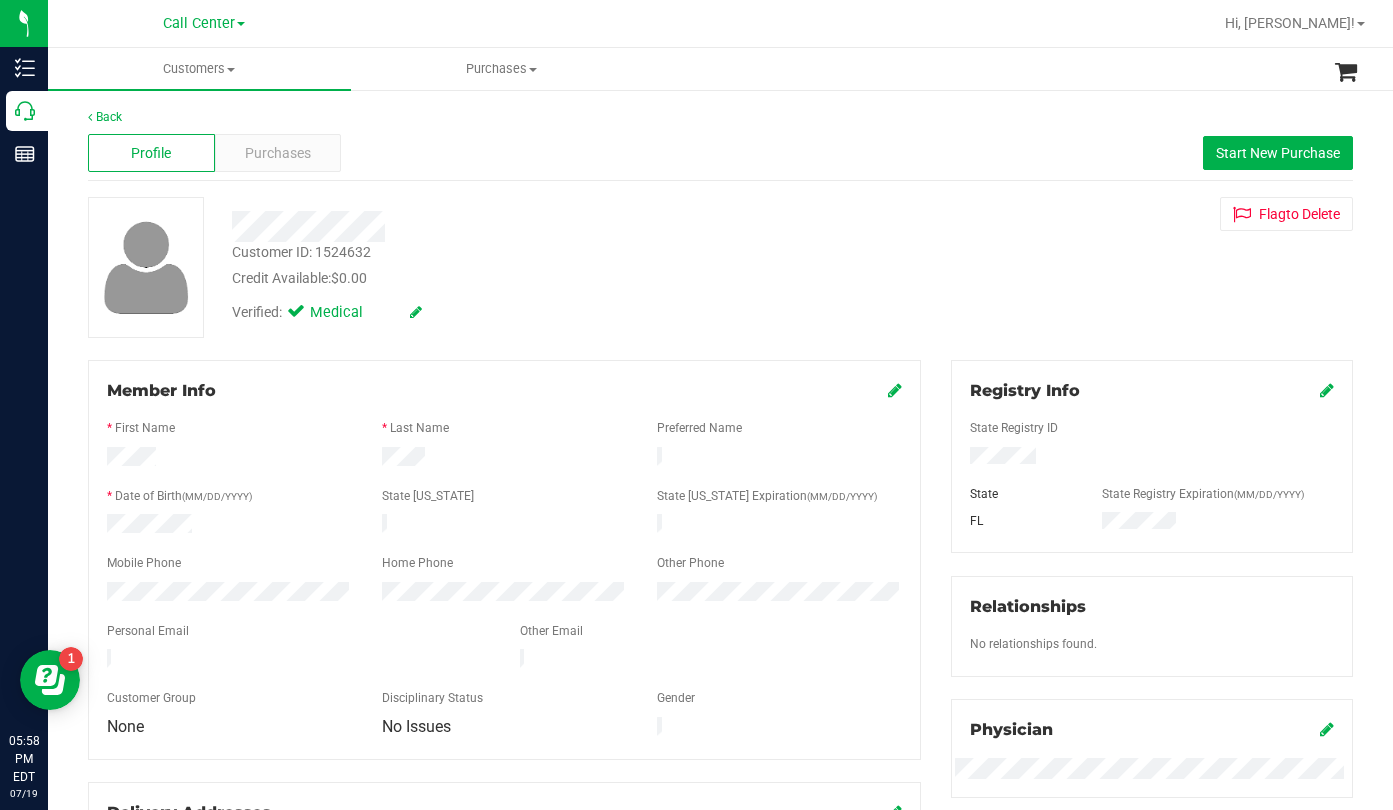 drag, startPoint x: 1083, startPoint y: 337, endPoint x: 1067, endPoint y: 333, distance: 16.492422 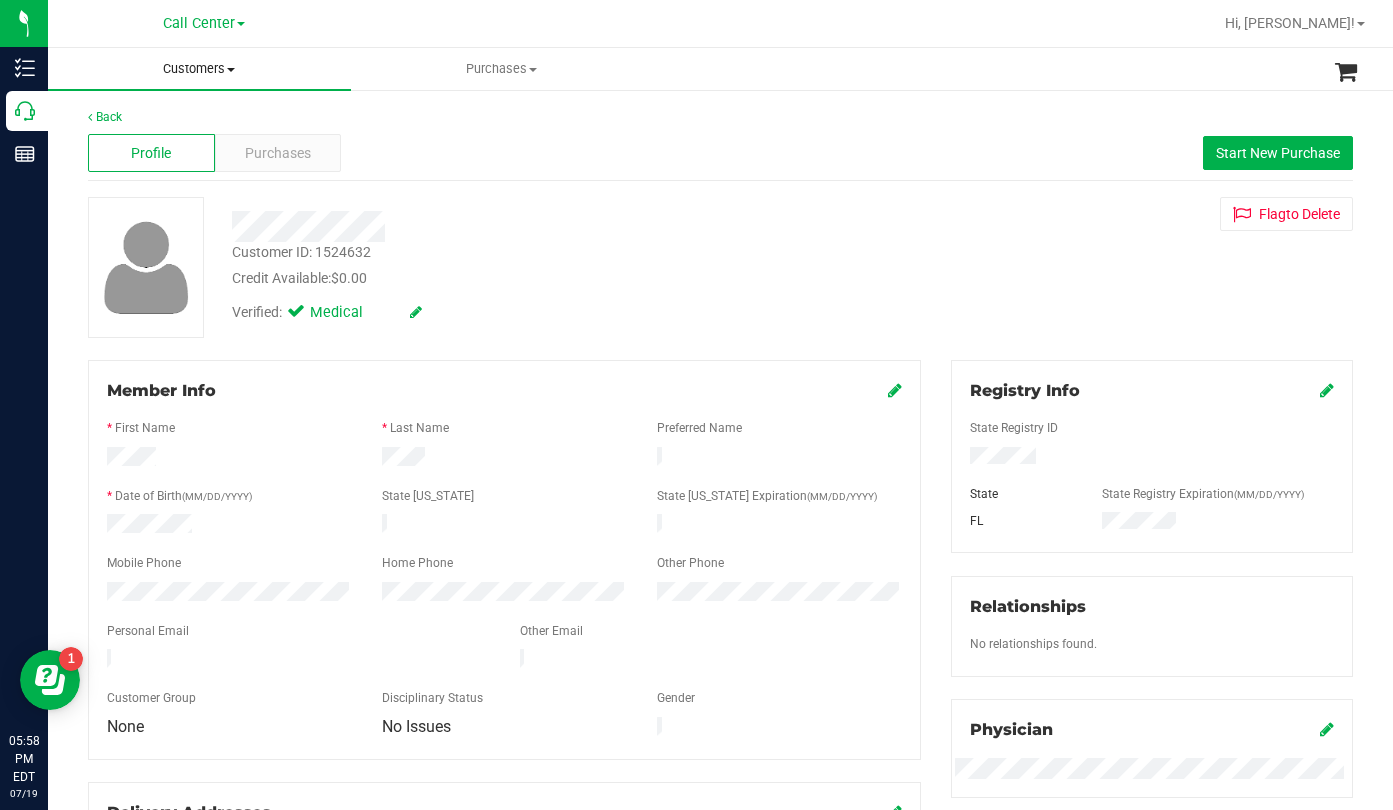 click at bounding box center [231, 70] 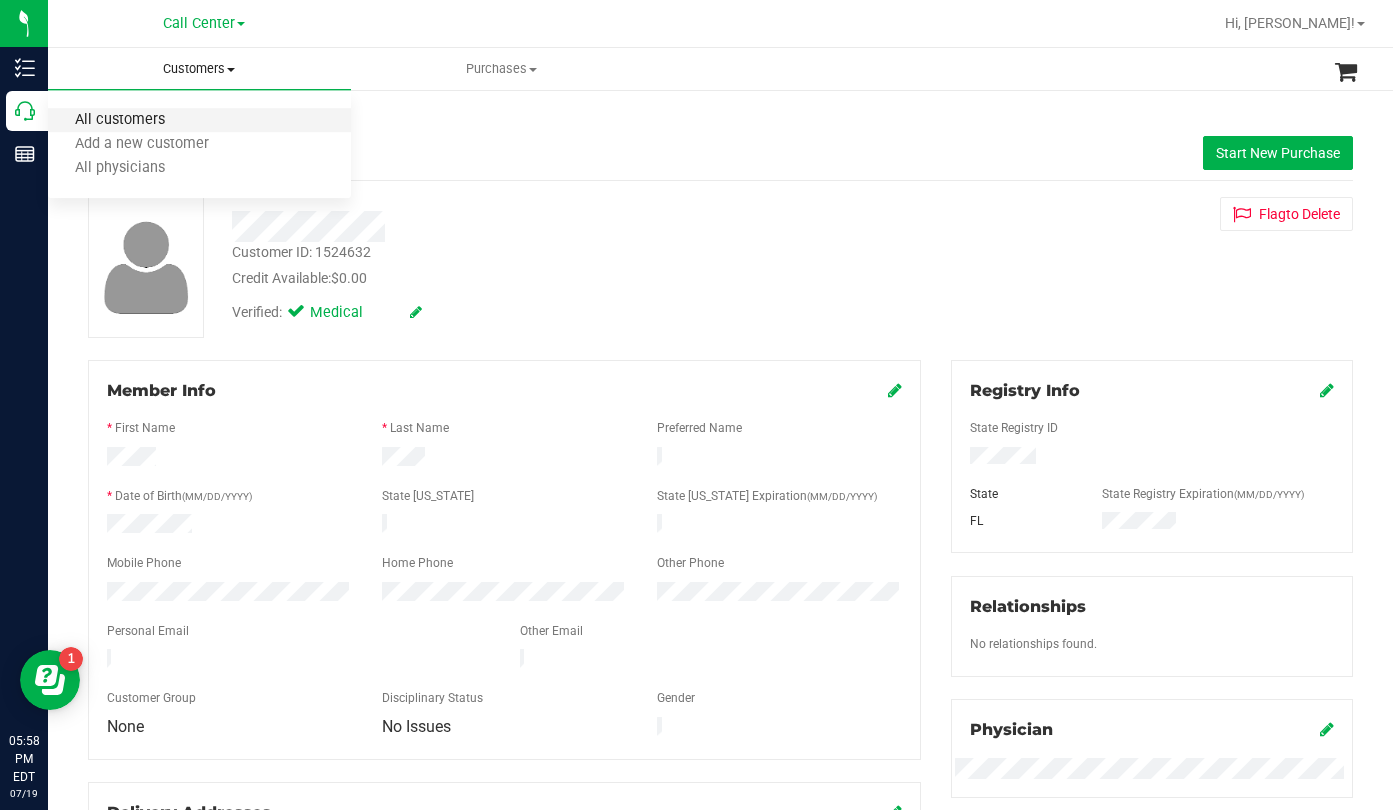 click on "All customers" at bounding box center [120, 120] 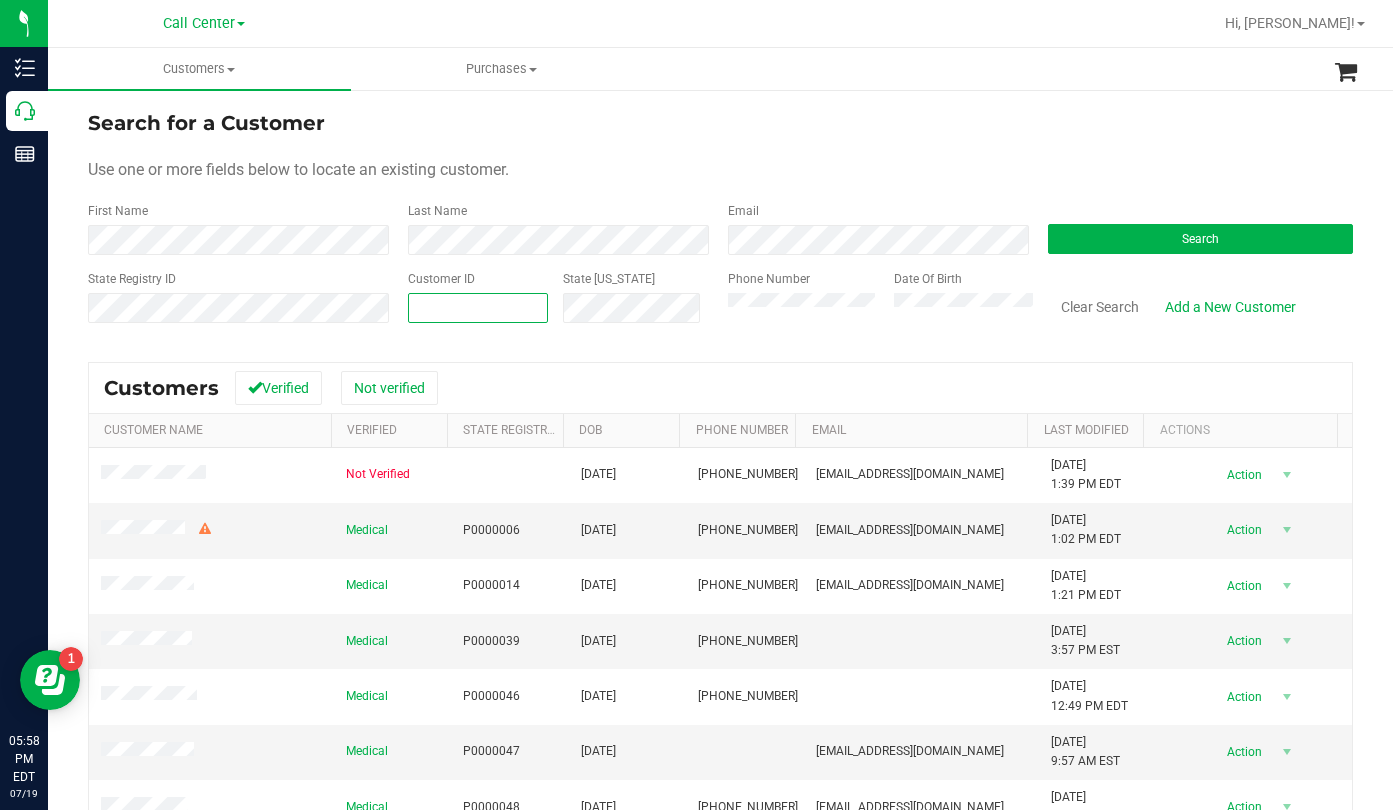 click at bounding box center [478, 308] 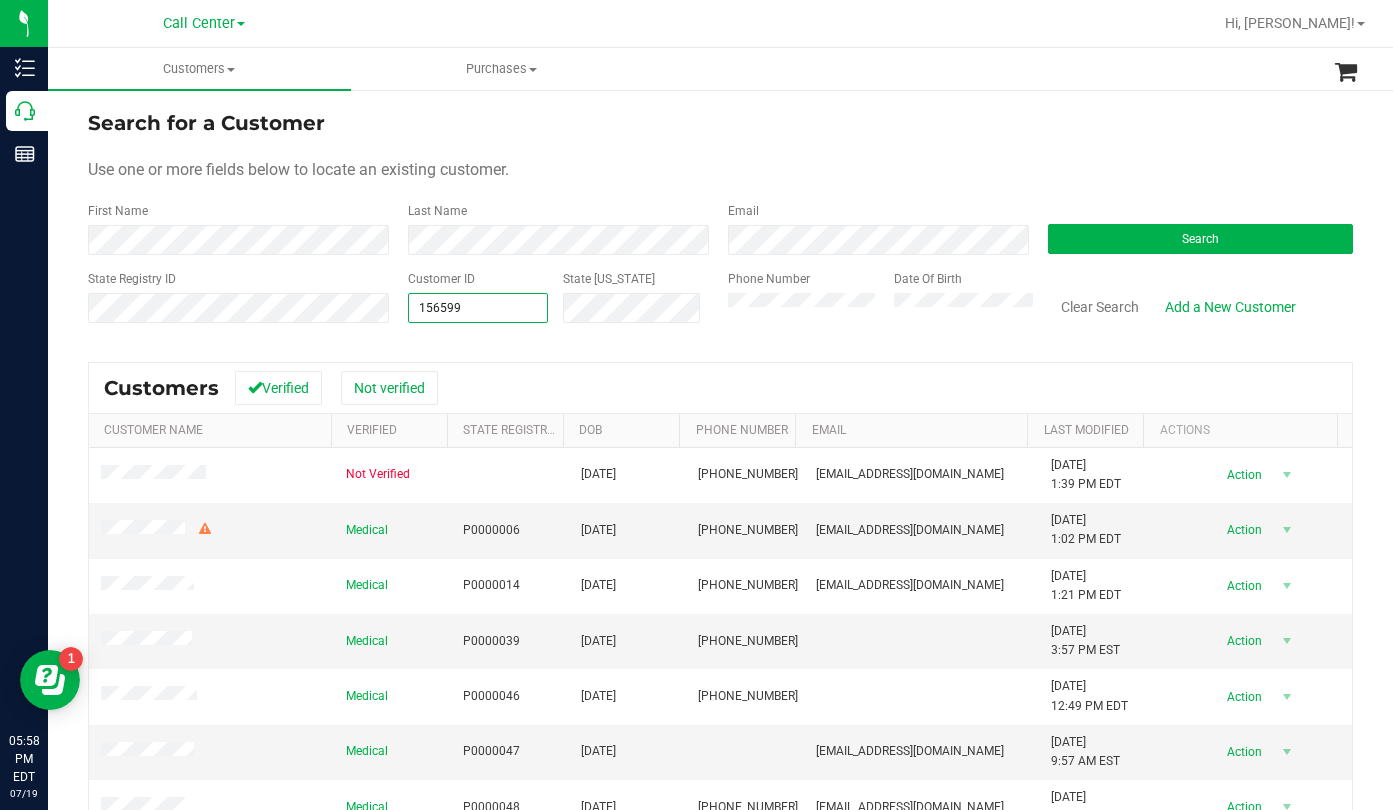 type on "1565999" 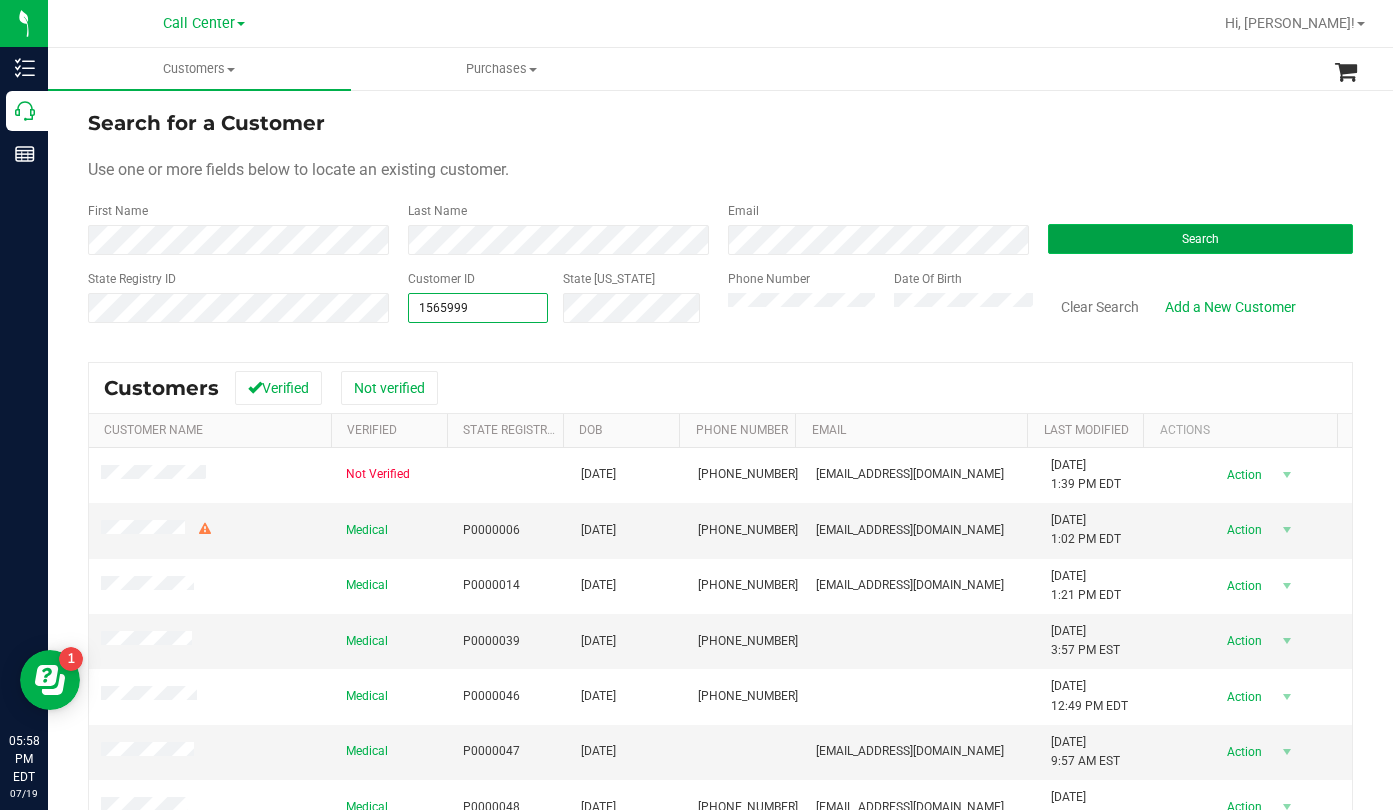 type on "1565999" 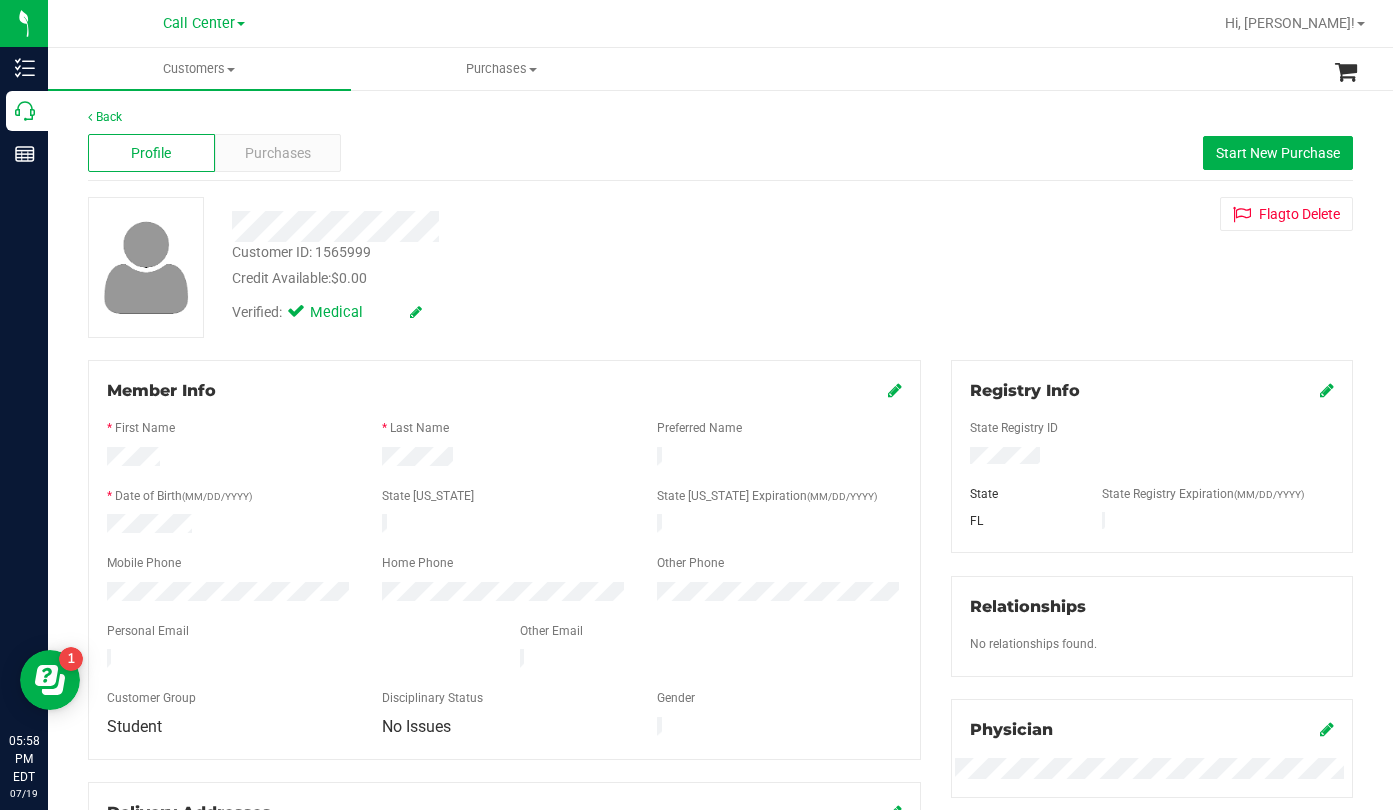 click on "Customer ID: 1565999
Credit Available:
$0.00
Verified:
Medical
Flag  to [GEOGRAPHIC_DATA]" at bounding box center (720, 267) 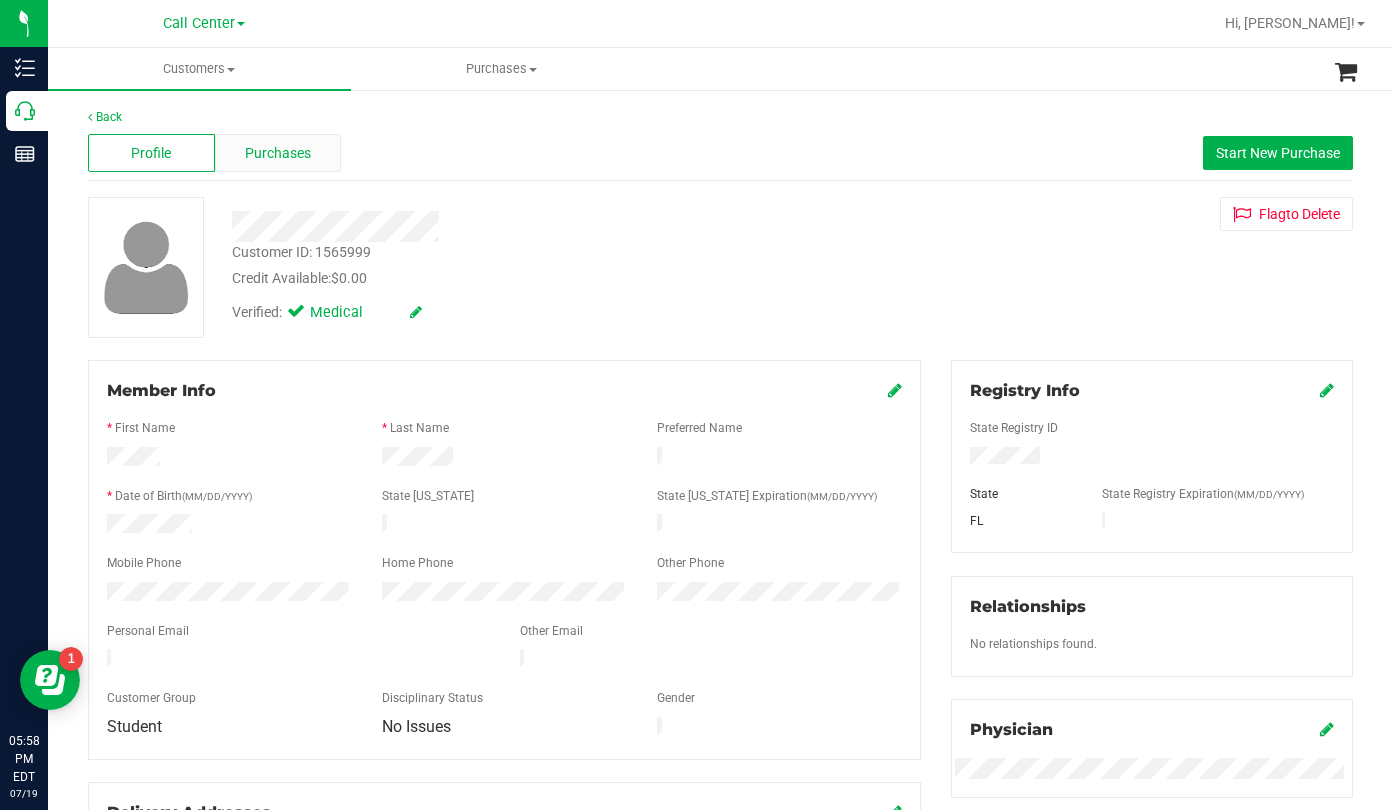 click on "Purchases" at bounding box center (278, 153) 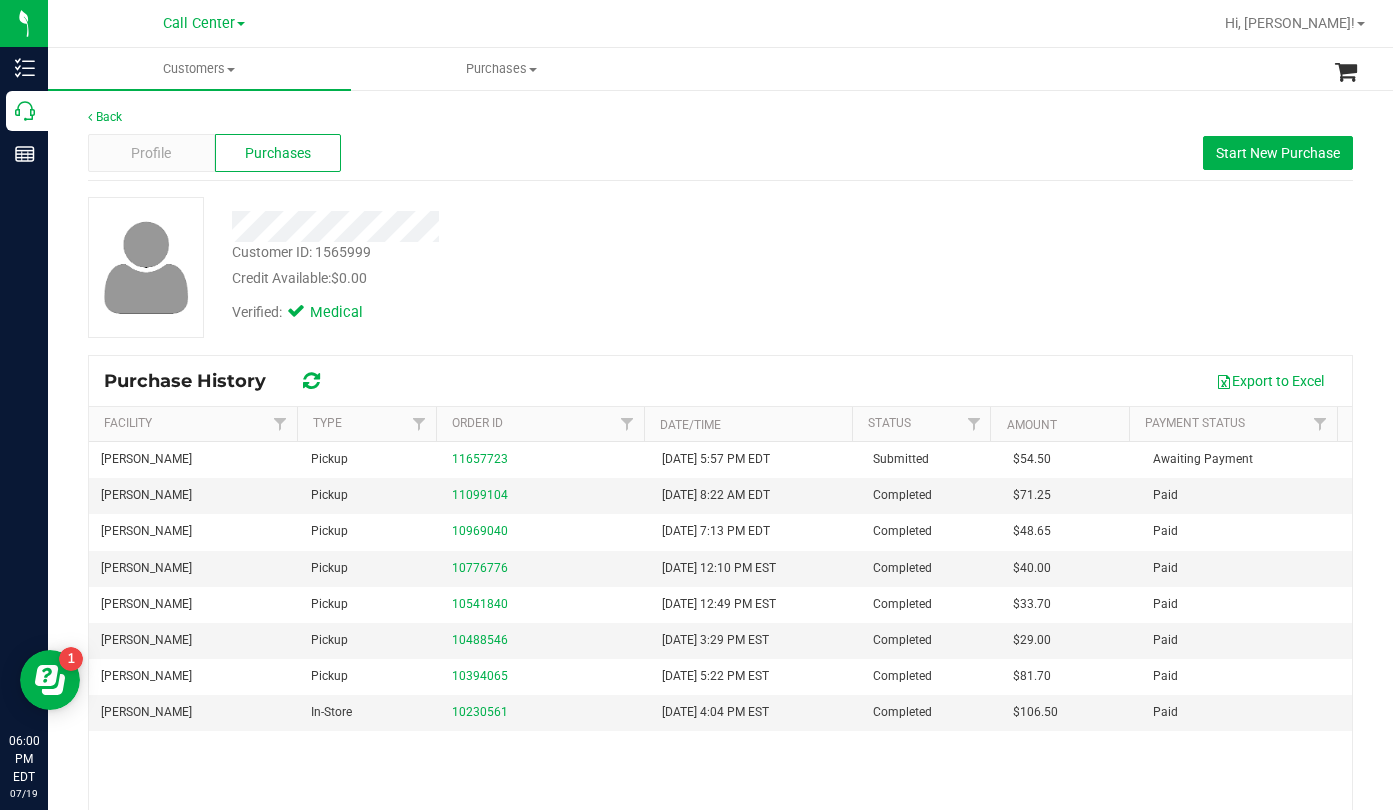 click on "Customer ID: 1565999
Credit Available:
$0.00
Verified:
Medical" at bounding box center (720, 267) 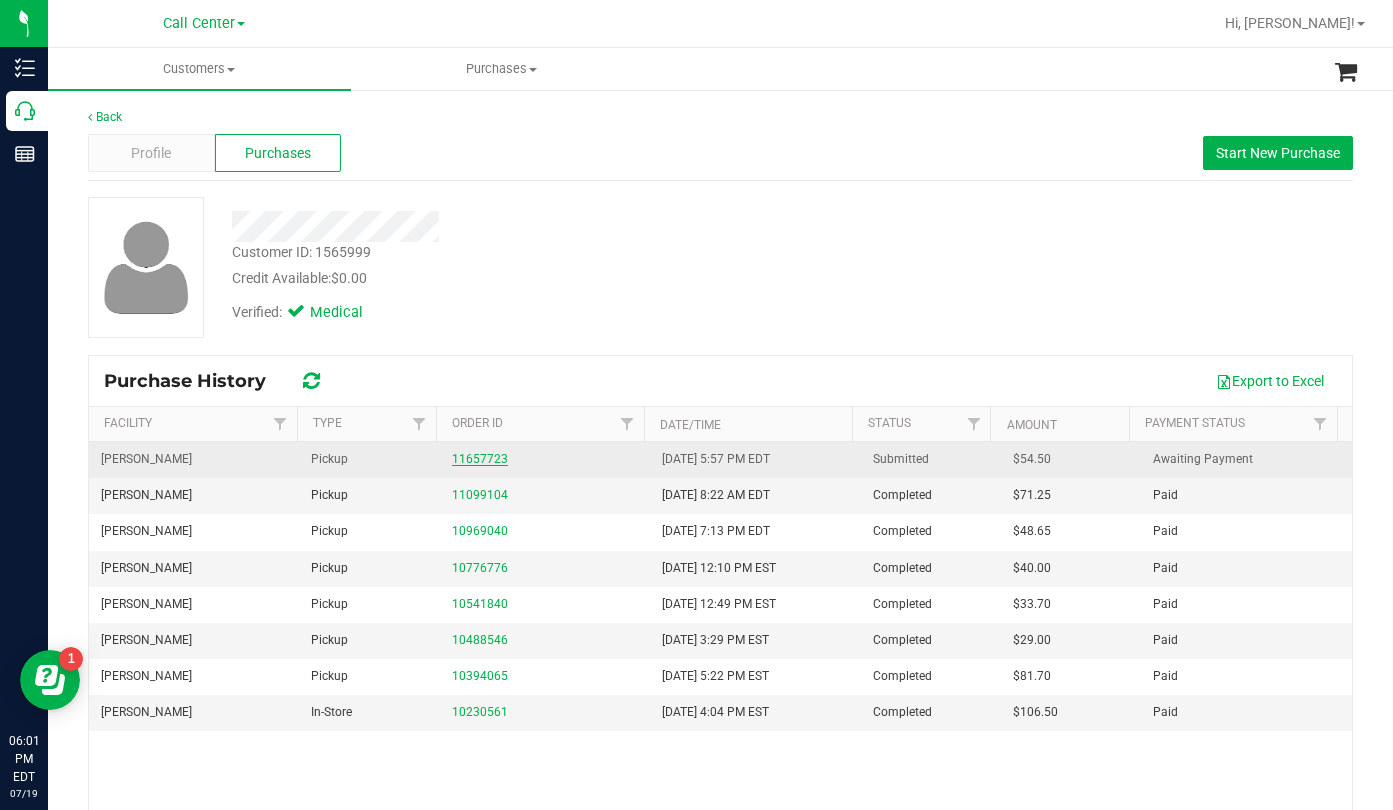 click on "11657723" at bounding box center [480, 459] 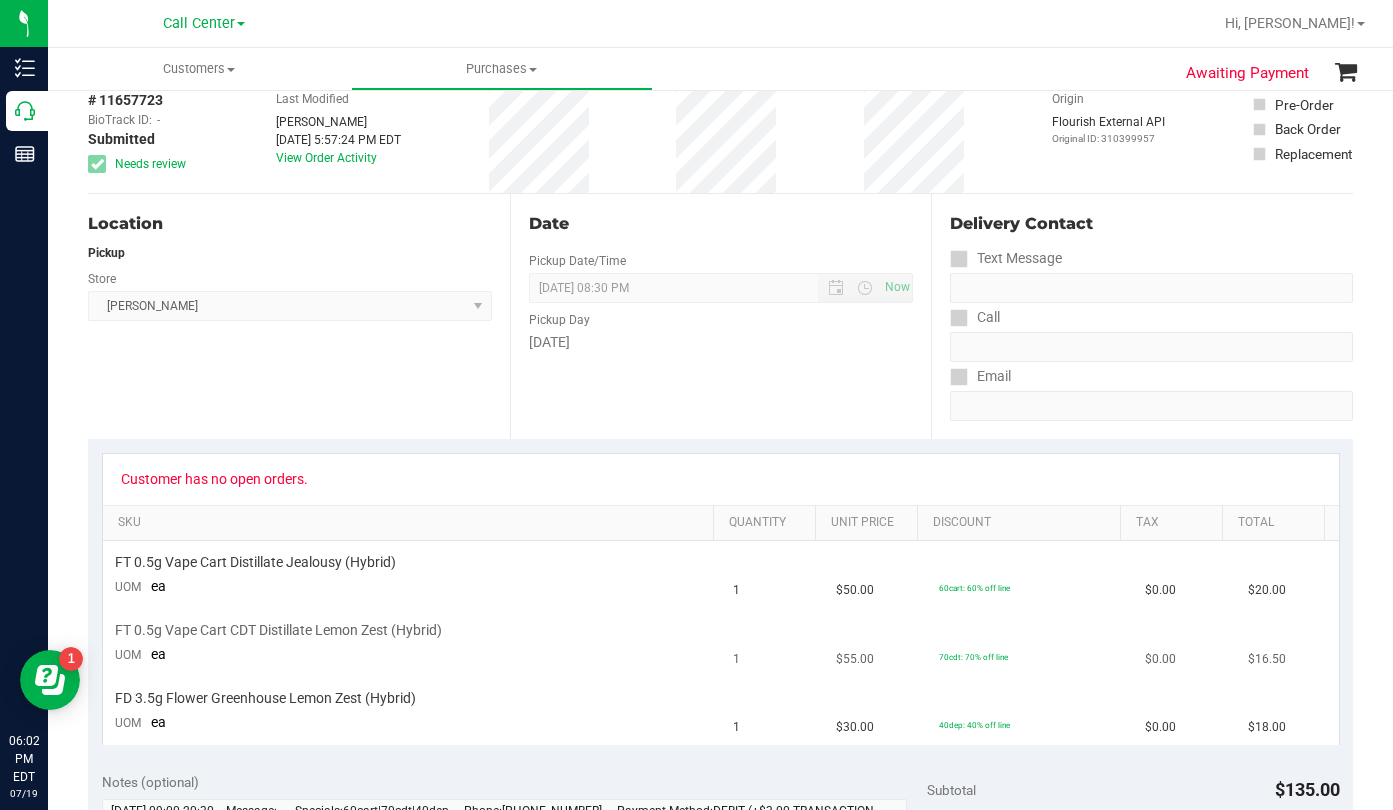 scroll, scrollTop: 0, scrollLeft: 0, axis: both 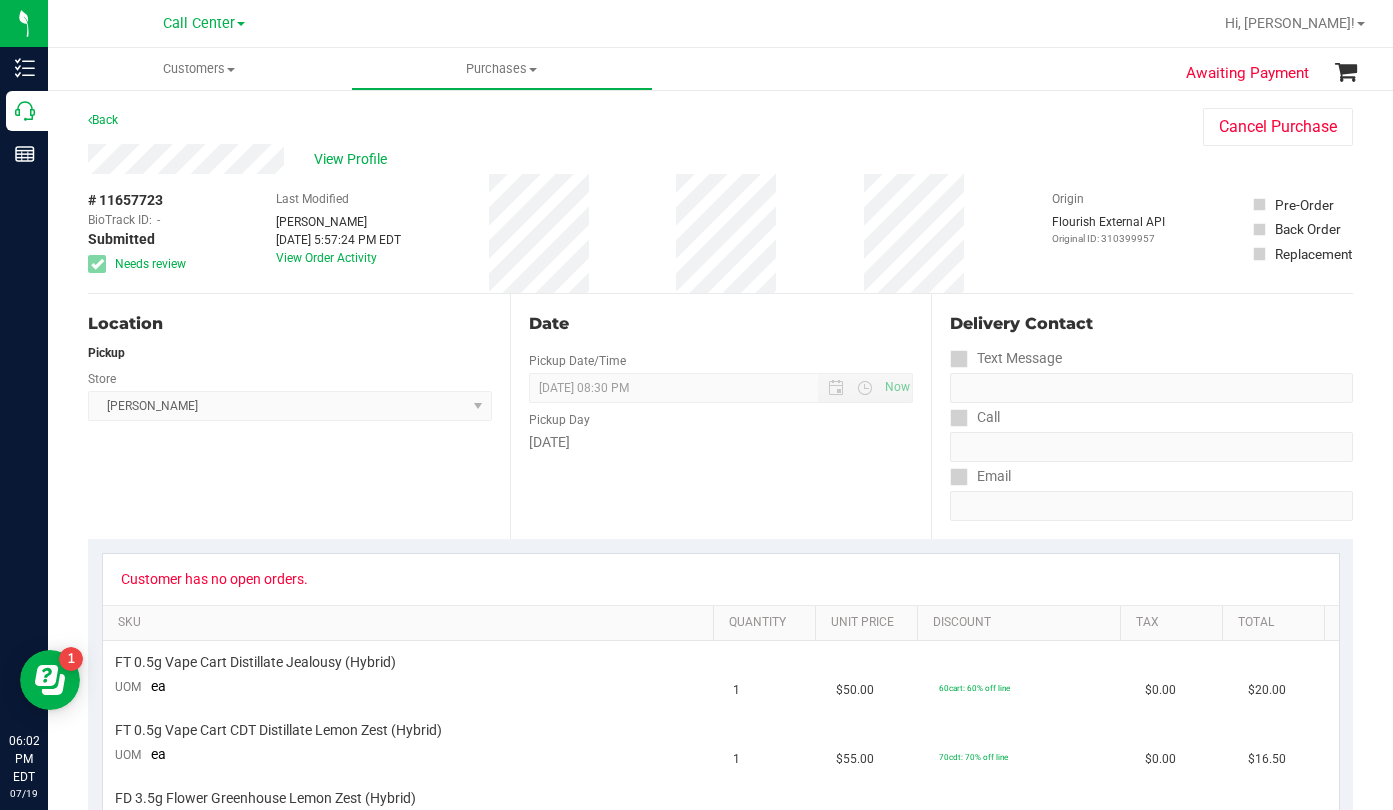click on "Location
Pickup
Store
[GEOGRAPHIC_DATA][PERSON_NAME] Select Store [PERSON_NAME][GEOGRAPHIC_DATA] [GEOGRAPHIC_DATA][PERSON_NAME][GEOGRAPHIC_DATA] WC [GEOGRAPHIC_DATA] [PERSON_NAME][GEOGRAPHIC_DATA] WC [GEOGRAPHIC_DATA] WC [GEOGRAPHIC_DATA] [PERSON_NAME] [GEOGRAPHIC_DATA] WC [GEOGRAPHIC_DATA] WC [GEOGRAPHIC_DATA] WC [GEOGRAPHIC_DATA] WC [GEOGRAPHIC_DATA][PERSON_NAME] WC Ft. Lauderdale WC Ft. [PERSON_NAME] [GEOGRAPHIC_DATA] WC Jax Atlantic WC JAX [GEOGRAPHIC_DATA] REP Jax WC [GEOGRAPHIC_DATA][PERSON_NAME] WC [GEOGRAPHIC_DATA][PERSON_NAME][GEOGRAPHIC_DATA] [GEOGRAPHIC_DATA] REP [PERSON_NAME][GEOGRAPHIC_DATA] [GEOGRAPHIC_DATA] [GEOGRAPHIC_DATA] 72nd WC [GEOGRAPHIC_DATA] WC [GEOGRAPHIC_DATA] [GEOGRAPHIC_DATA] [GEOGRAPHIC_DATA] [GEOGRAPHIC_DATA] [GEOGRAPHIC_DATA] [GEOGRAPHIC_DATA] [GEOGRAPHIC_DATA][PERSON_NAME] [GEOGRAPHIC_DATA] WC [GEOGRAPHIC_DATA] Ocala WC [GEOGRAPHIC_DATA] [PERSON_NAME][GEOGRAPHIC_DATA] Colonial [PERSON_NAME][GEOGRAPHIC_DATA] [GEOGRAPHIC_DATA] REP [GEOGRAPHIC_DATA] [PERSON_NAME][GEOGRAPHIC_DATA] WC [GEOGRAPHIC_DATA] WC [GEOGRAPHIC_DATA] WC [GEOGRAPHIC_DATA] [GEOGRAPHIC_DATA] [GEOGRAPHIC_DATA] WC [GEOGRAPHIC_DATA] WC [GEOGRAPHIC_DATA][PERSON_NAME] [PERSON_NAME][GEOGRAPHIC_DATA] WC [GEOGRAPHIC_DATA] WC [GEOGRAPHIC_DATA][PERSON_NAME][GEOGRAPHIC_DATA] WC [GEOGRAPHIC_DATA] [GEOGRAPHIC_DATA] REP [GEOGRAPHIC_DATA] WC [GEOGRAPHIC_DATA] [GEOGRAPHIC_DATA] Testing [GEOGRAPHIC_DATA] Warehouse [GEOGRAPHIC_DATA] [GEOGRAPHIC_DATA] [GEOGRAPHIC_DATA] [GEOGRAPHIC_DATA] [GEOGRAPHIC_DATA] [GEOGRAPHIC_DATA] Plano Retail [GEOGRAPHIC_DATA] WC" at bounding box center (299, 416) 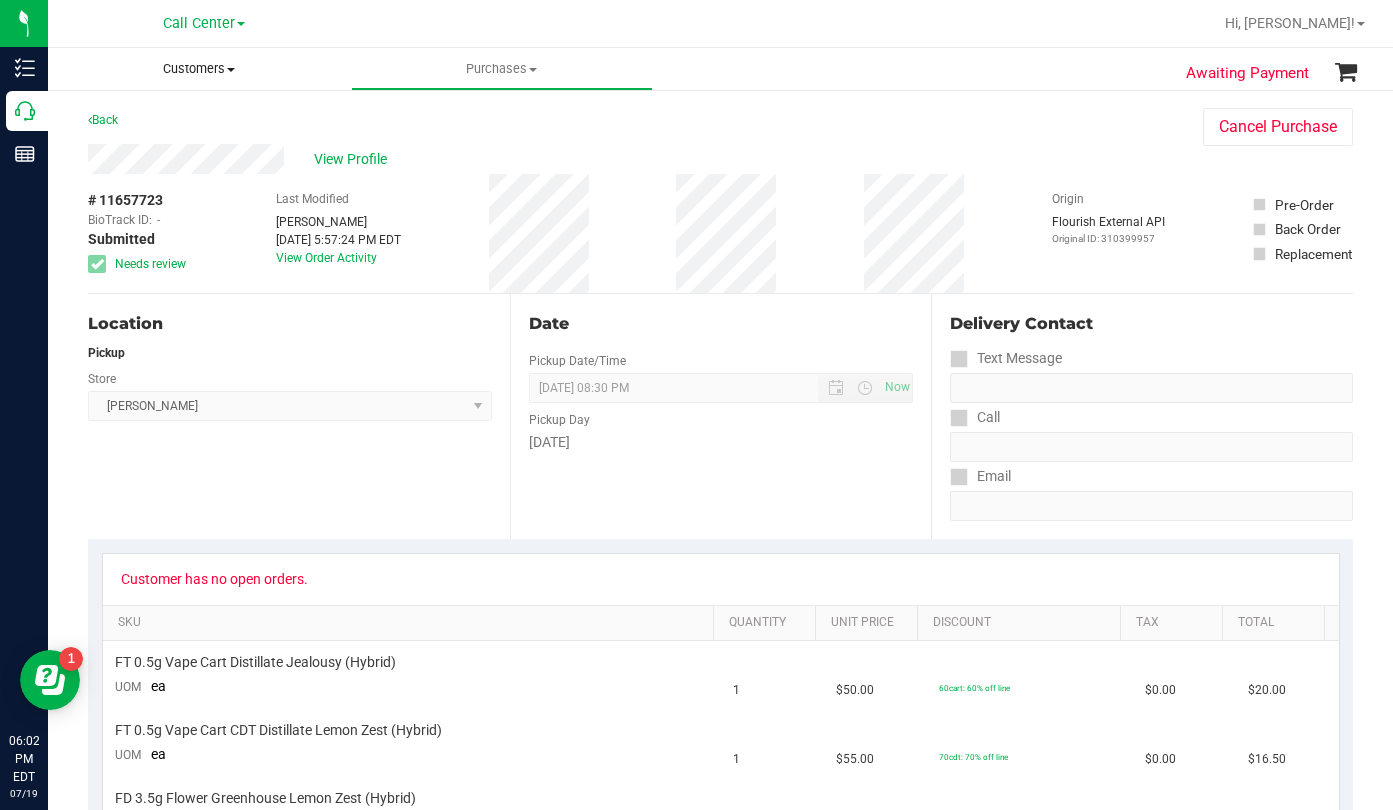 click at bounding box center [231, 70] 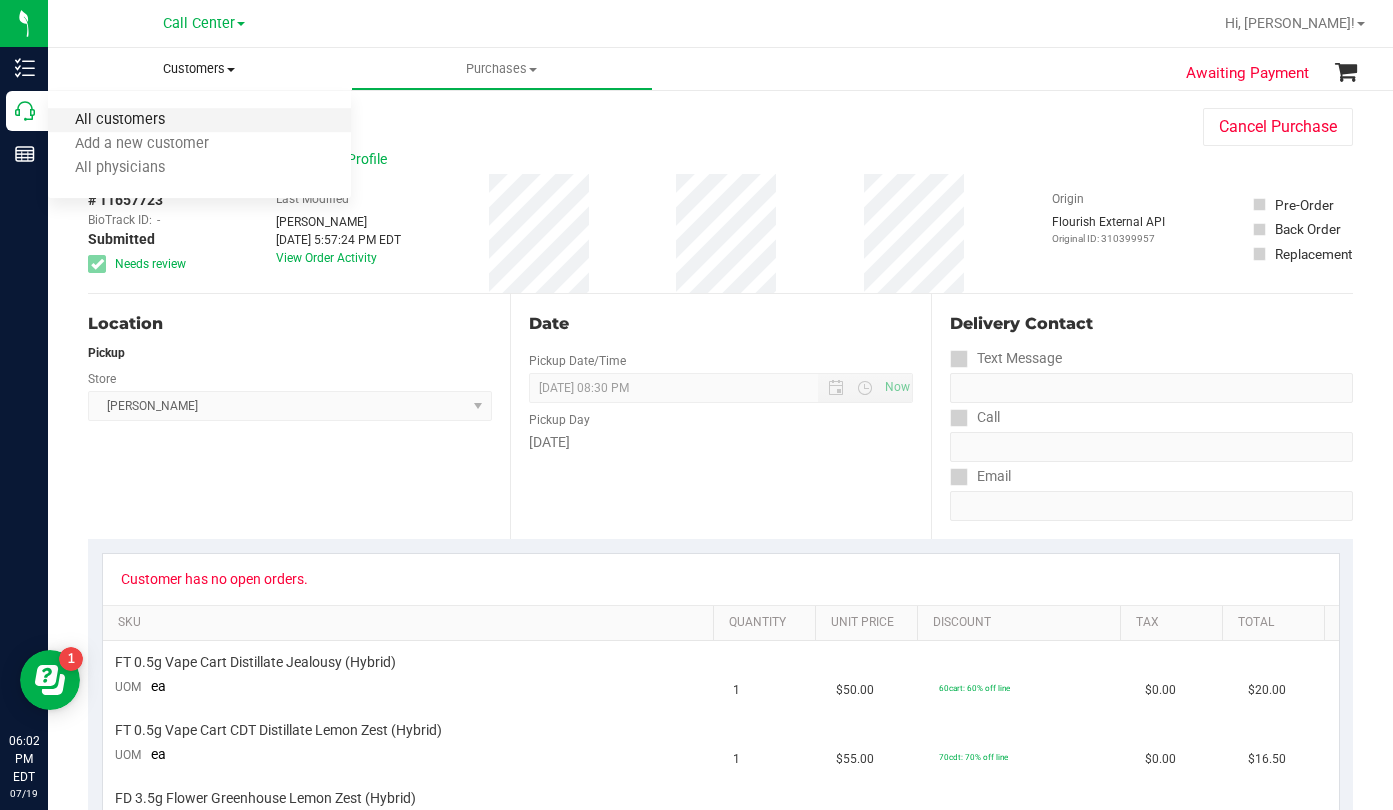 click on "All customers" at bounding box center [120, 120] 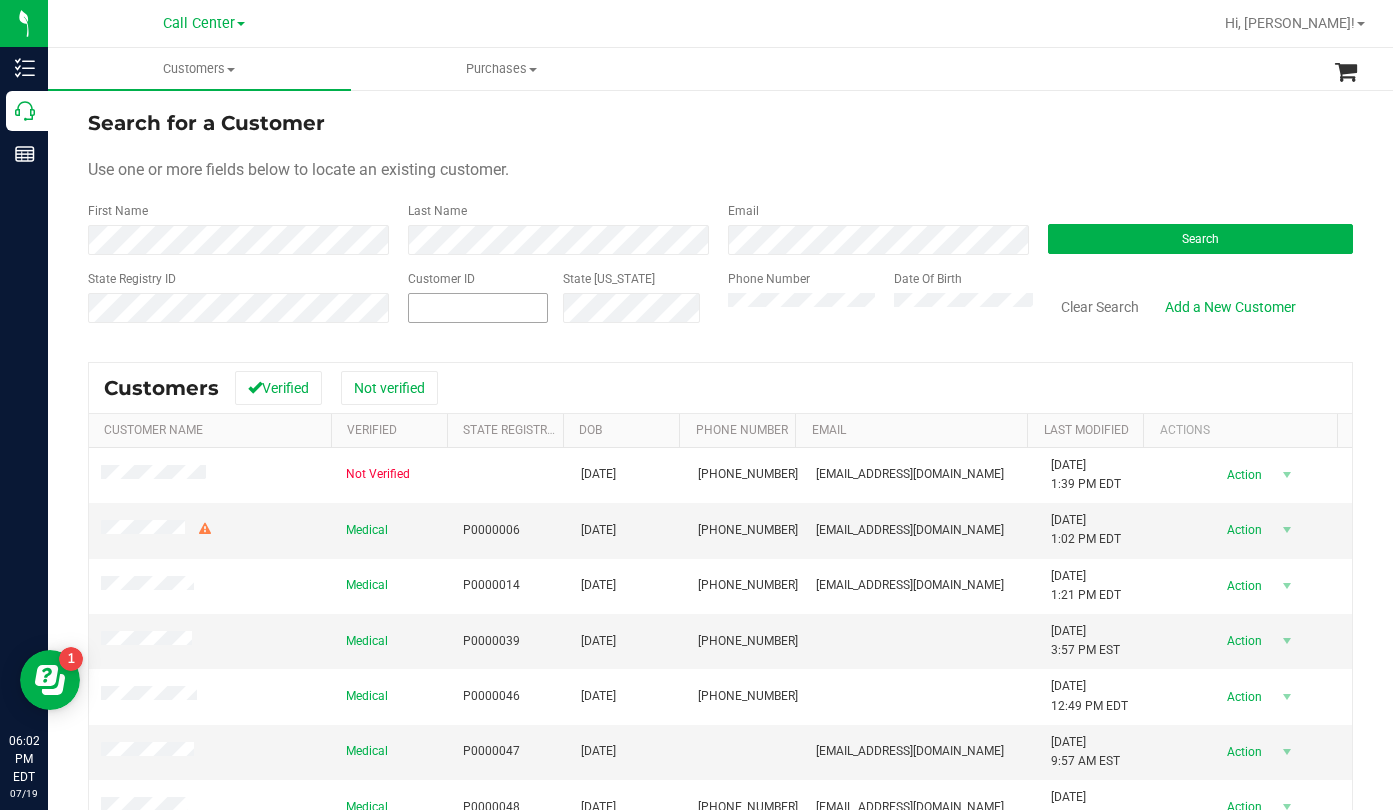 click at bounding box center [478, 308] 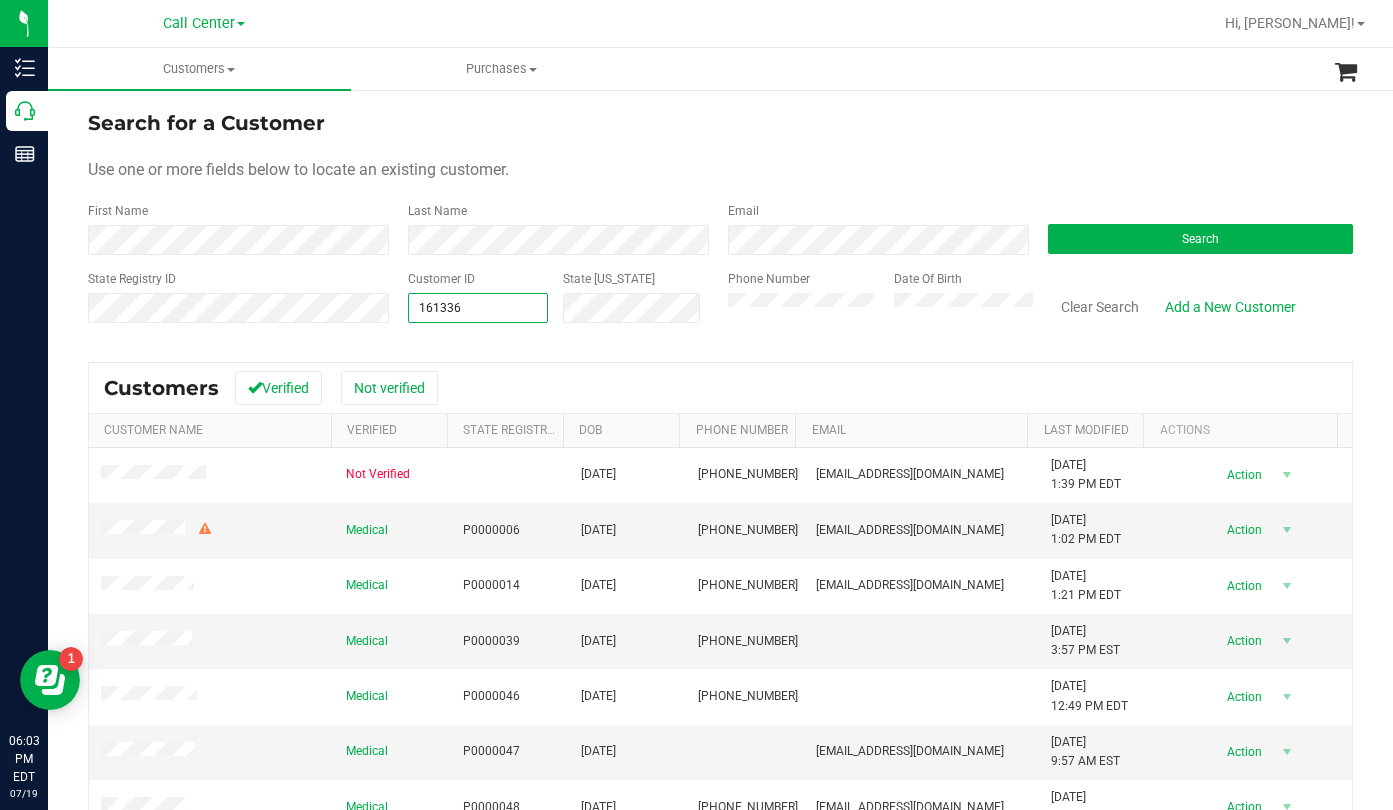 type on "1613360" 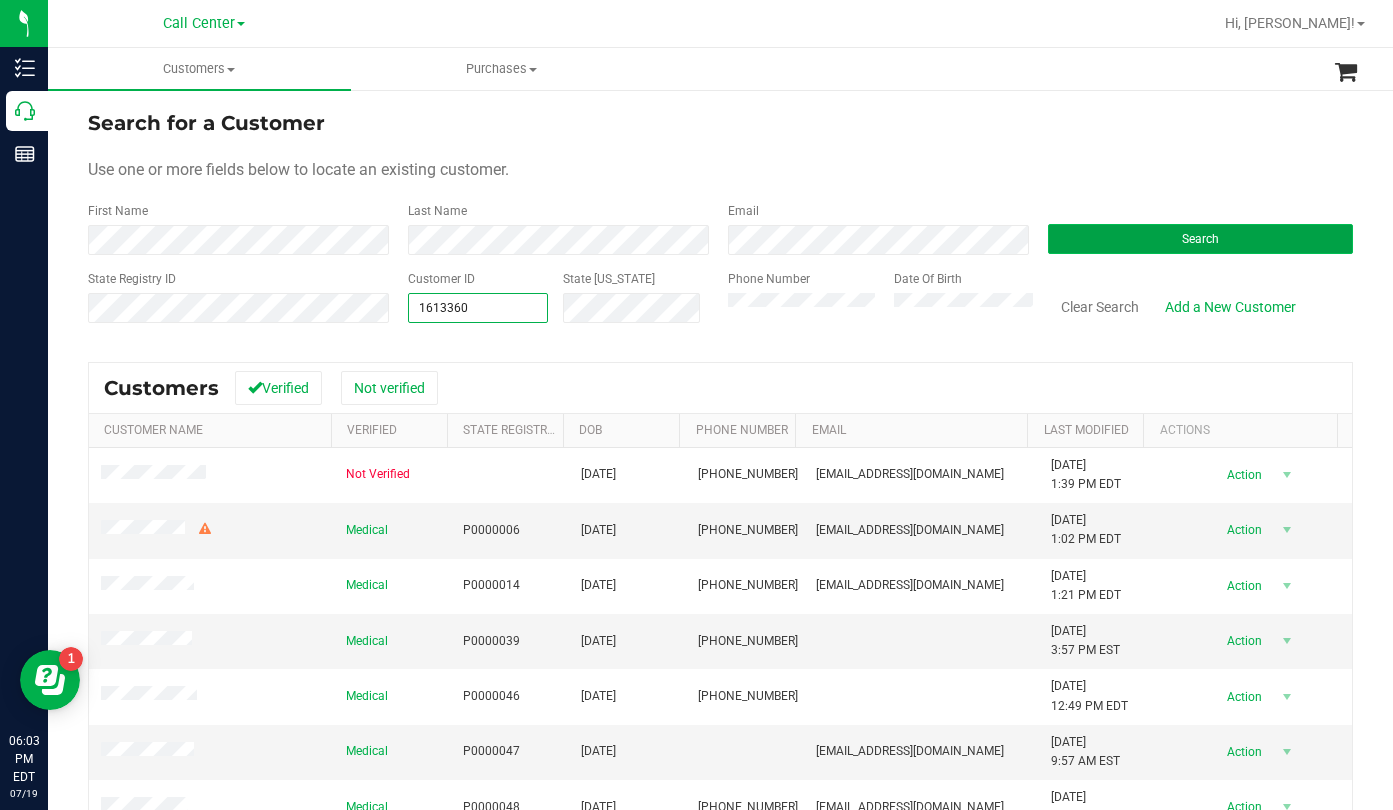 type on "1613360" 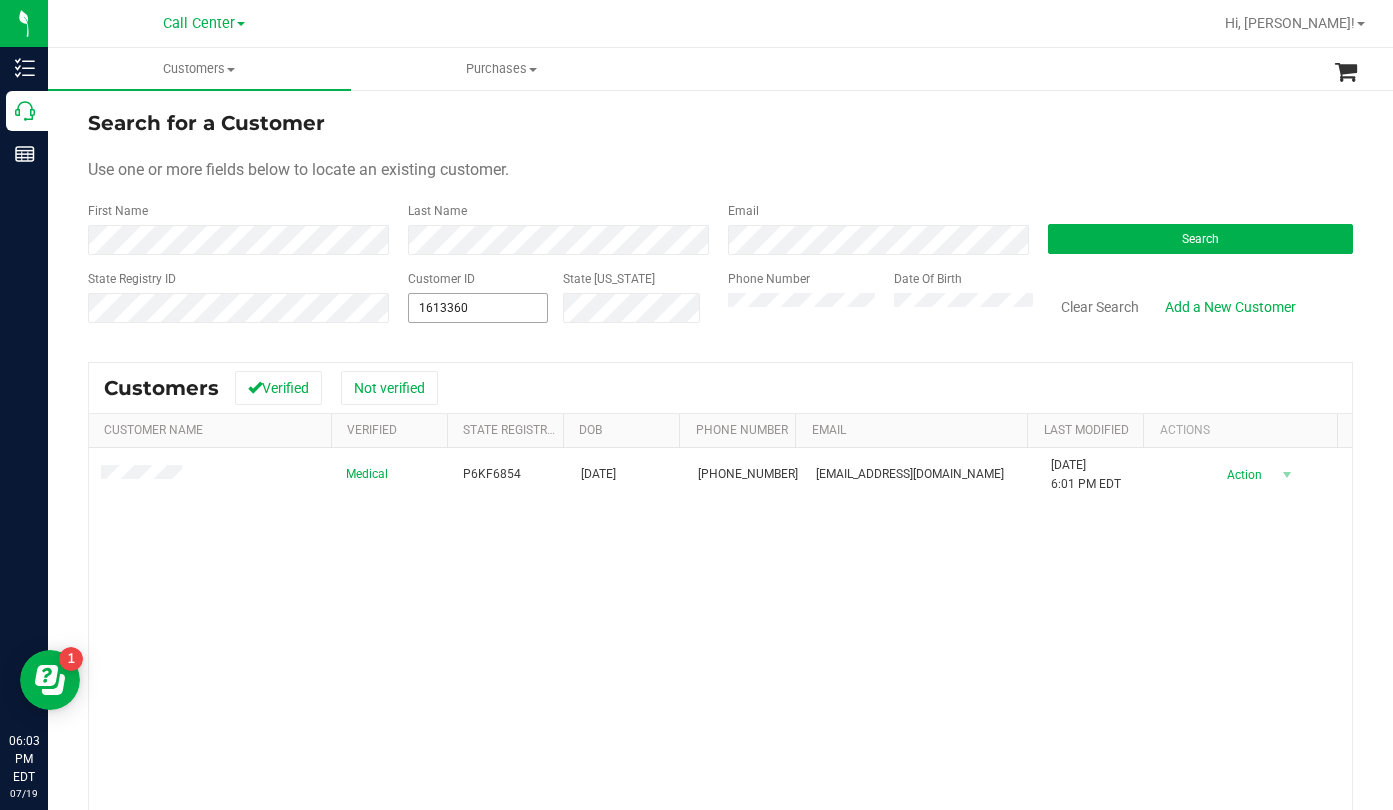 click on "1613360 1613360" at bounding box center [478, 308] 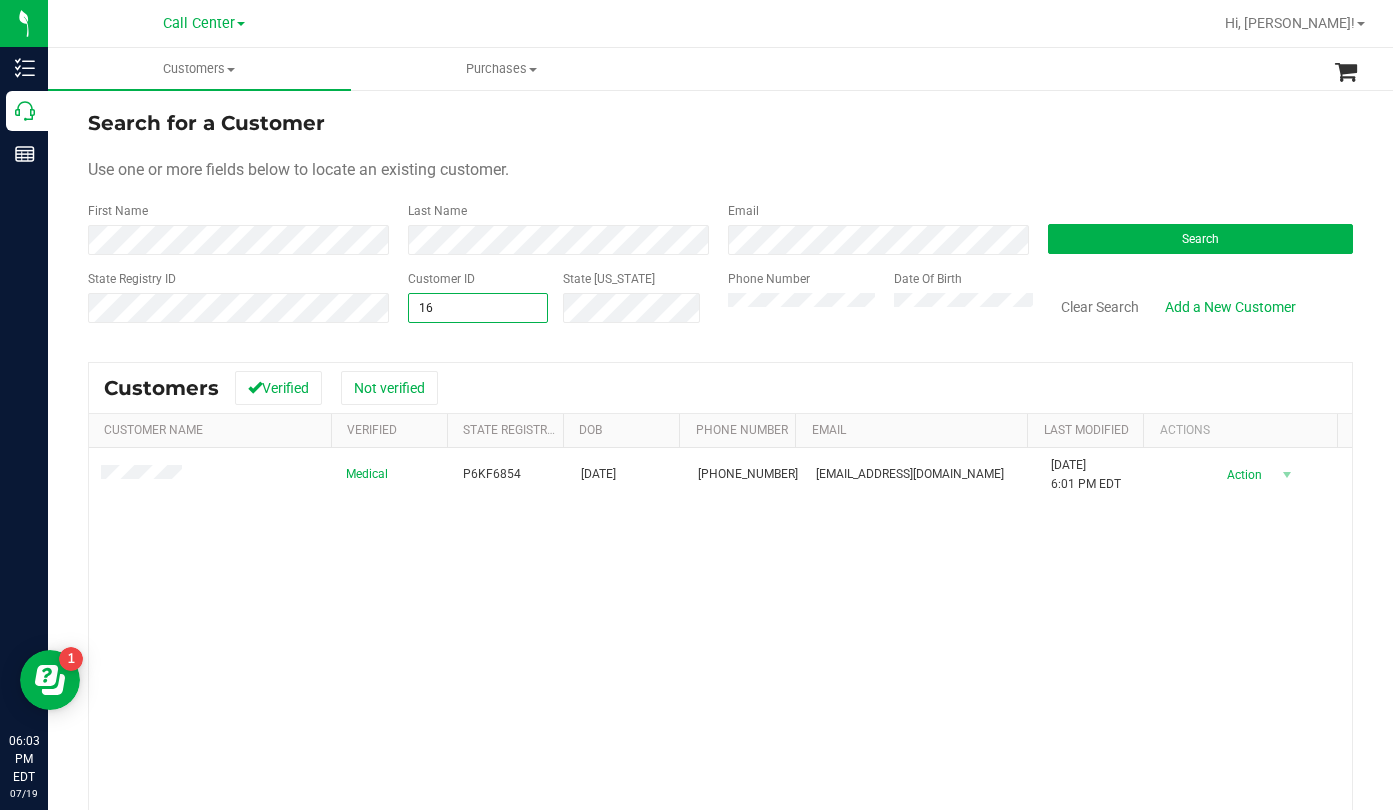 type on "1" 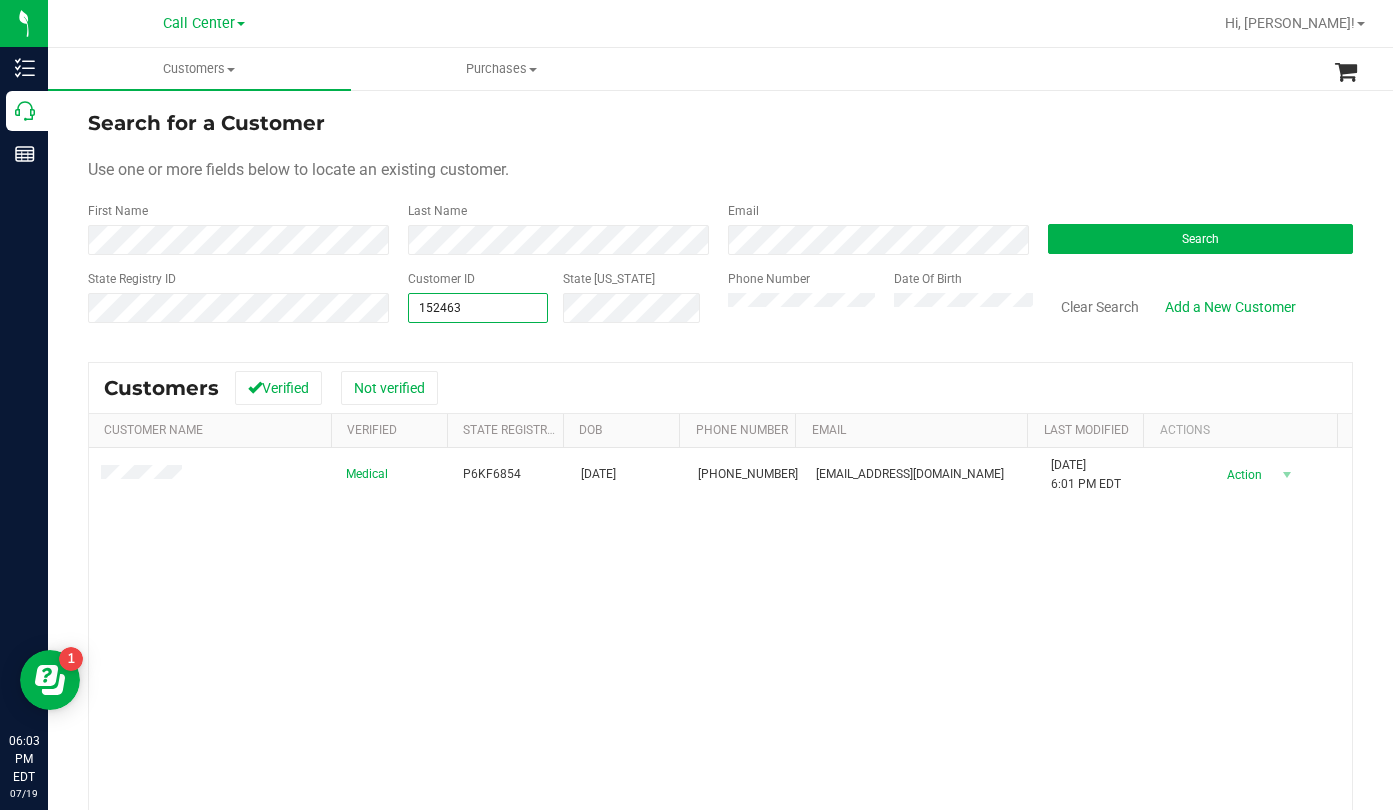type on "1524632" 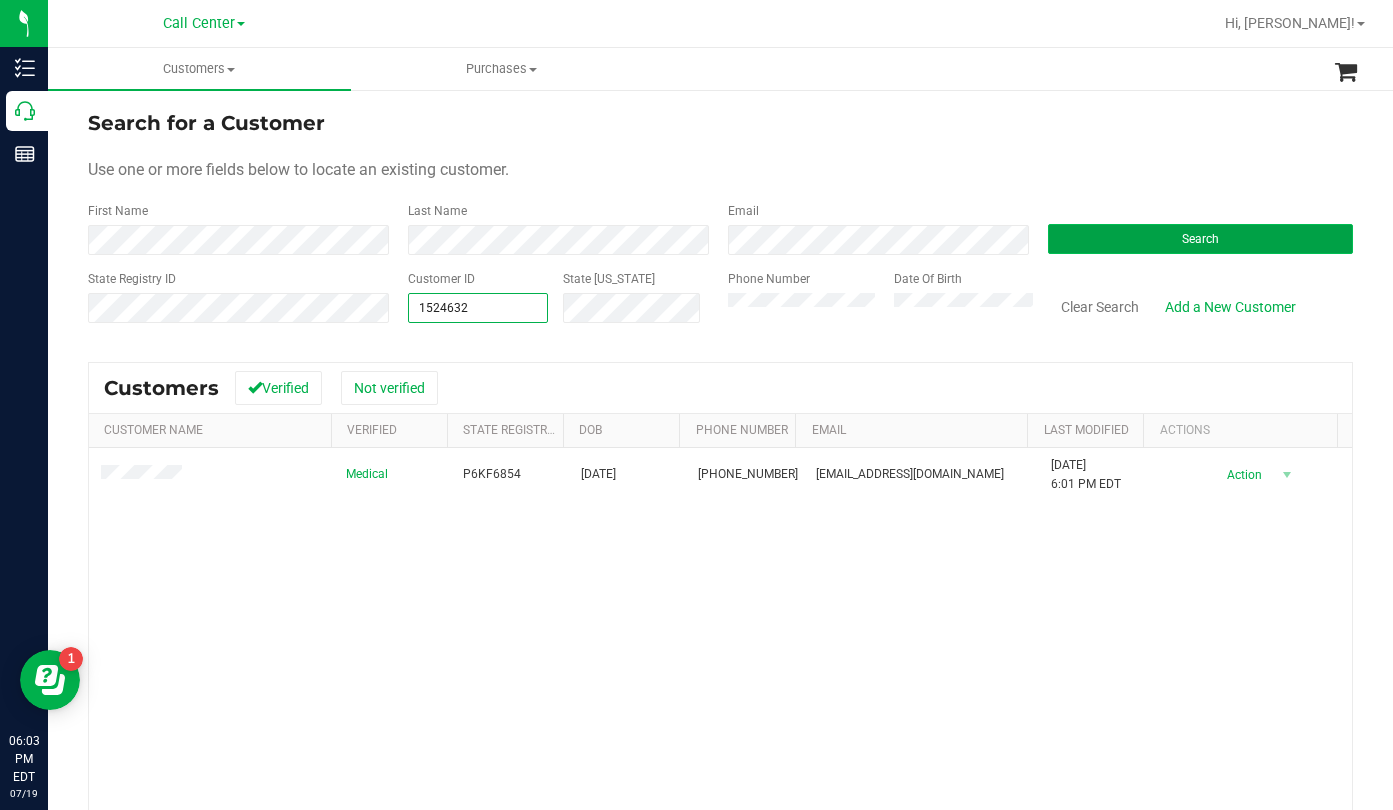 type on "1524632" 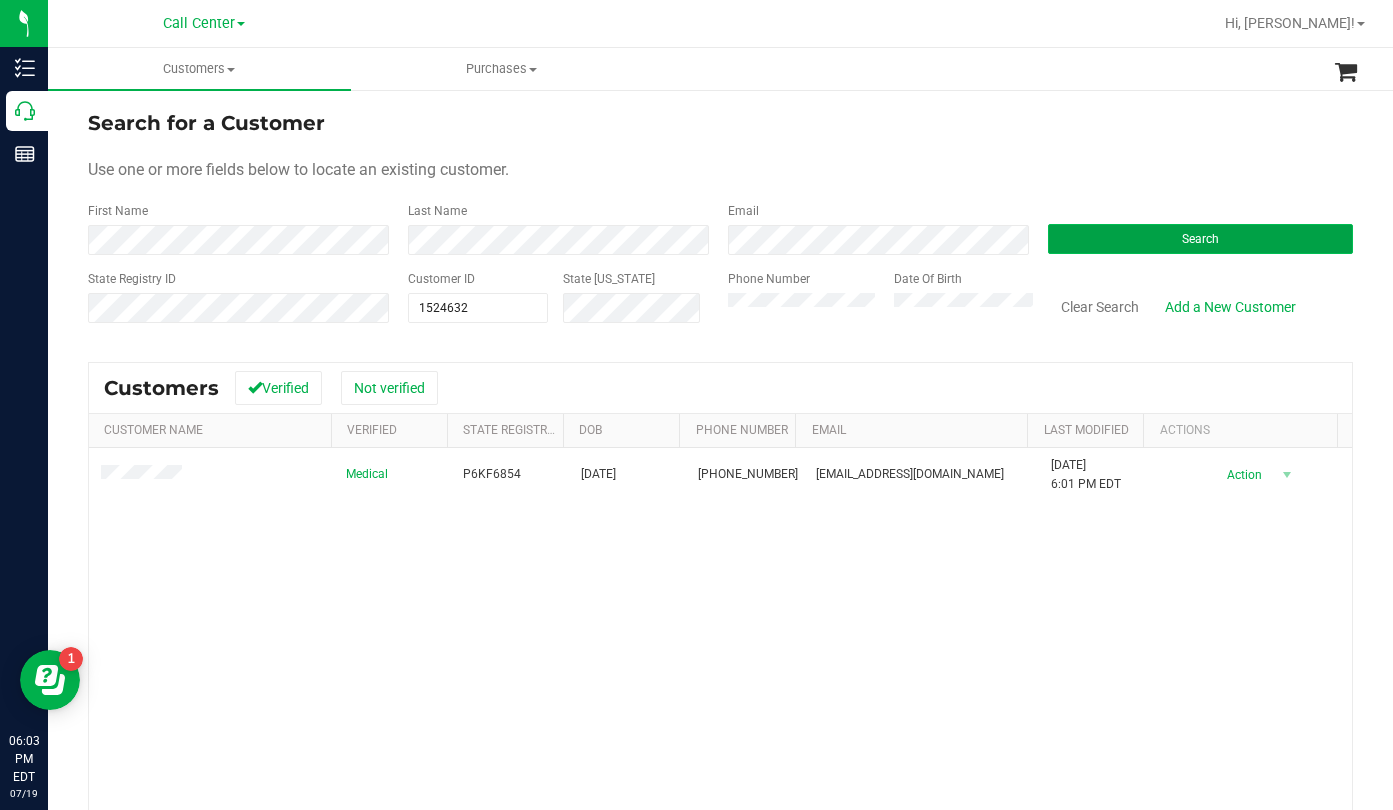 click on "Search" at bounding box center (1200, 239) 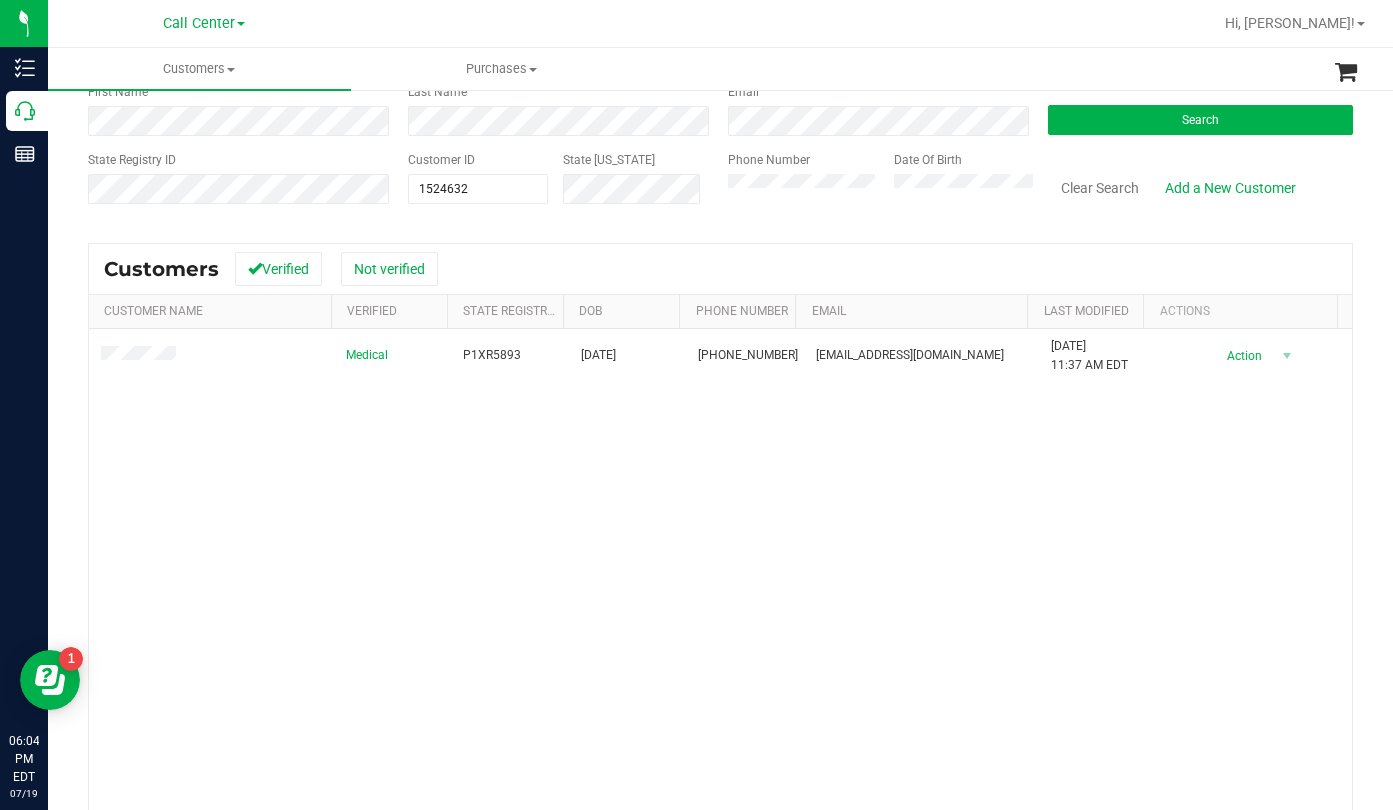 scroll, scrollTop: 0, scrollLeft: 0, axis: both 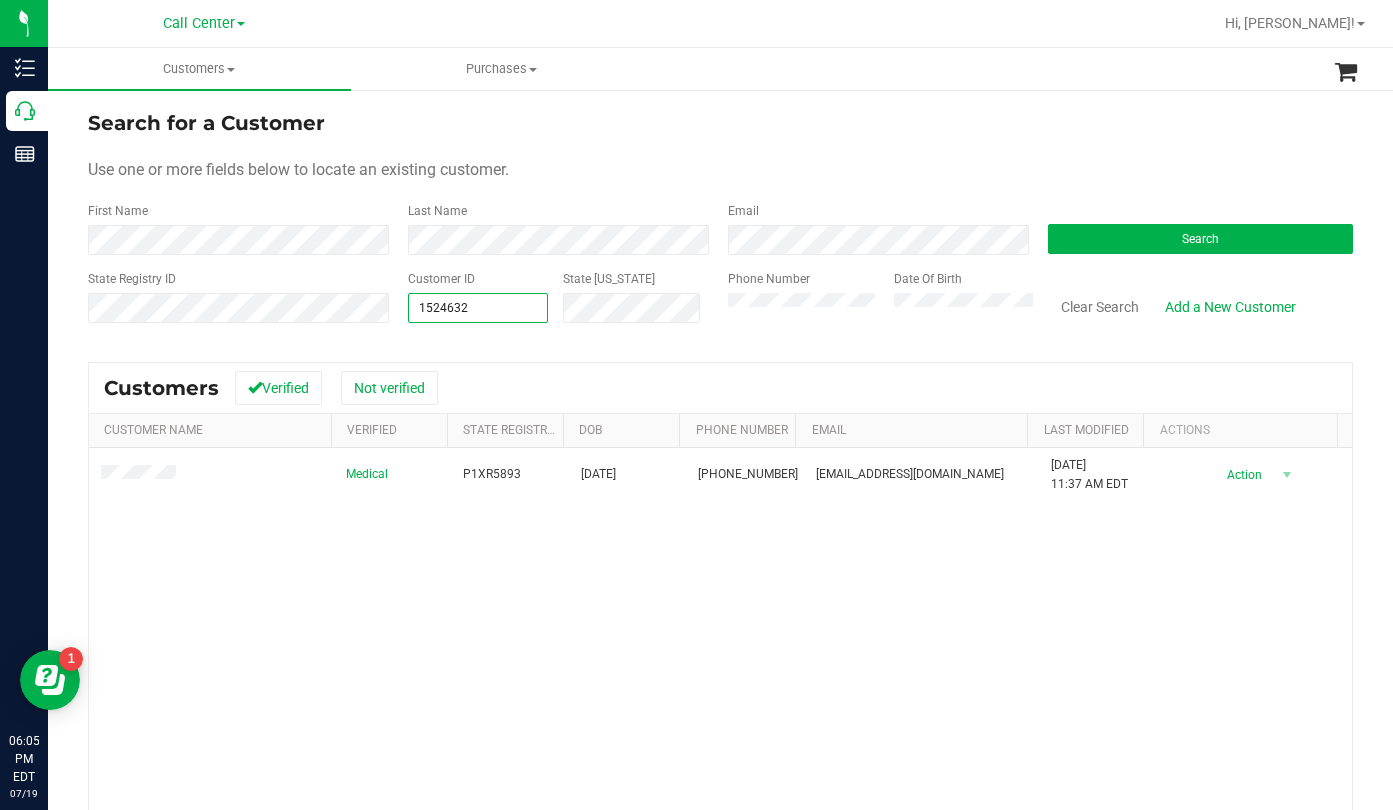 click on "1524632 1524632" at bounding box center [478, 308] 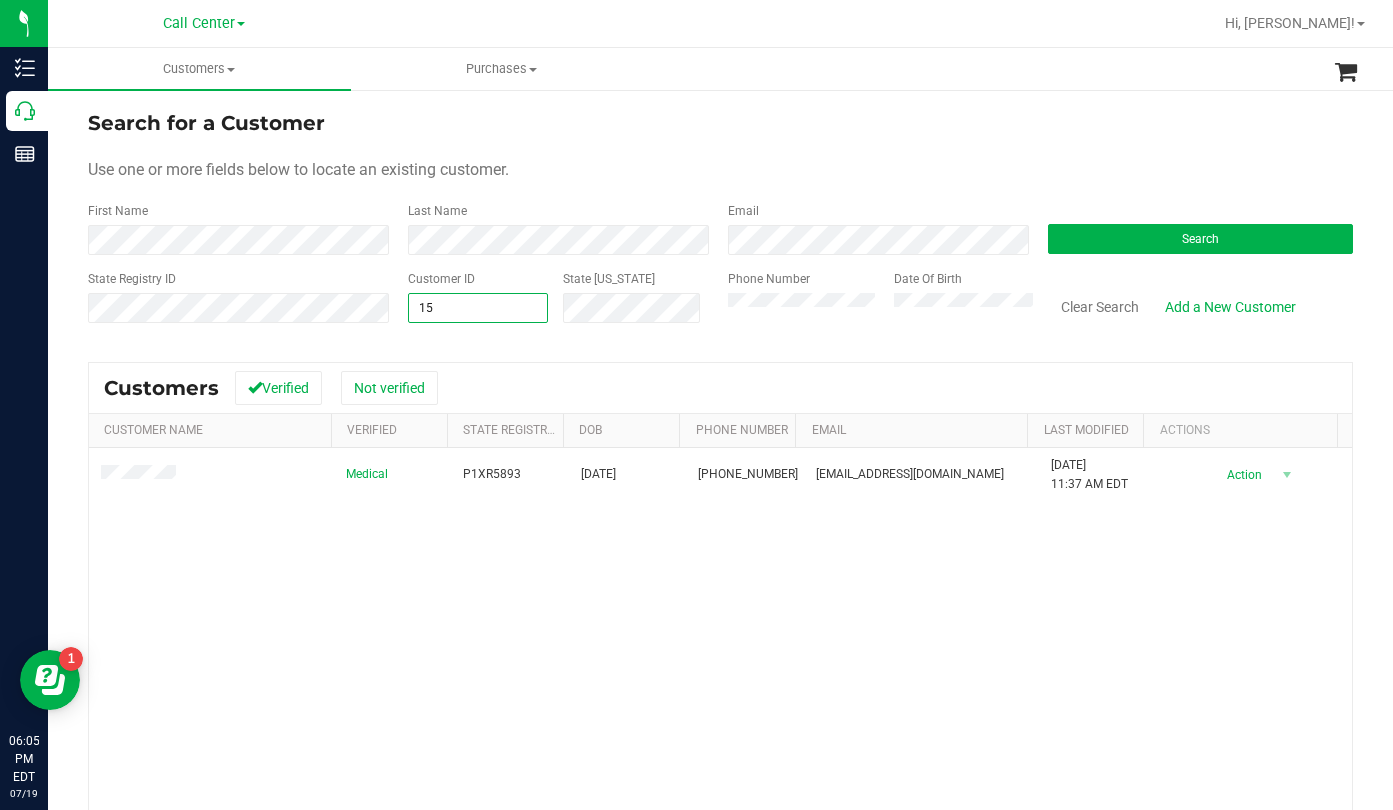 type on "1" 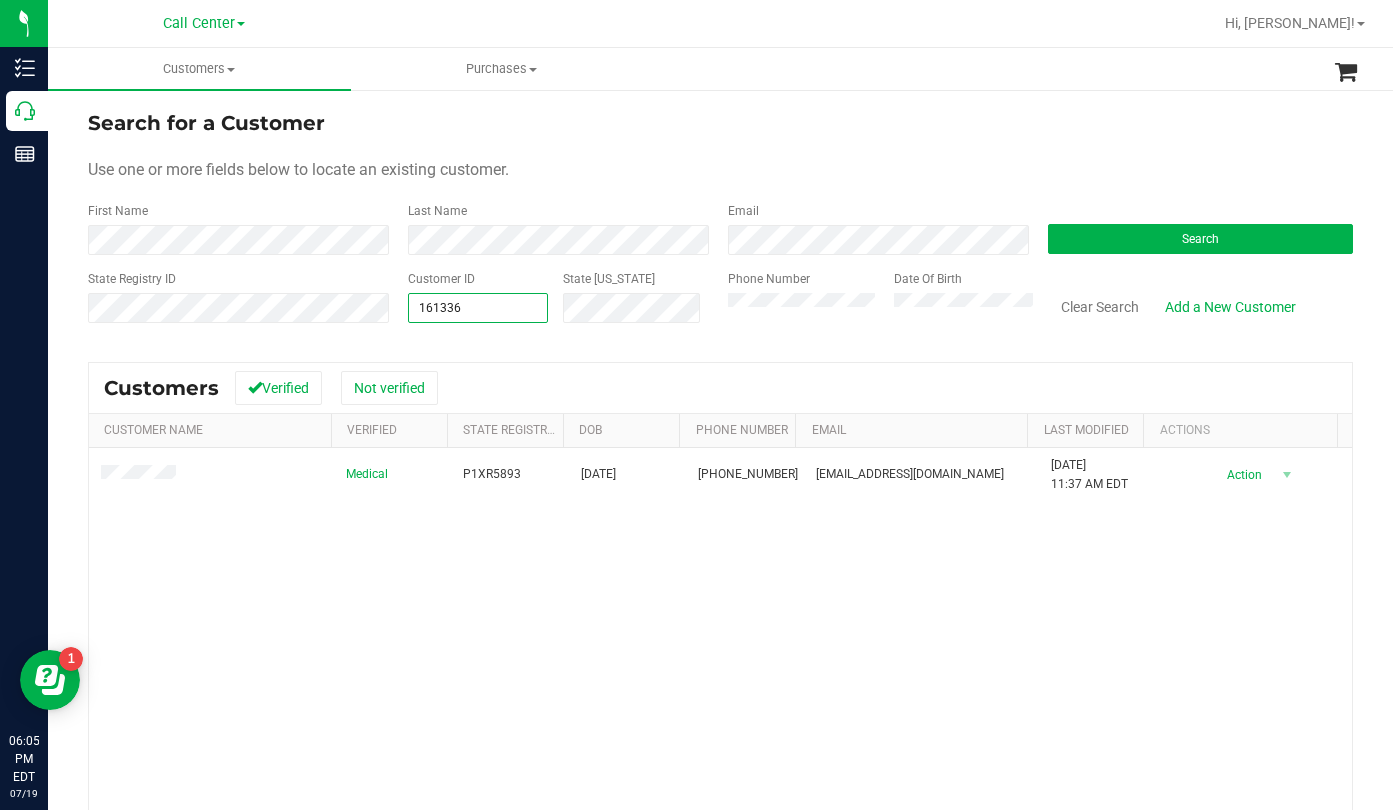 type on "1613360" 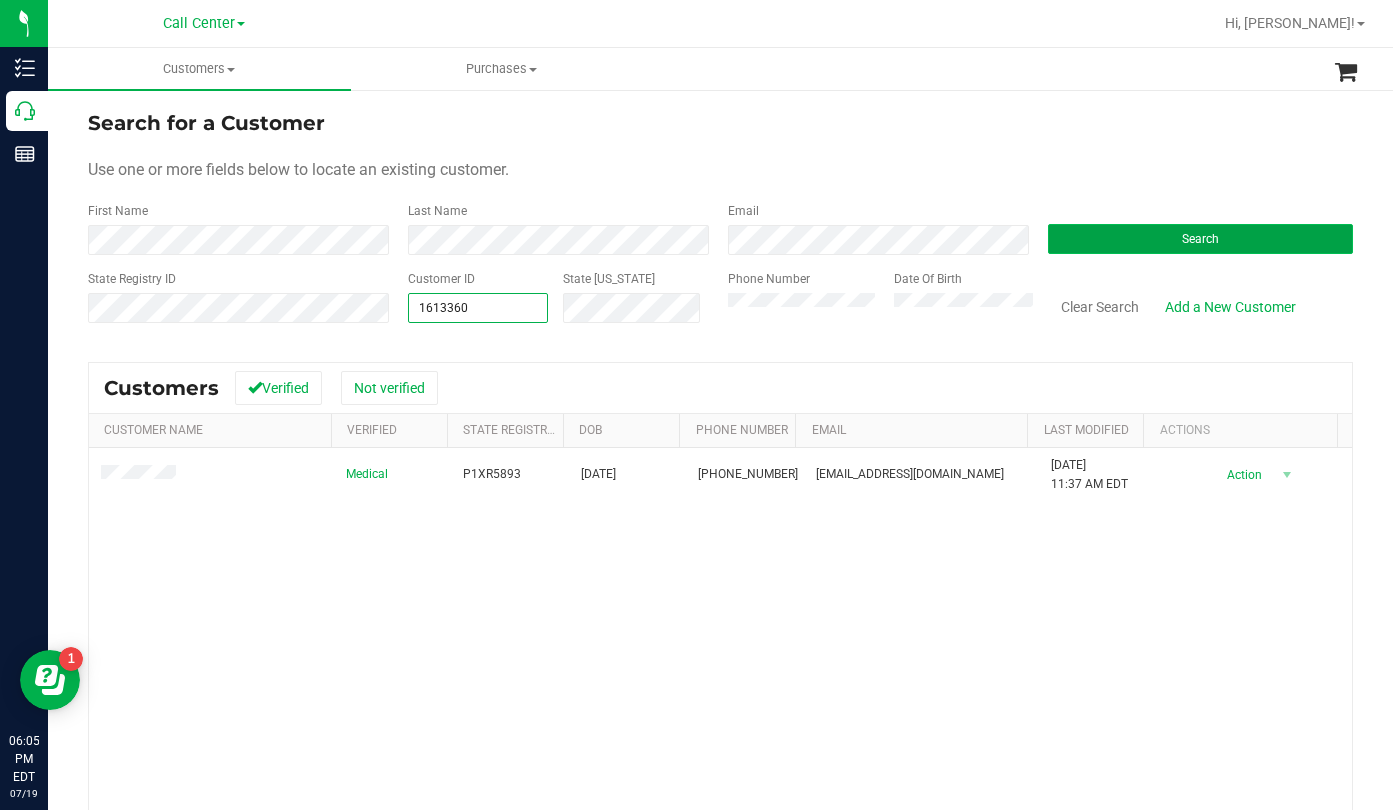type on "1613360" 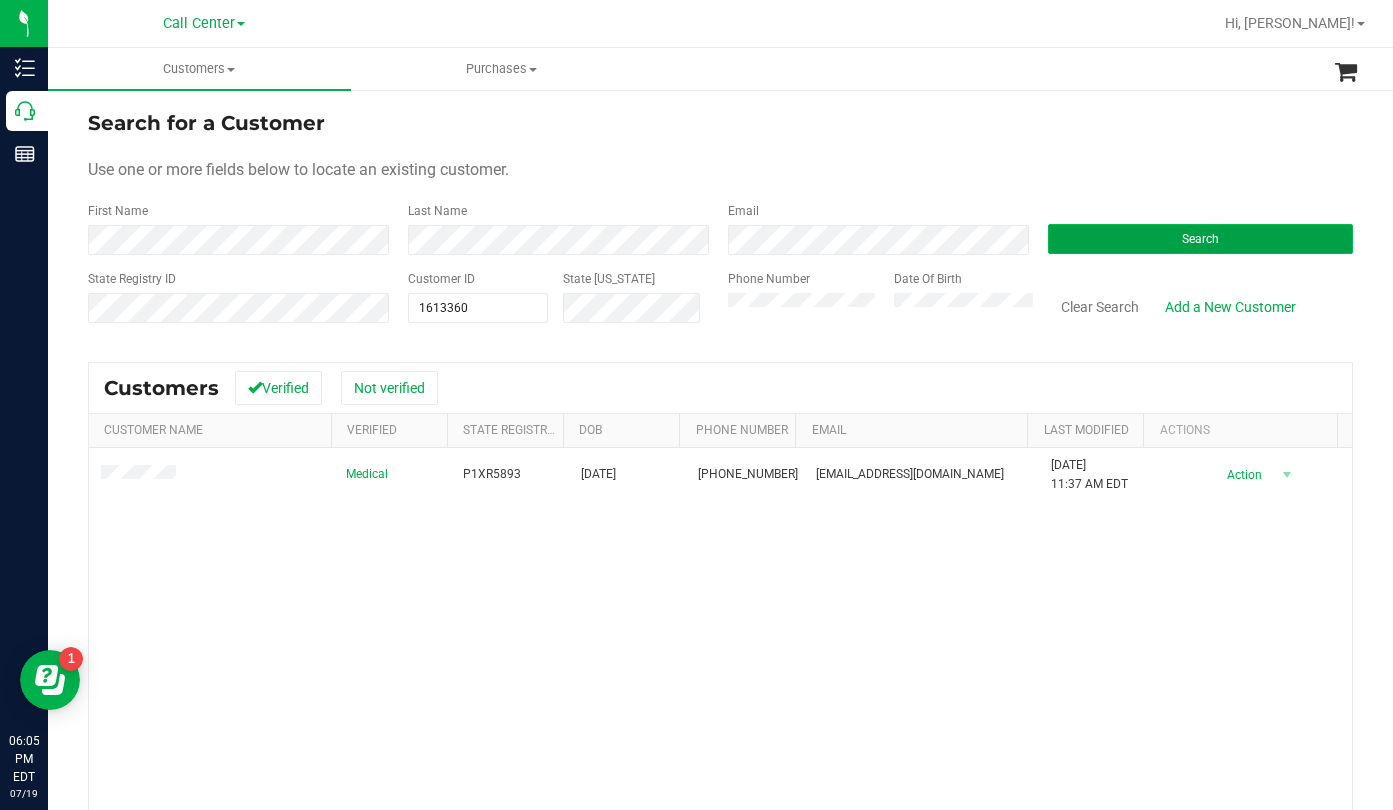 click on "Search" at bounding box center [1200, 239] 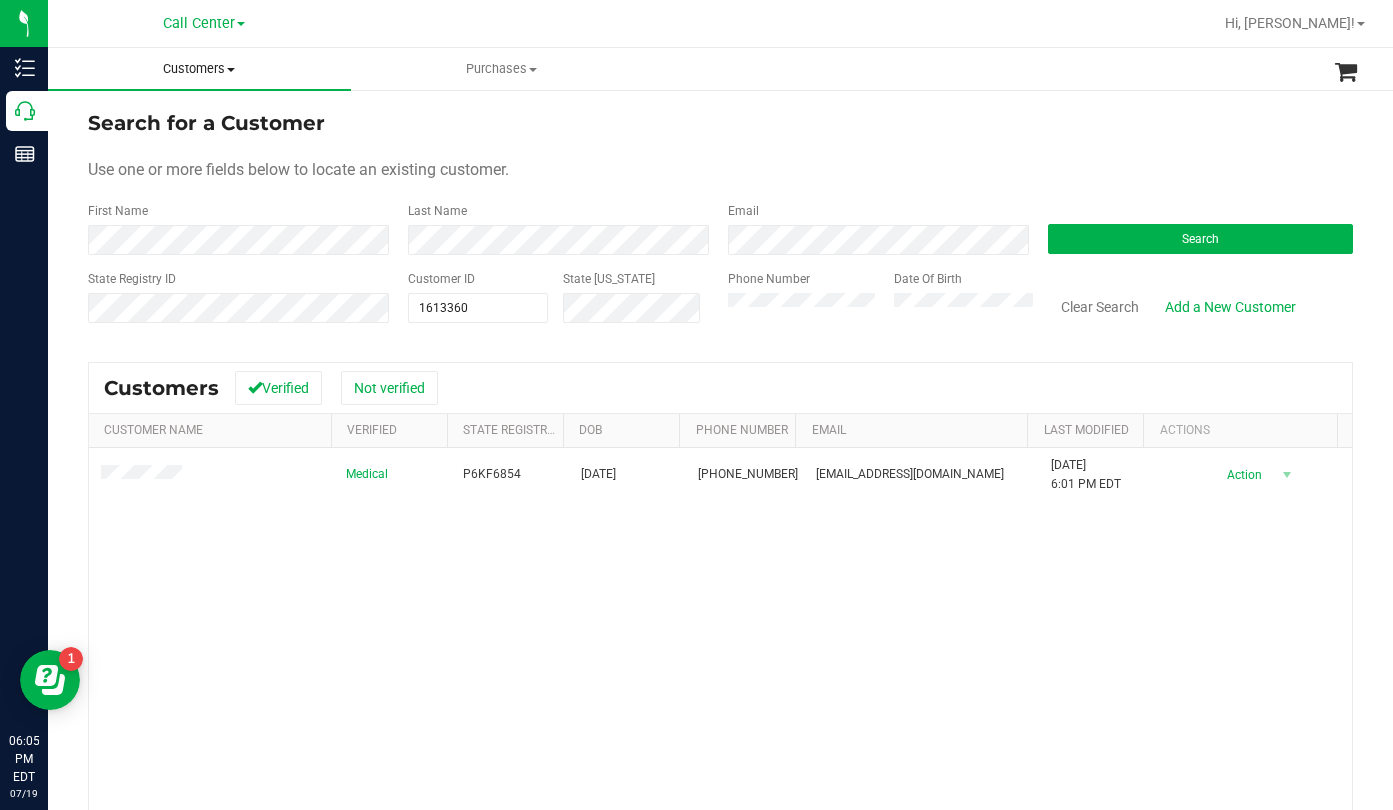 click at bounding box center [231, 70] 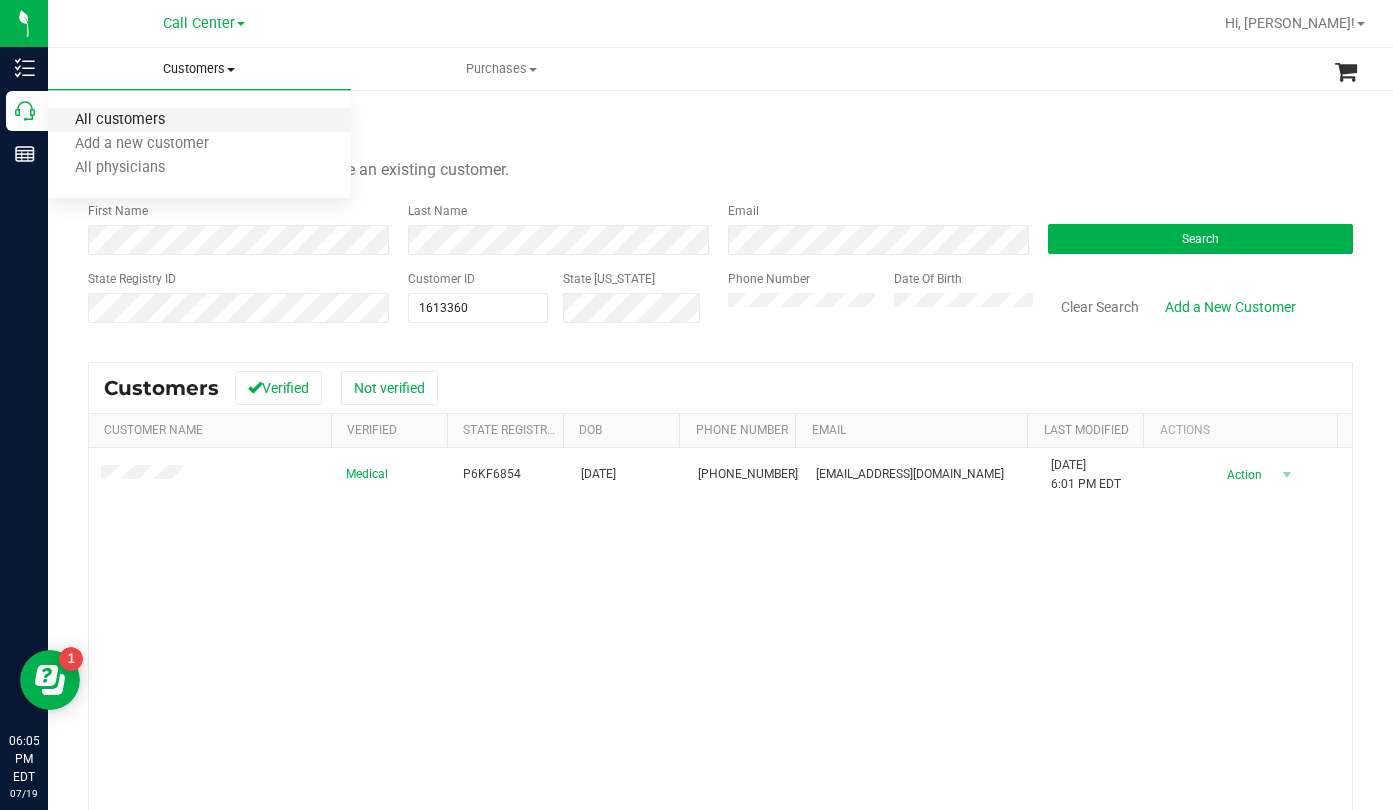 click on "All customers" at bounding box center (120, 120) 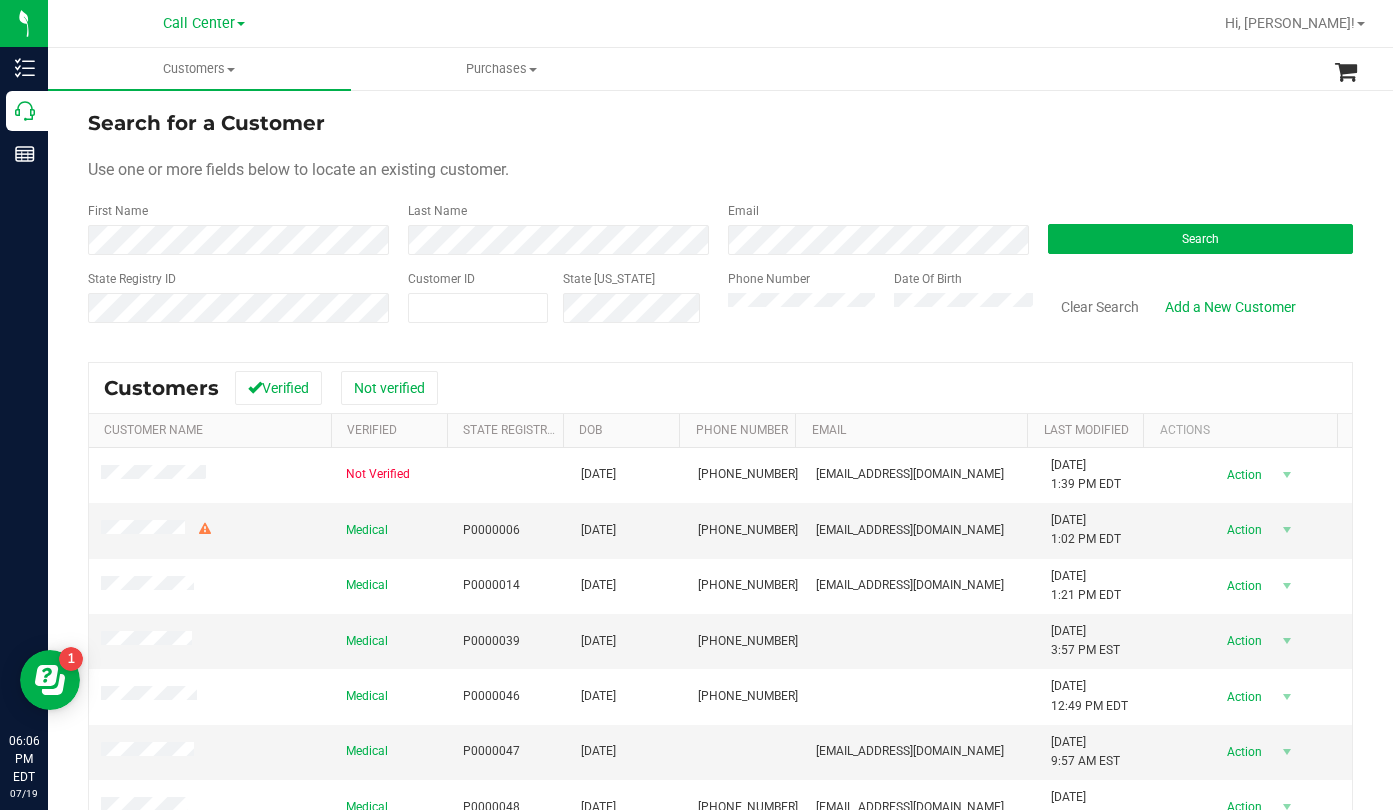 click on "Search for a Customer
Use one or more fields below to locate an existing customer.
First Name
Last Name
Email
Search
State Registry ID
Customer ID
State [US_STATE]
Phone Number
Date Of Birth" at bounding box center (720, 224) 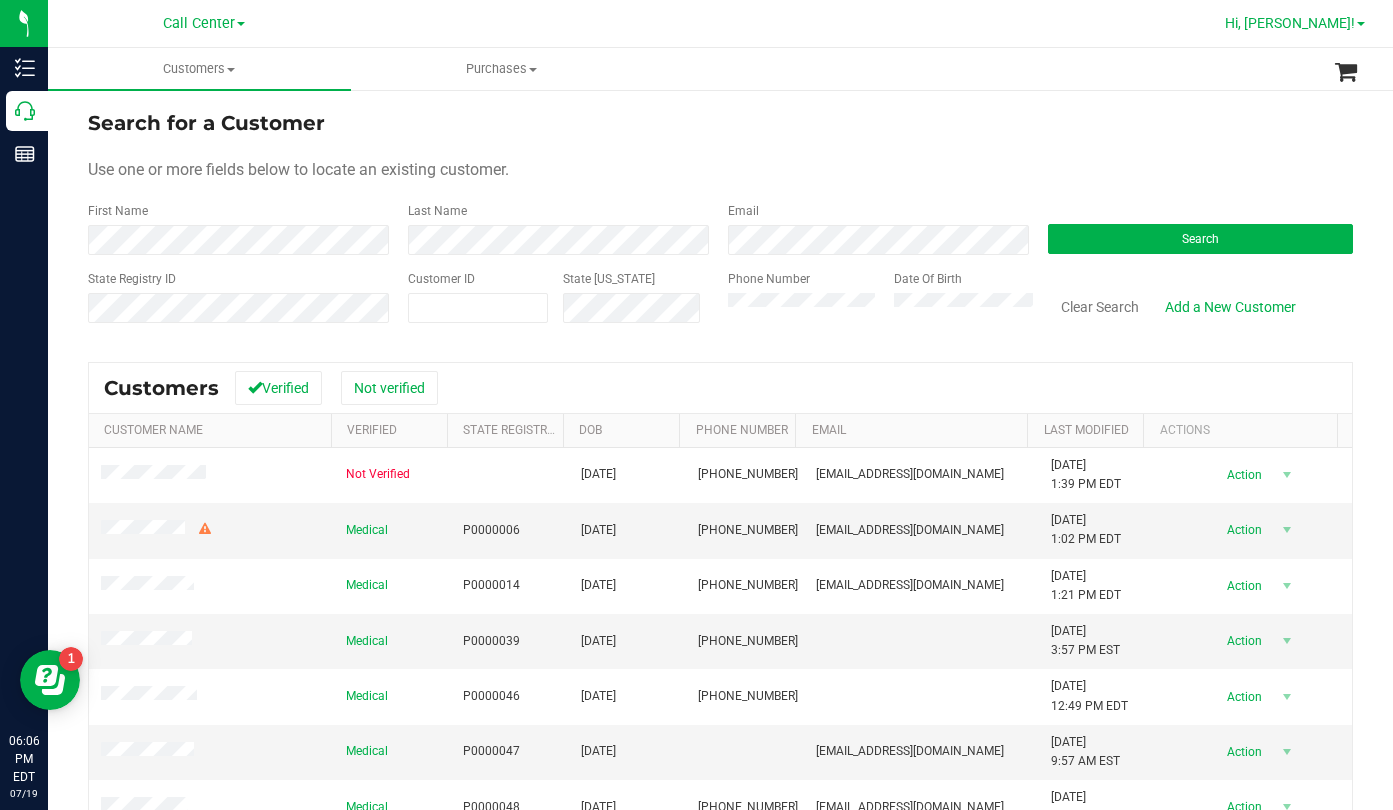 click at bounding box center (1361, 24) 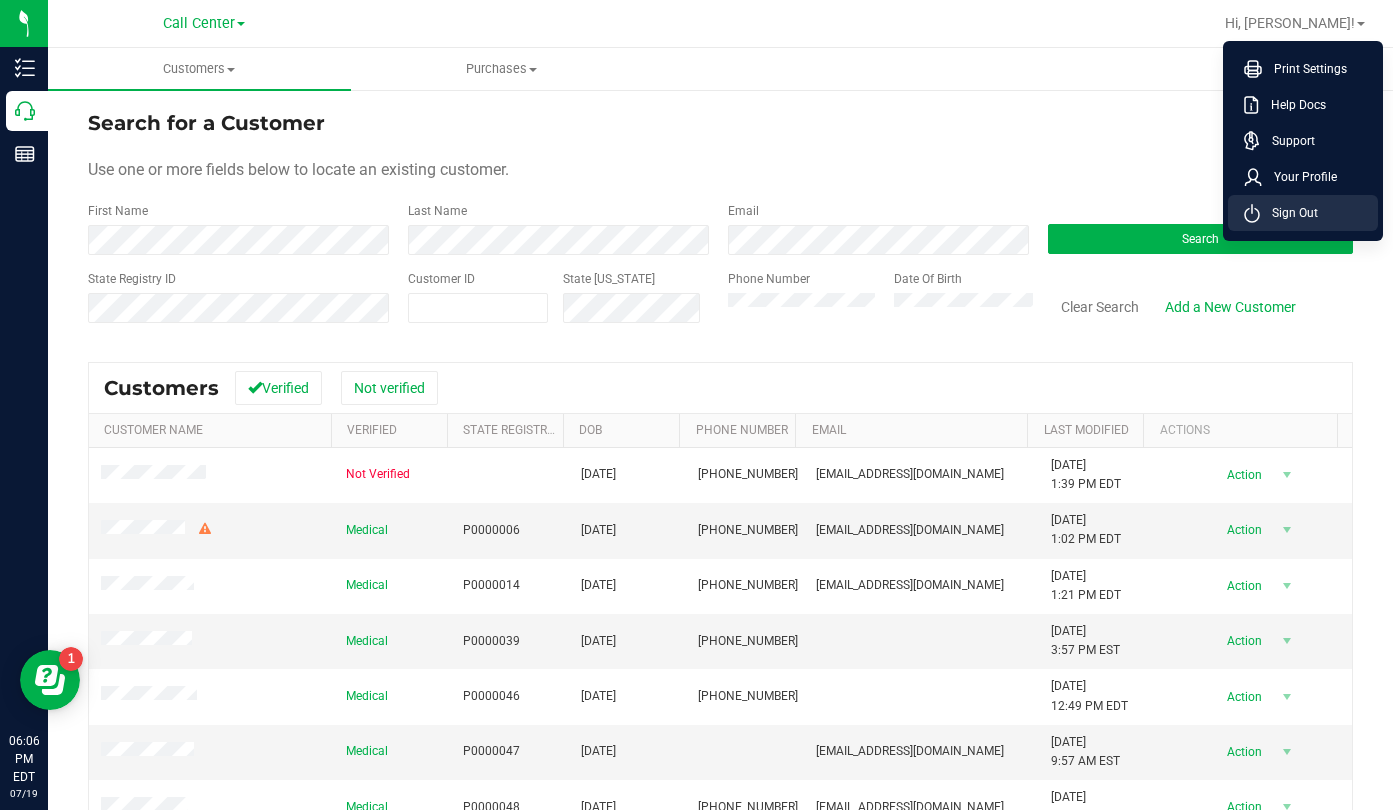 click on "Sign Out" at bounding box center [1289, 213] 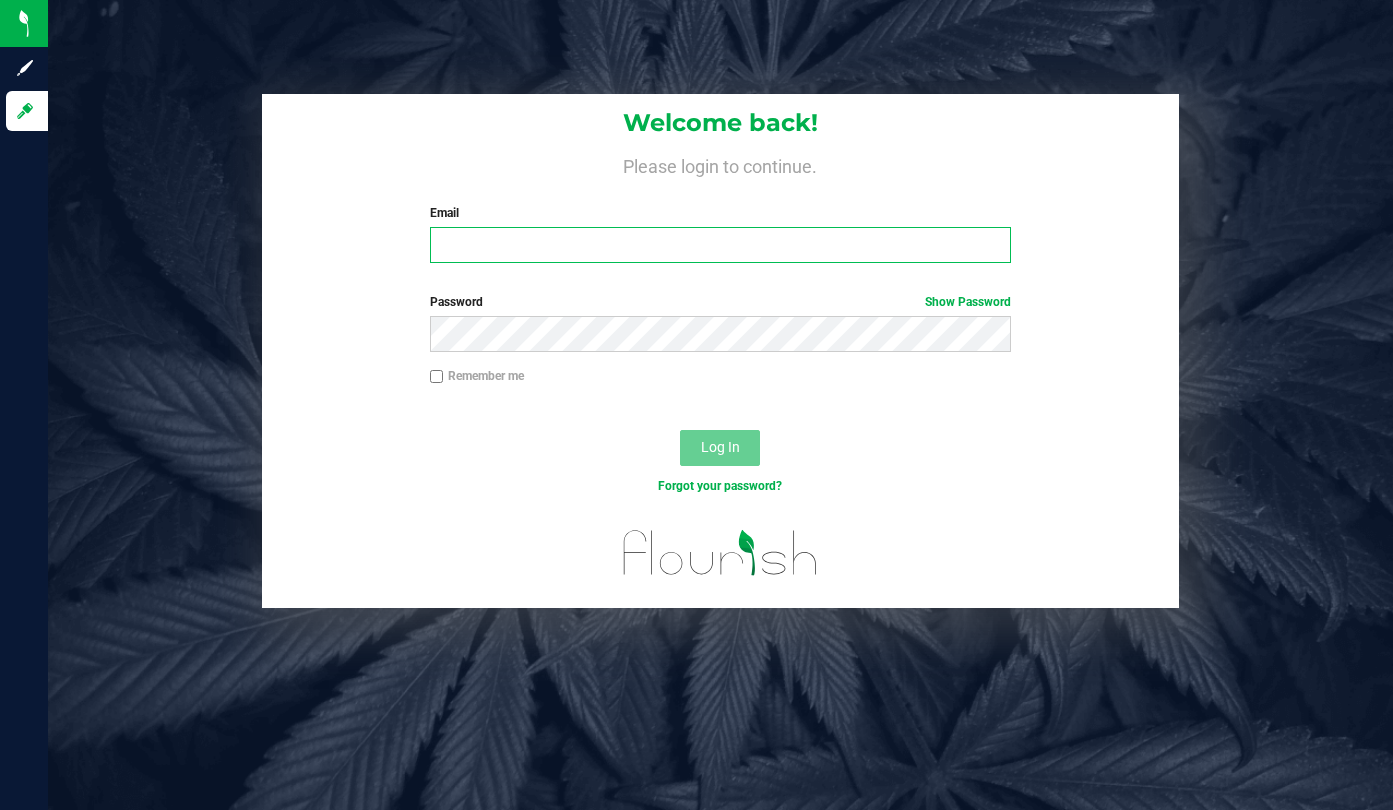 type on "[EMAIL_ADDRESS][DOMAIN_NAME]" 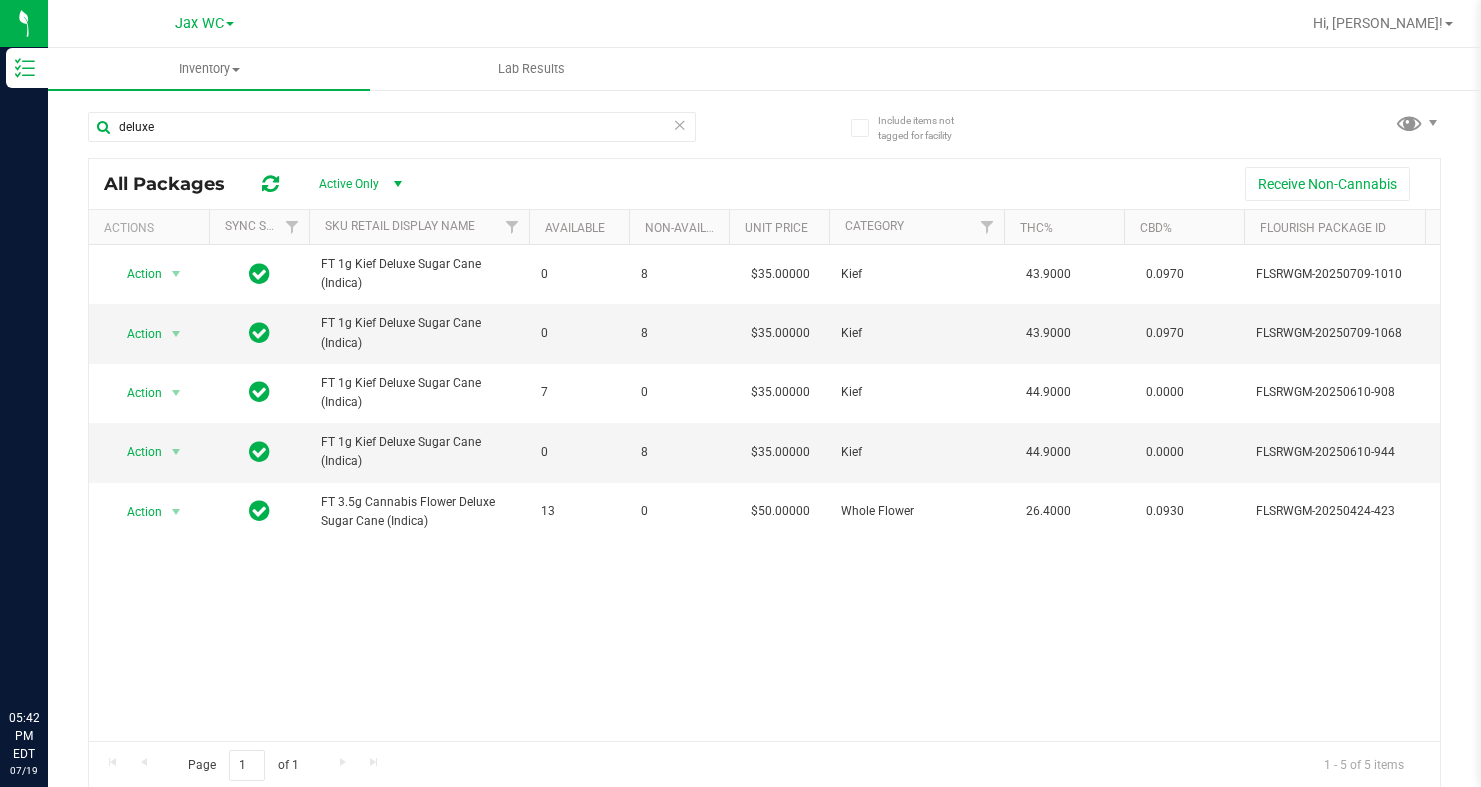 scroll, scrollTop: 0, scrollLeft: 0, axis: both 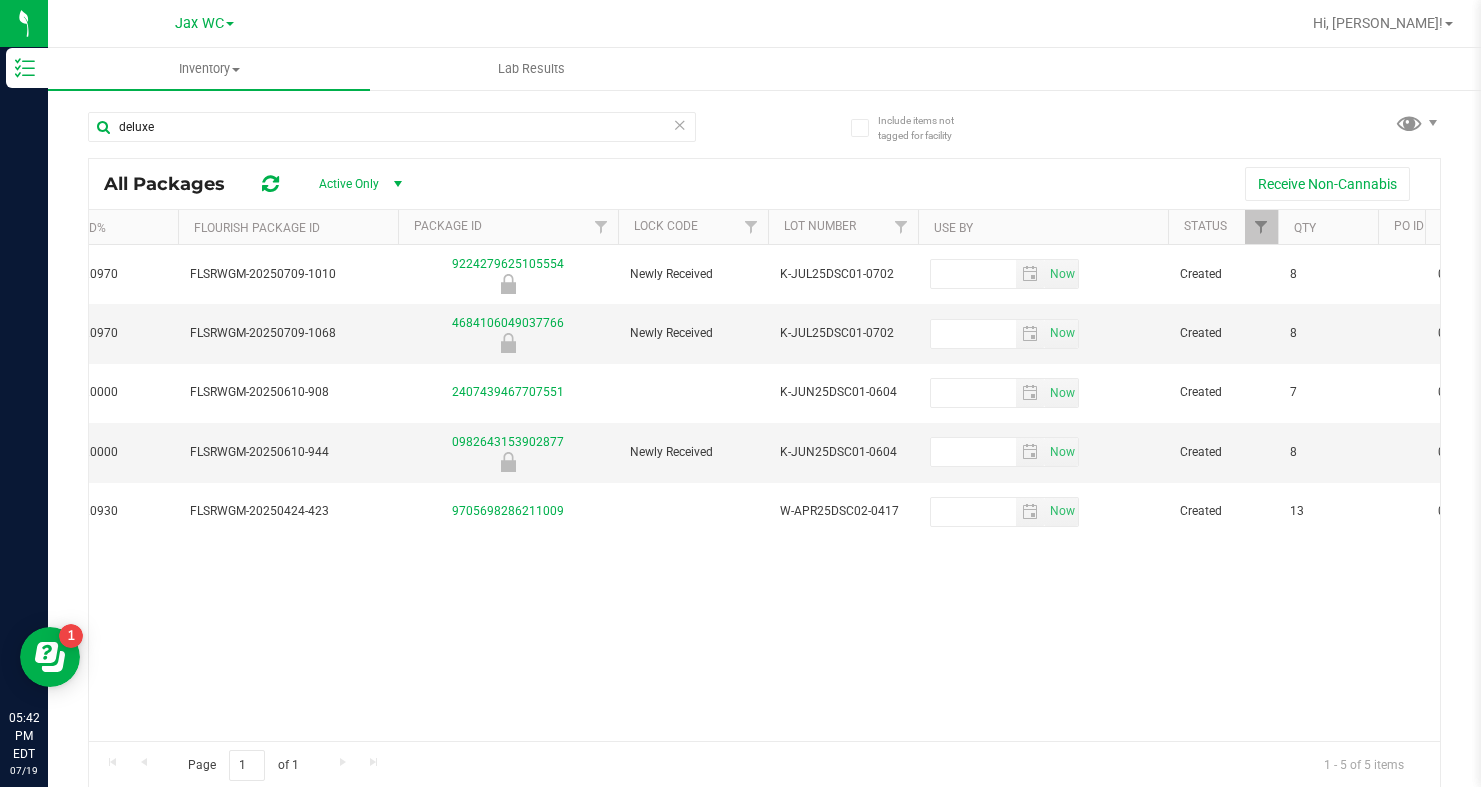click at bounding box center [230, 24] 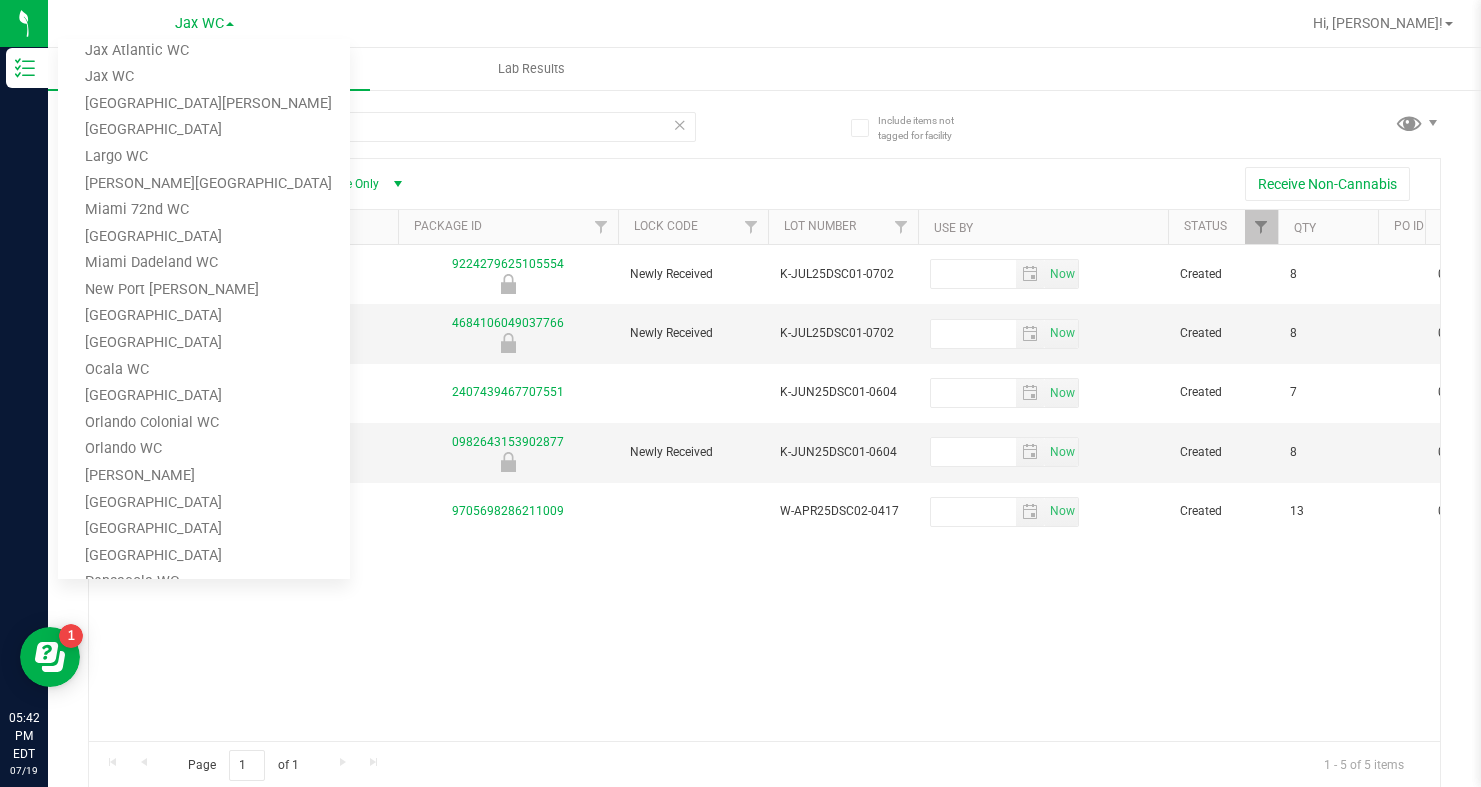 scroll, scrollTop: 745, scrollLeft: 0, axis: vertical 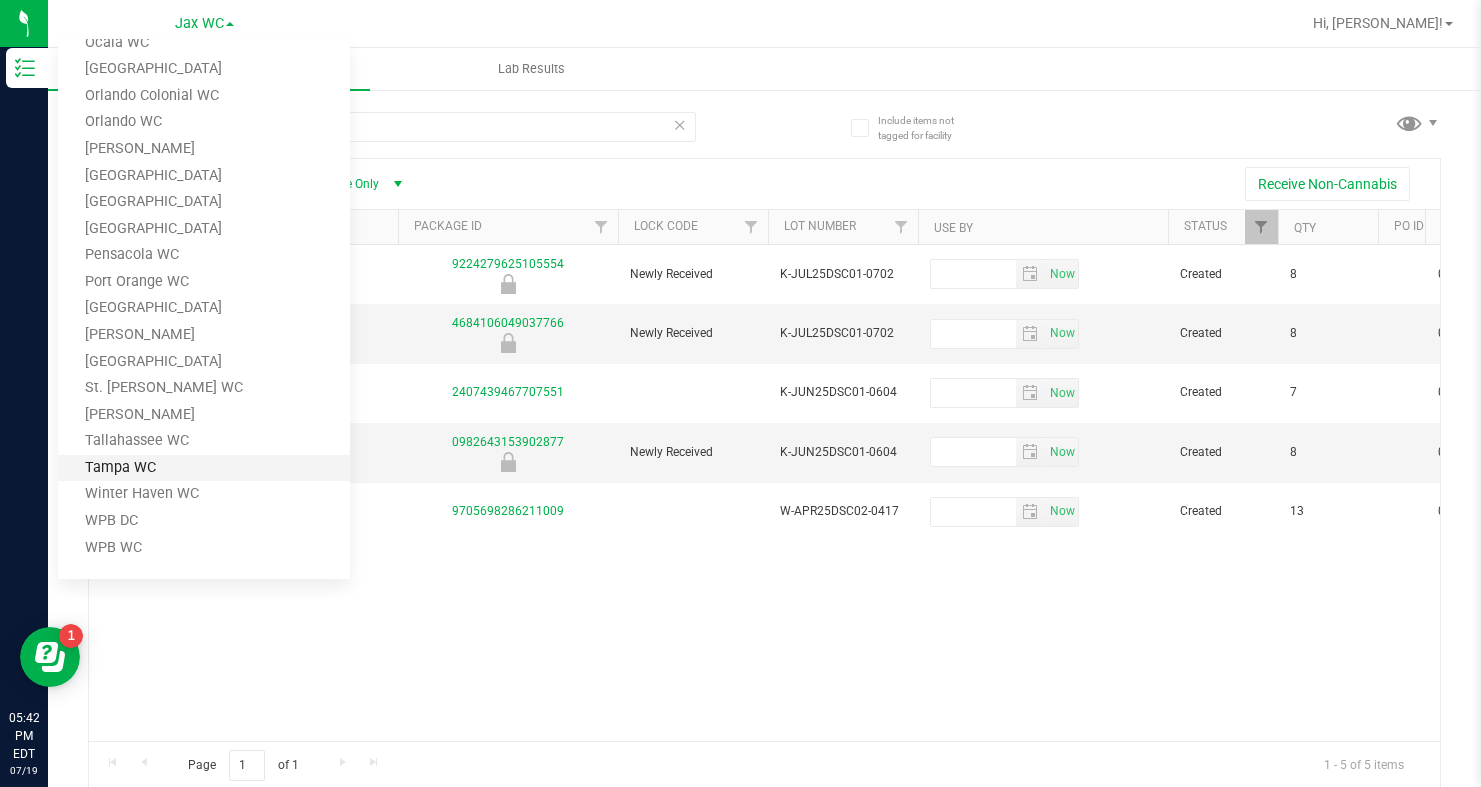 click on "Tampa WC" at bounding box center [204, 468] 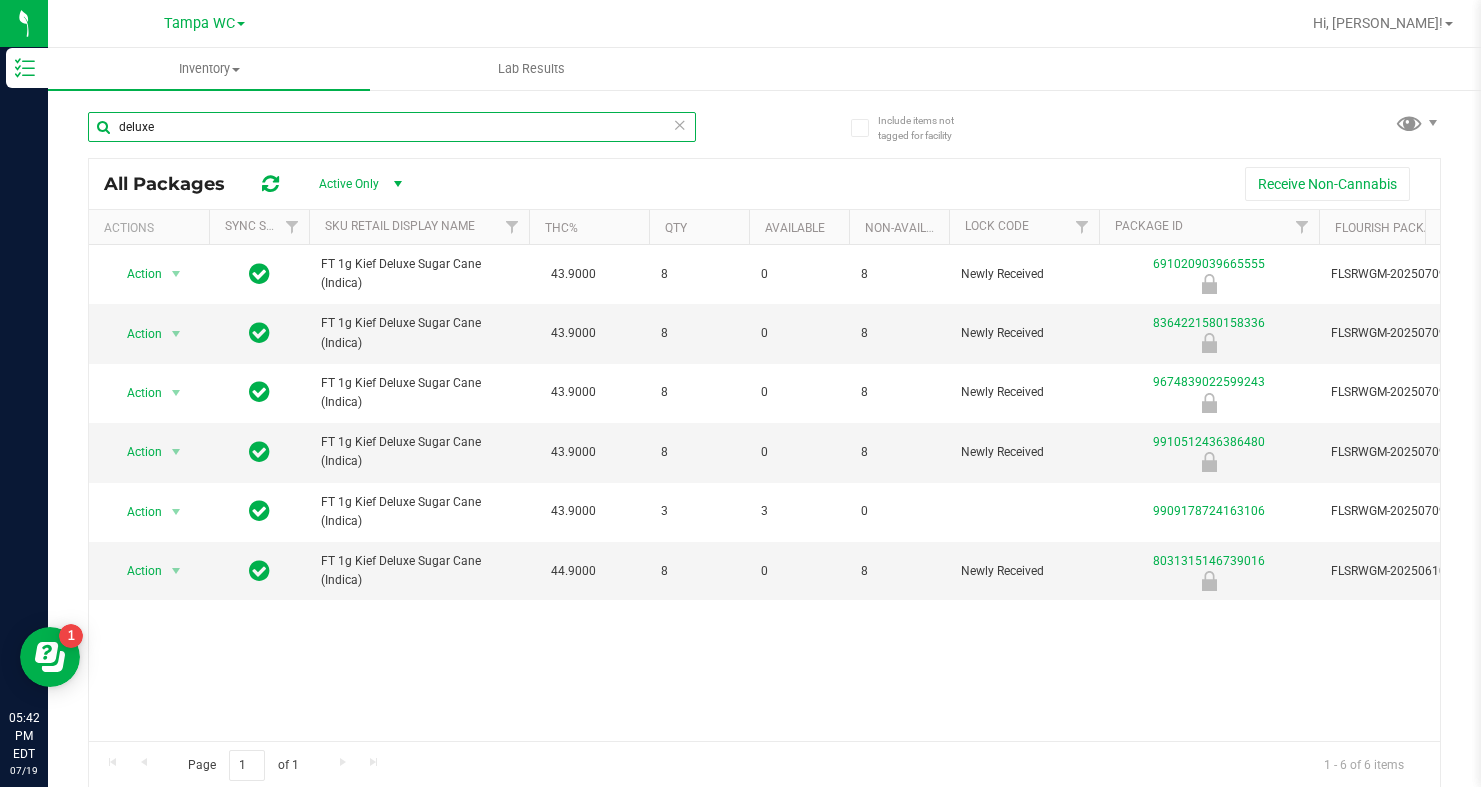 click on "deluxe" at bounding box center (392, 127) 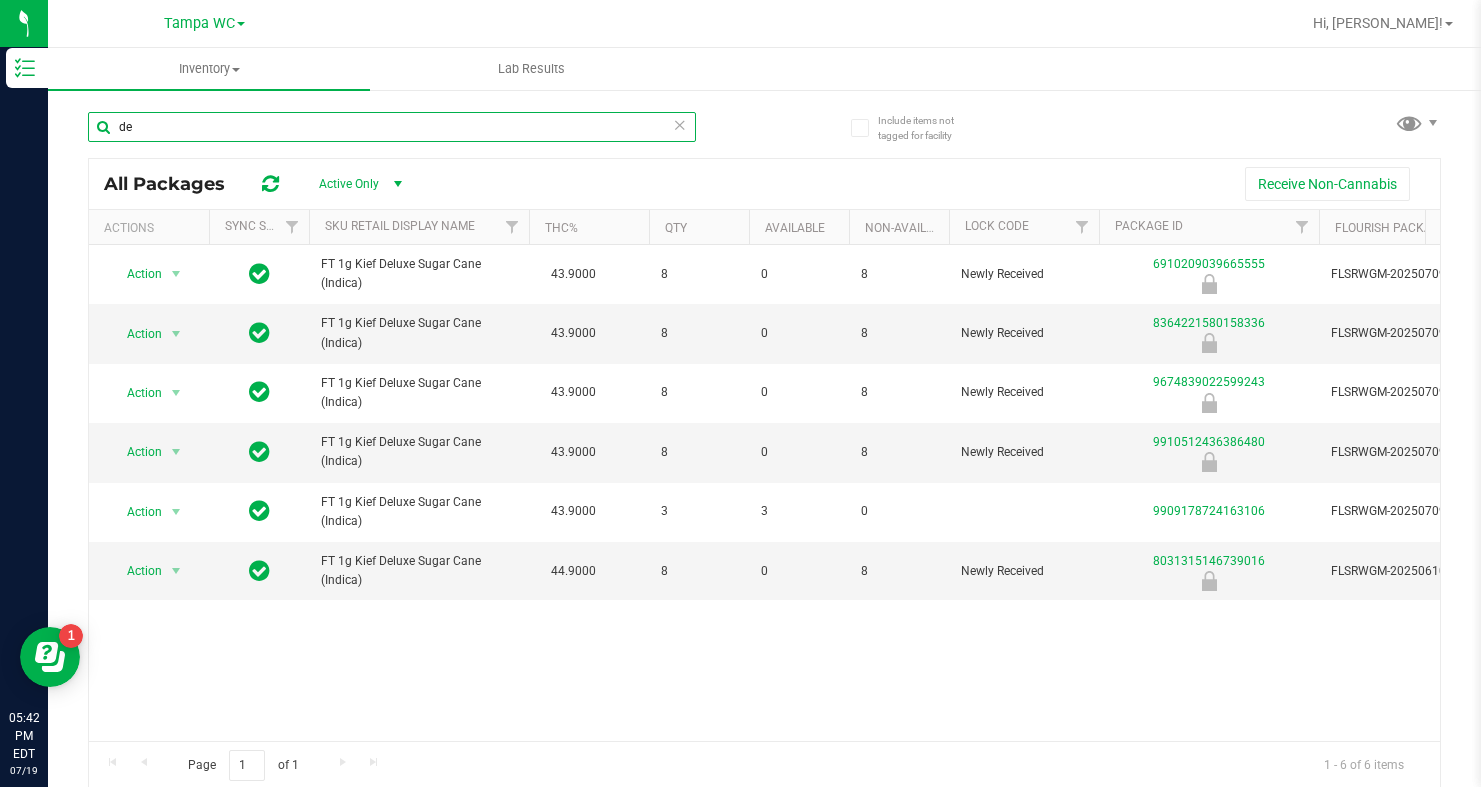 type on "d" 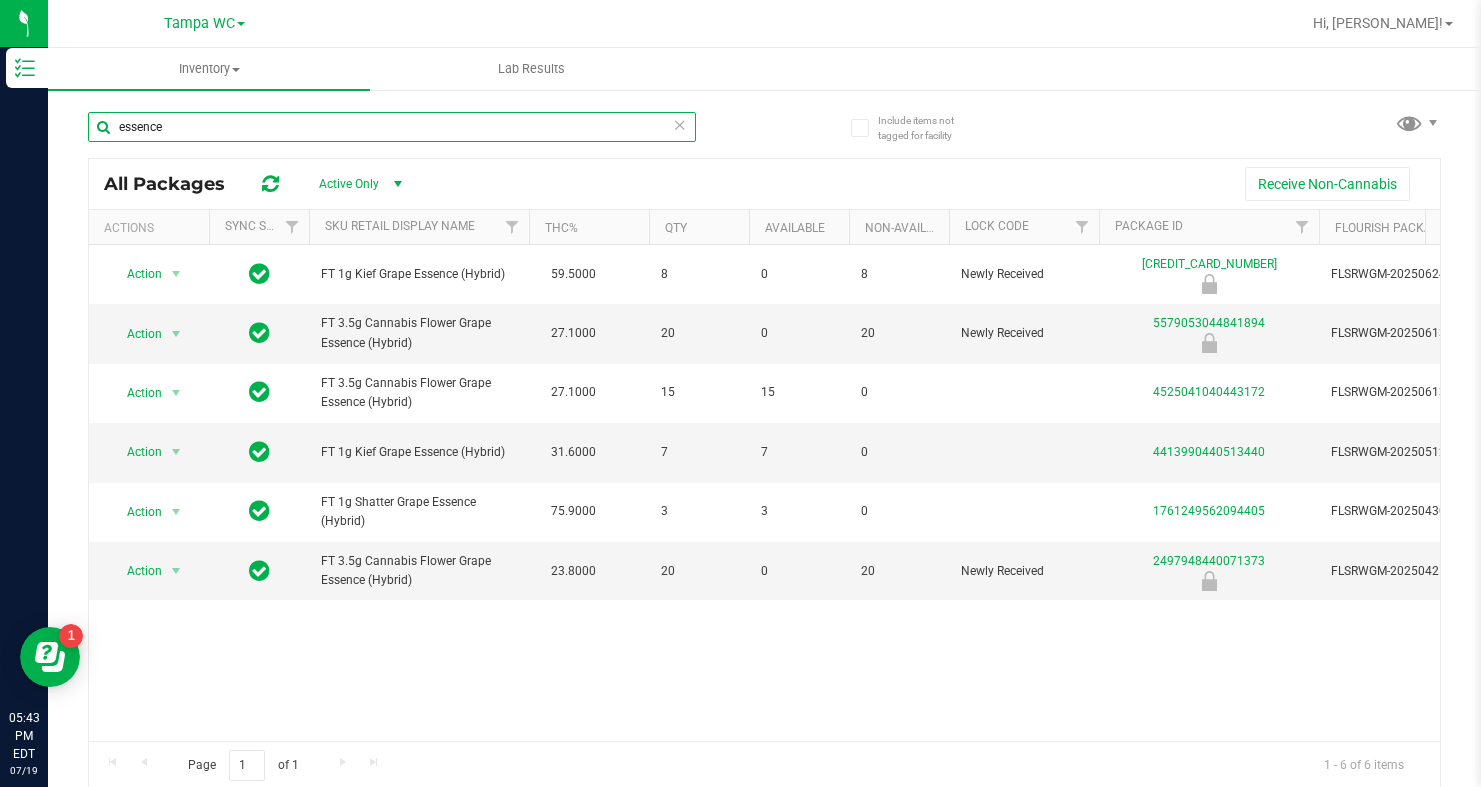 type on "essence" 